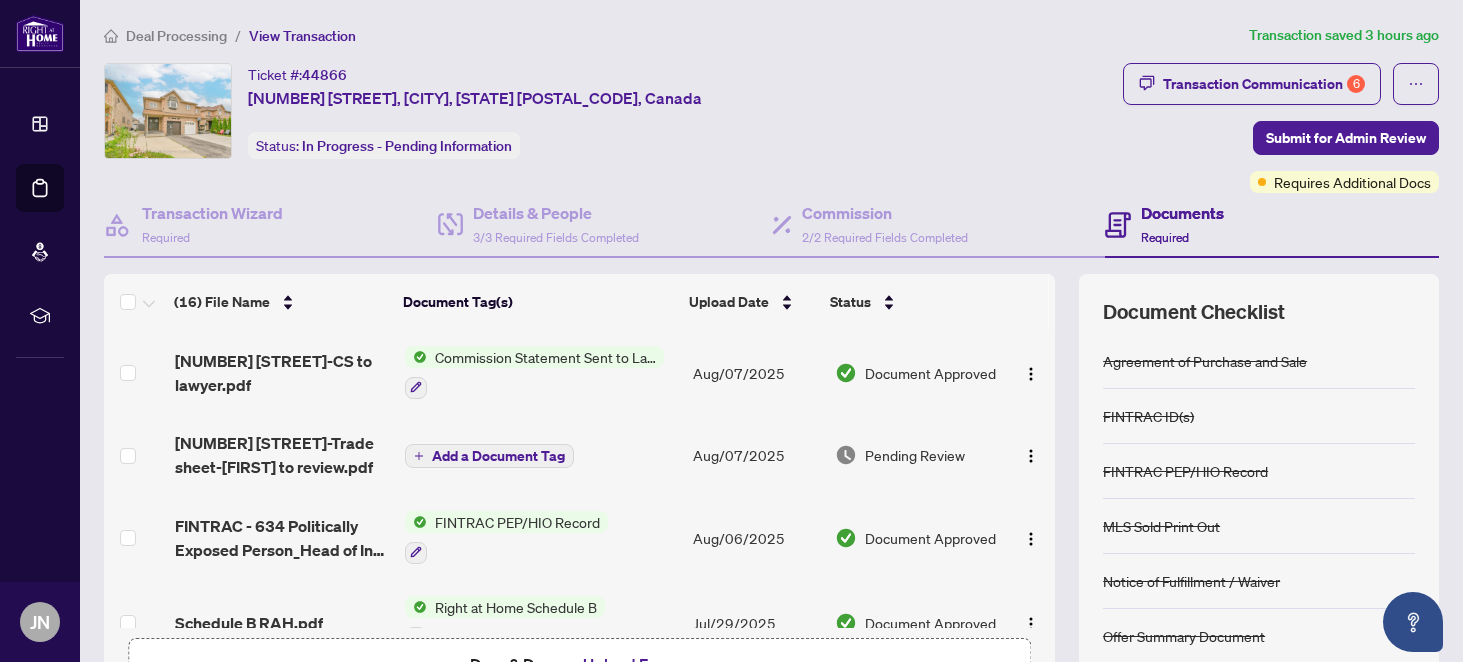 scroll, scrollTop: 0, scrollLeft: 0, axis: both 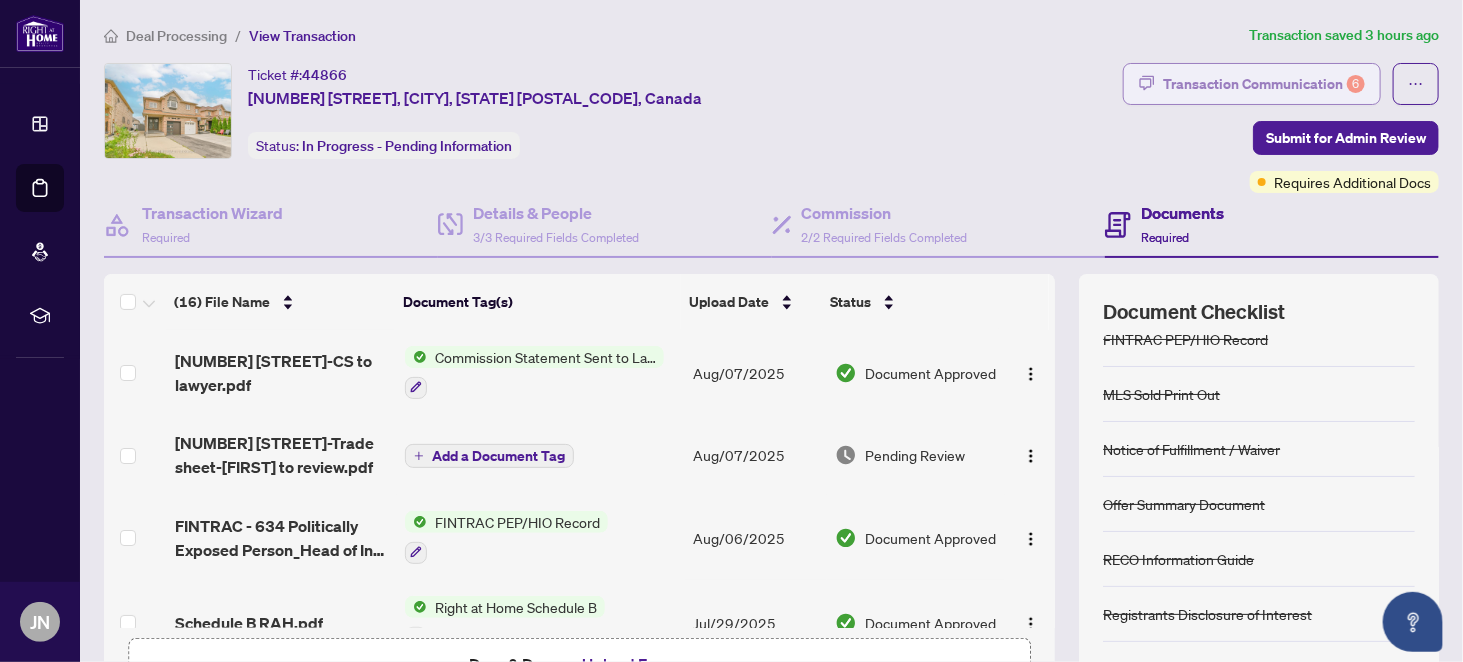 click on "Transaction Communication 6" at bounding box center [1264, 84] 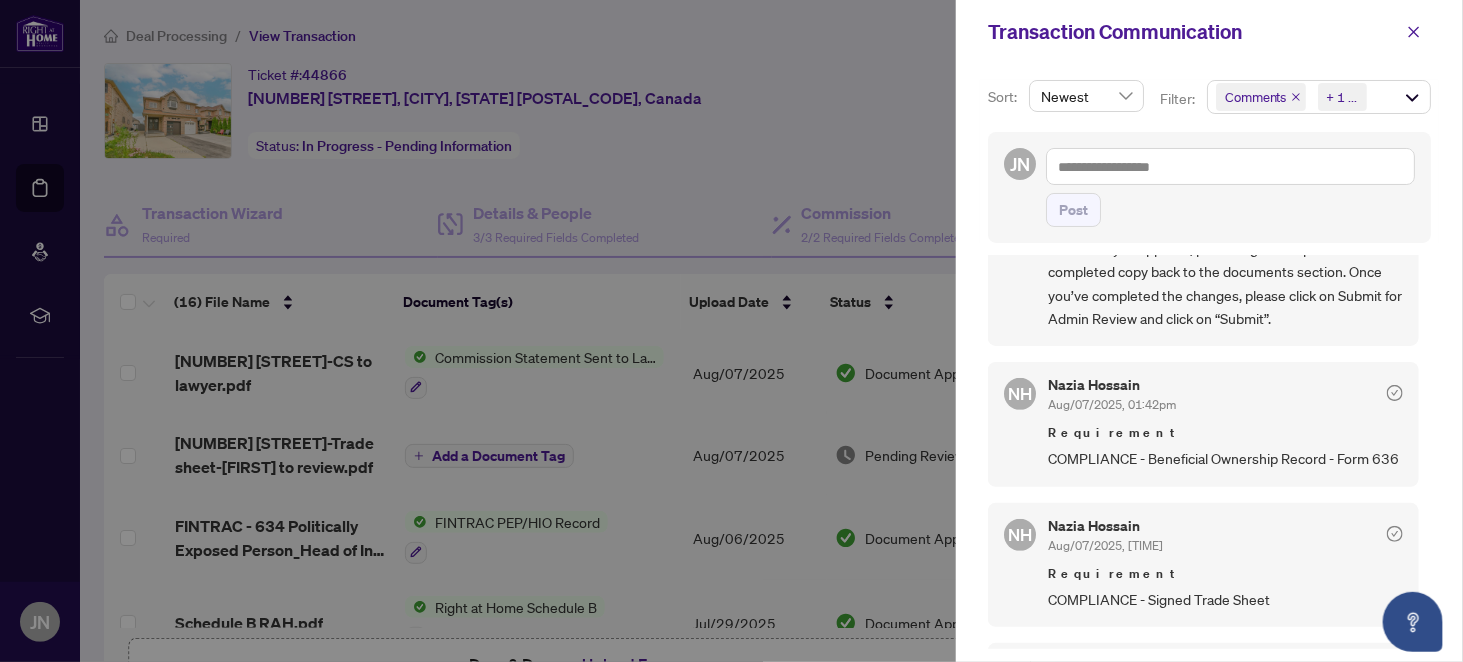 scroll, scrollTop: 400, scrollLeft: 0, axis: vertical 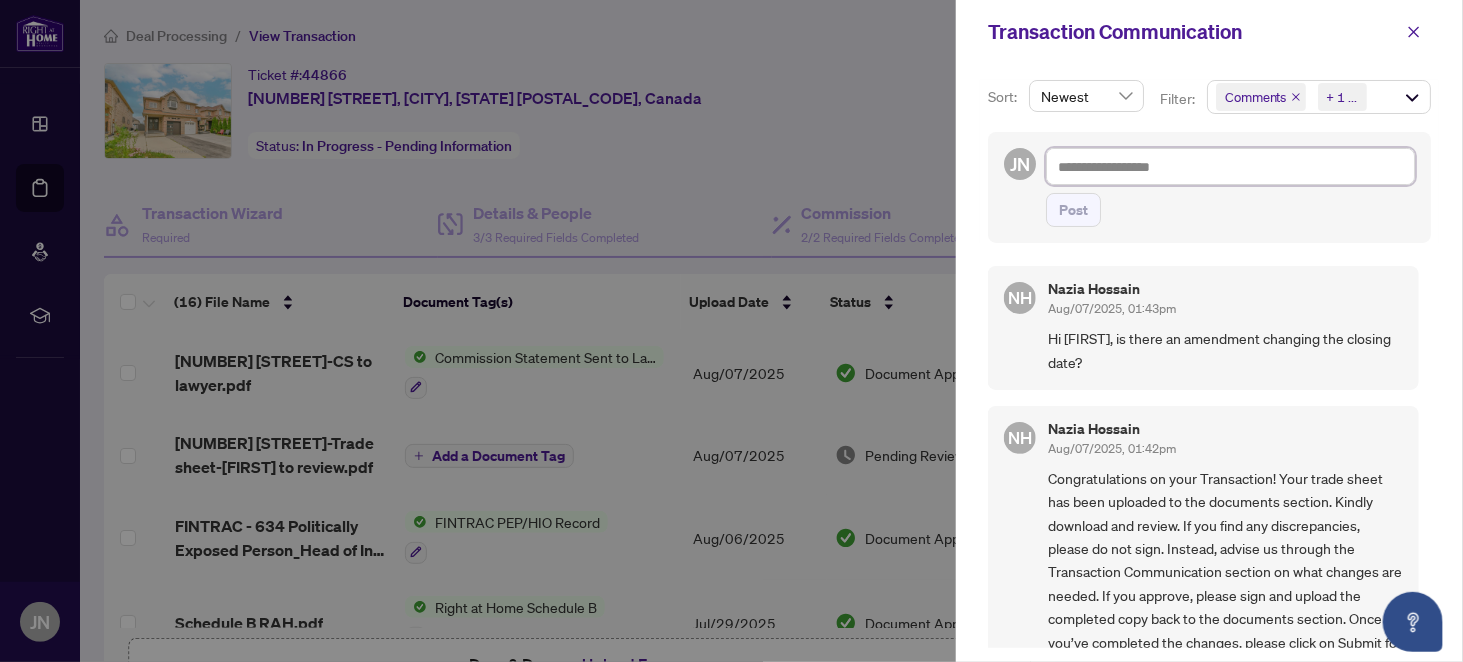 click at bounding box center (1230, 166) 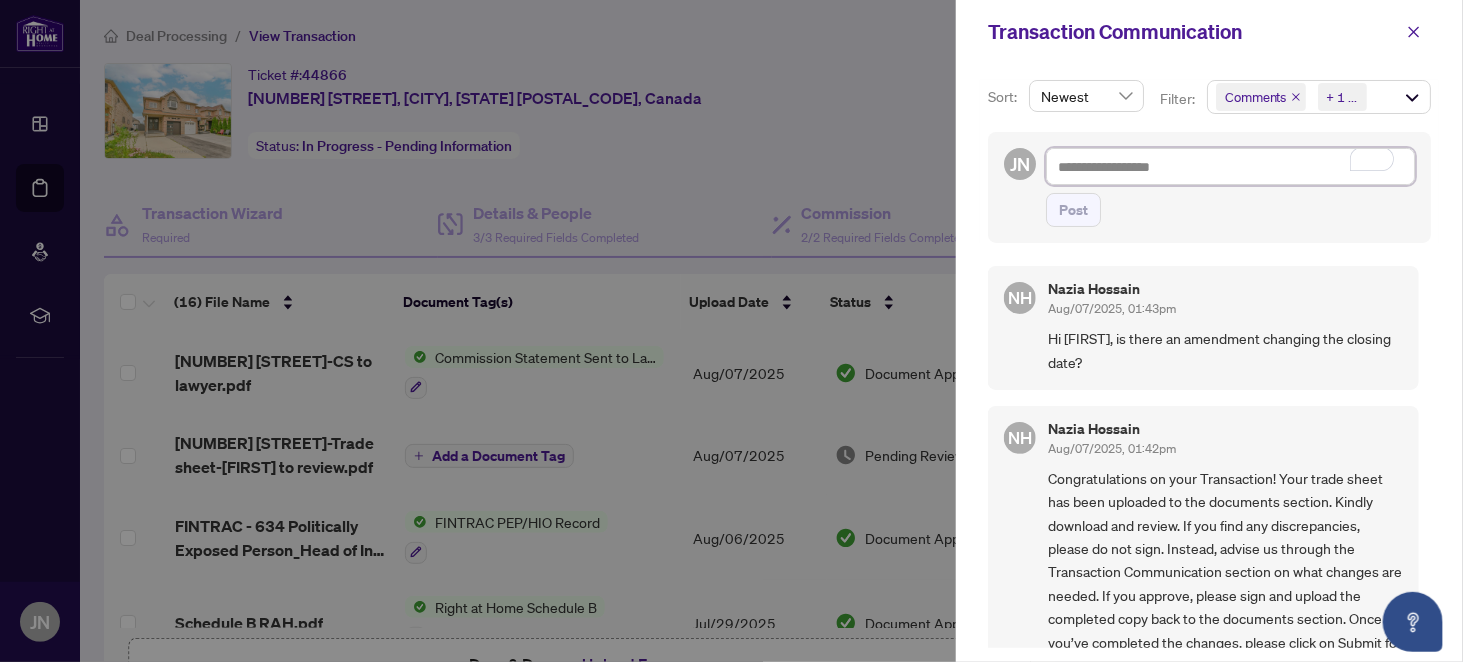 type on "*" 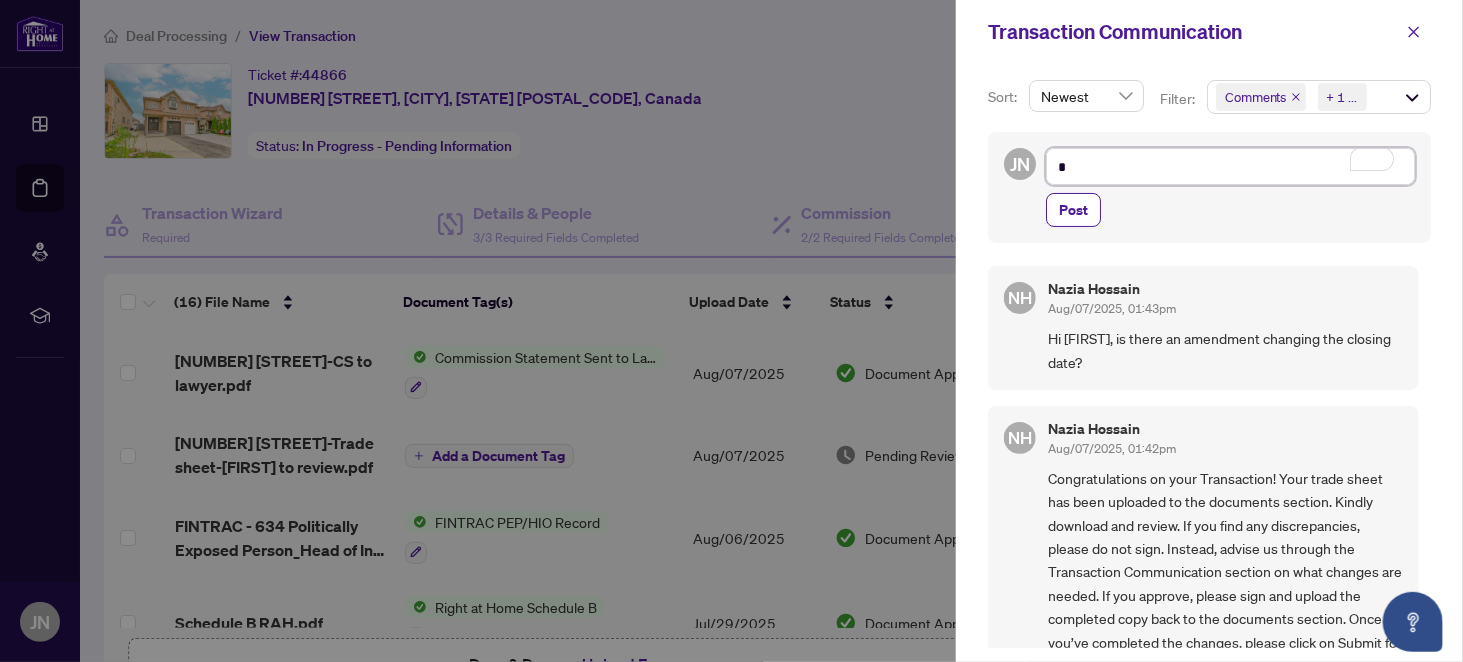 type on "**" 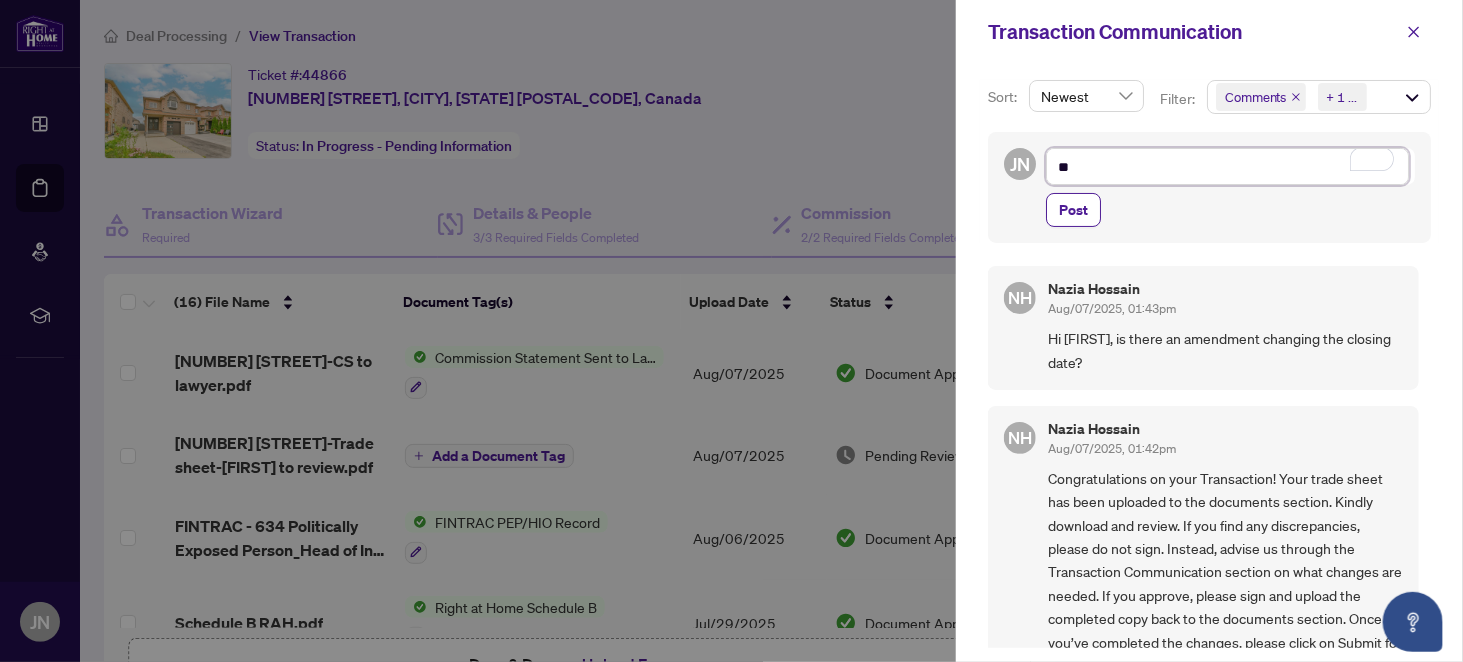 type on "***" 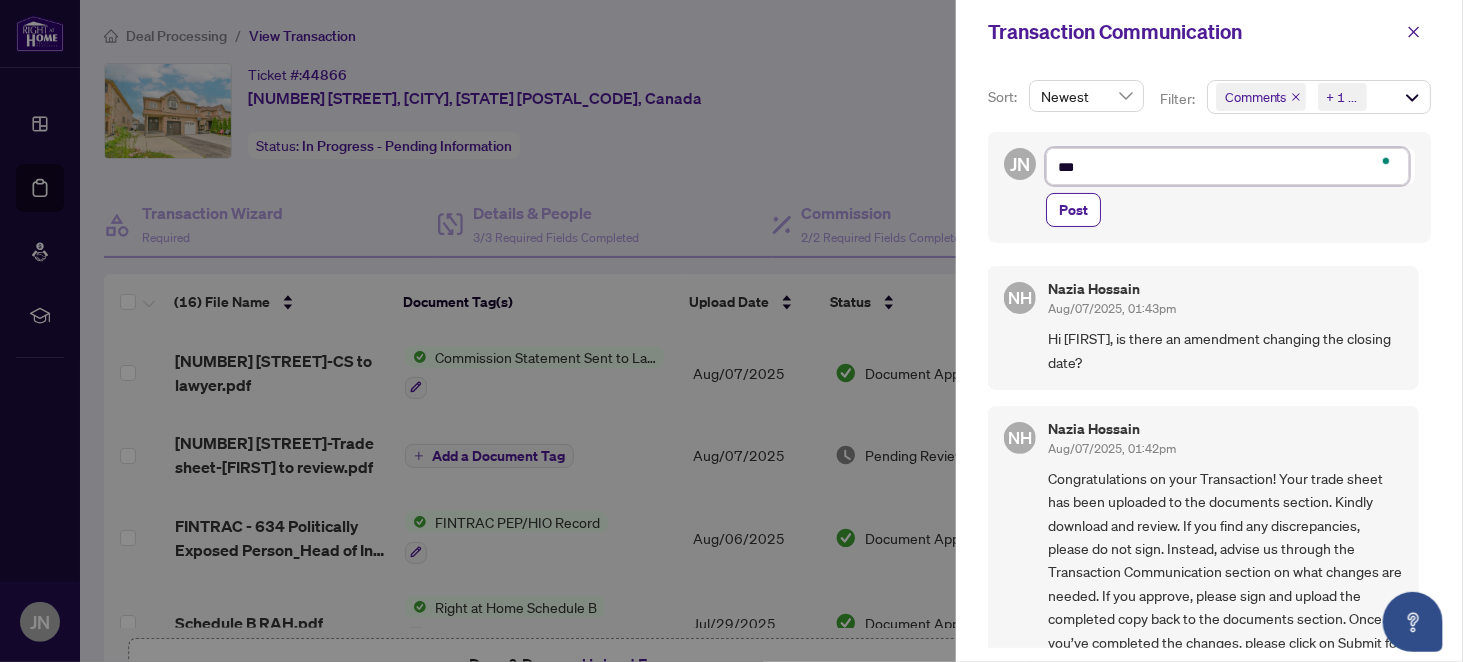 type on "***" 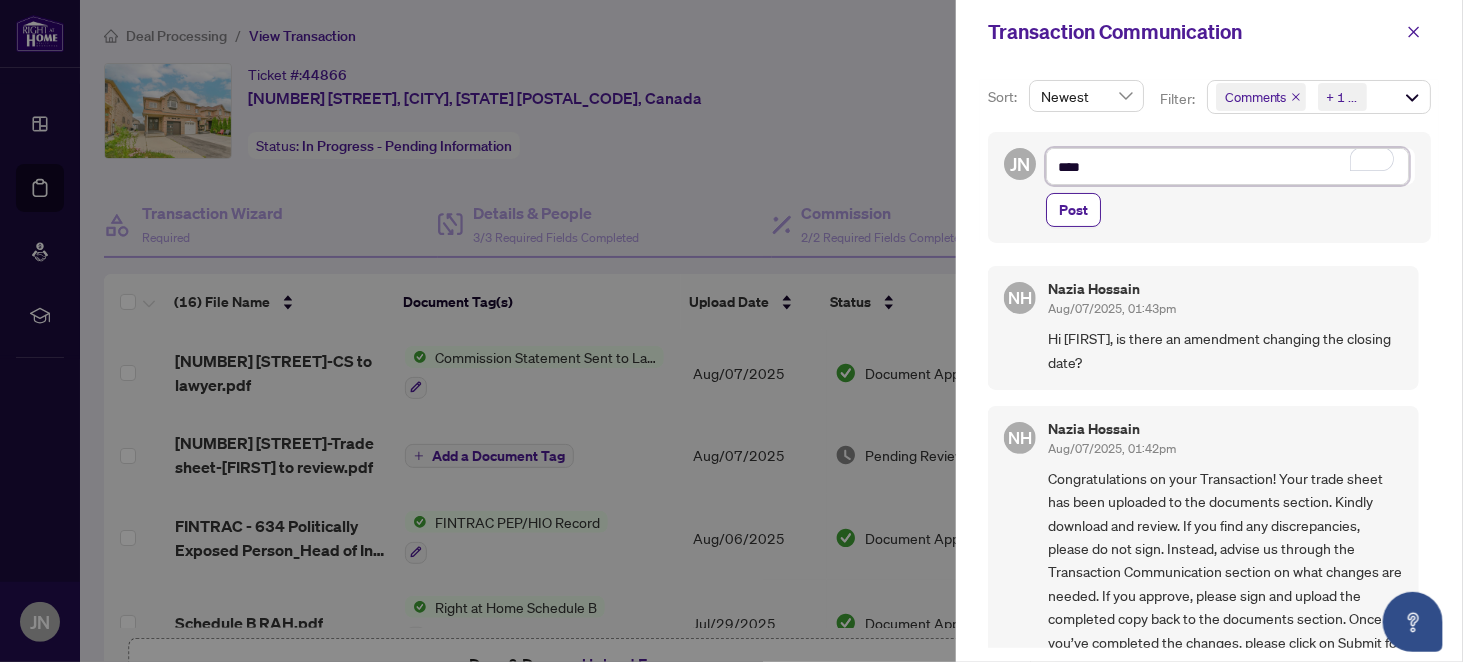 type on "*****" 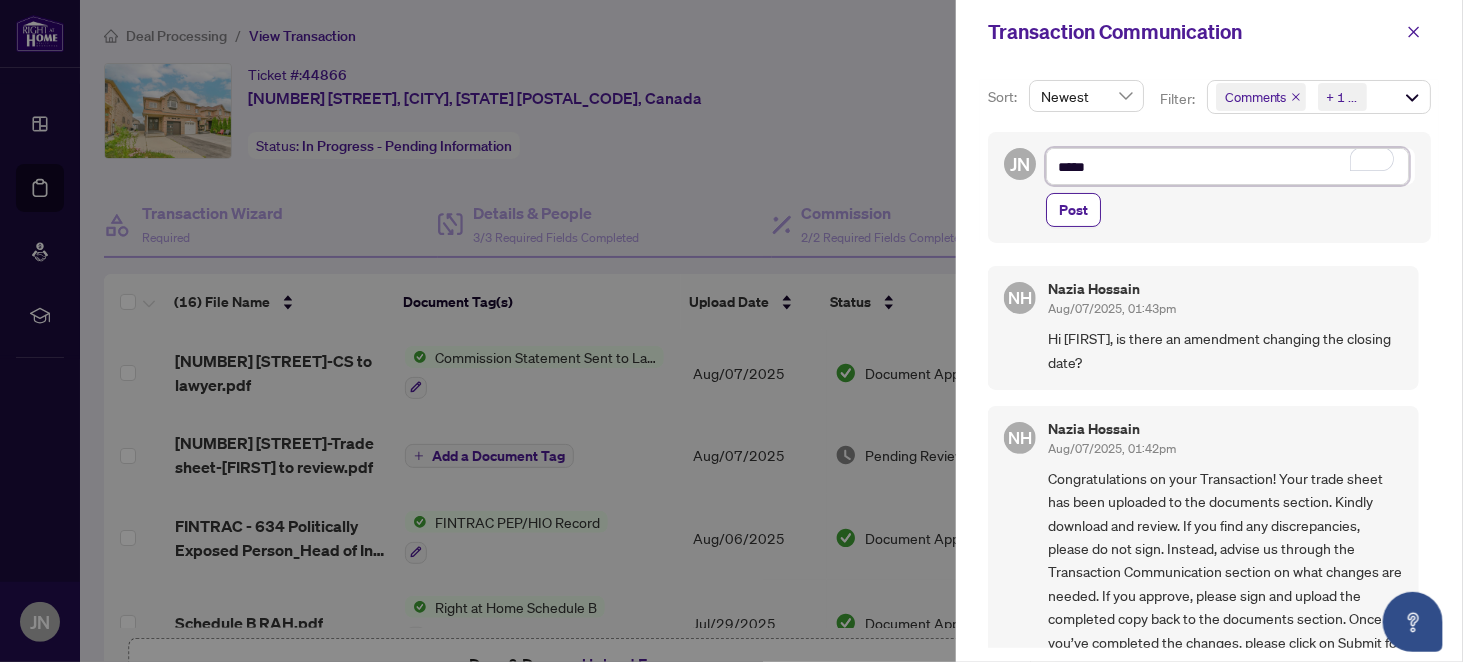 type on "******" 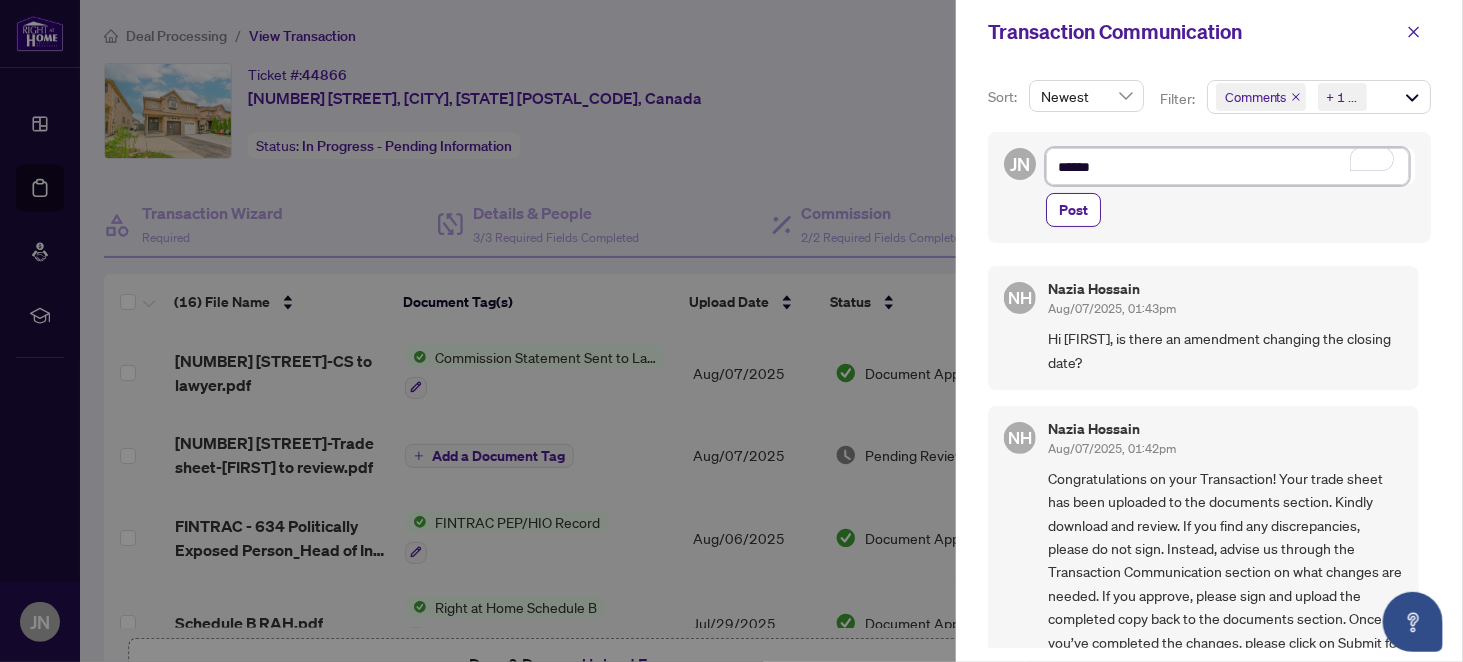 type on "*******" 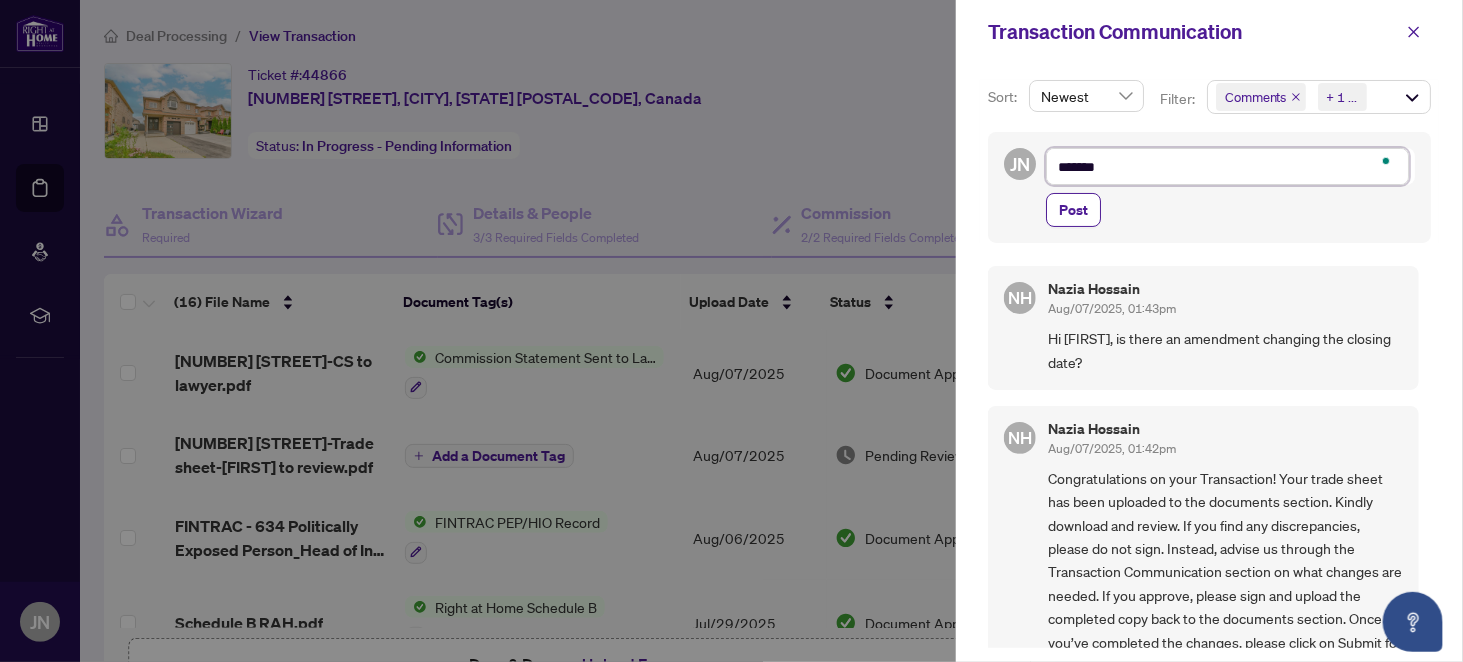 type on "********" 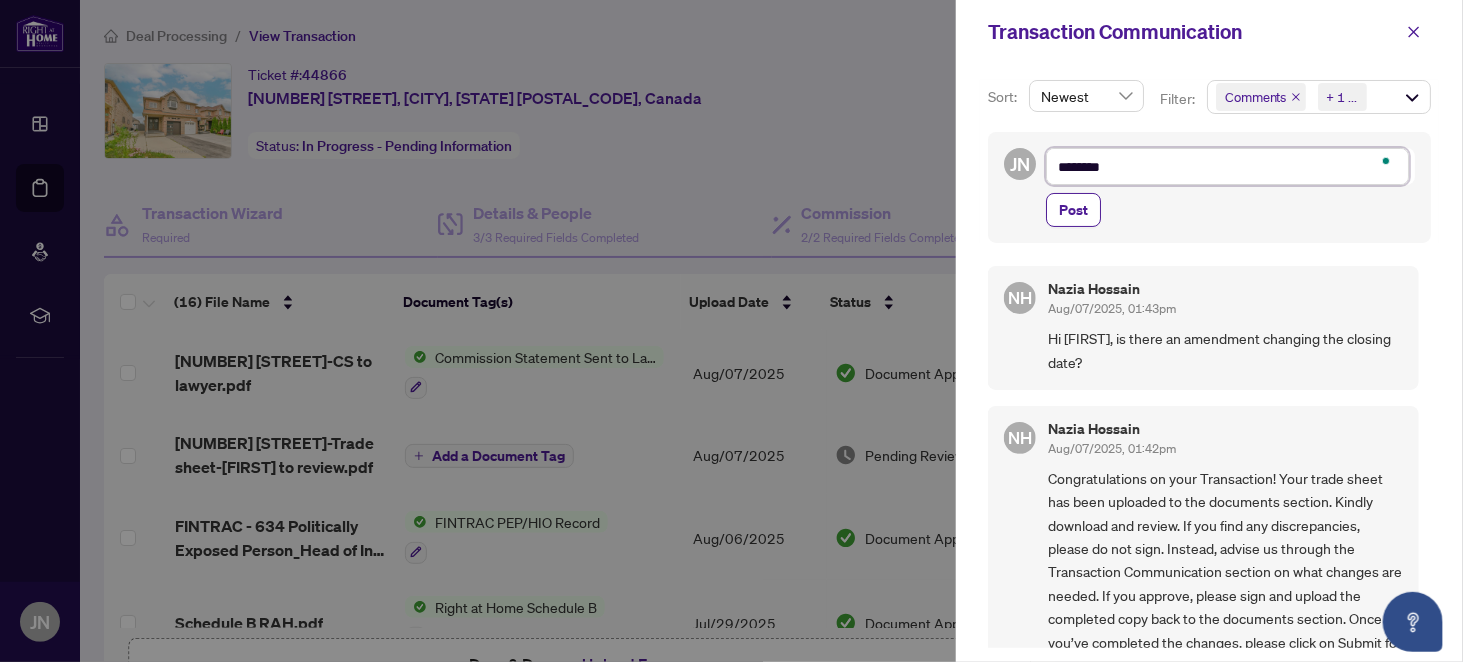 type on "*********" 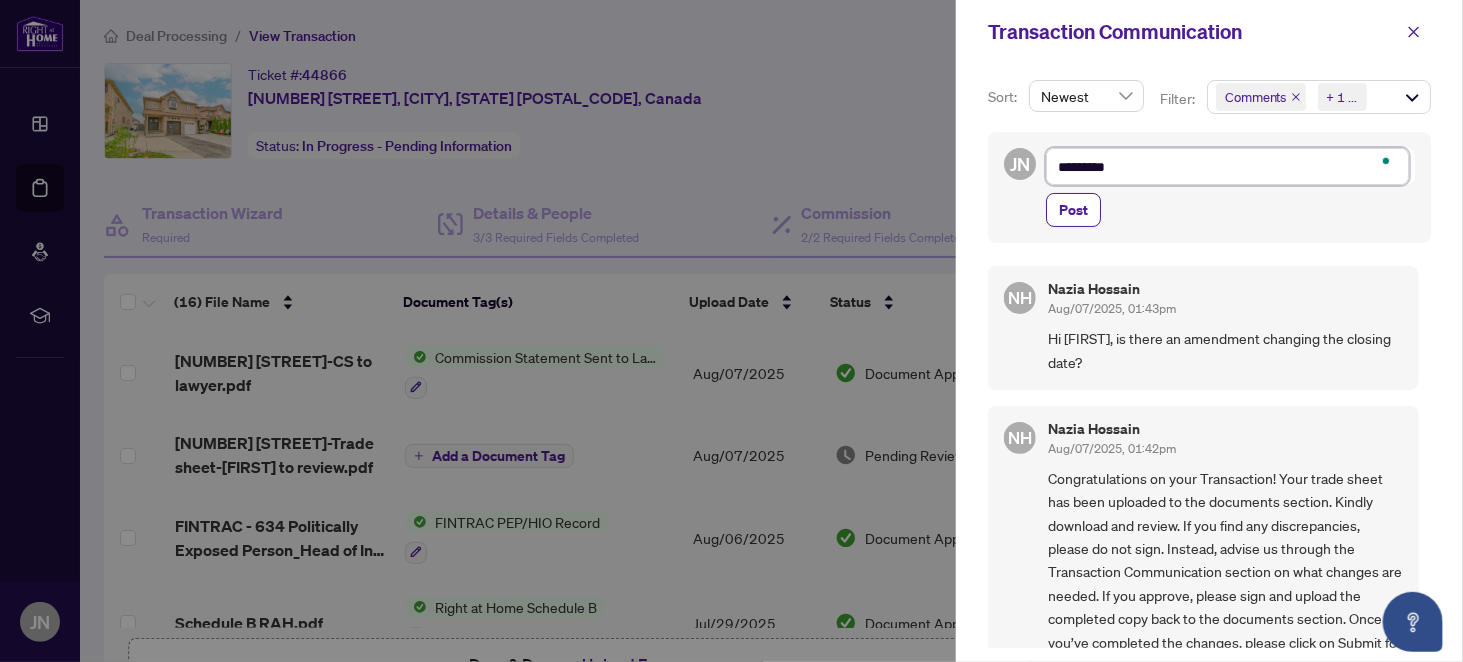 type on "**********" 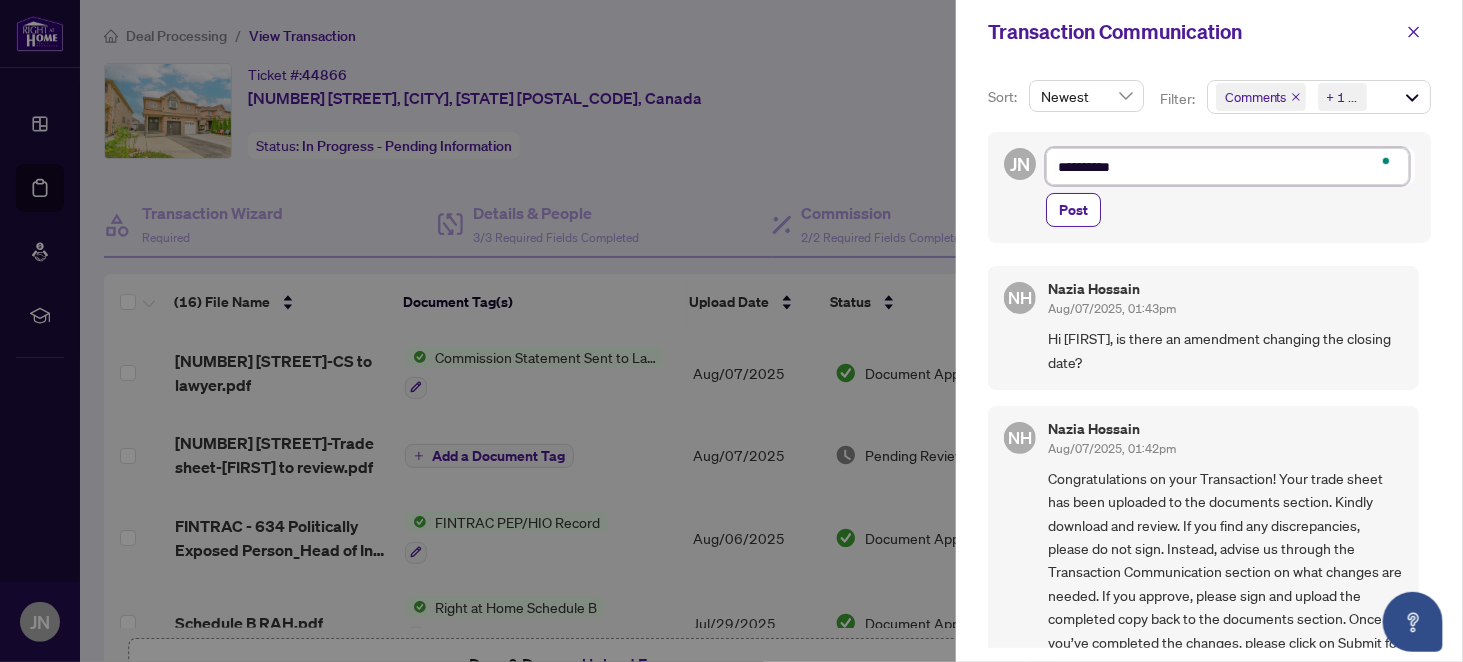 type on "**********" 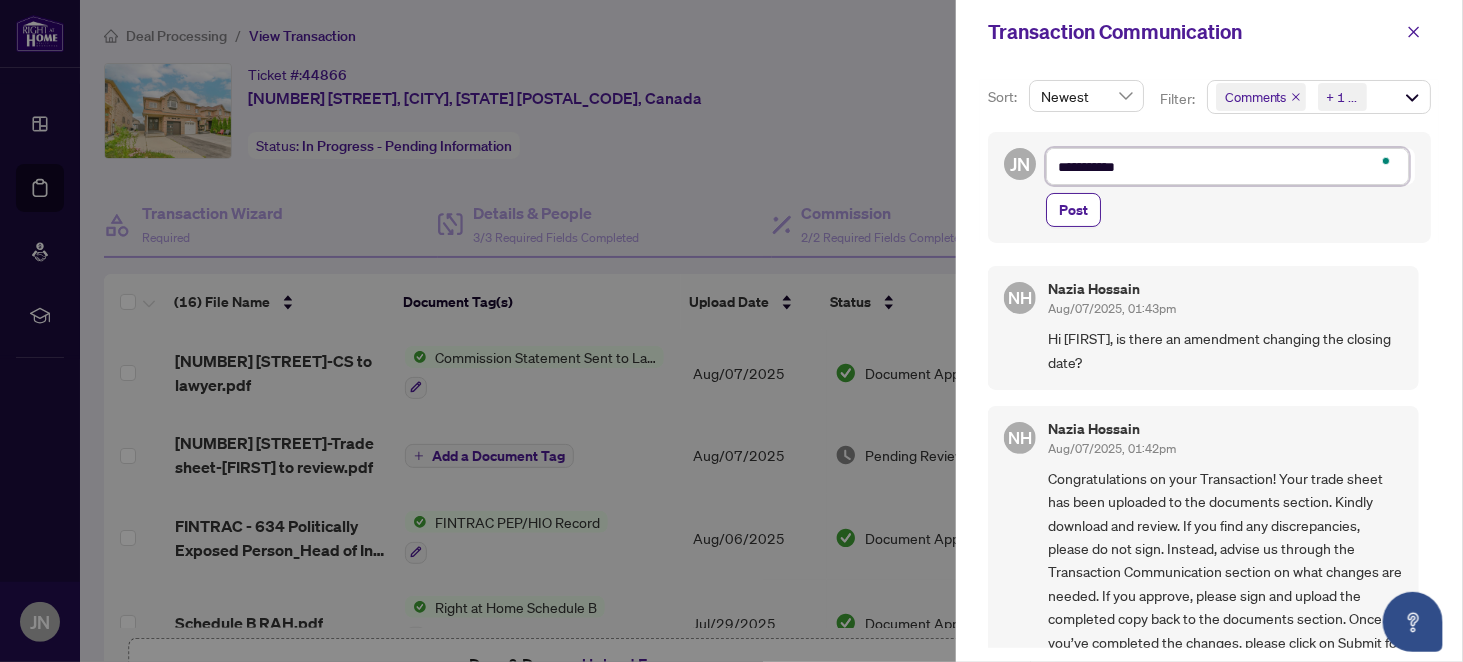 type on "**********" 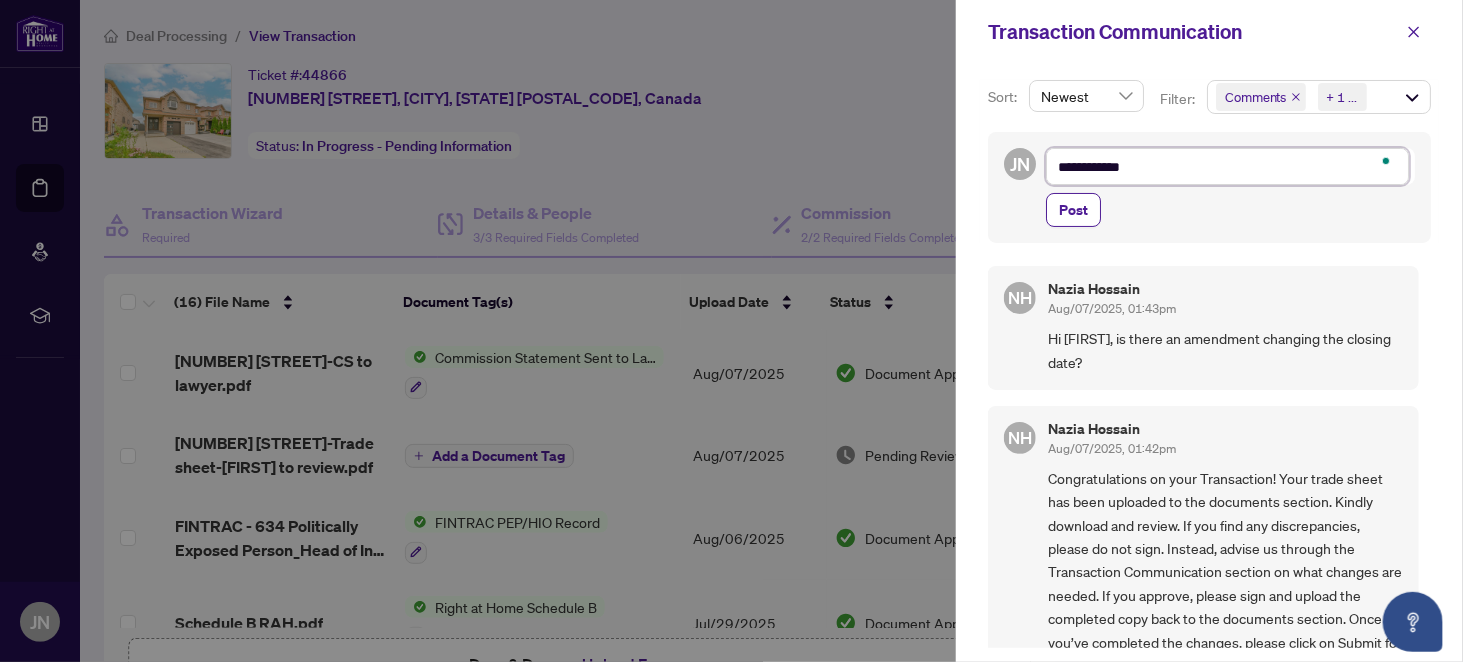 type on "**********" 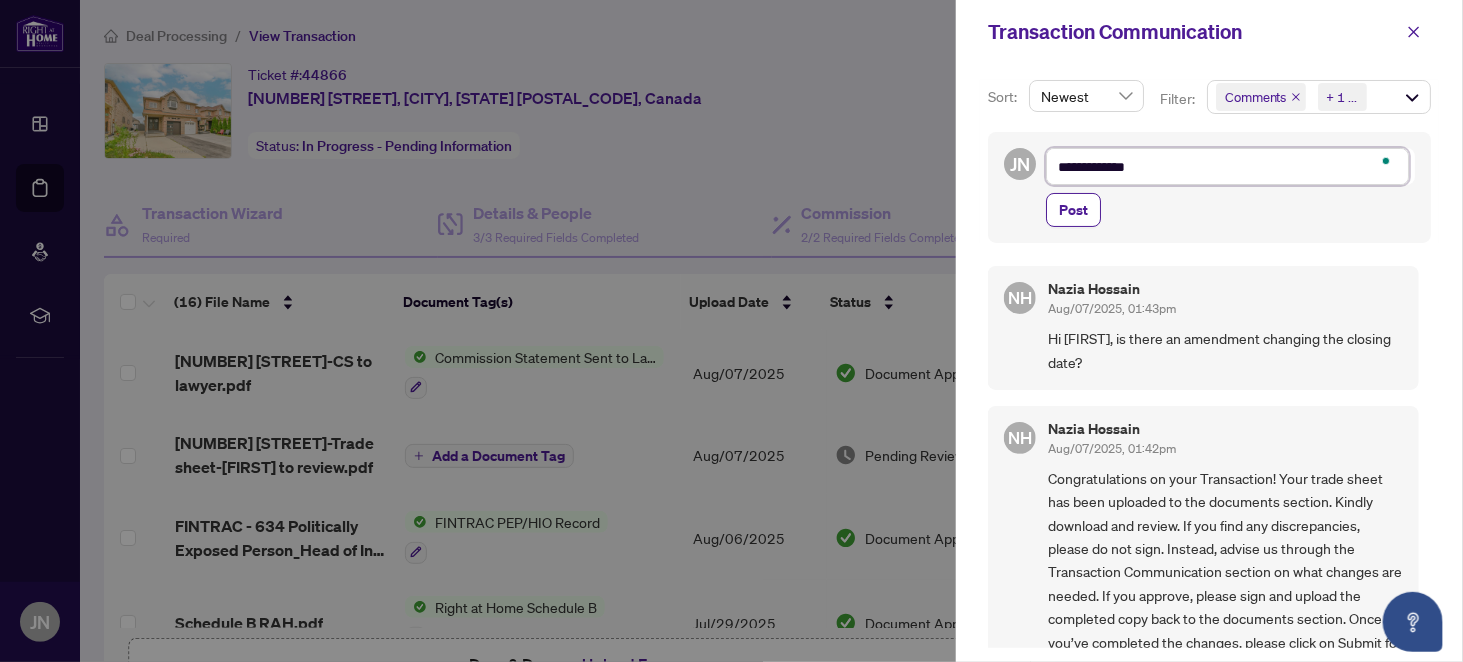 type on "**********" 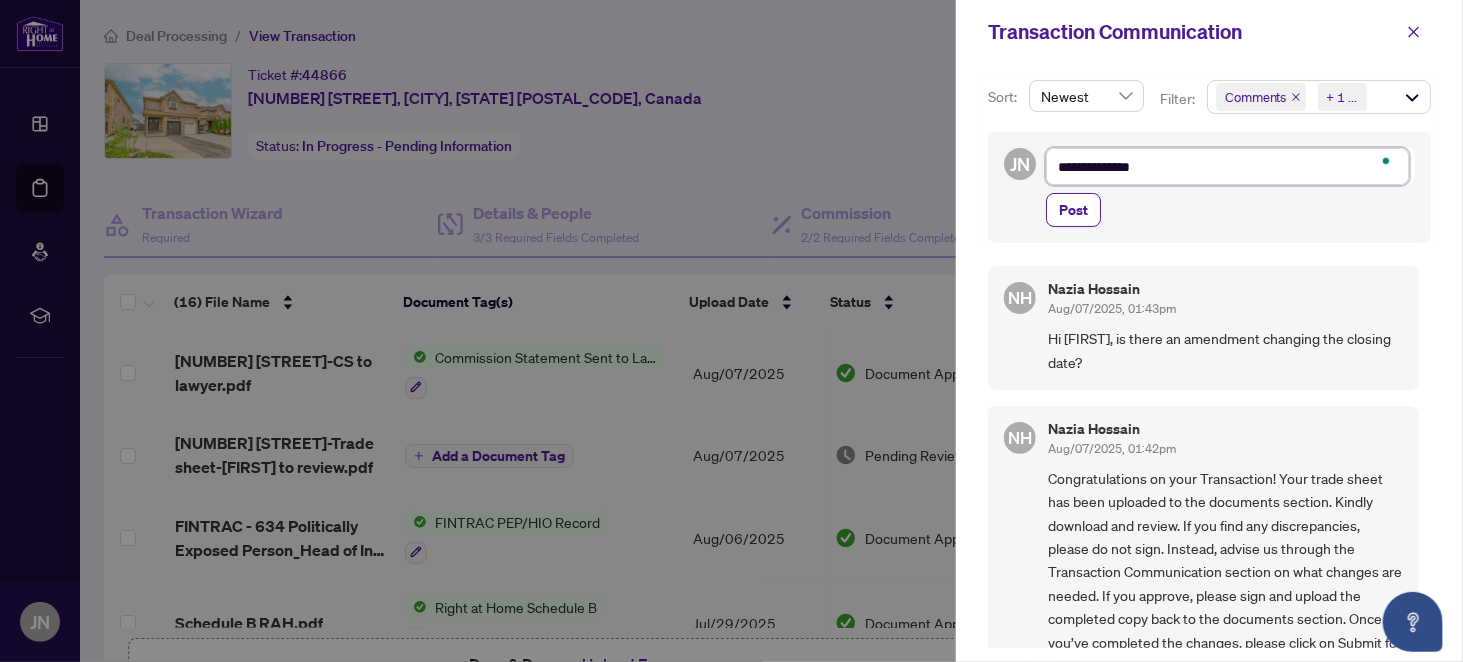 type on "**********" 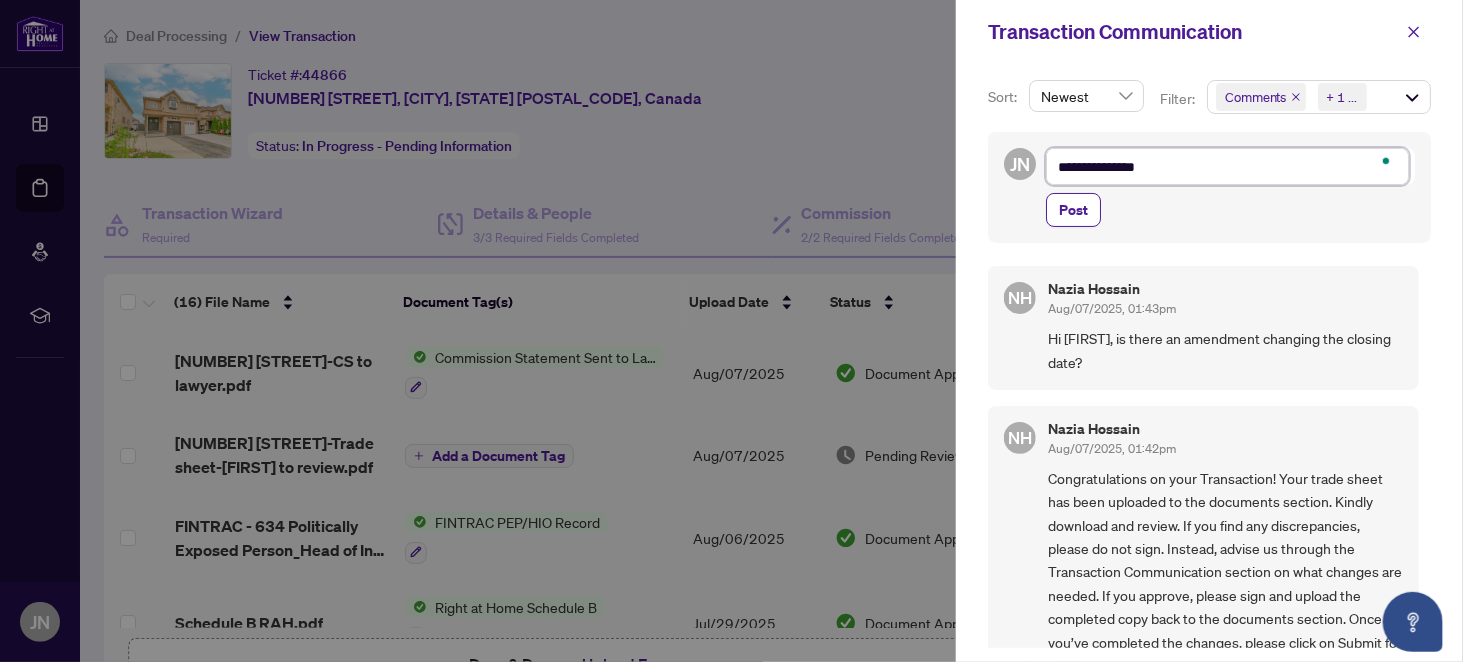 type on "**********" 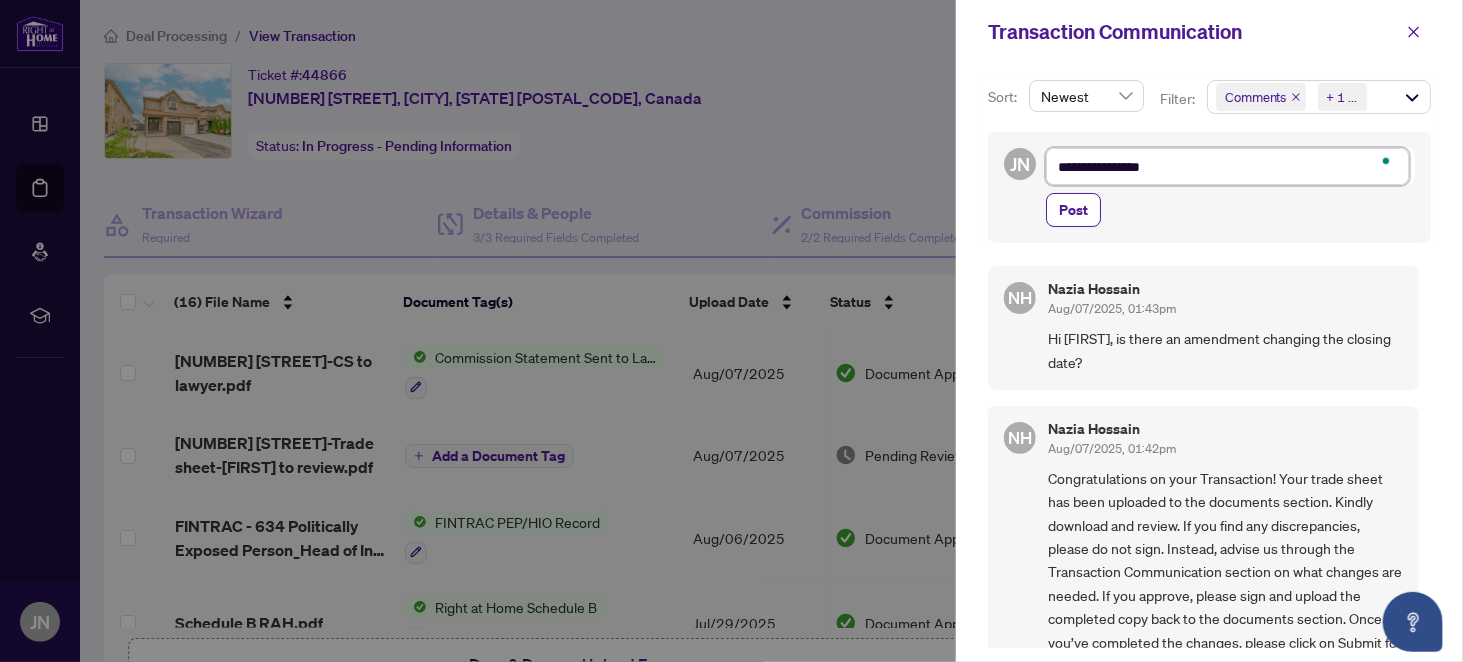 type on "**********" 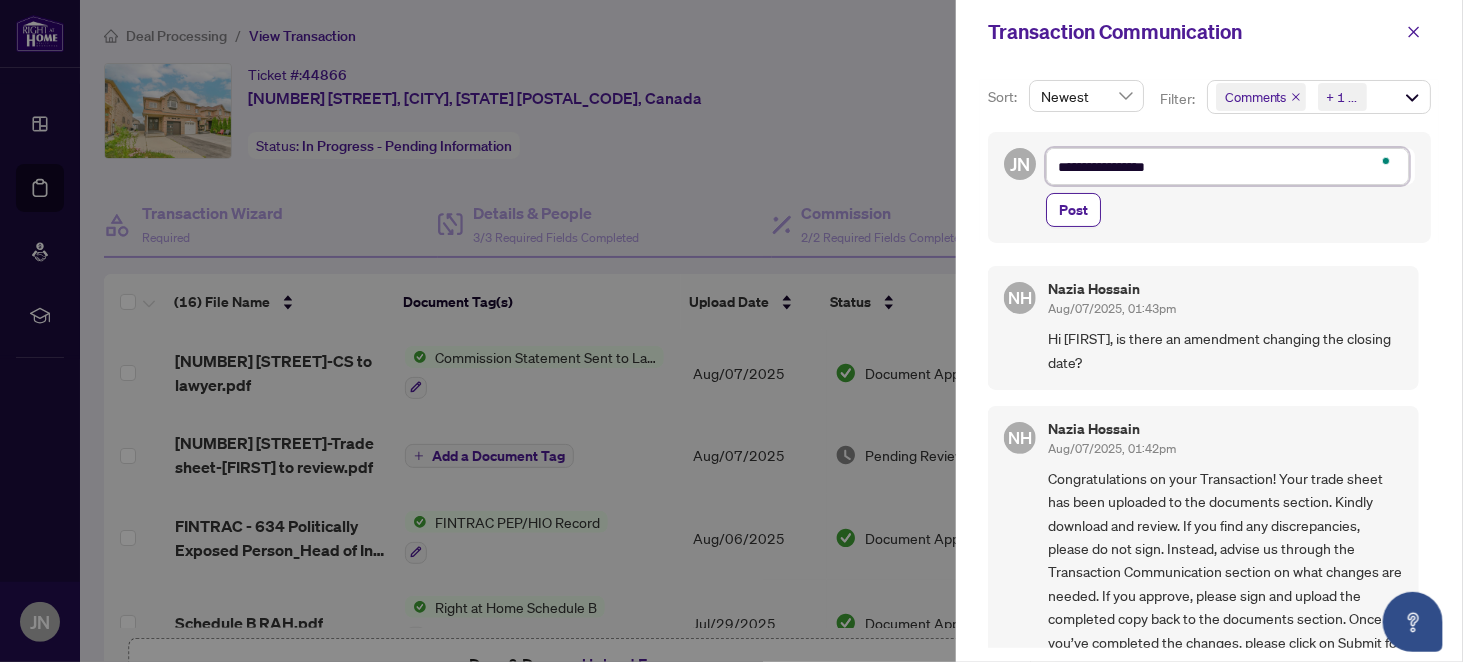 type on "**********" 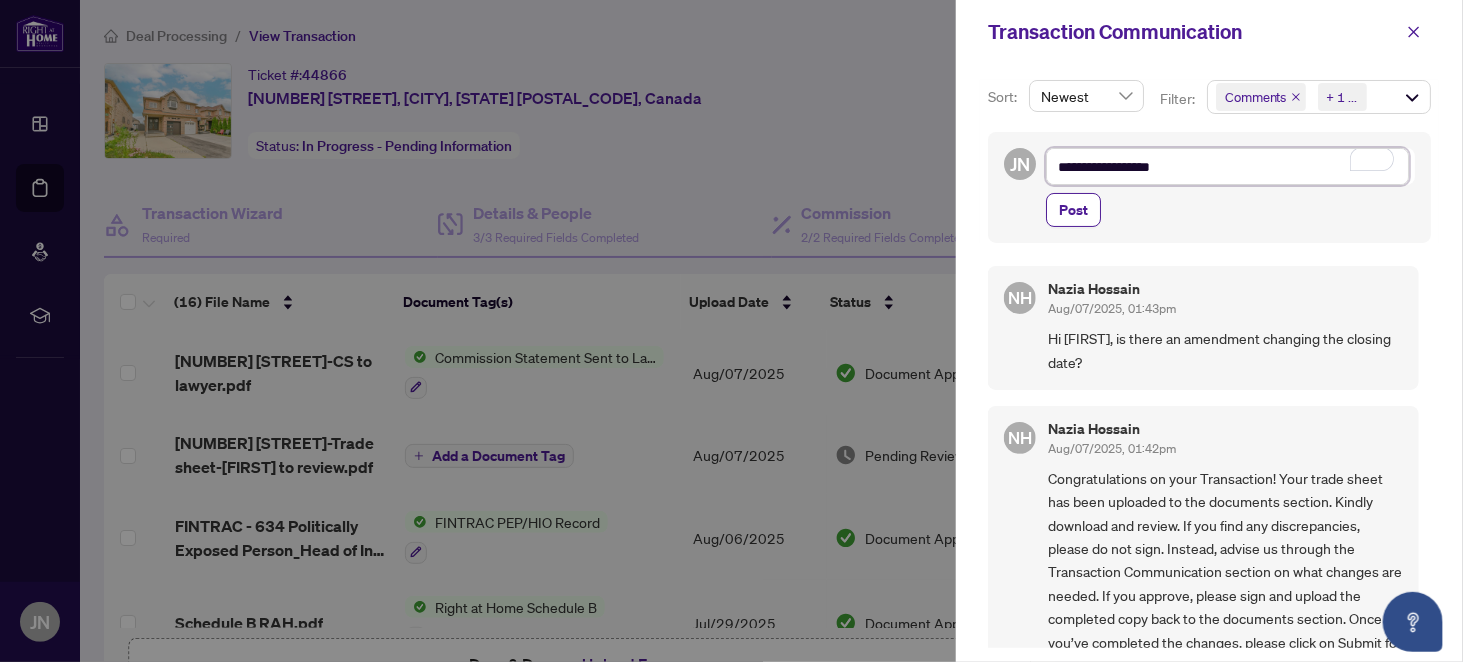 type on "**********" 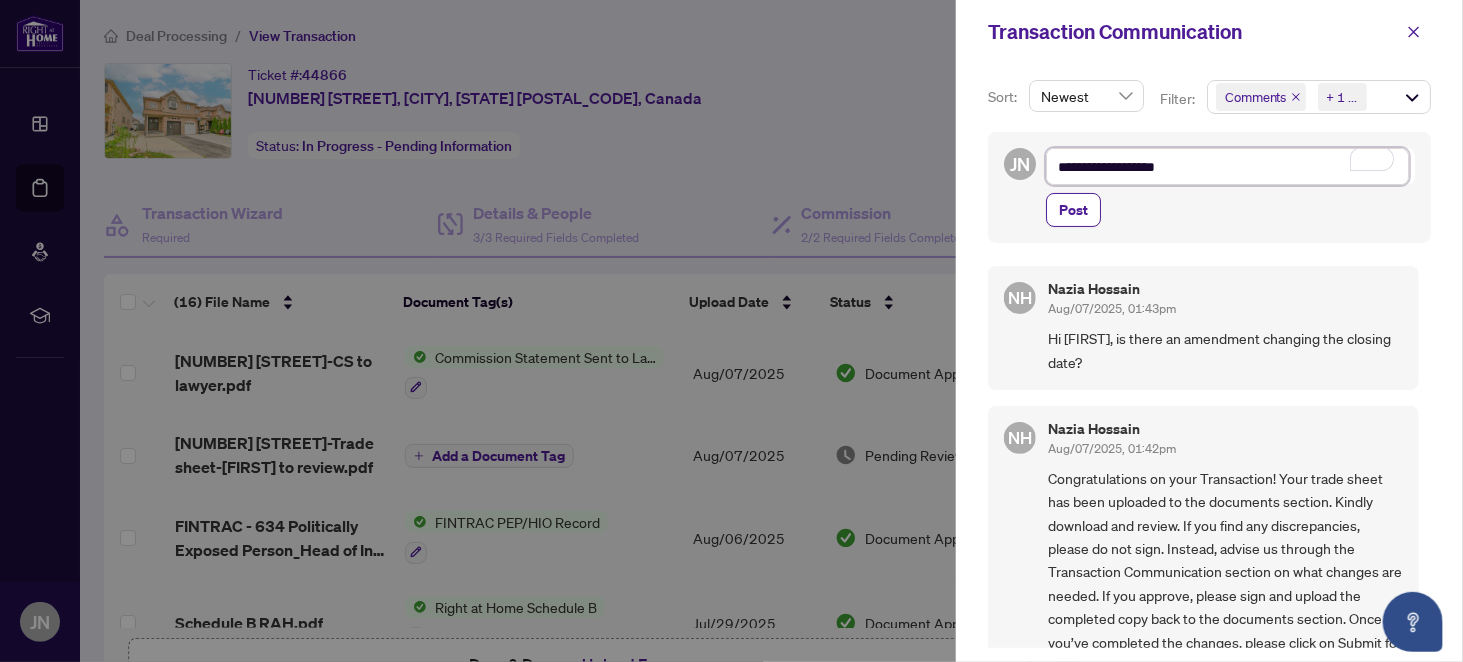 type on "**********" 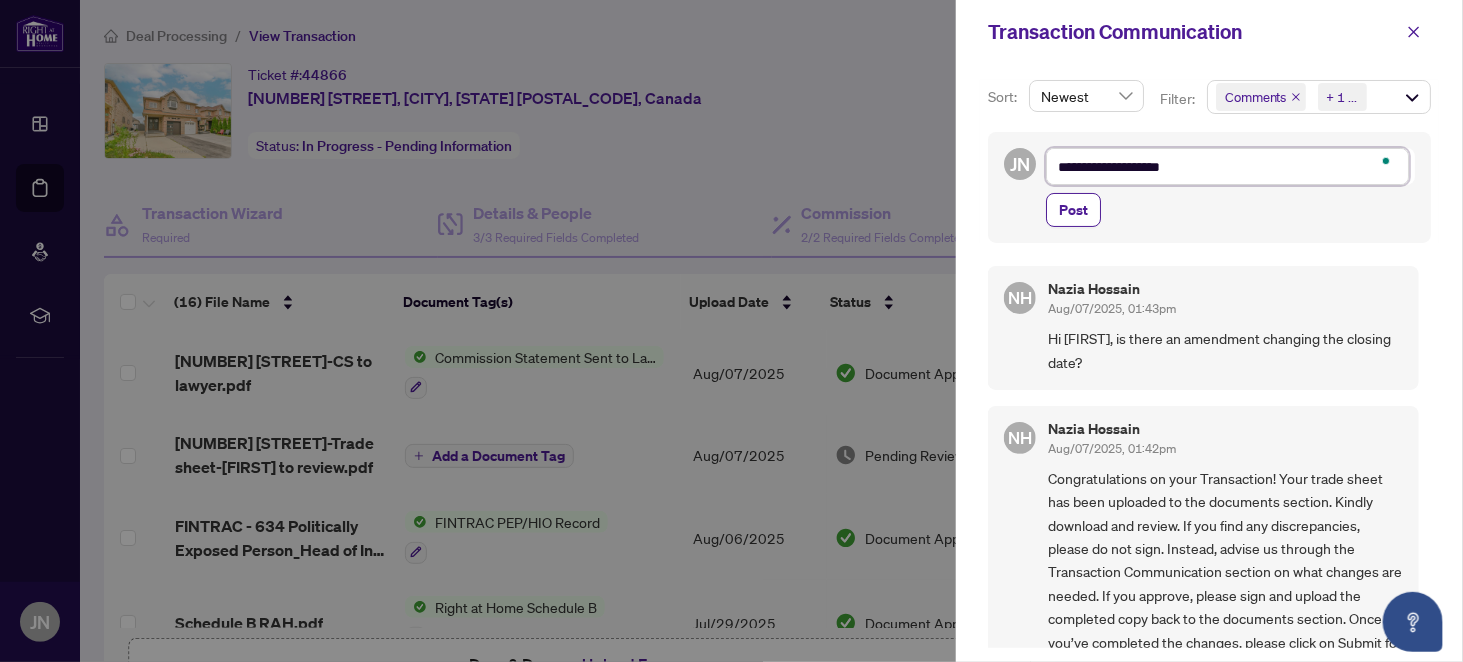 type on "**********" 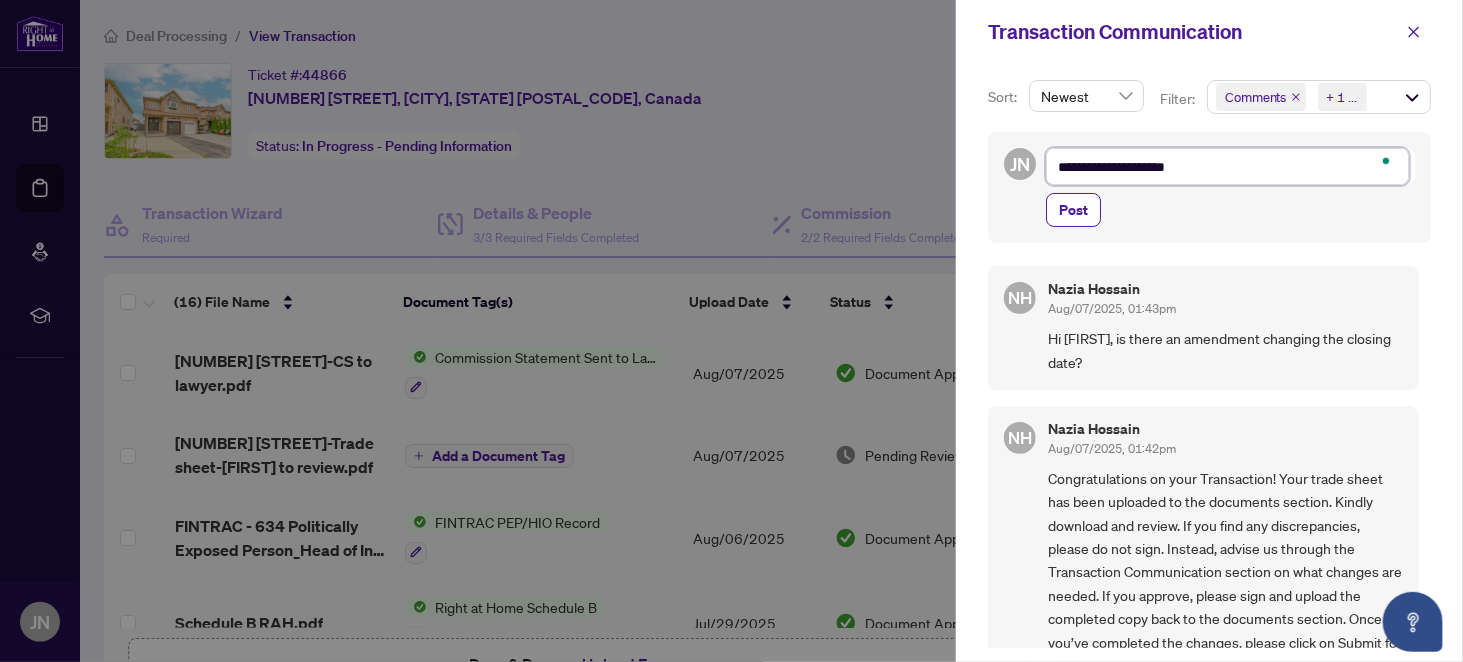 type on "**********" 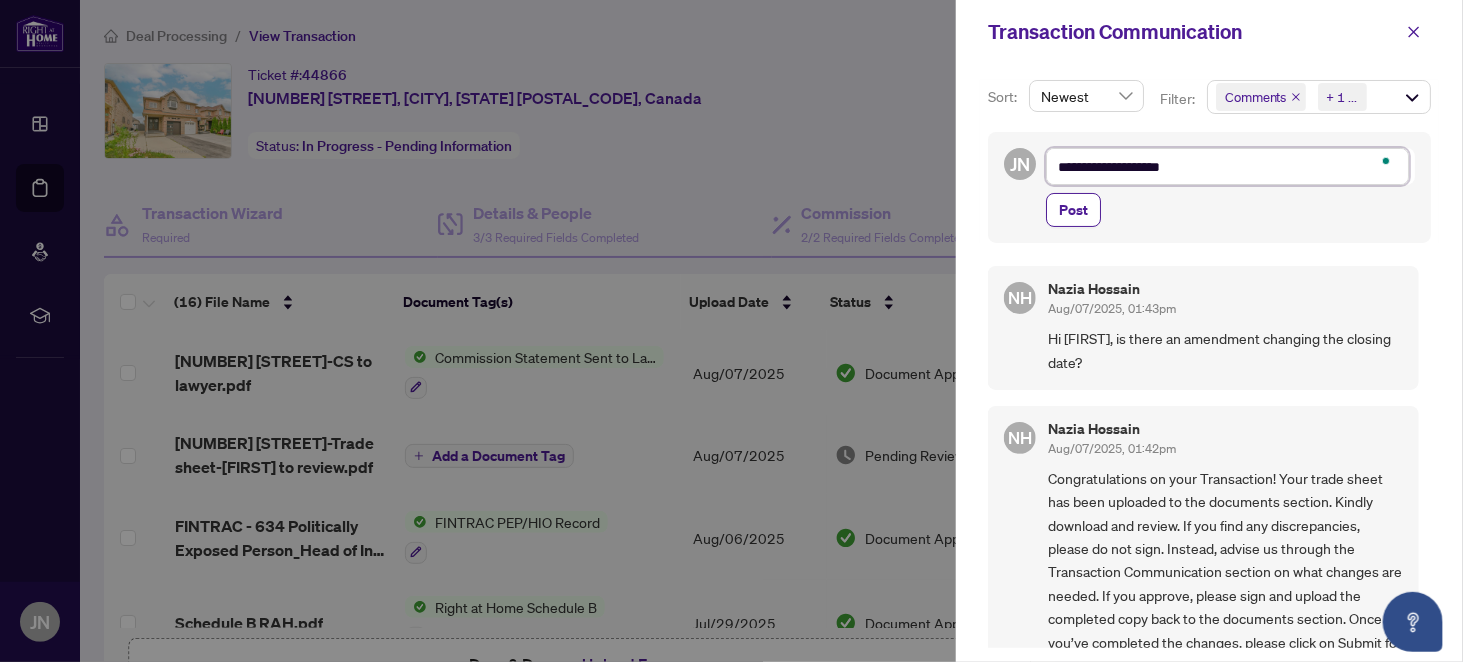 type on "**********" 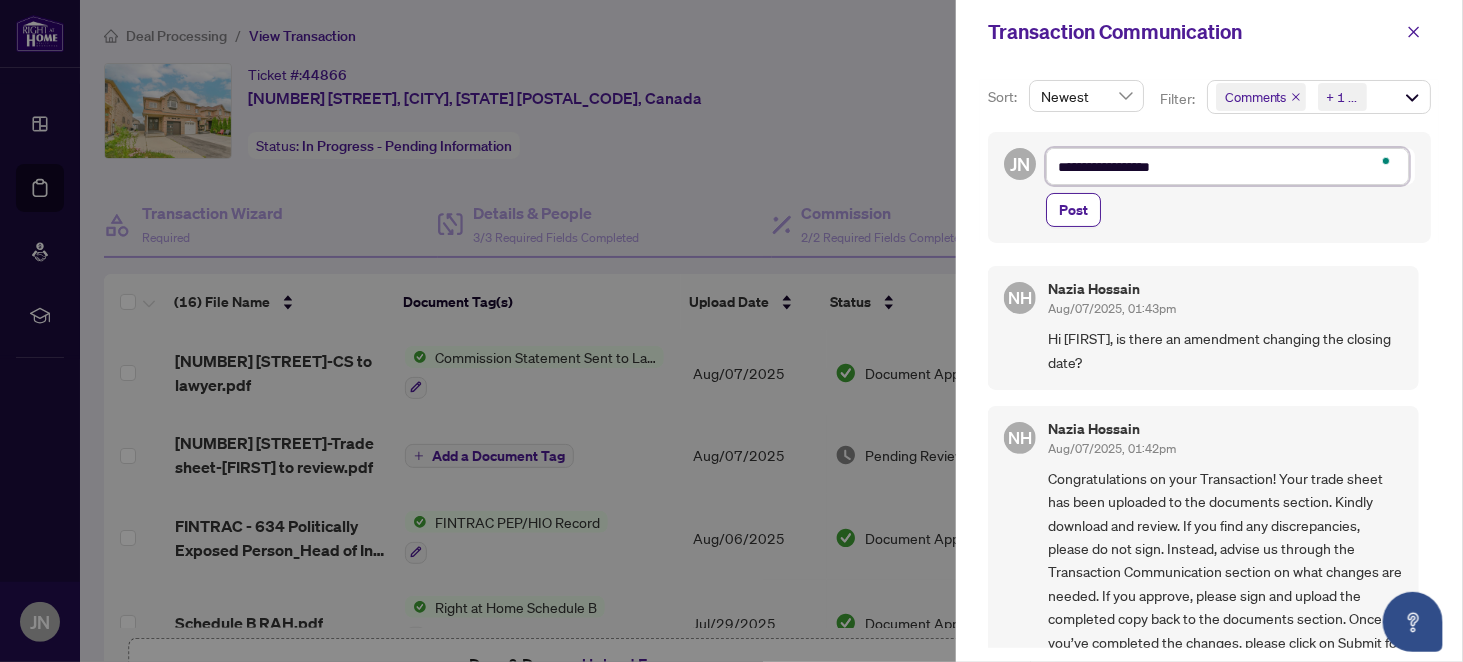type on "**********" 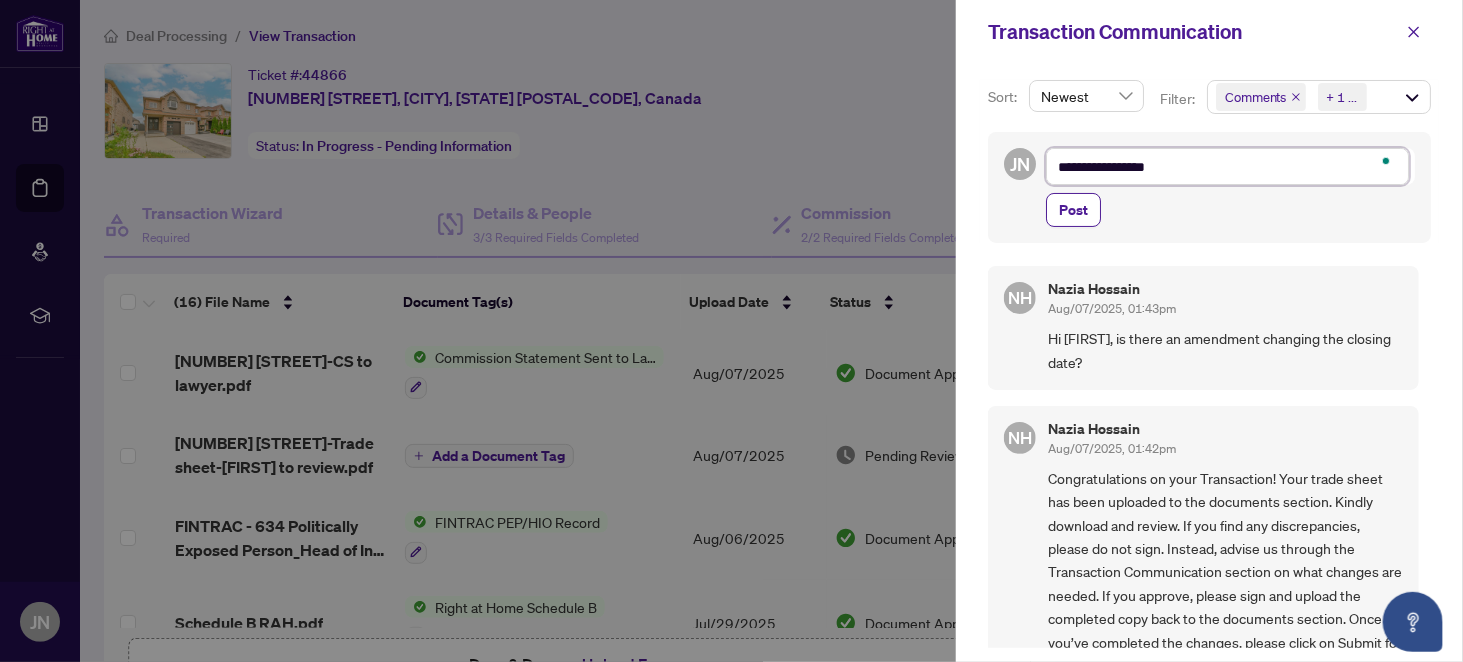 type on "**********" 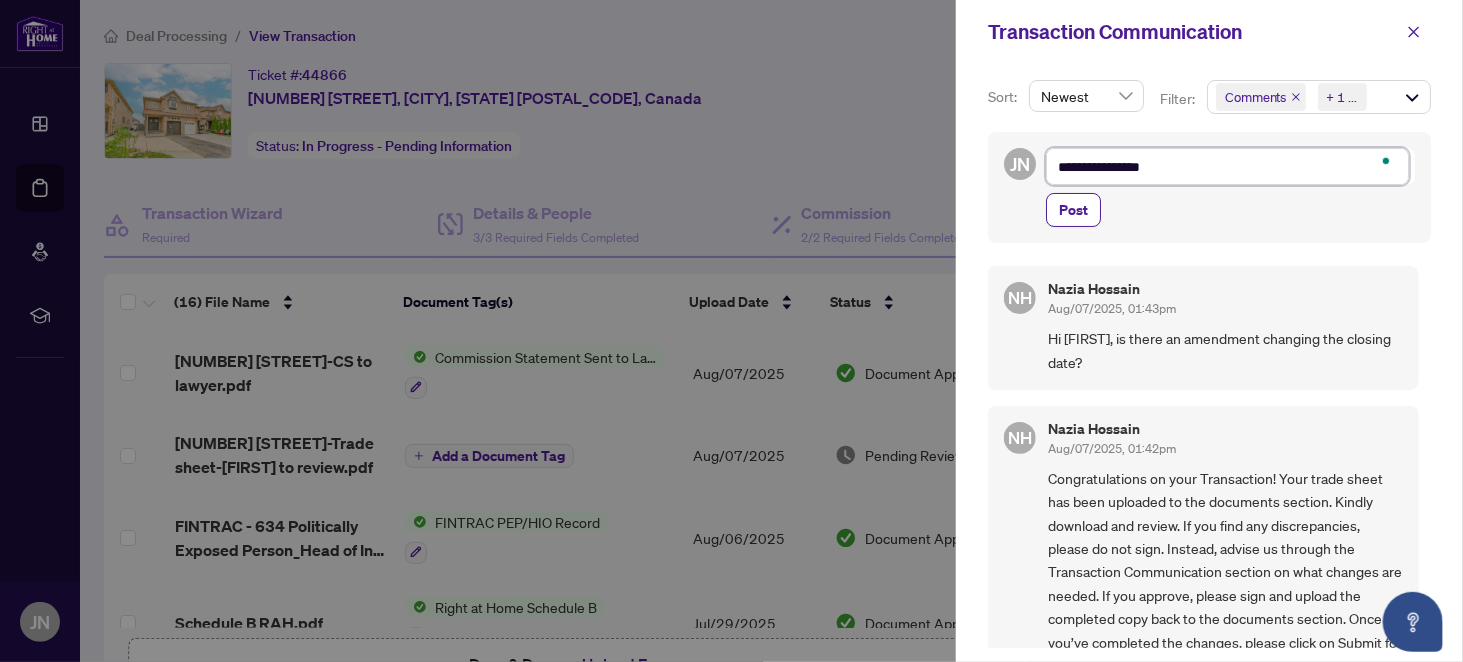 type on "**********" 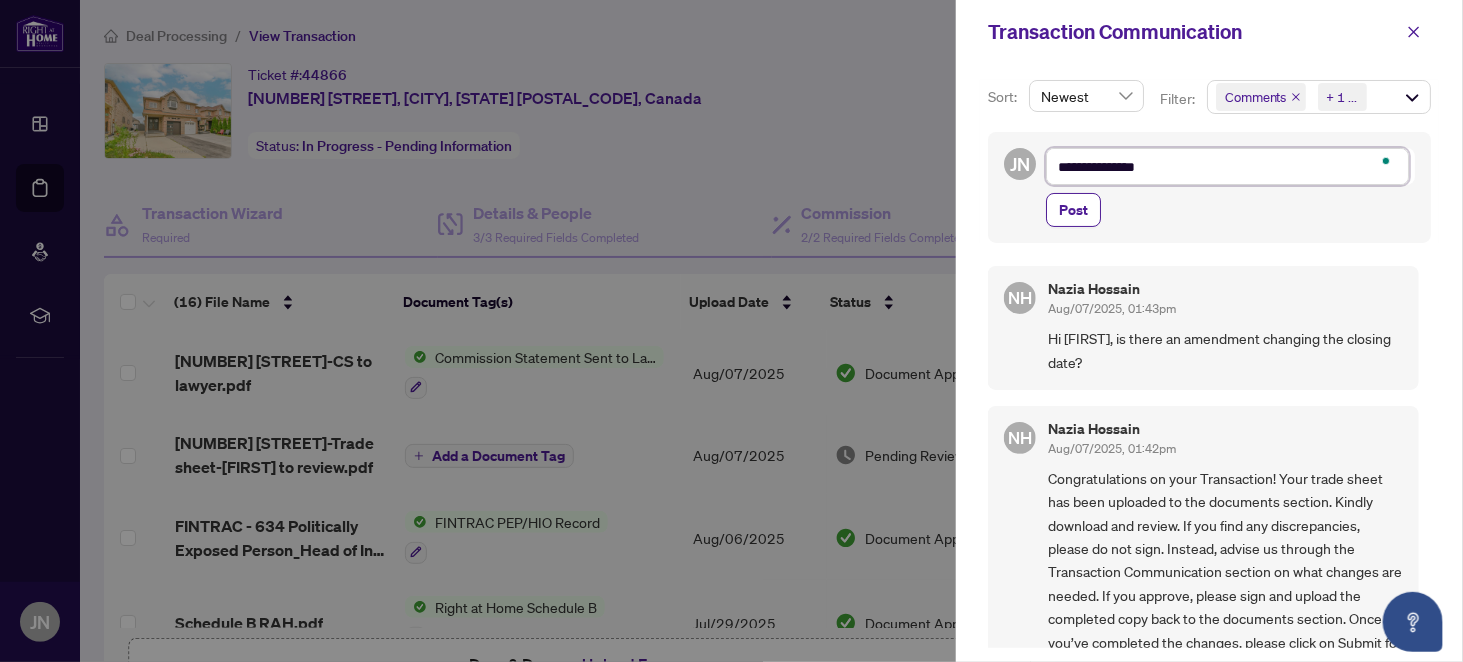 type on "**********" 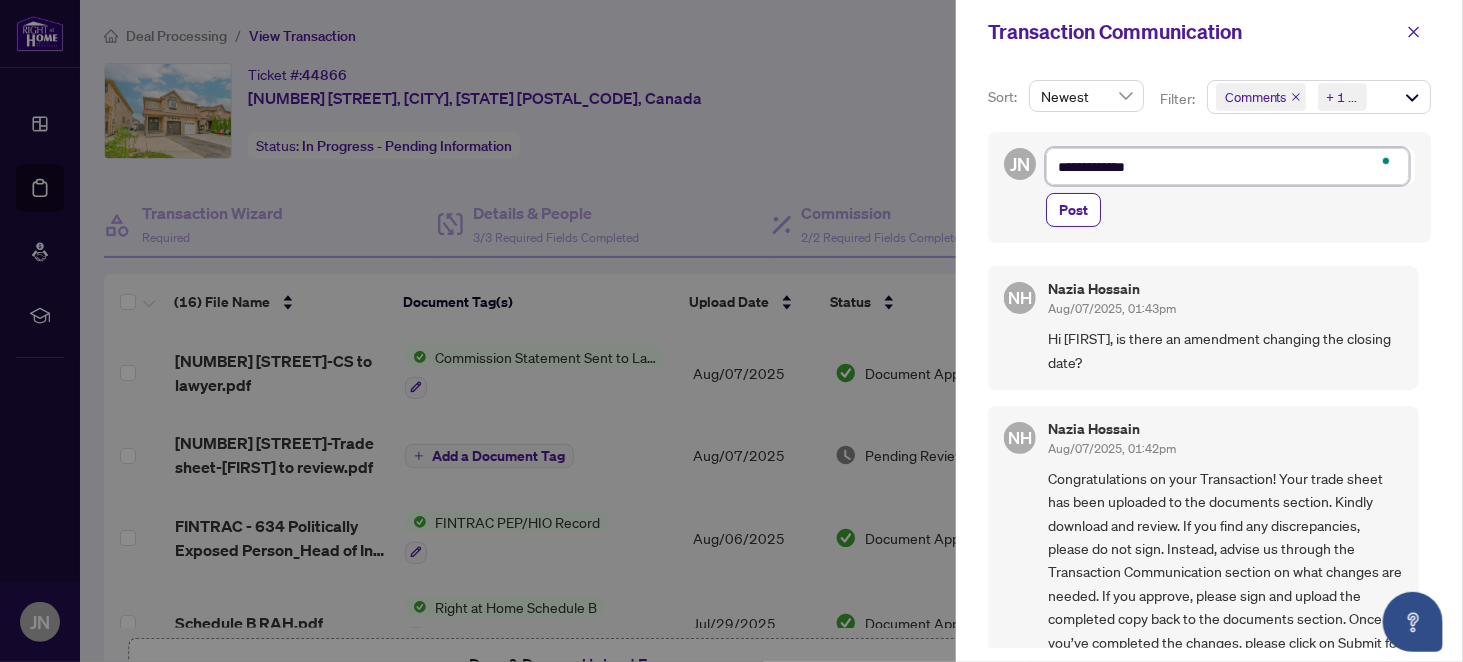 type on "**********" 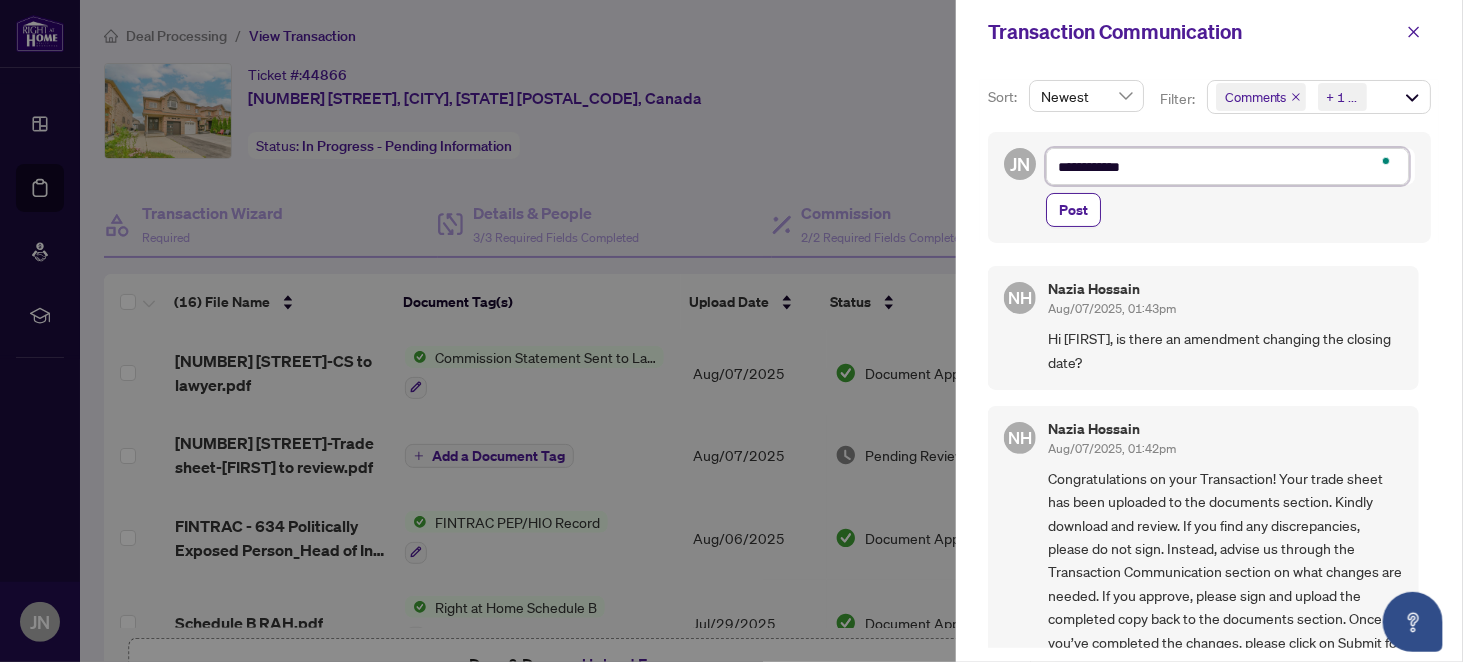 type on "**********" 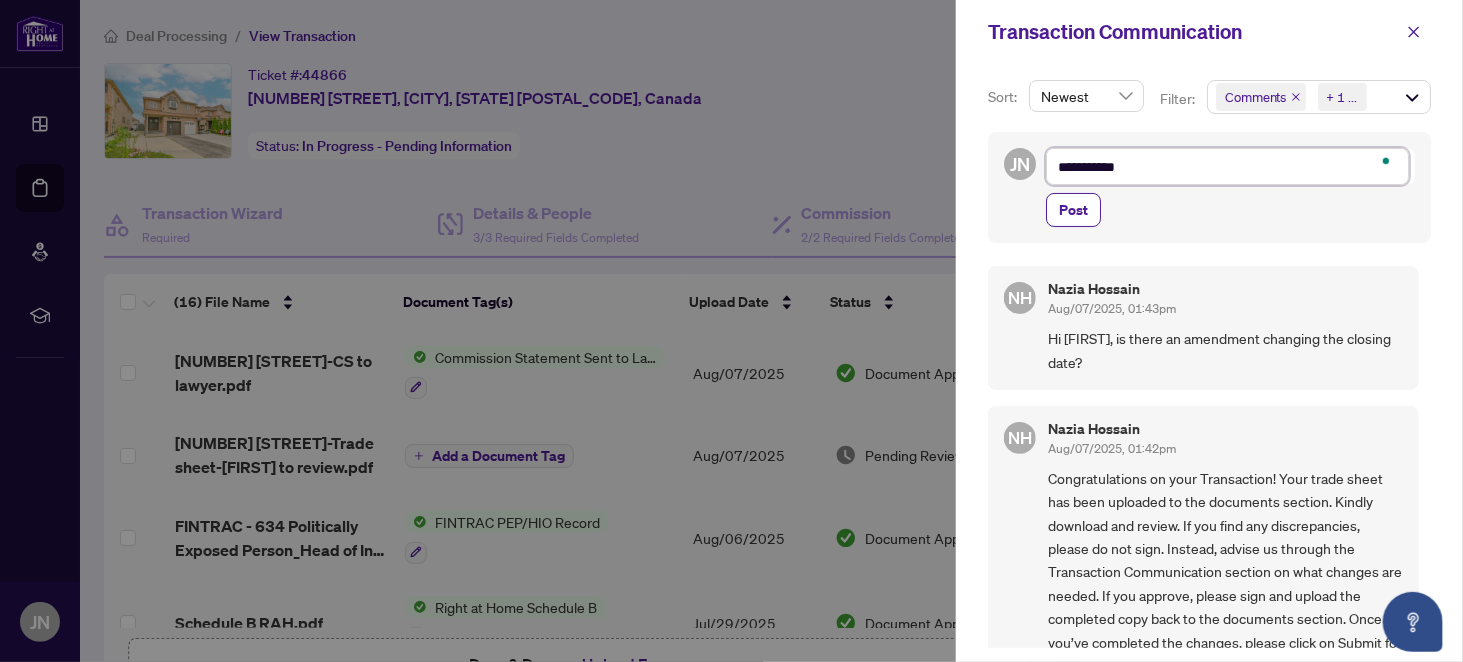 type on "**********" 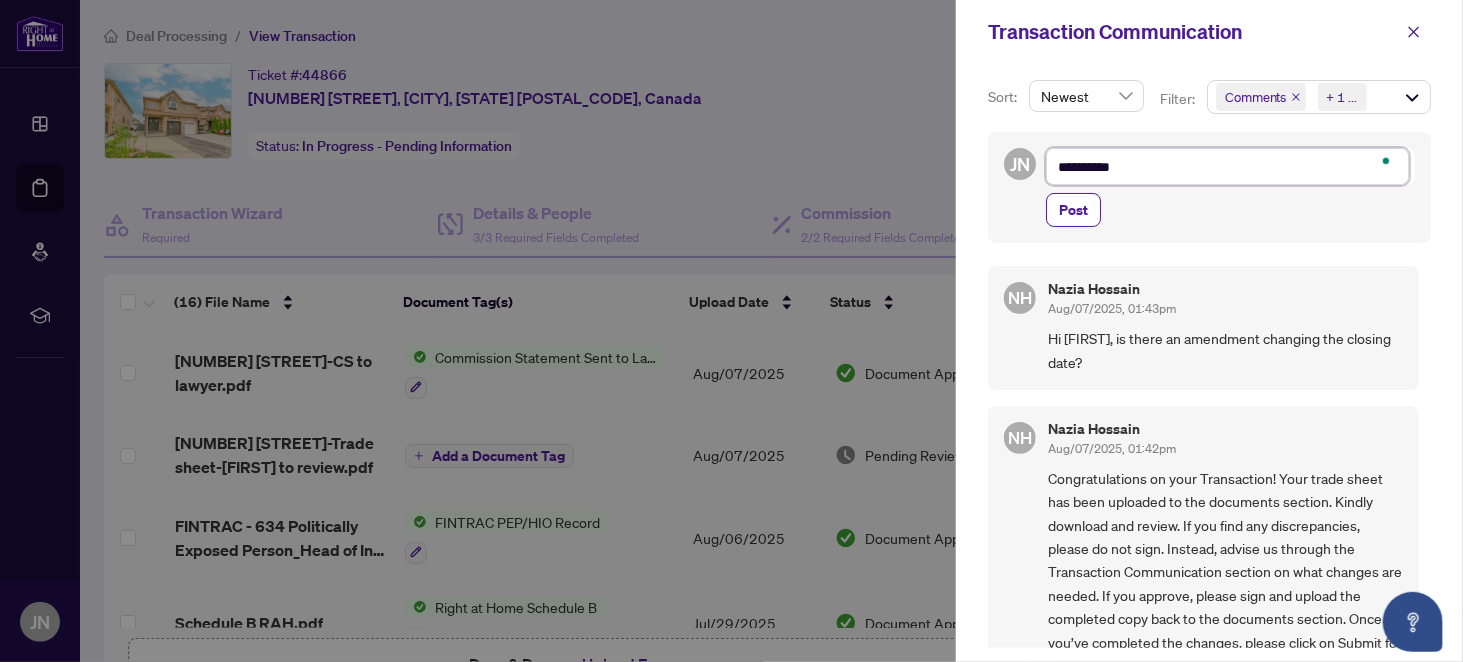 type on "*********" 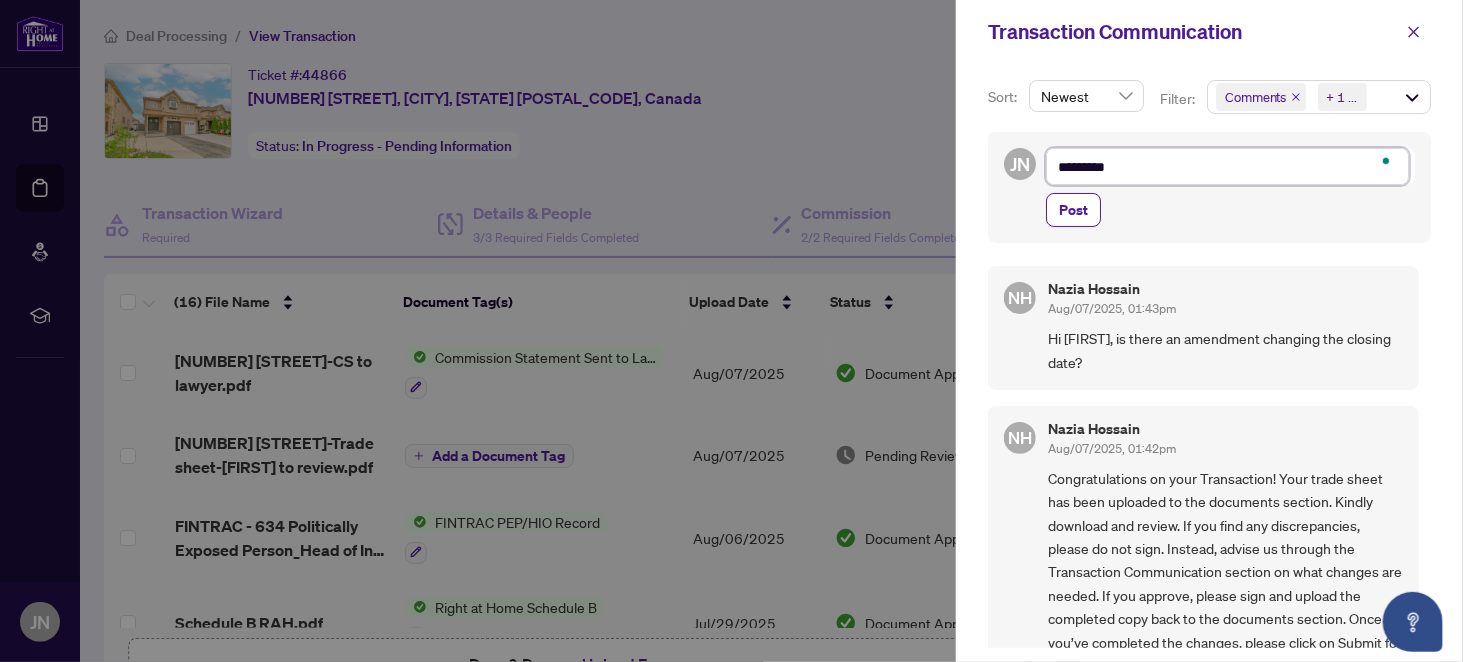 type on "********" 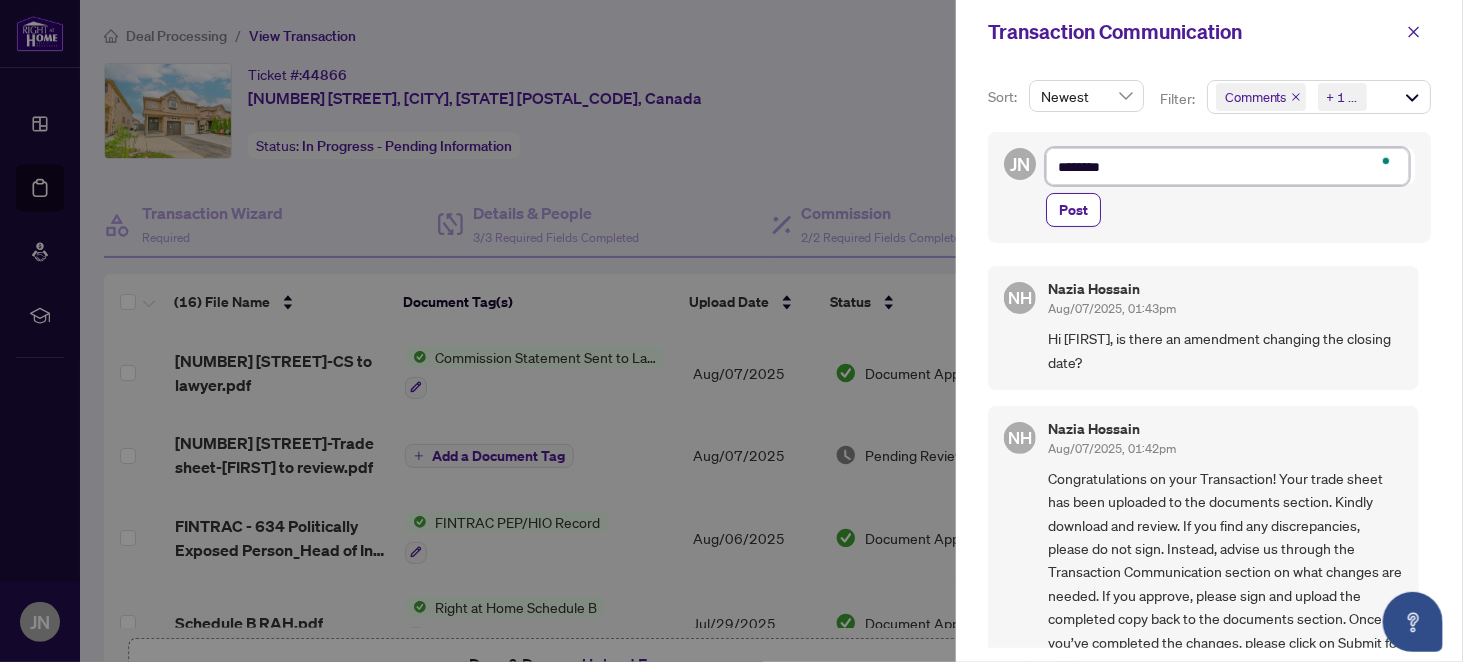 type on "********" 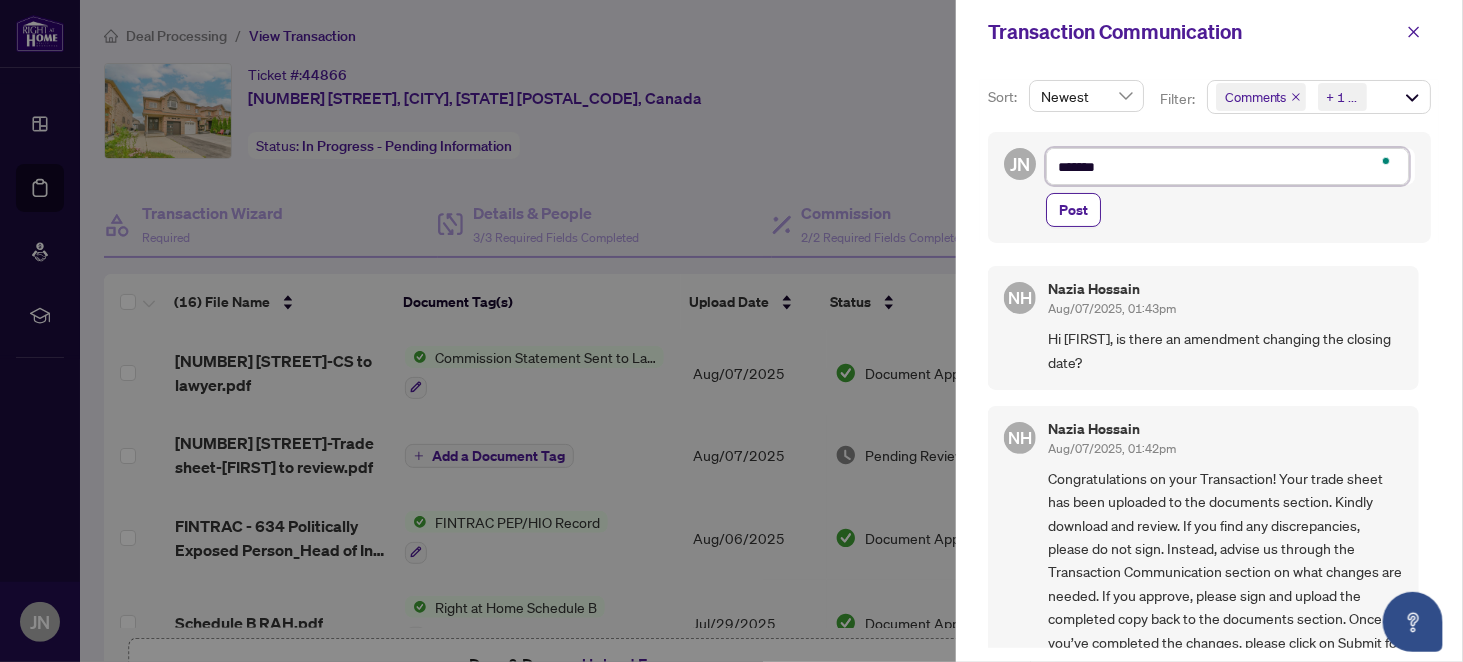 type on "******" 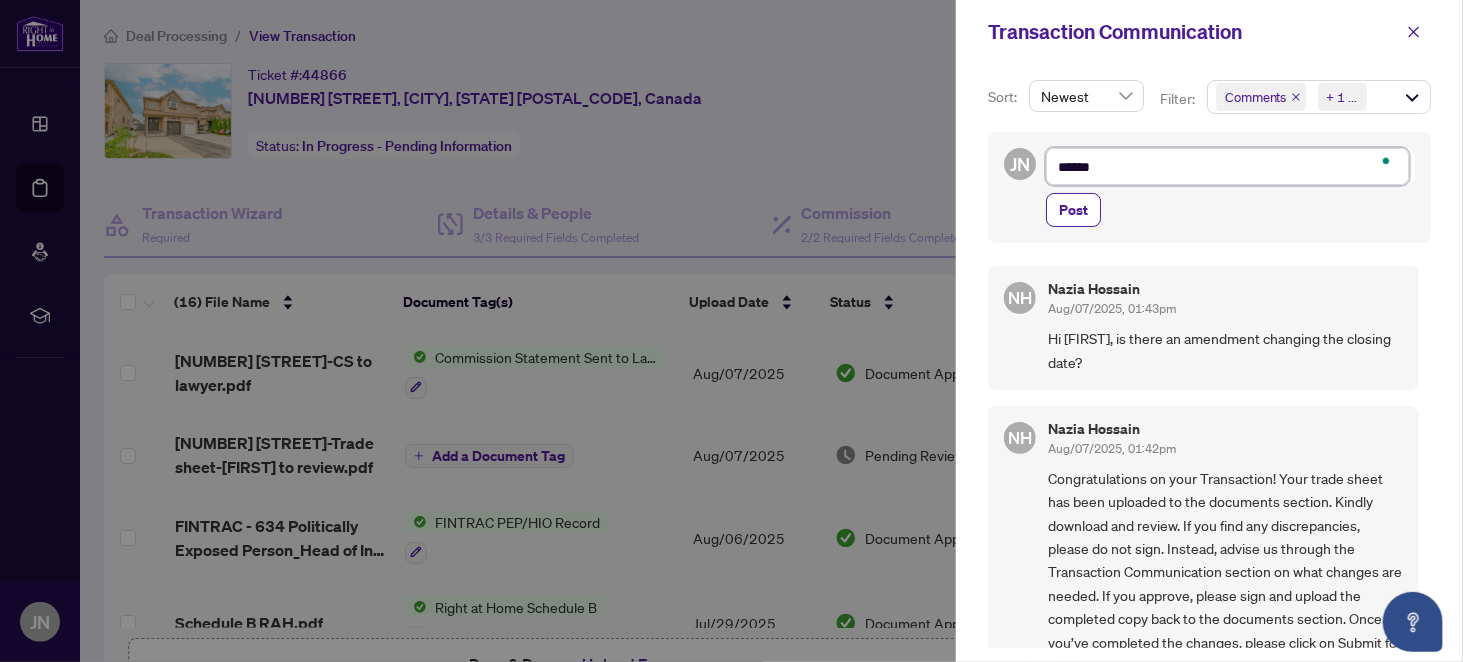 type on "*****" 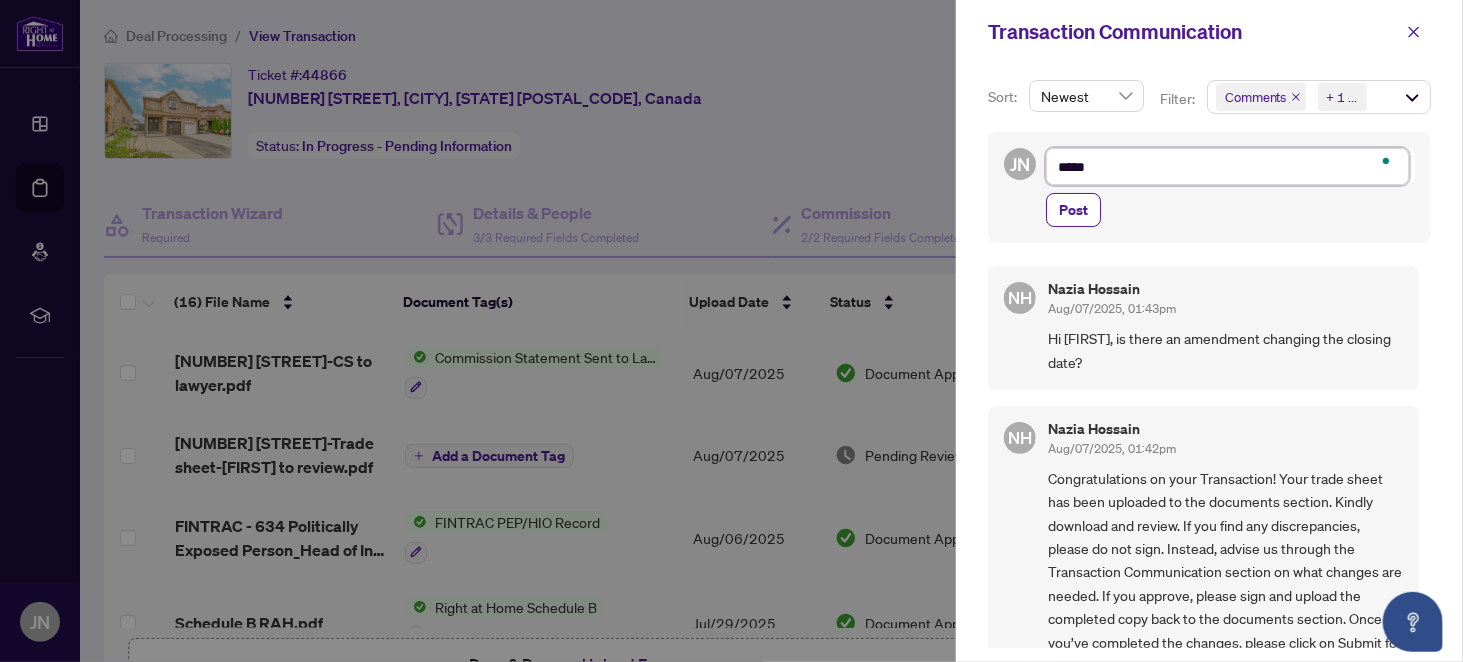 type on "*****" 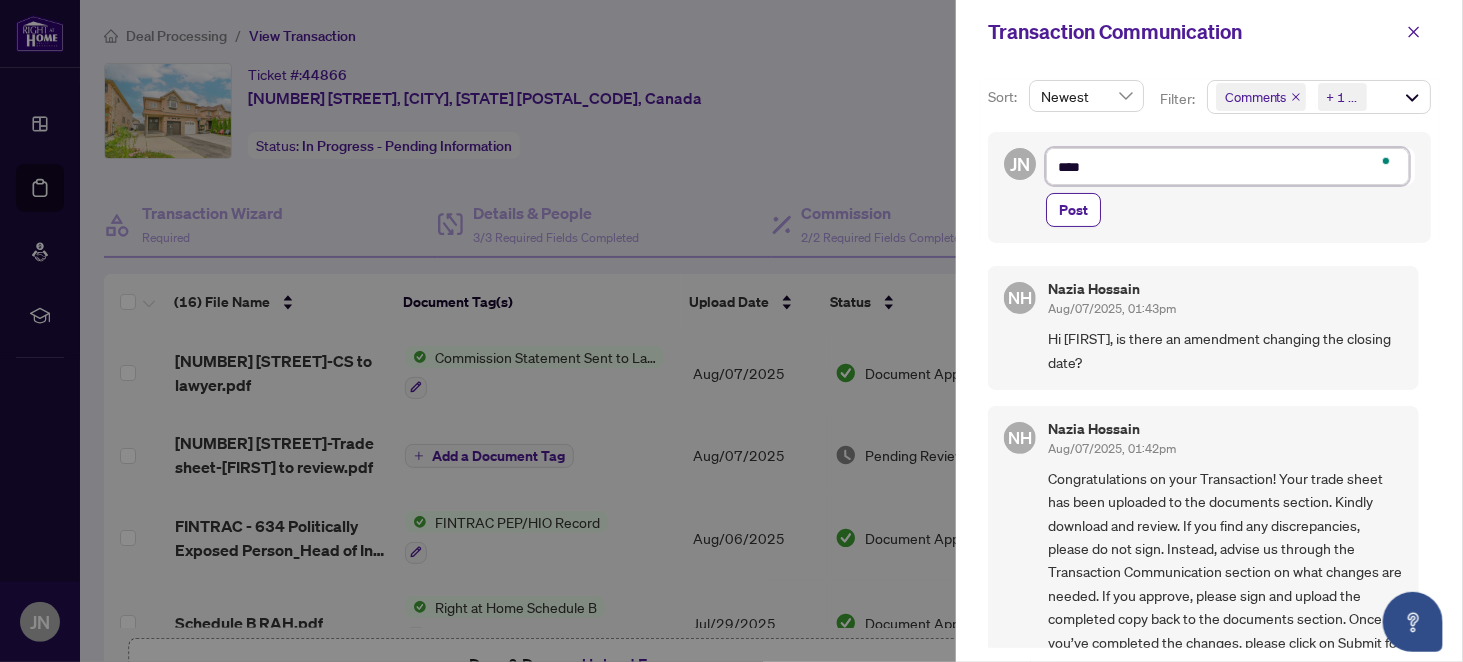 type on "*****" 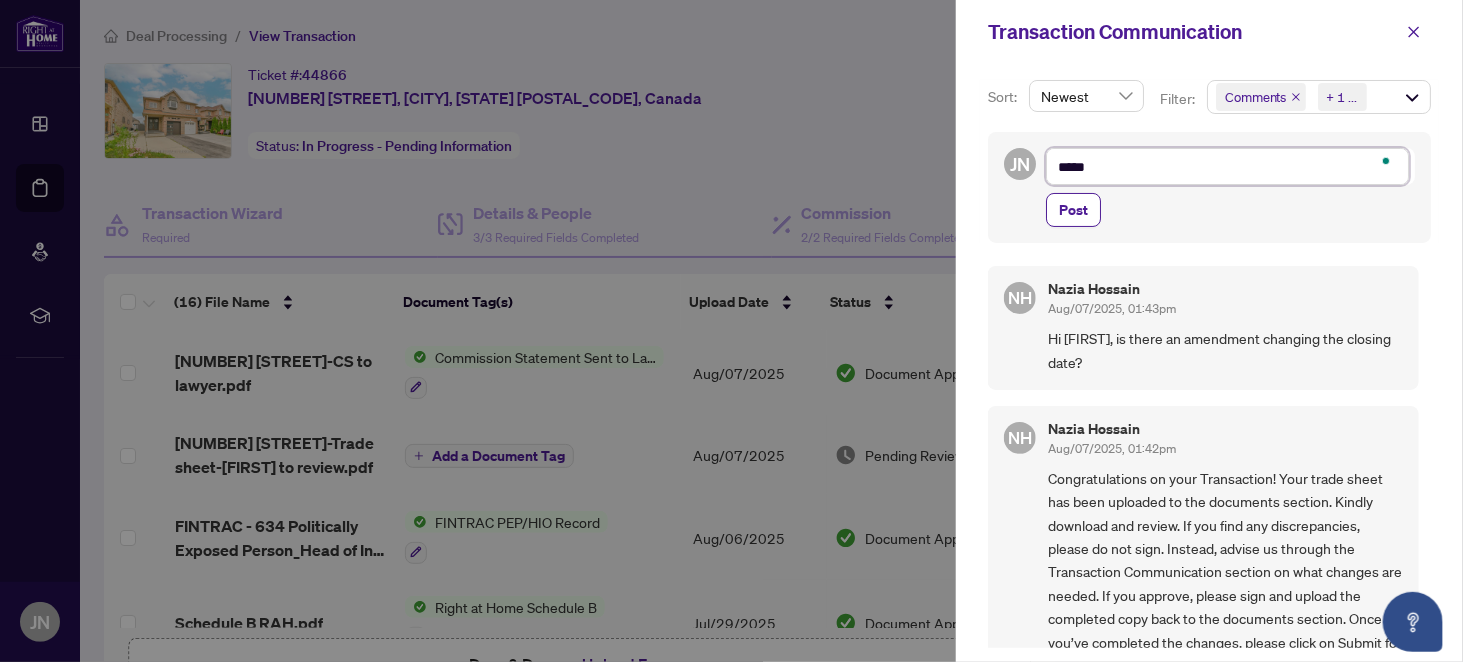 type on "******" 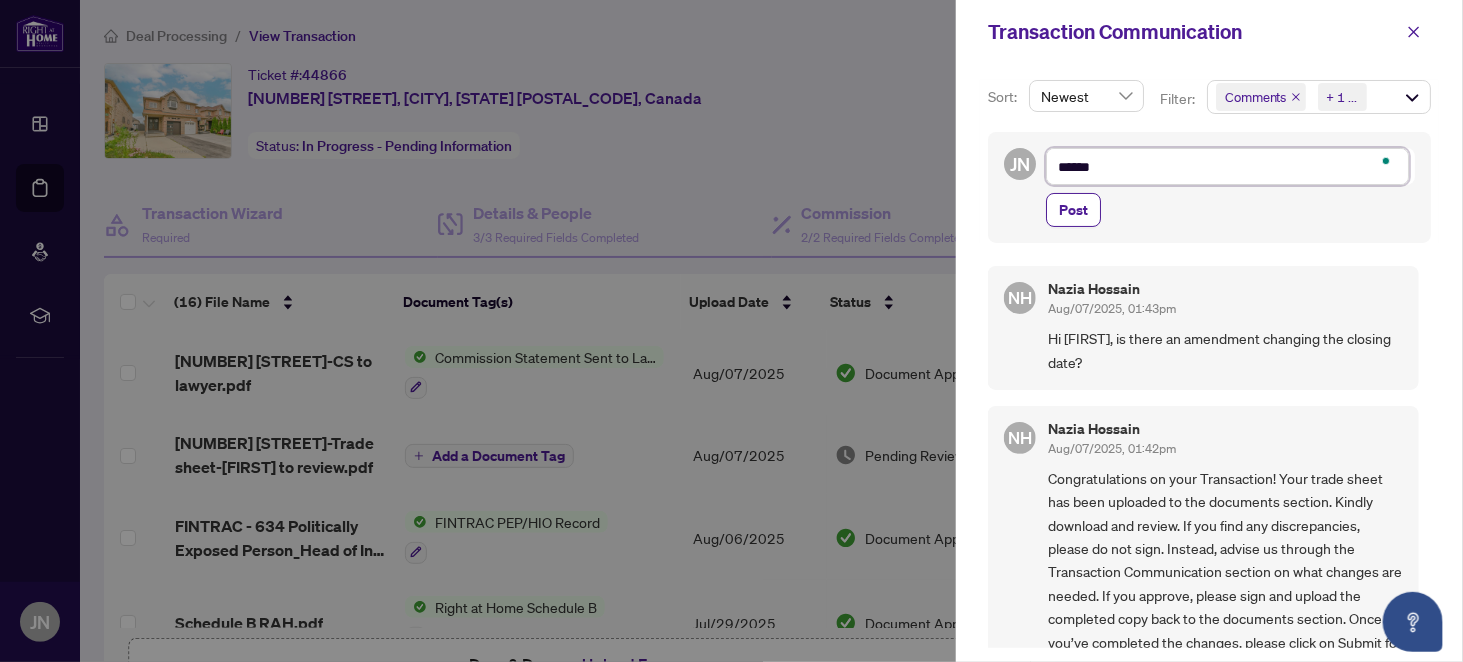 type on "*******" 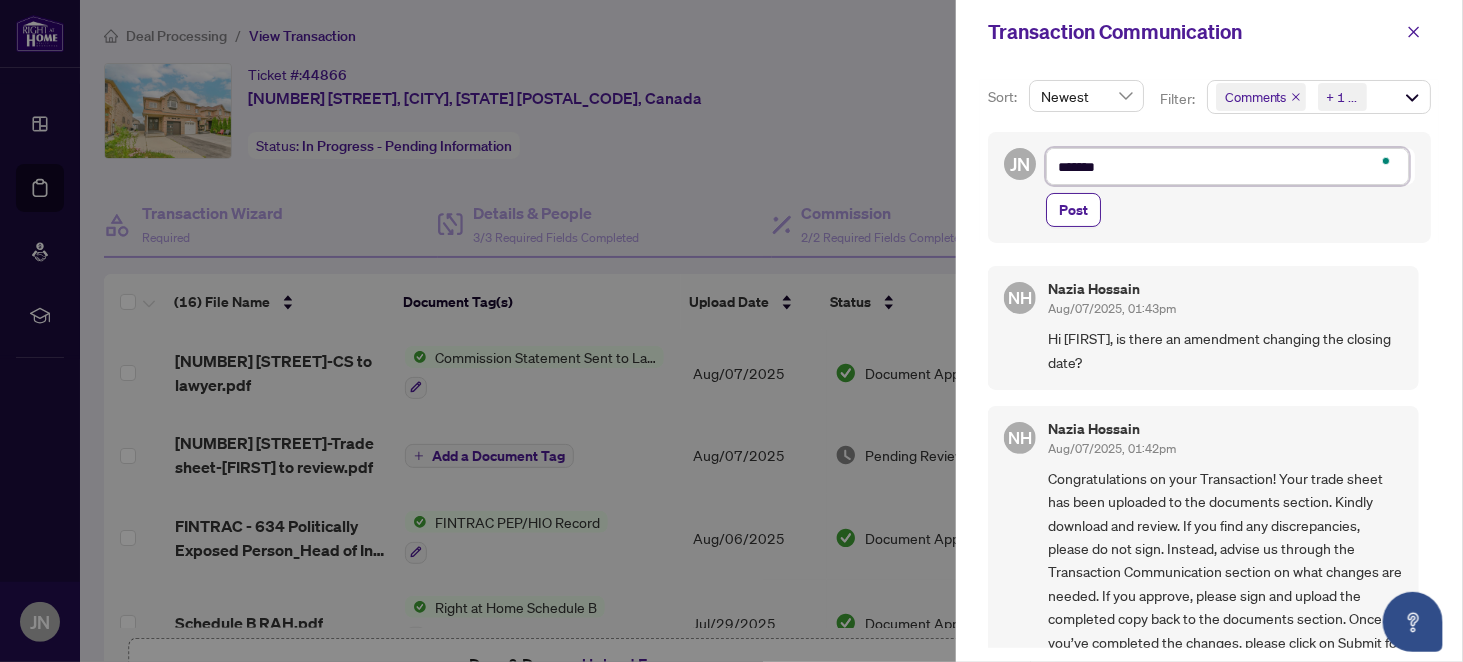 type on "******" 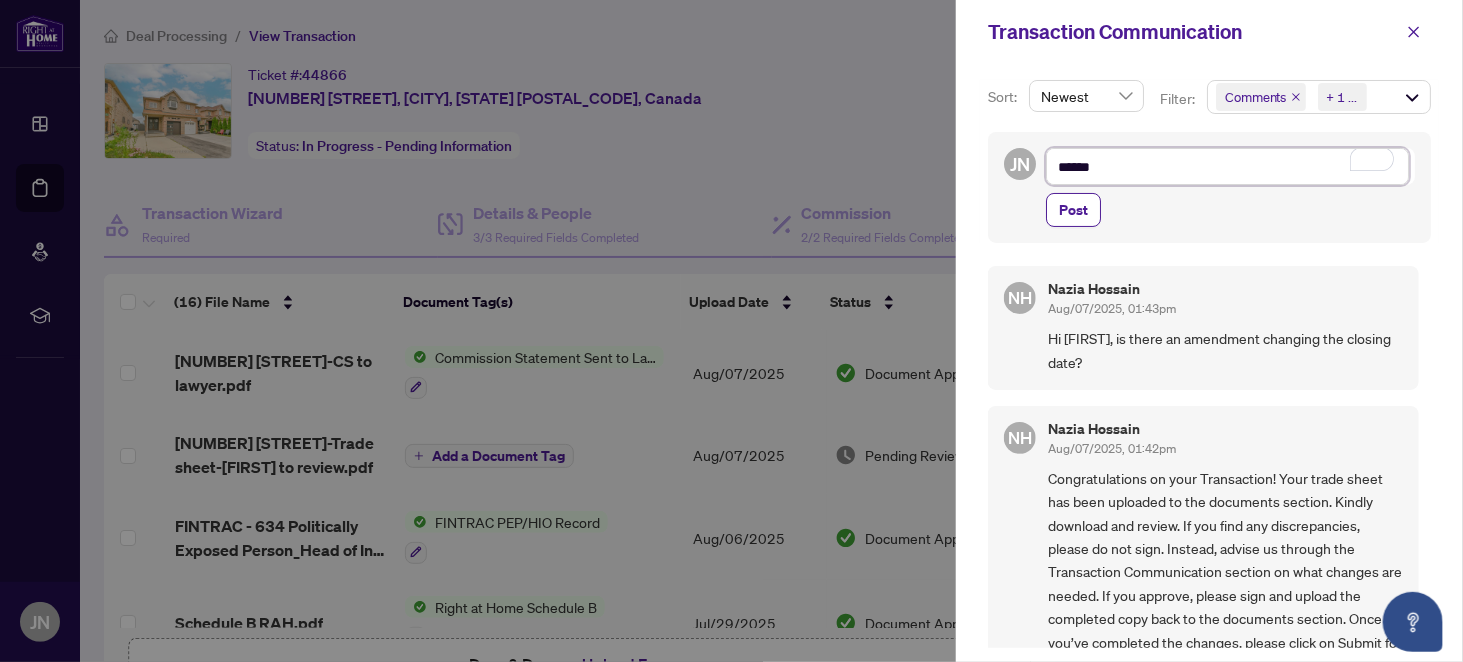 type on "*******" 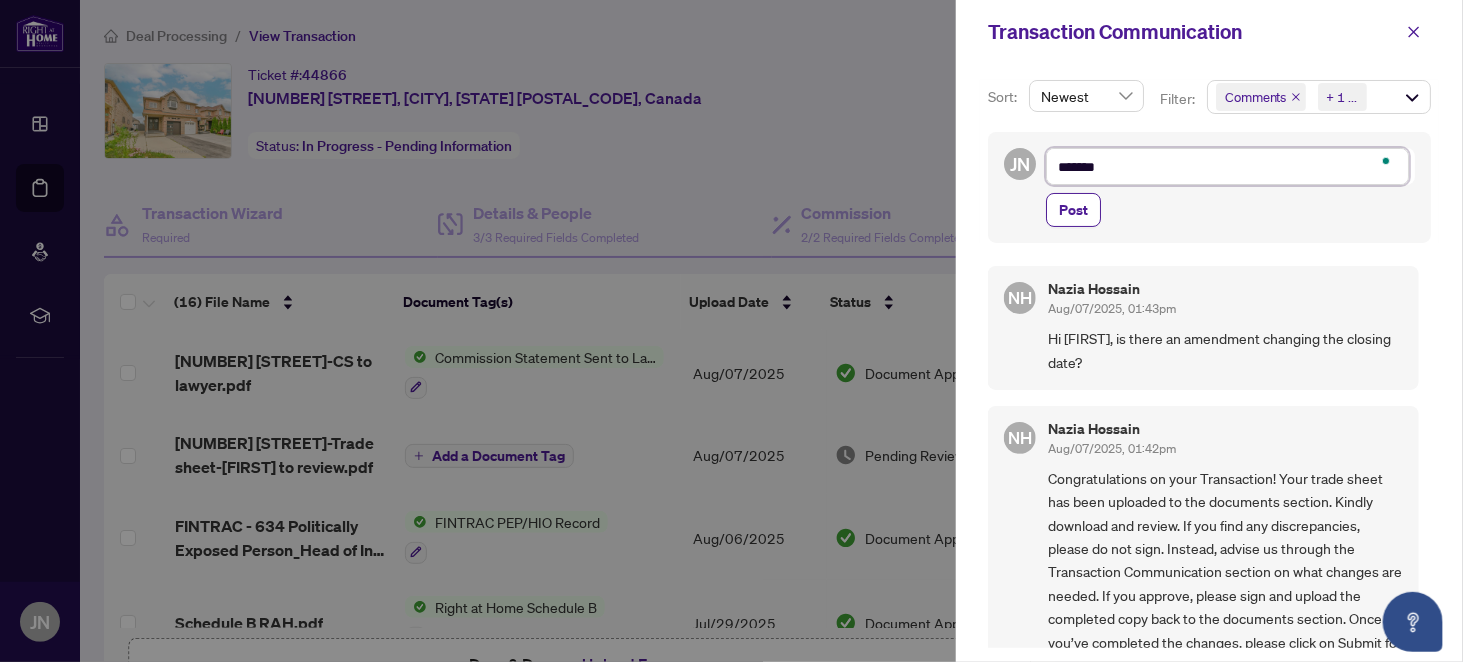 type on "********" 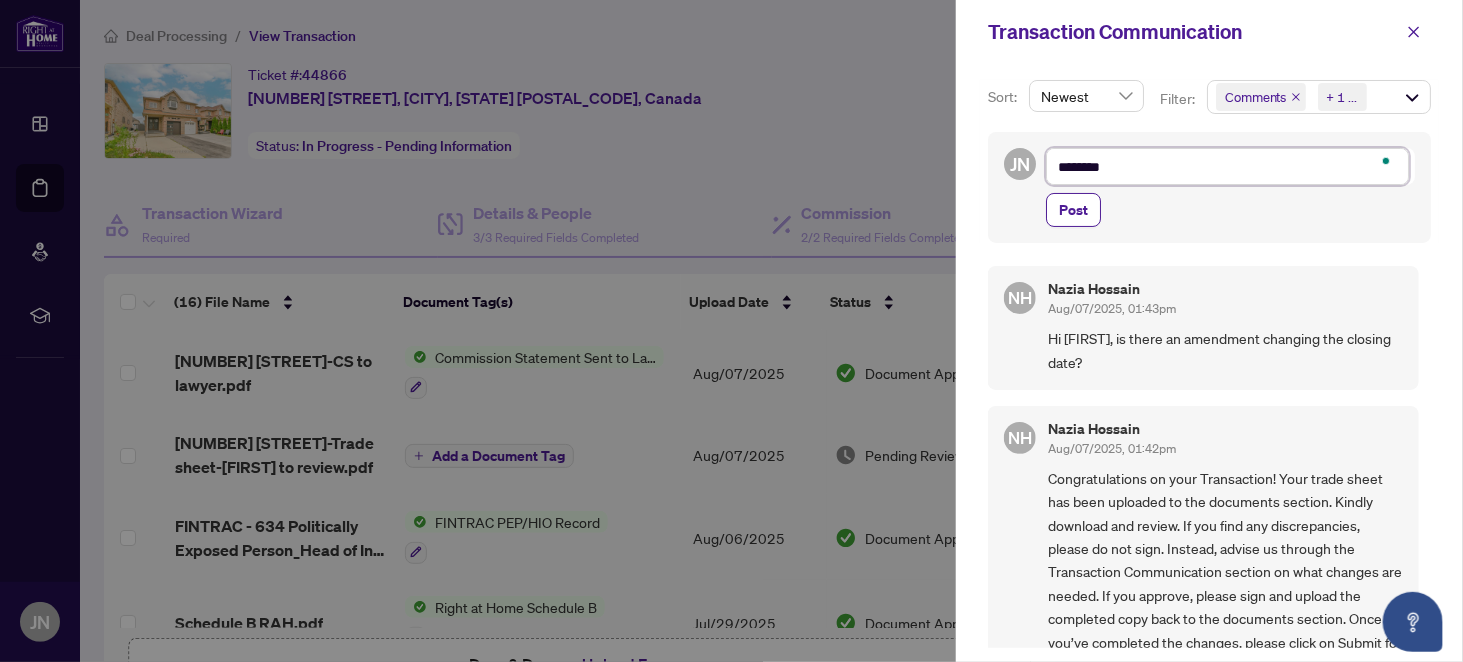 type on "*********" 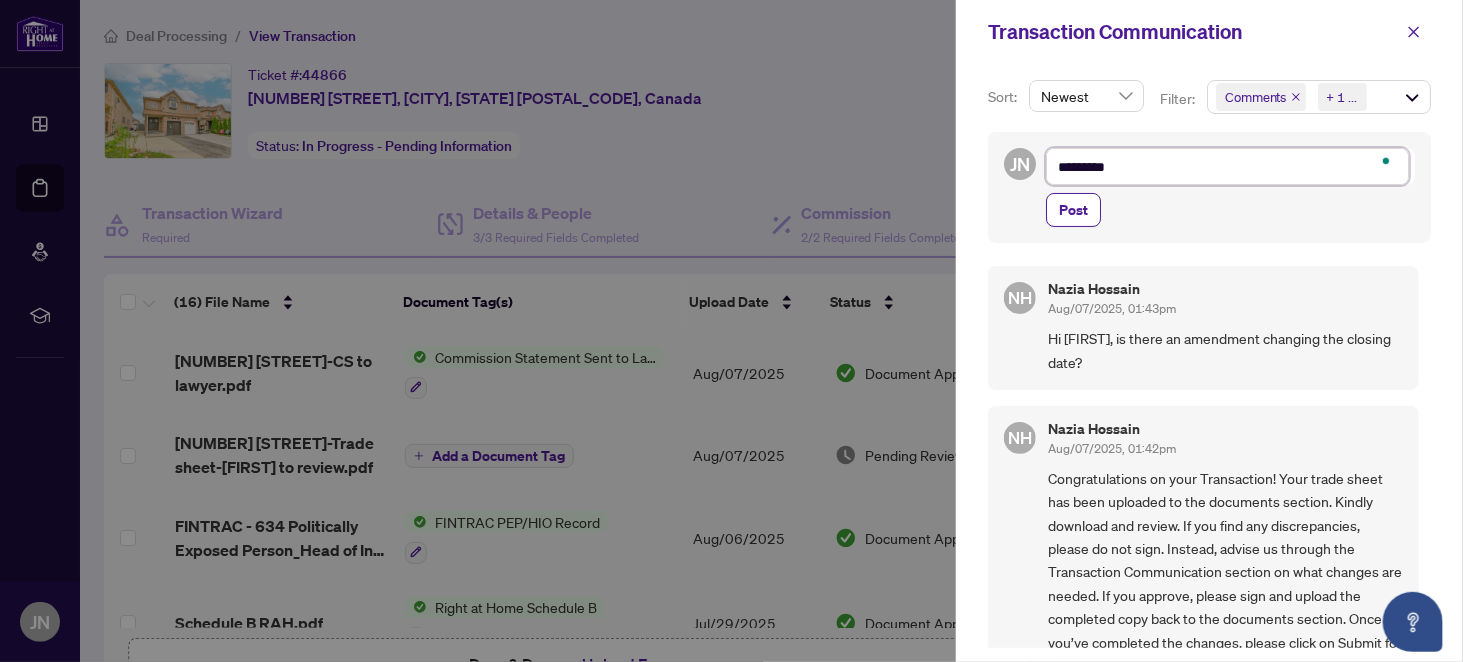 type on "**********" 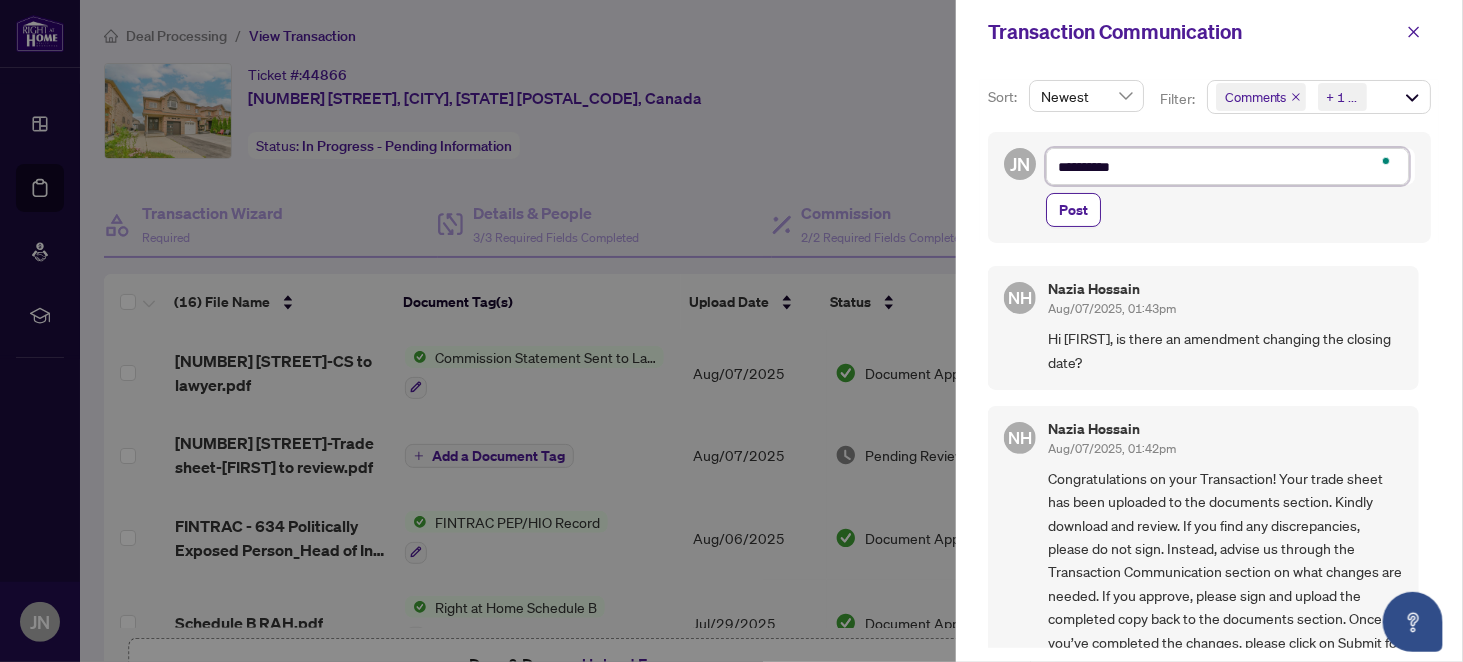type on "*********" 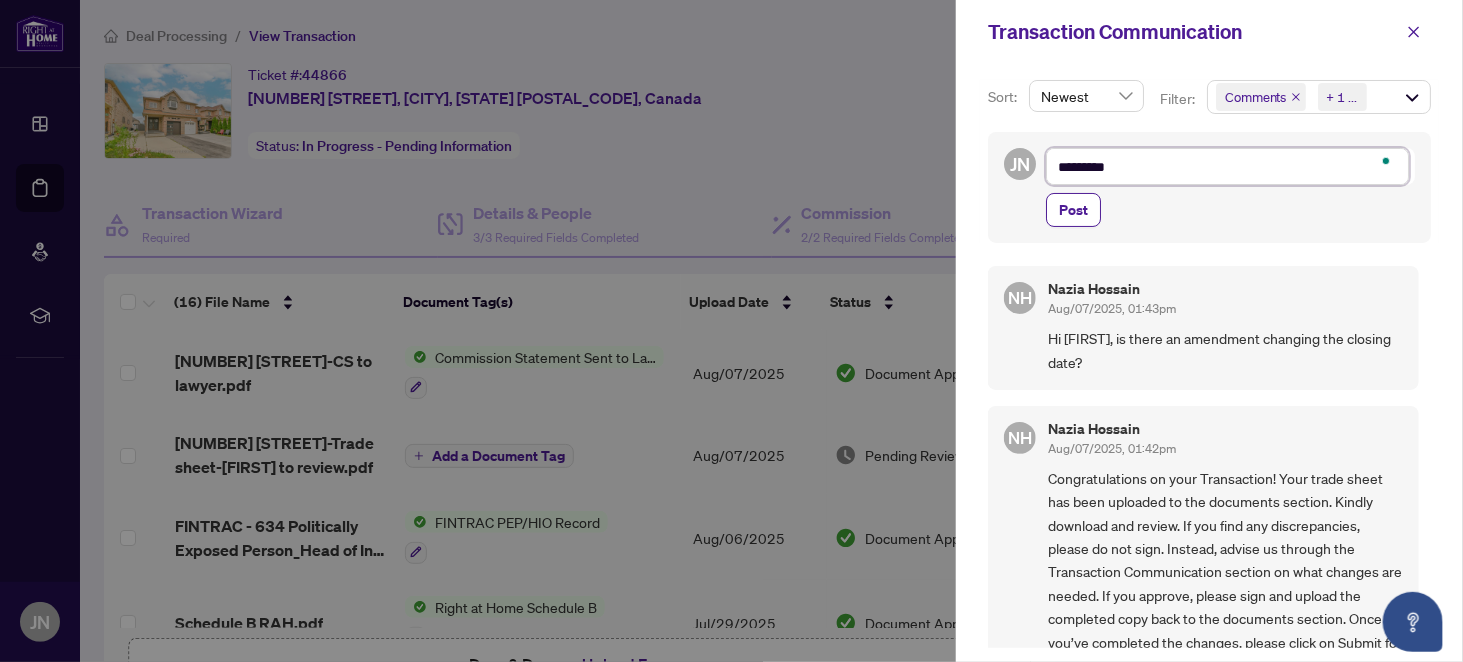 type on "********" 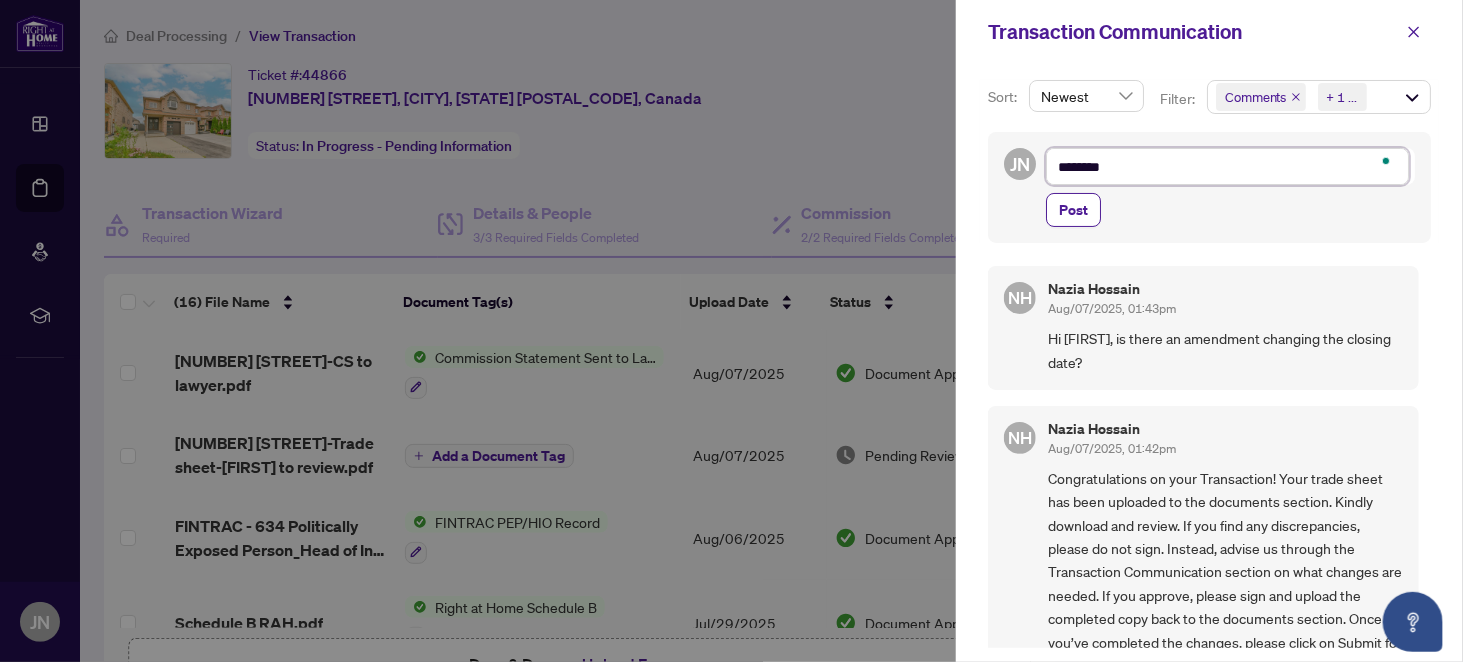 type on "*******" 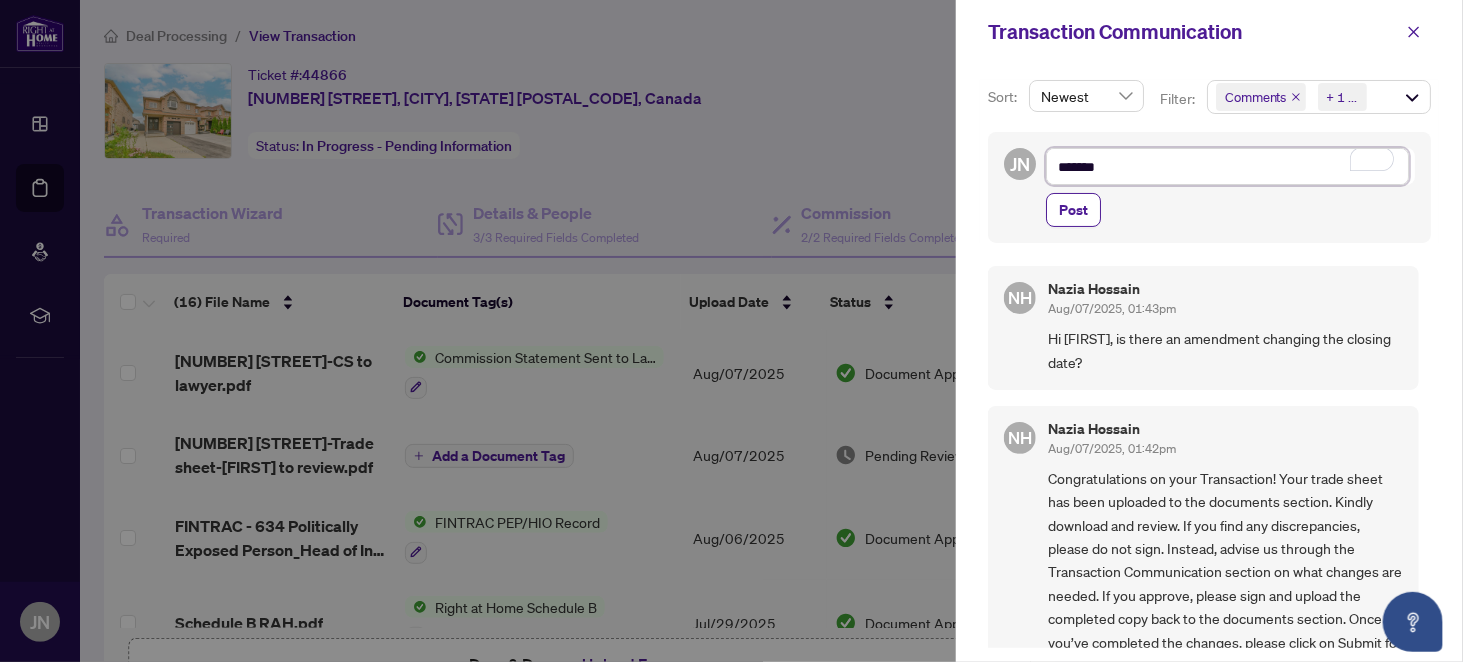 type on "********" 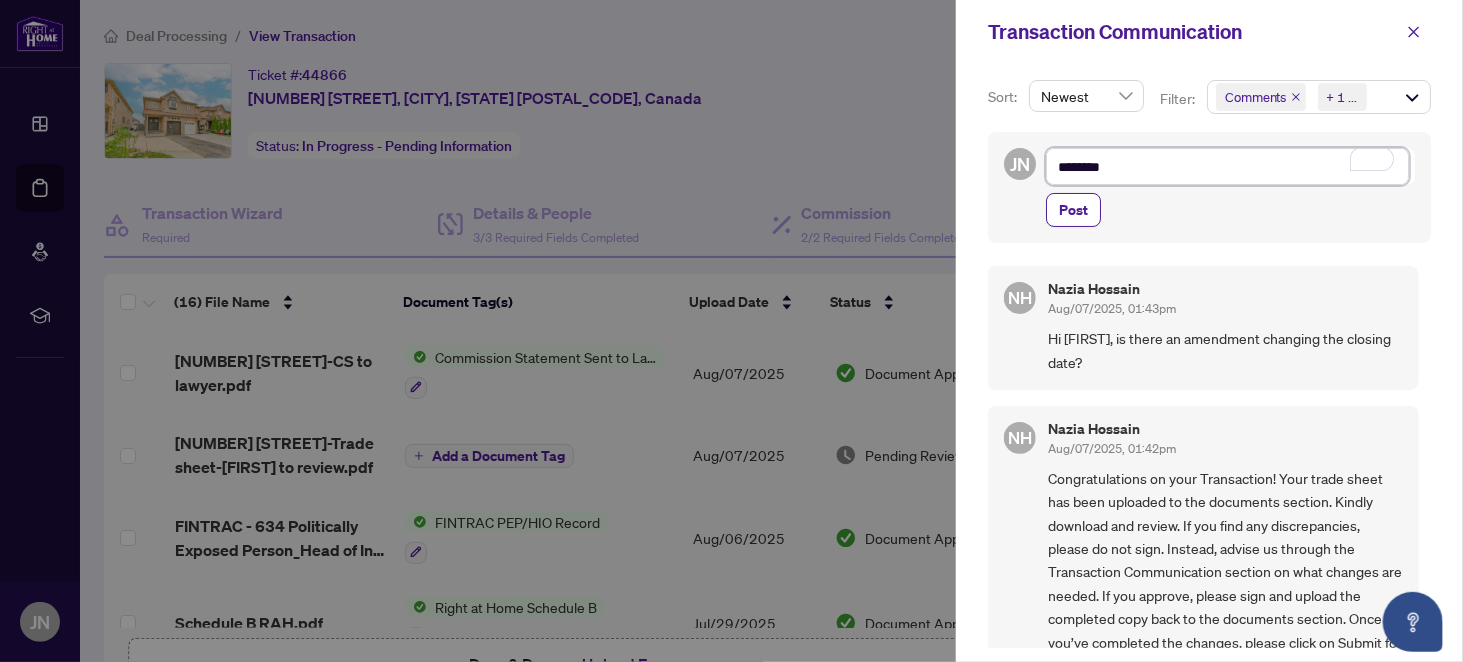 type on "*********" 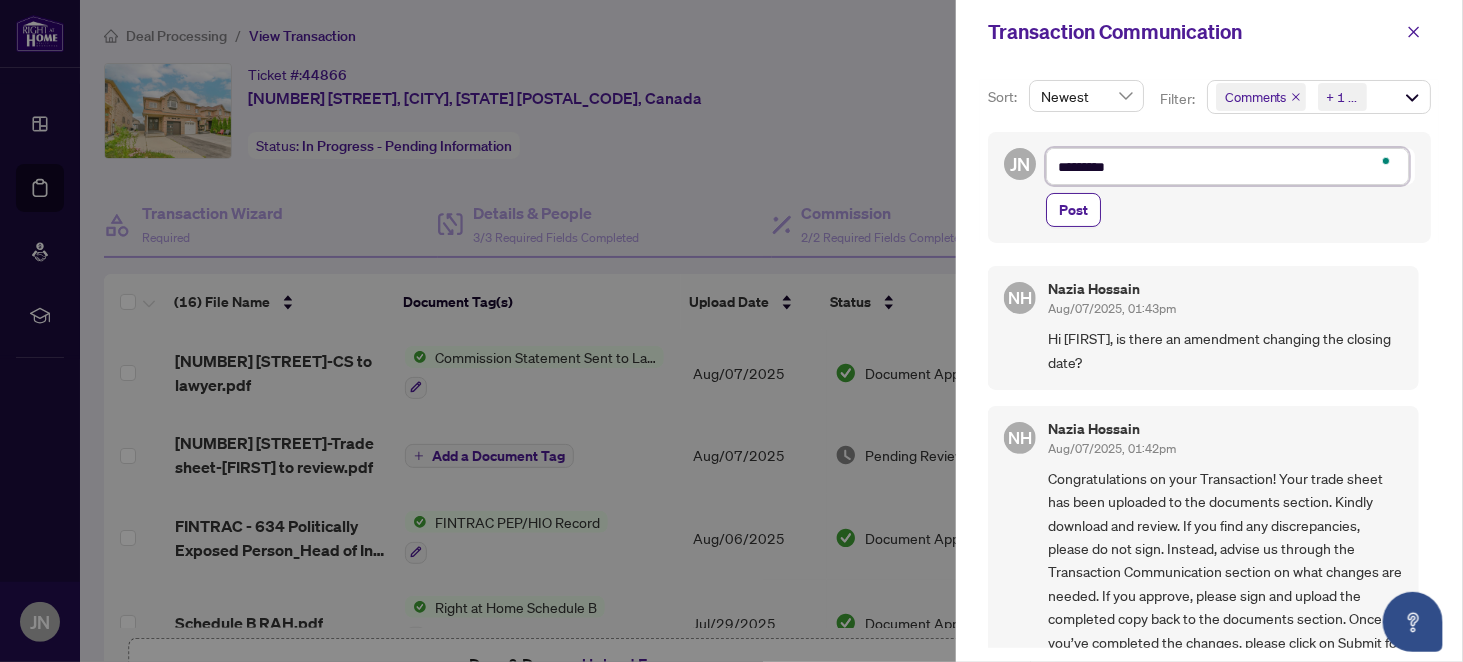 type on "*********" 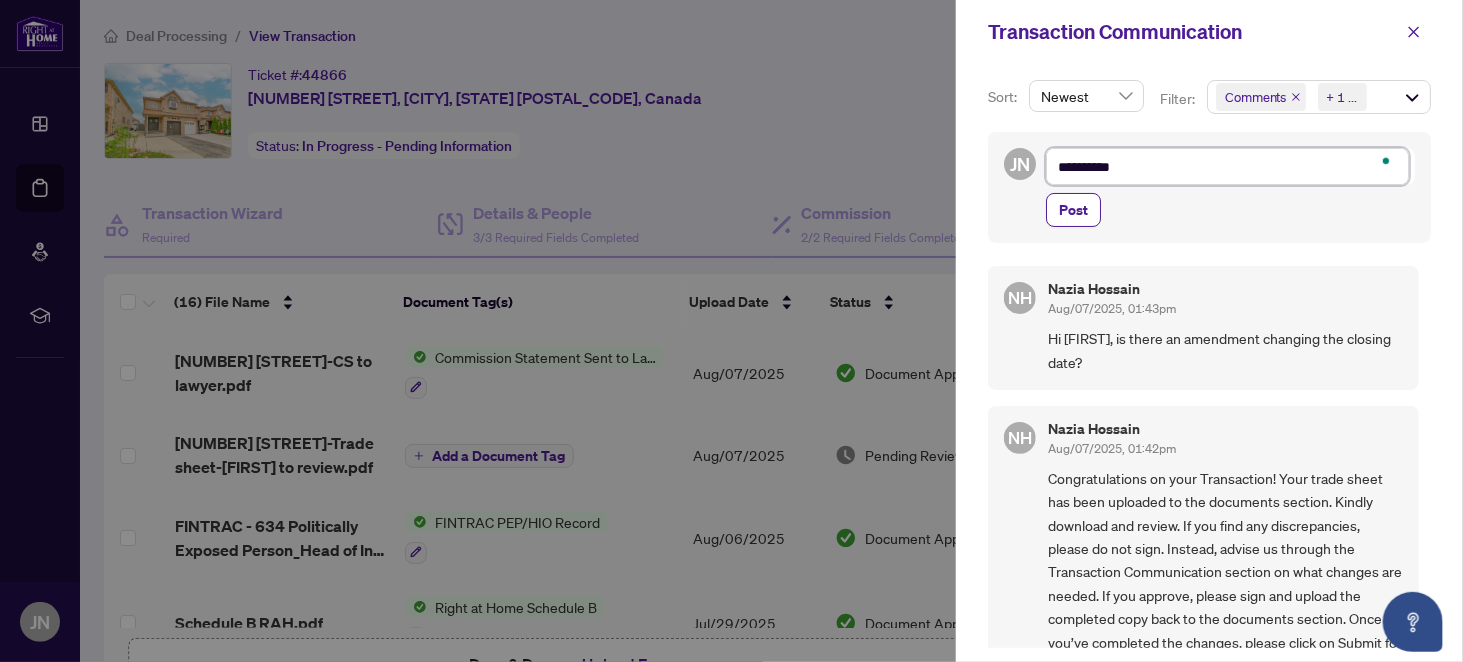 type on "**********" 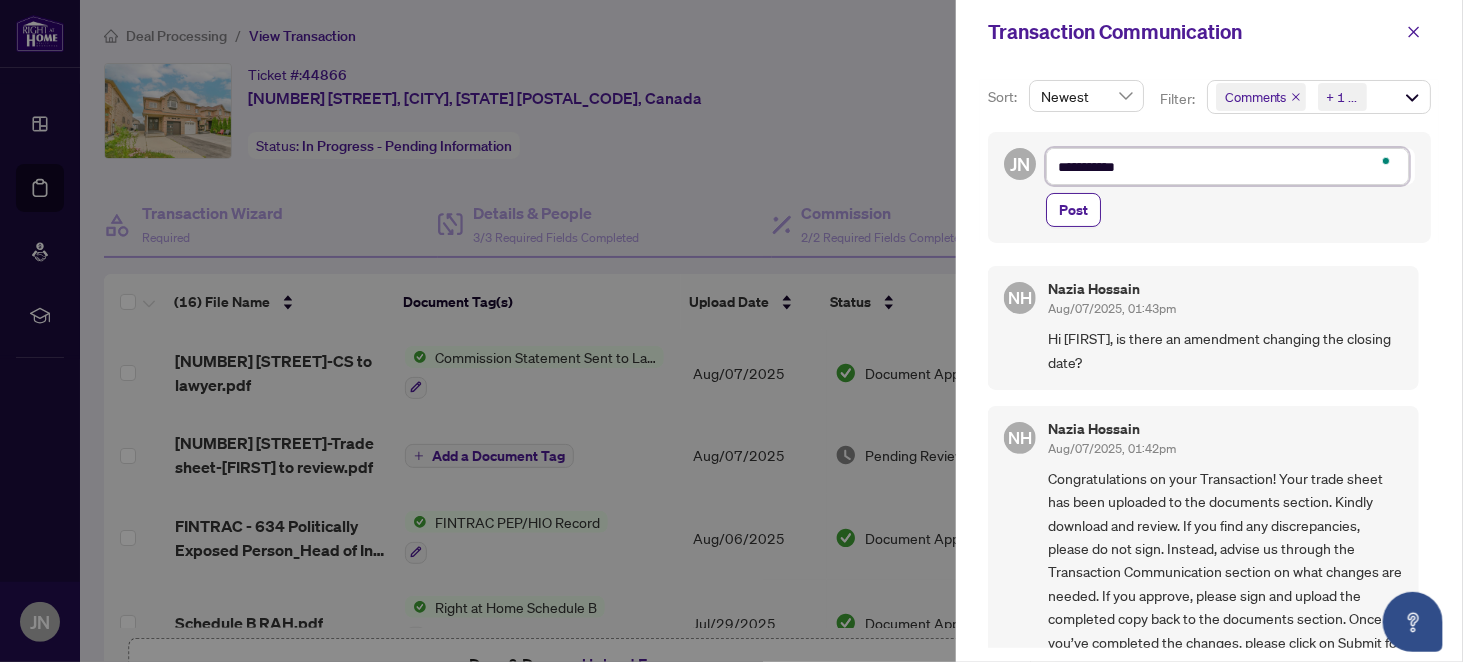type on "**********" 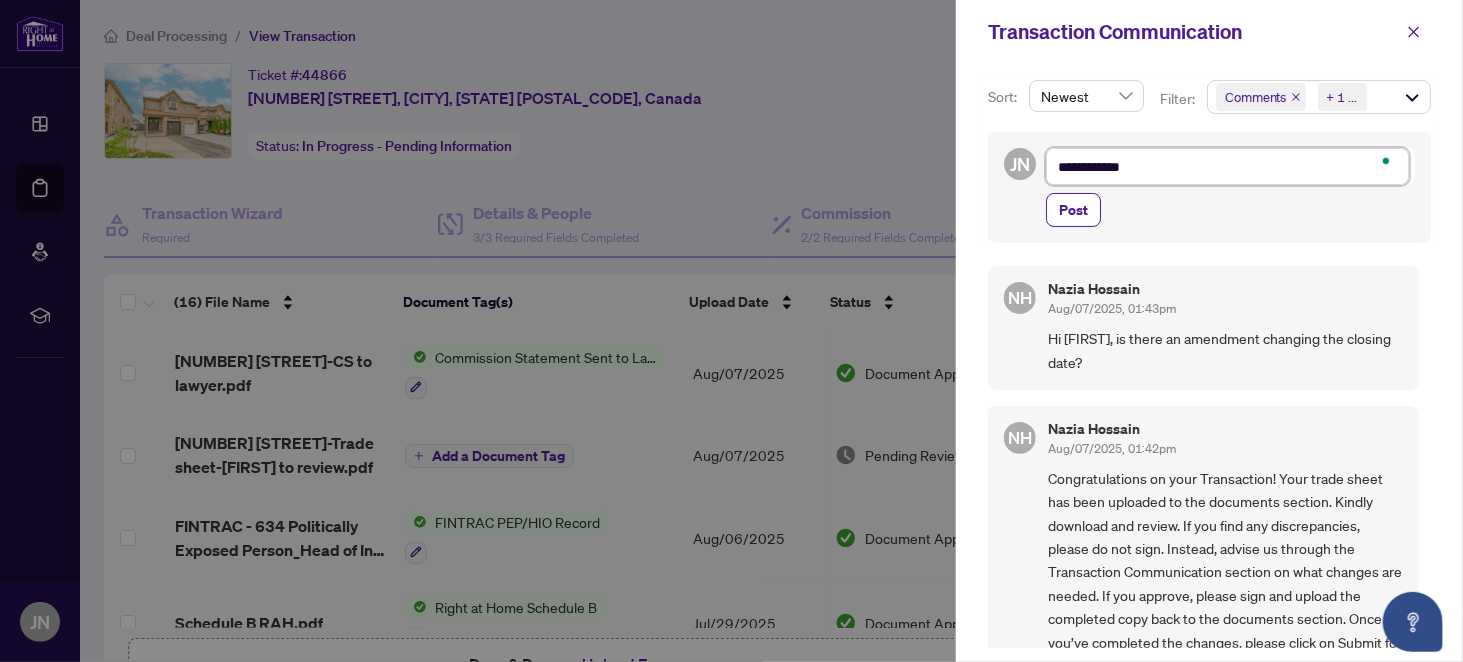 type on "**********" 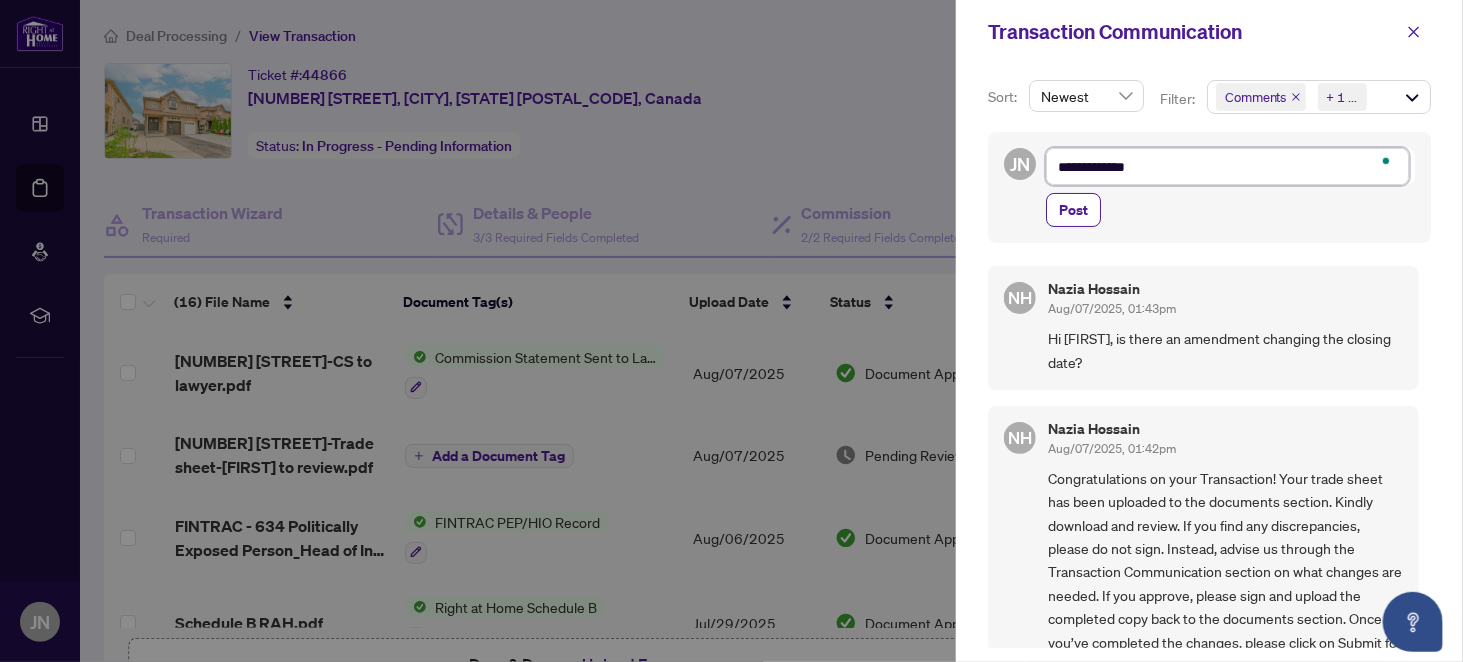 type on "**********" 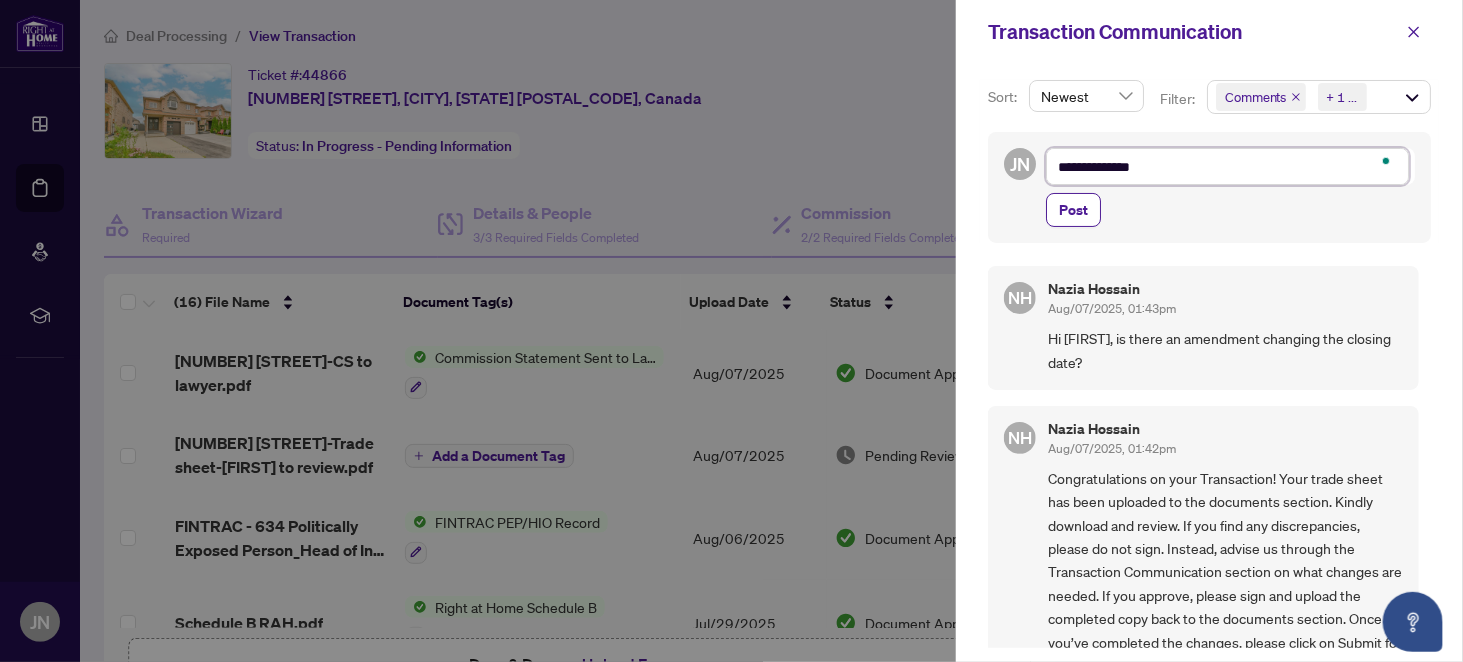 type on "**********" 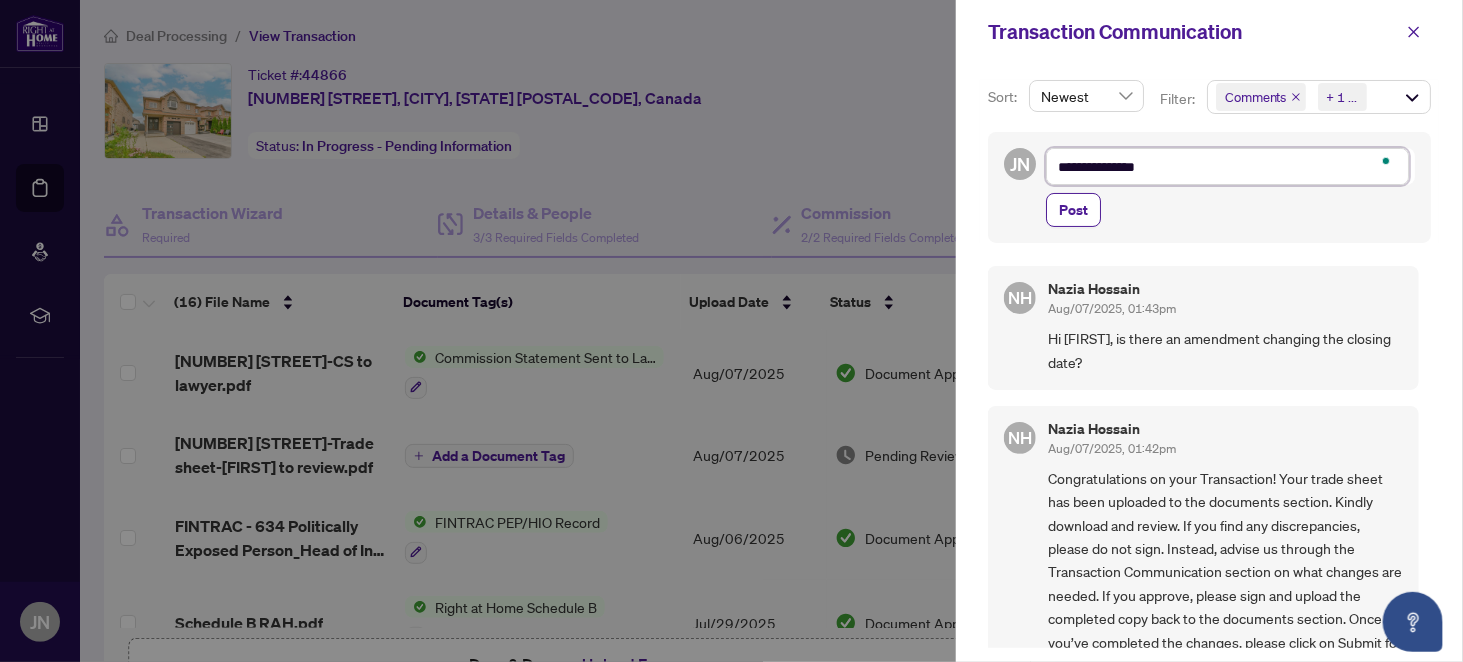 type on "**********" 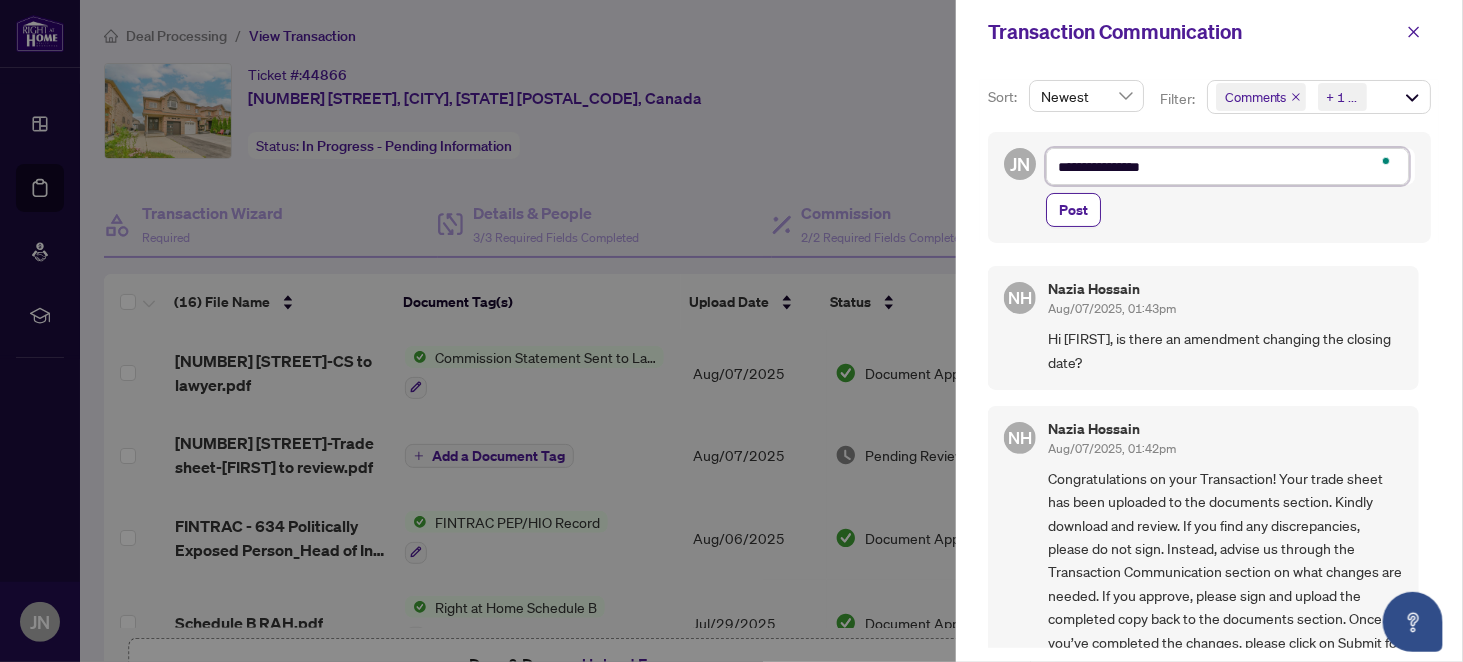 type on "**********" 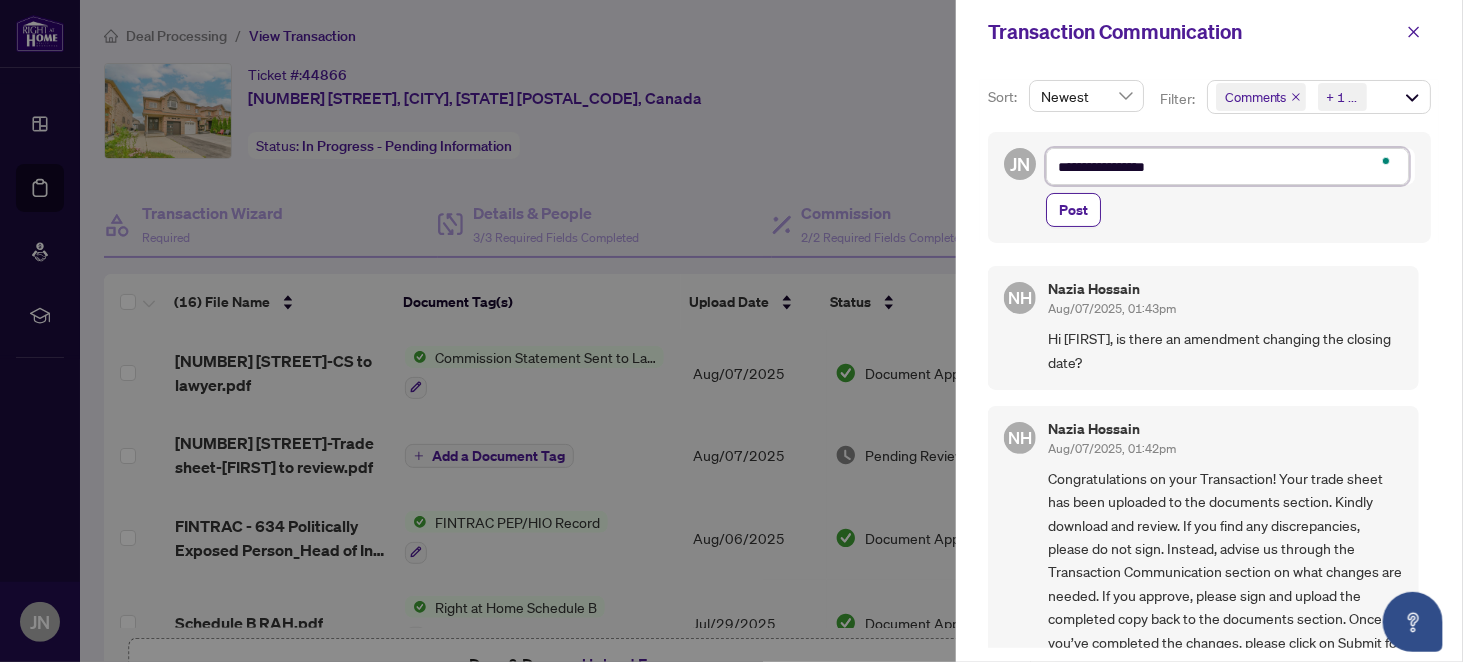 type on "**********" 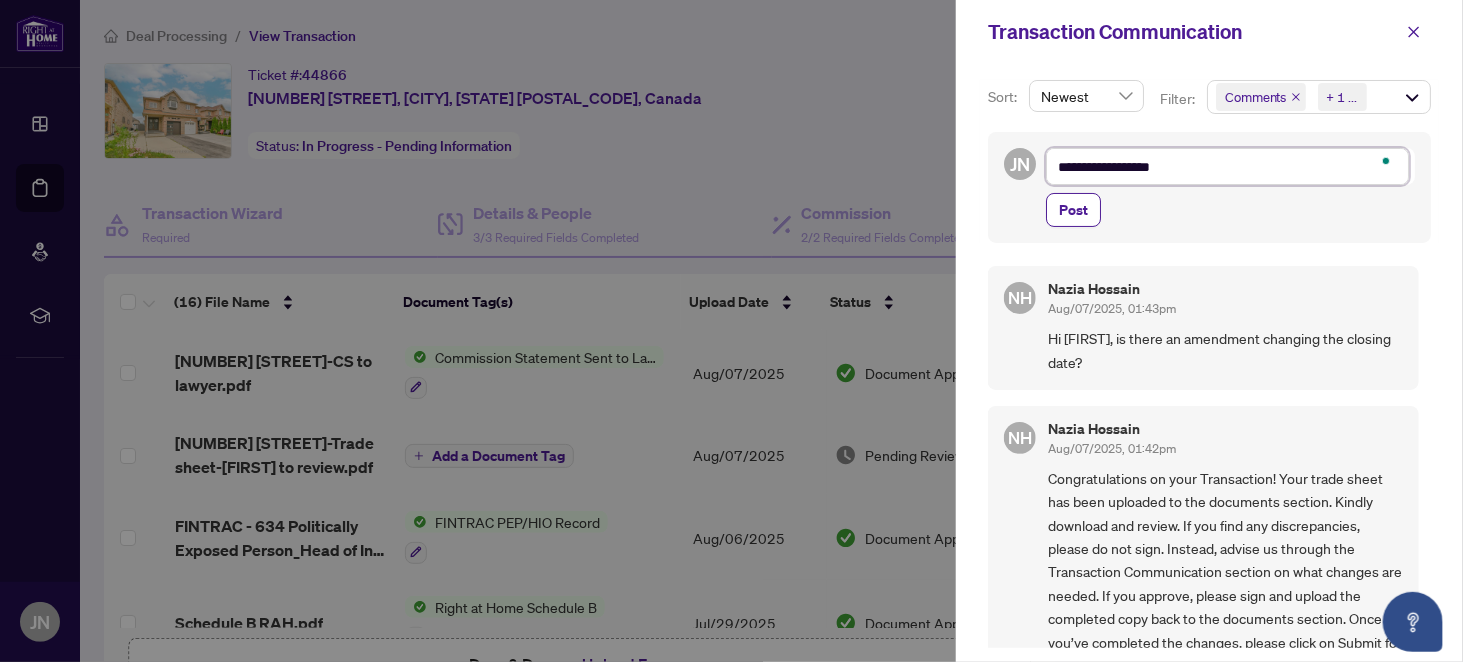 type on "**********" 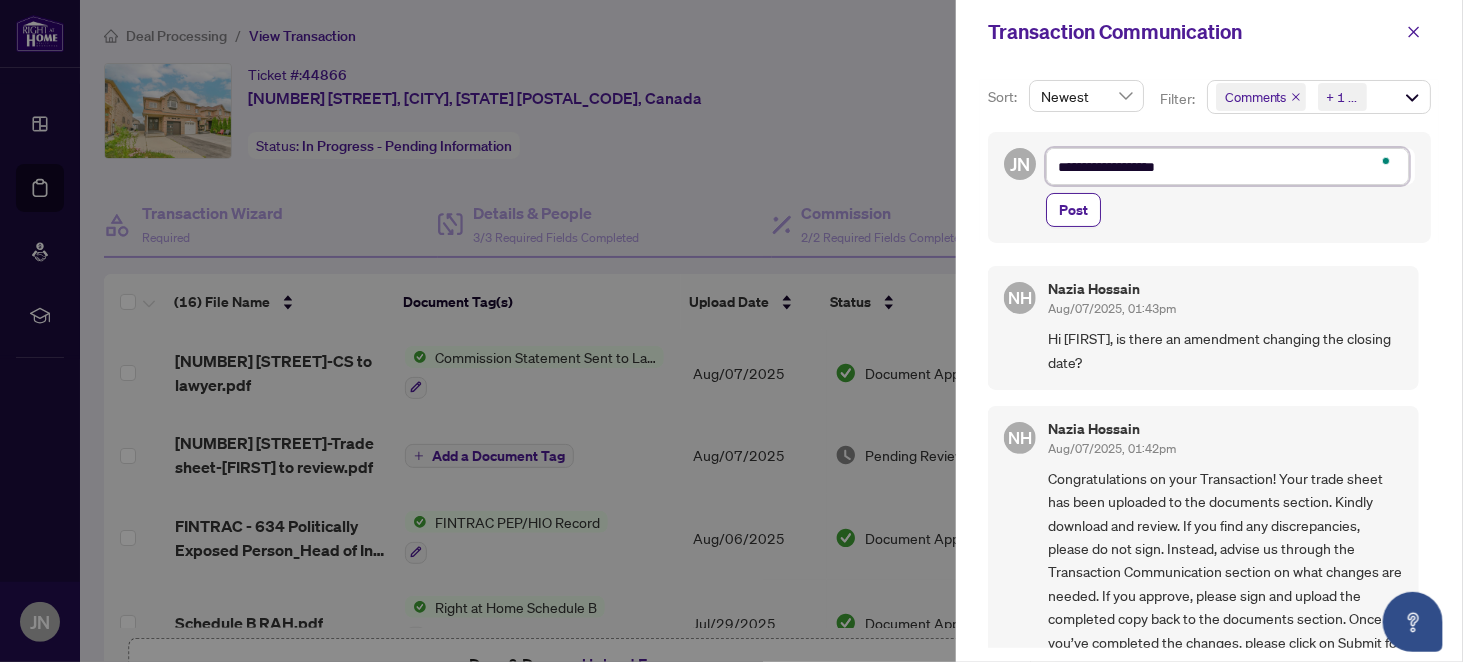 type on "**********" 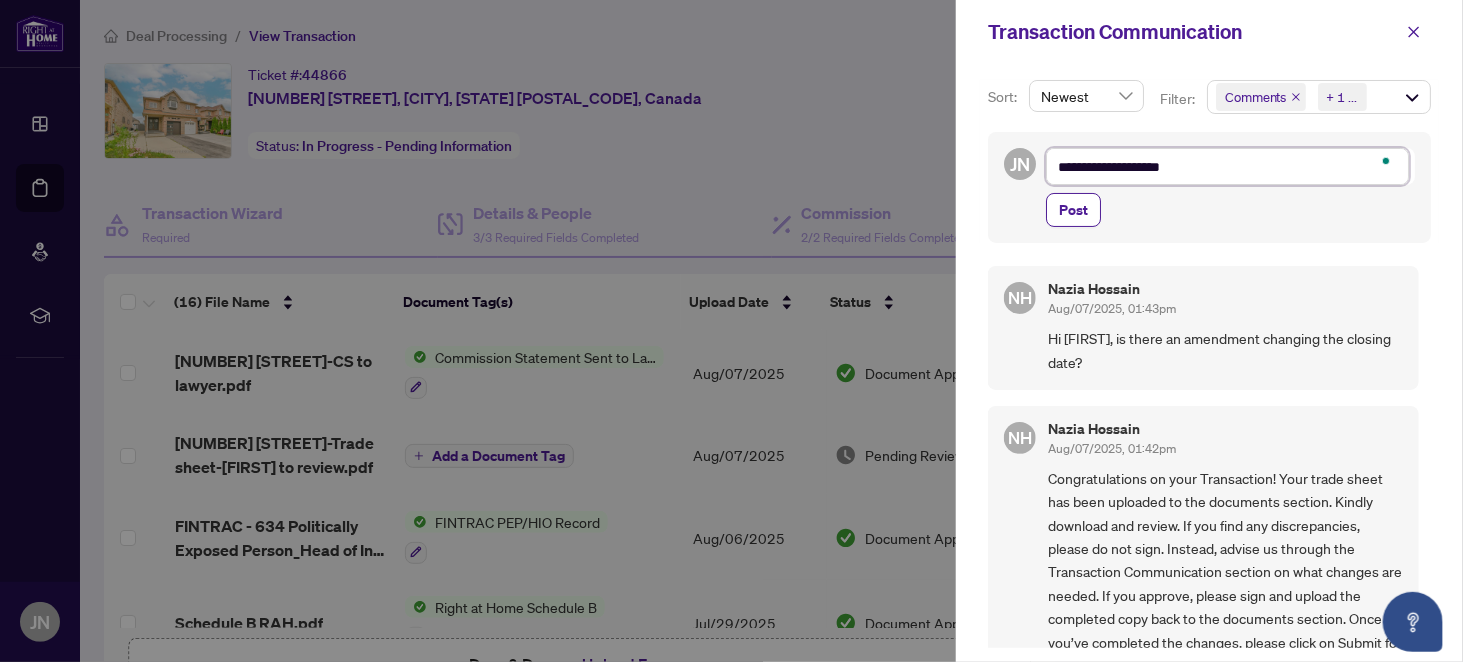 type on "**********" 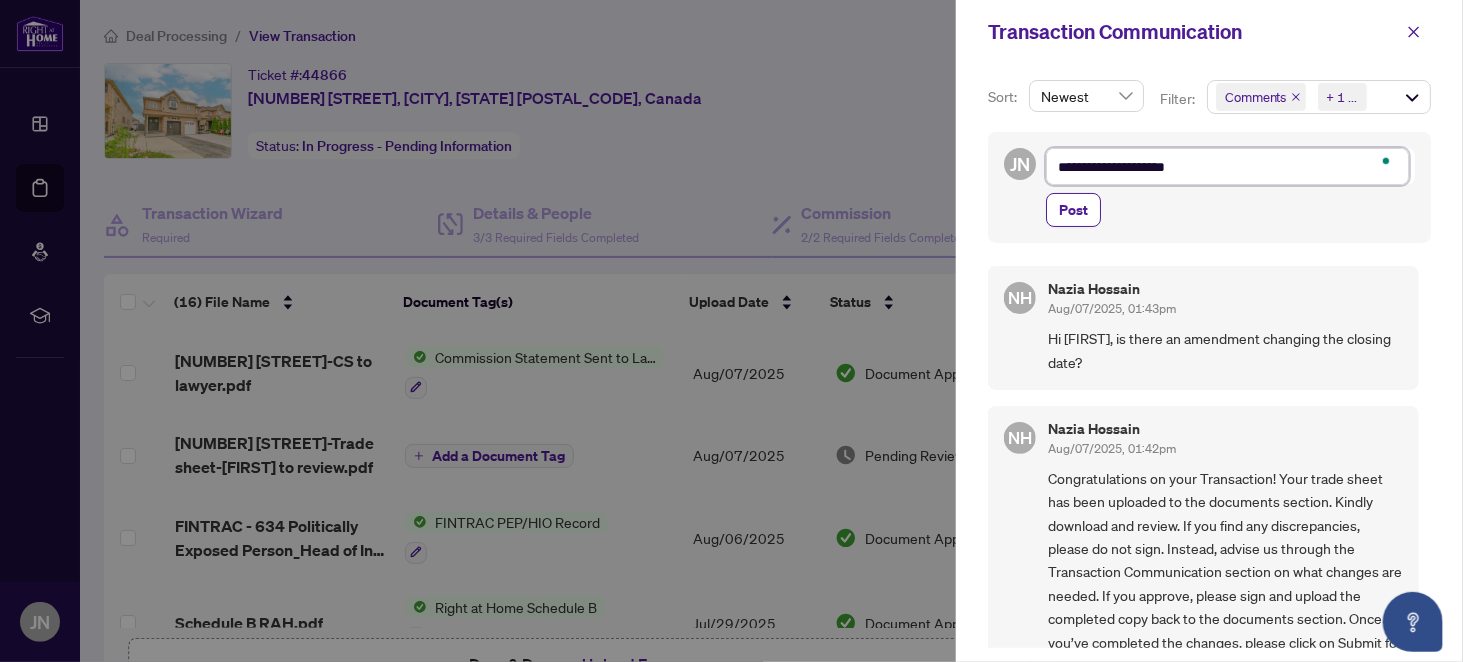type on "**********" 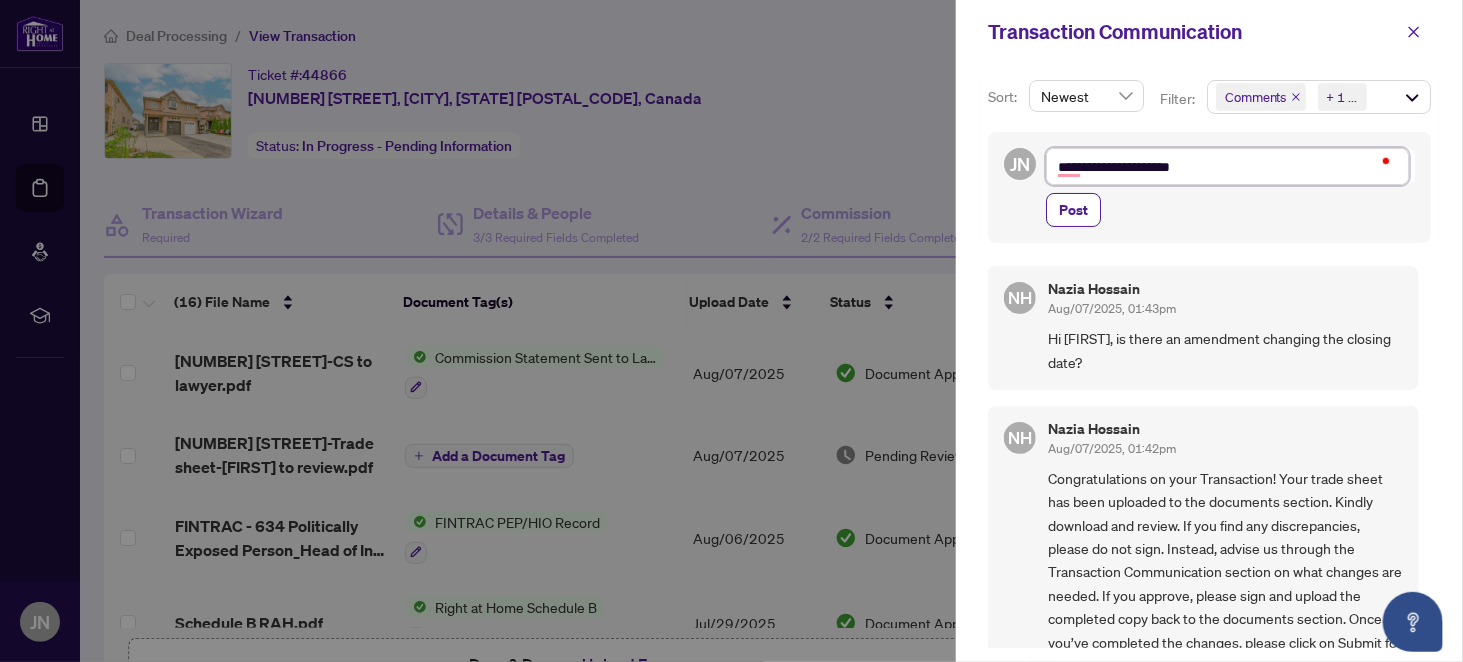 type on "**********" 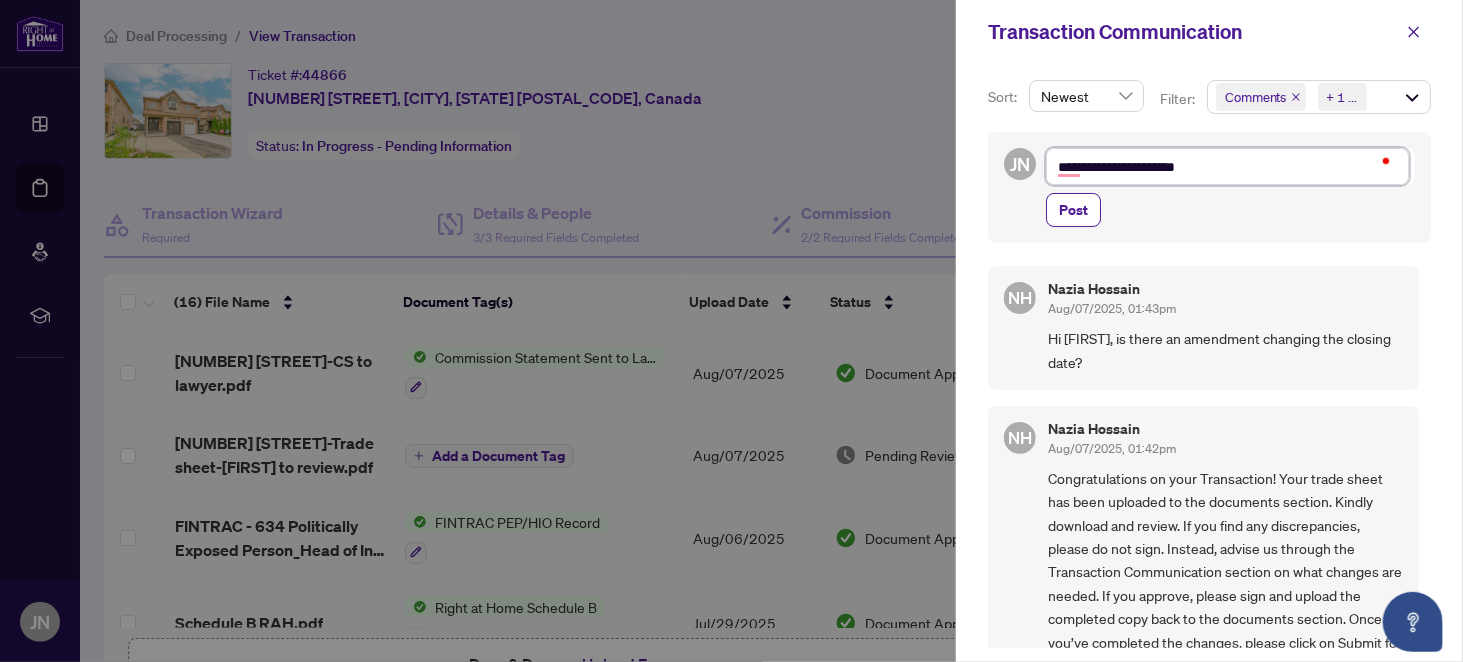 type on "**********" 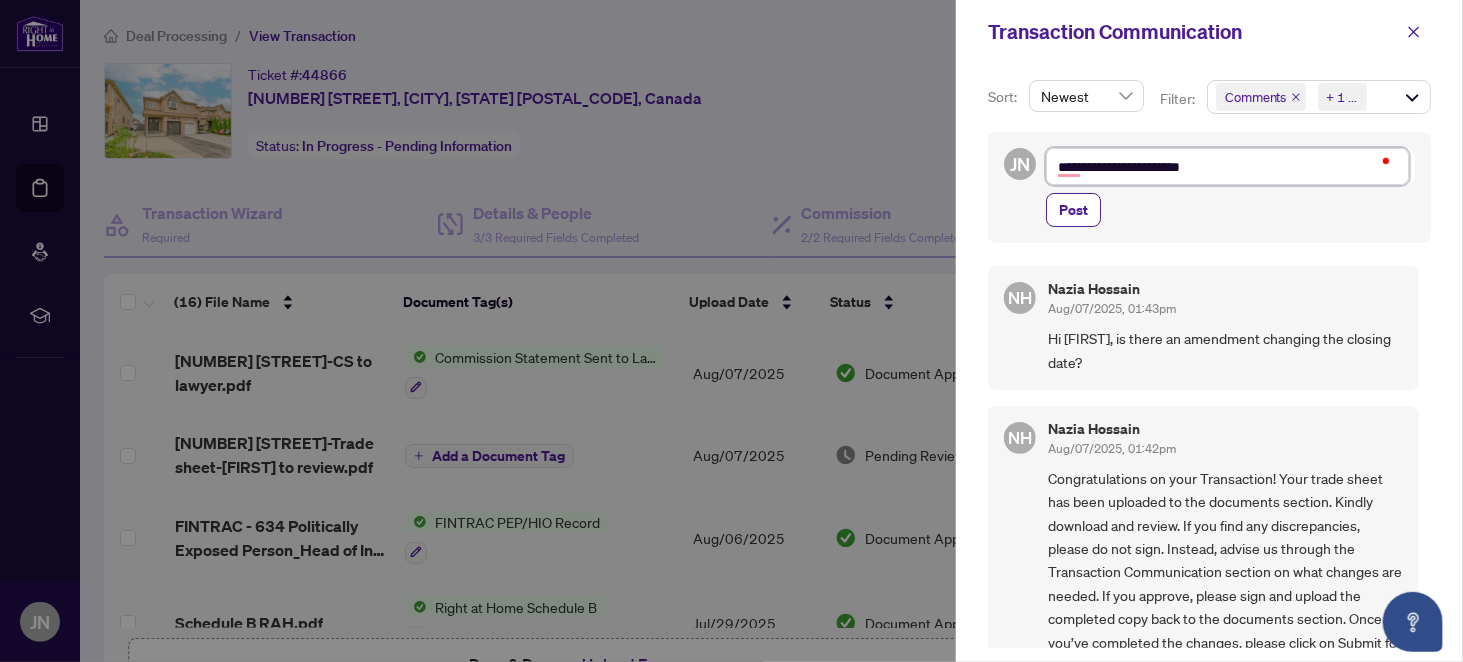 type on "**********" 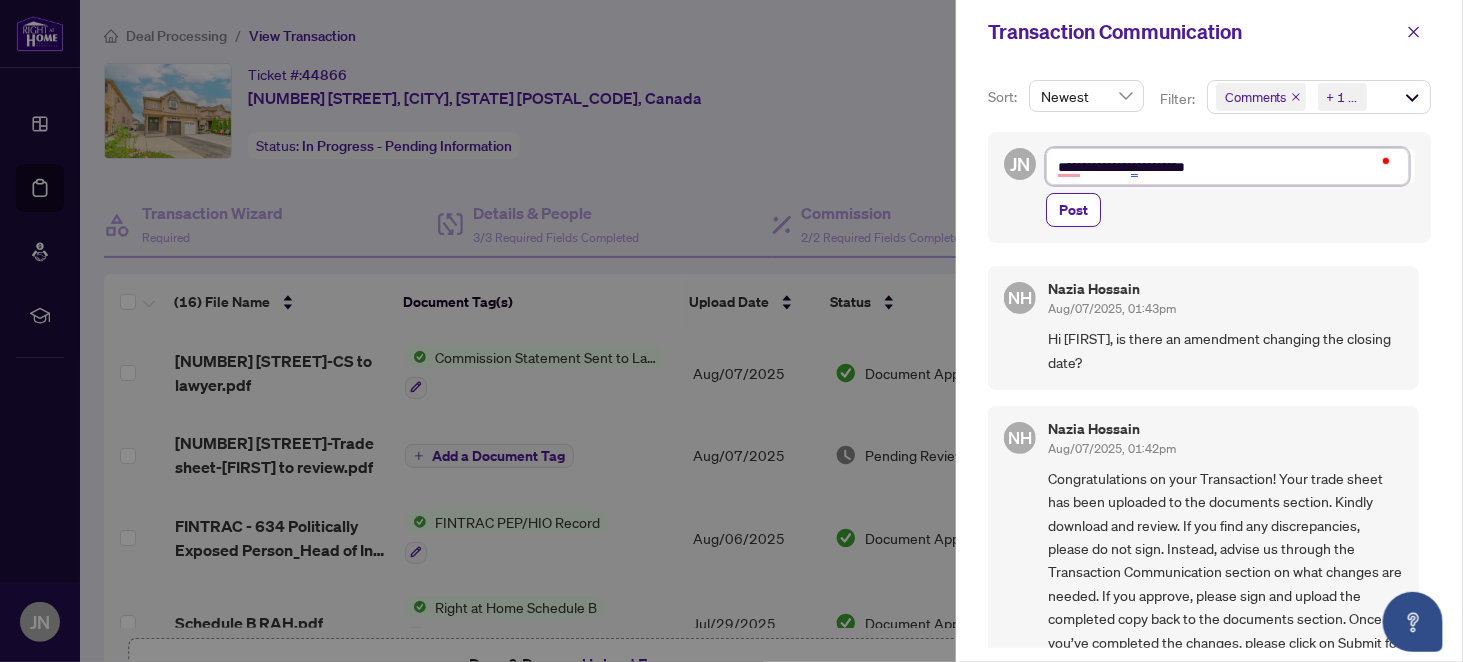 type on "**********" 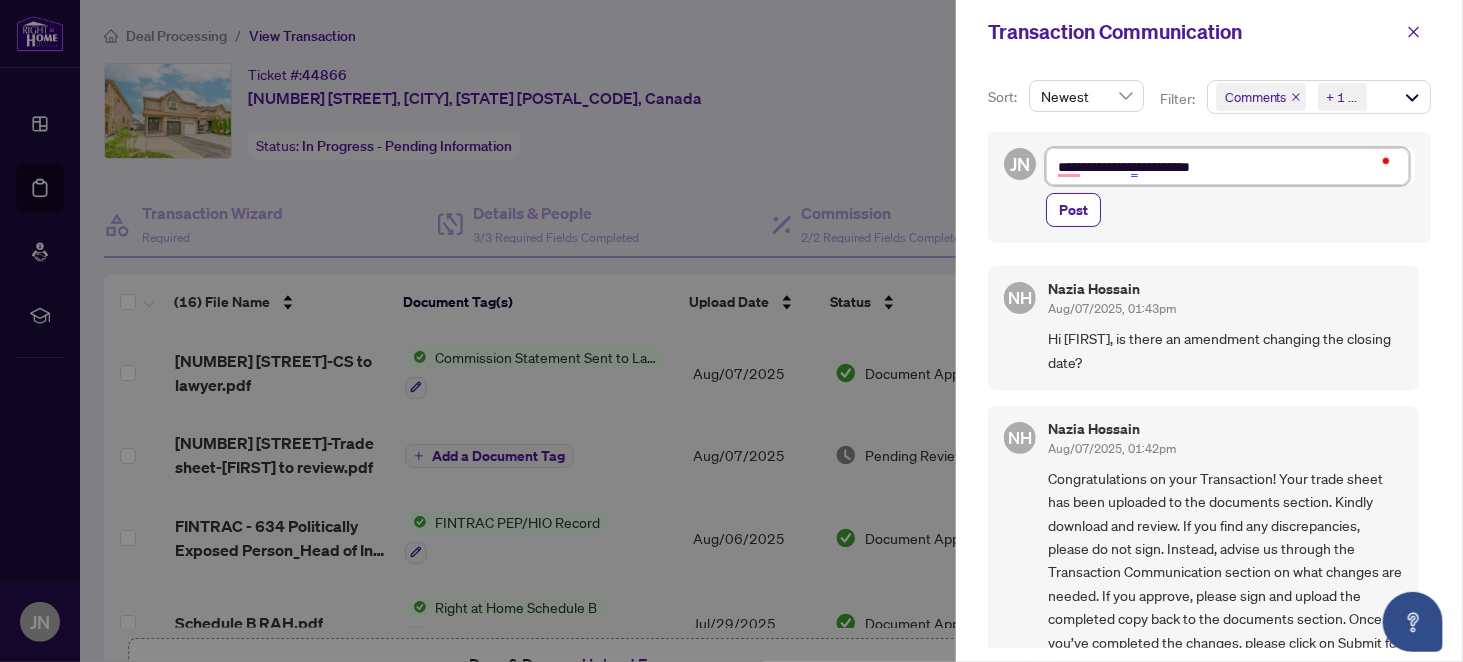 type on "**********" 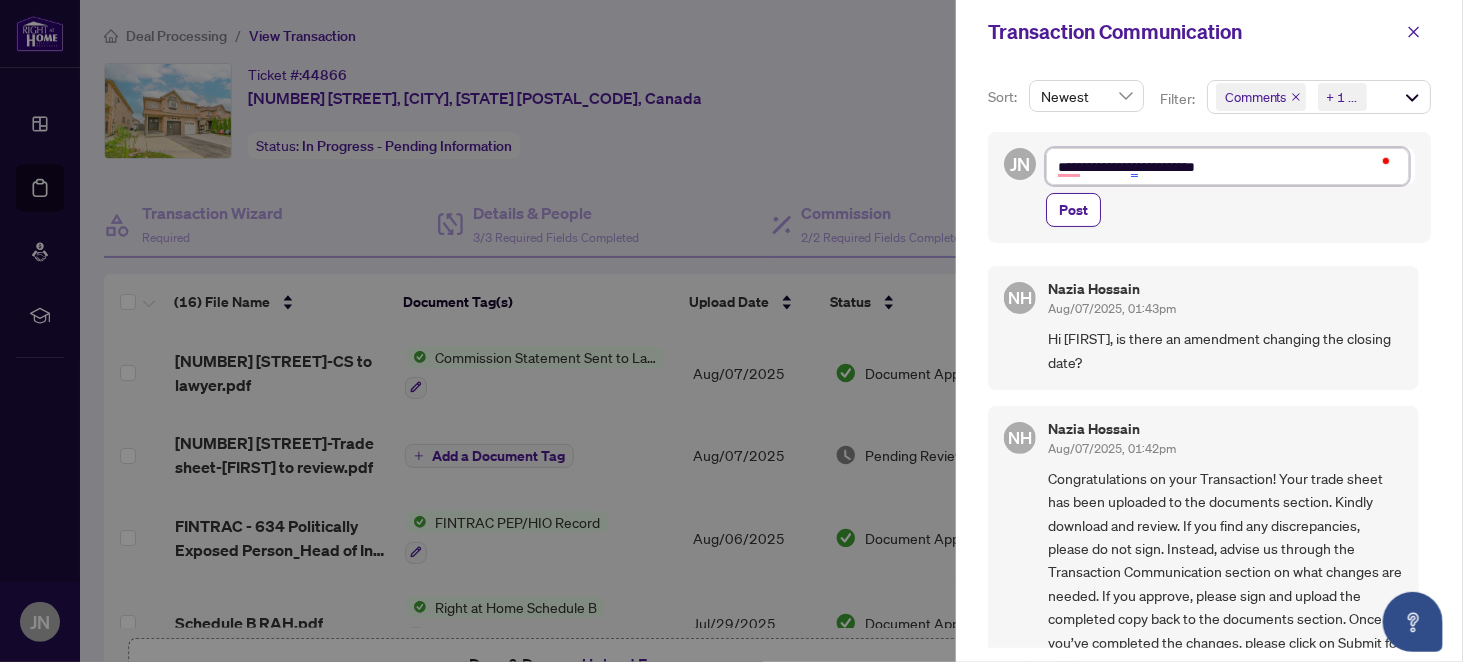 type on "**********" 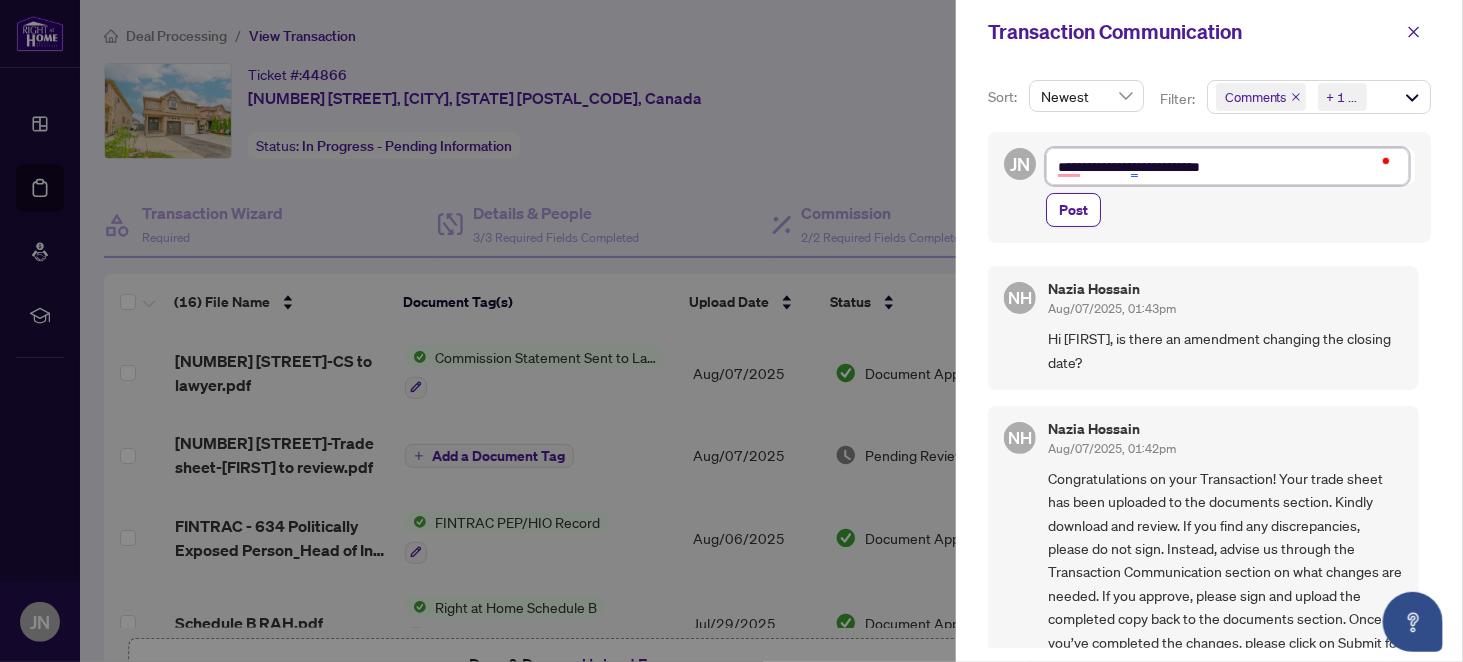 type on "**********" 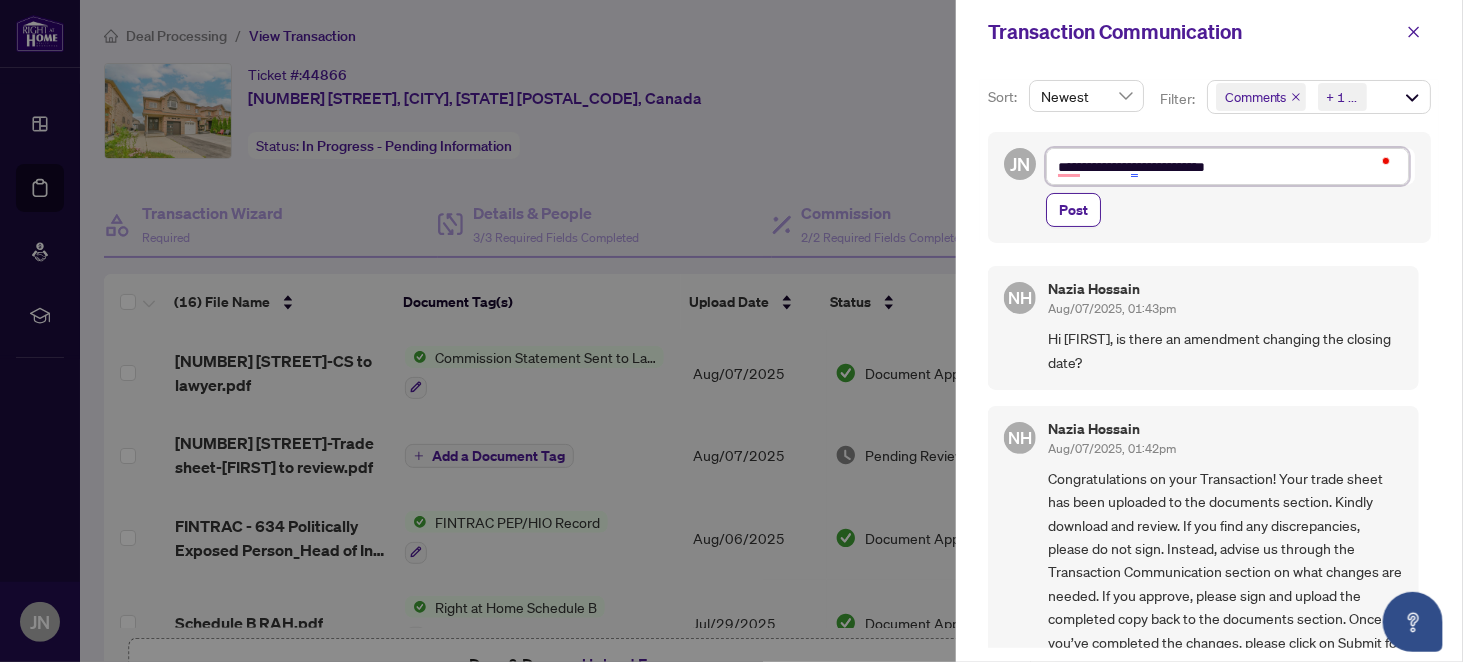type on "**********" 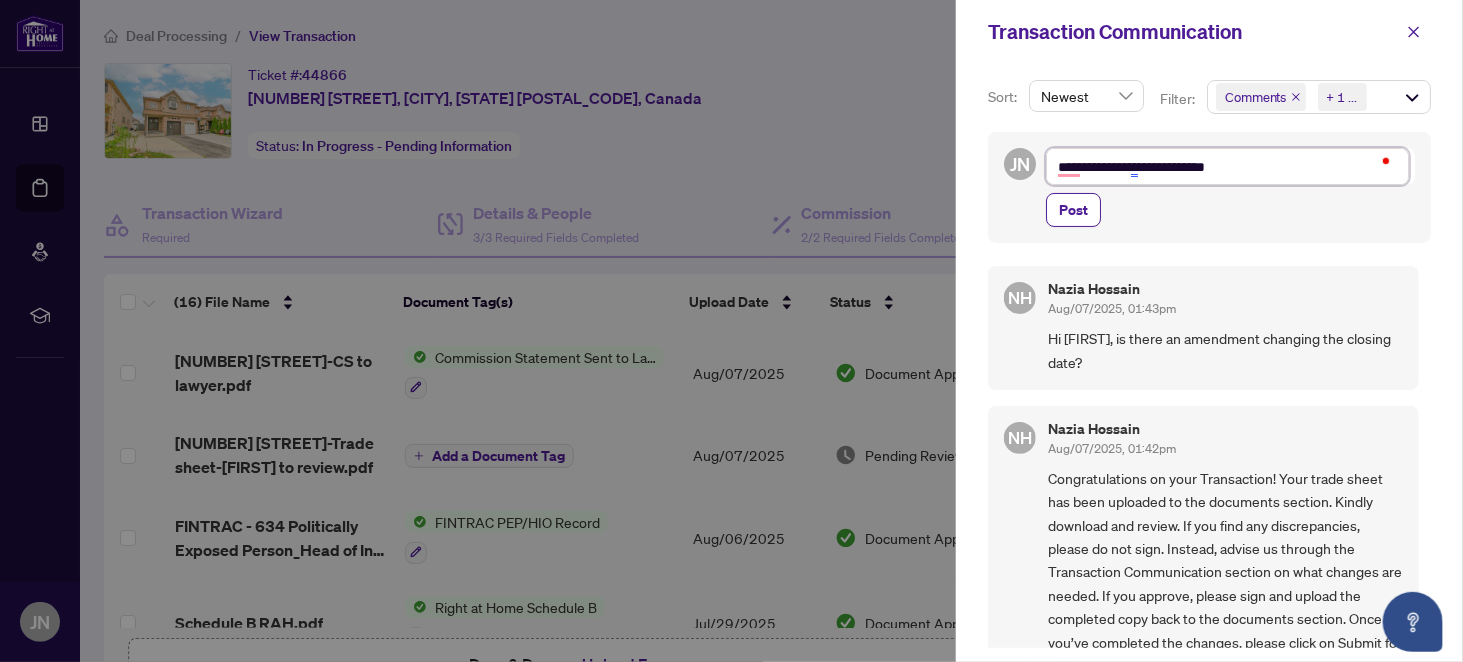 type on "**********" 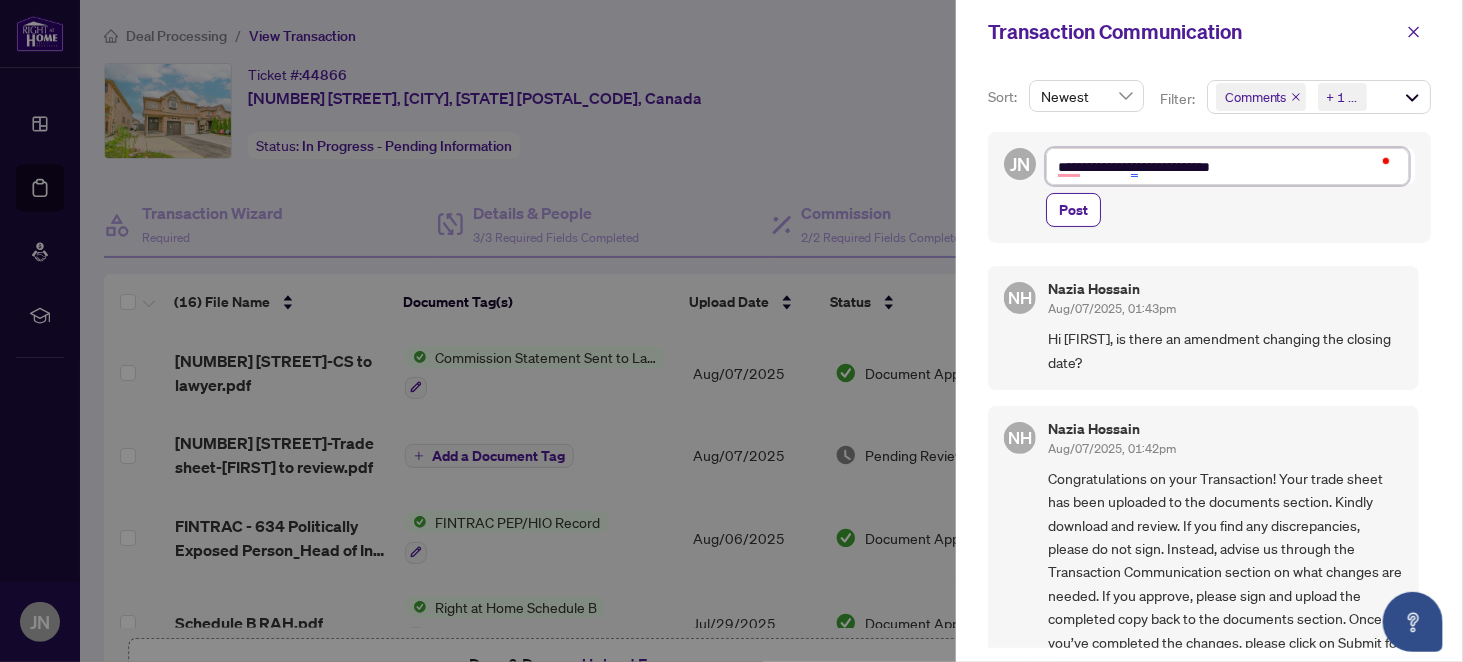 type on "**********" 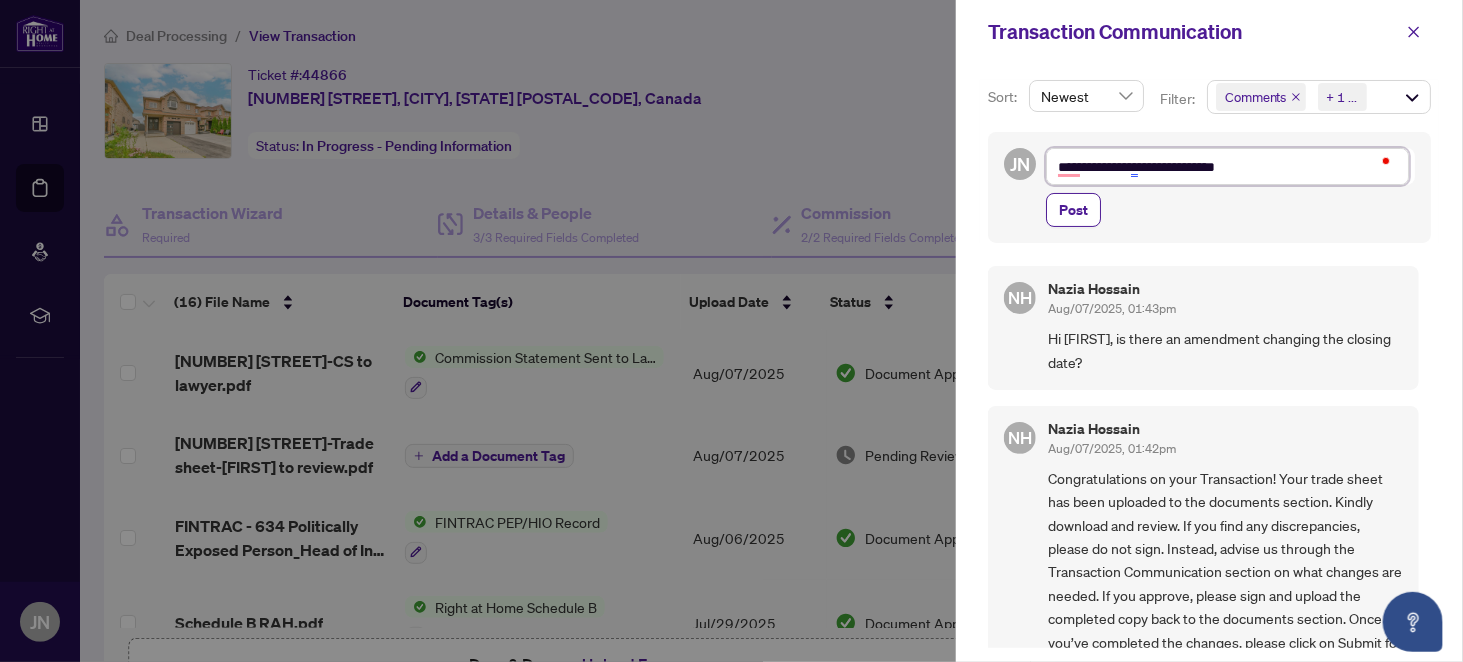 type on "**********" 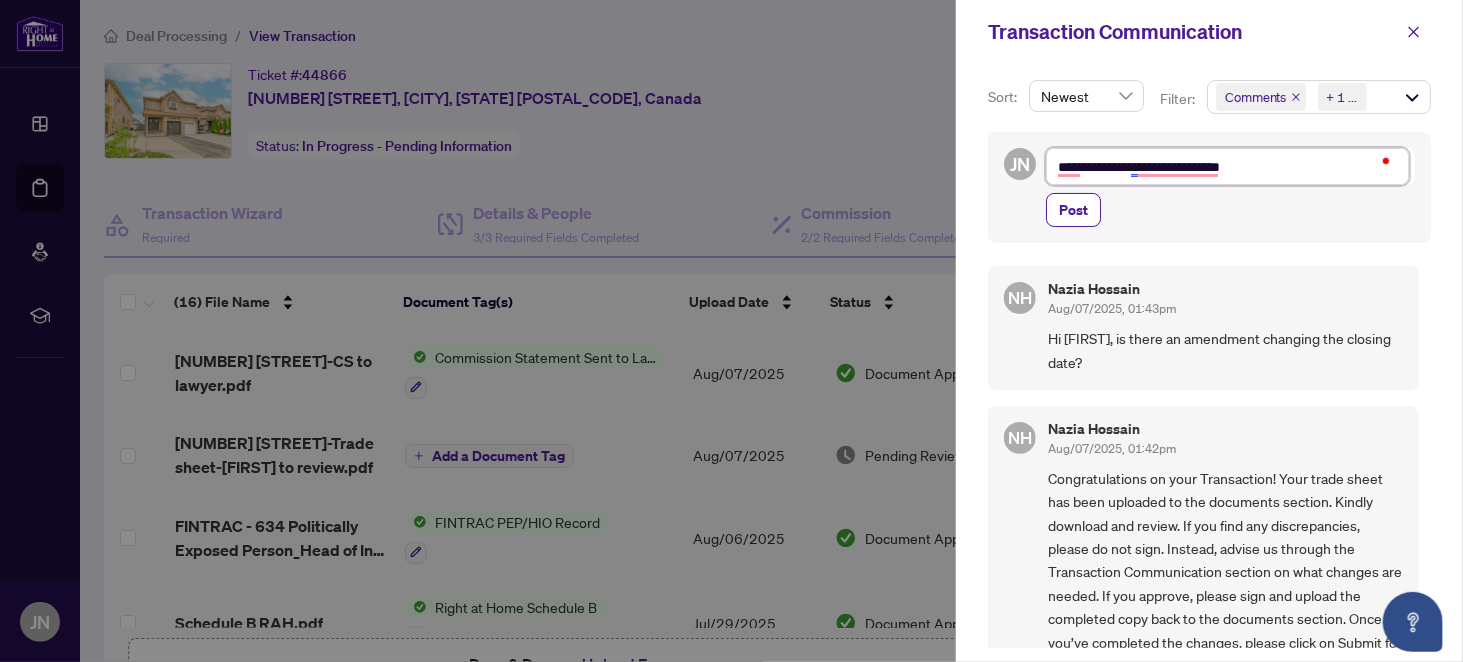 type on "**********" 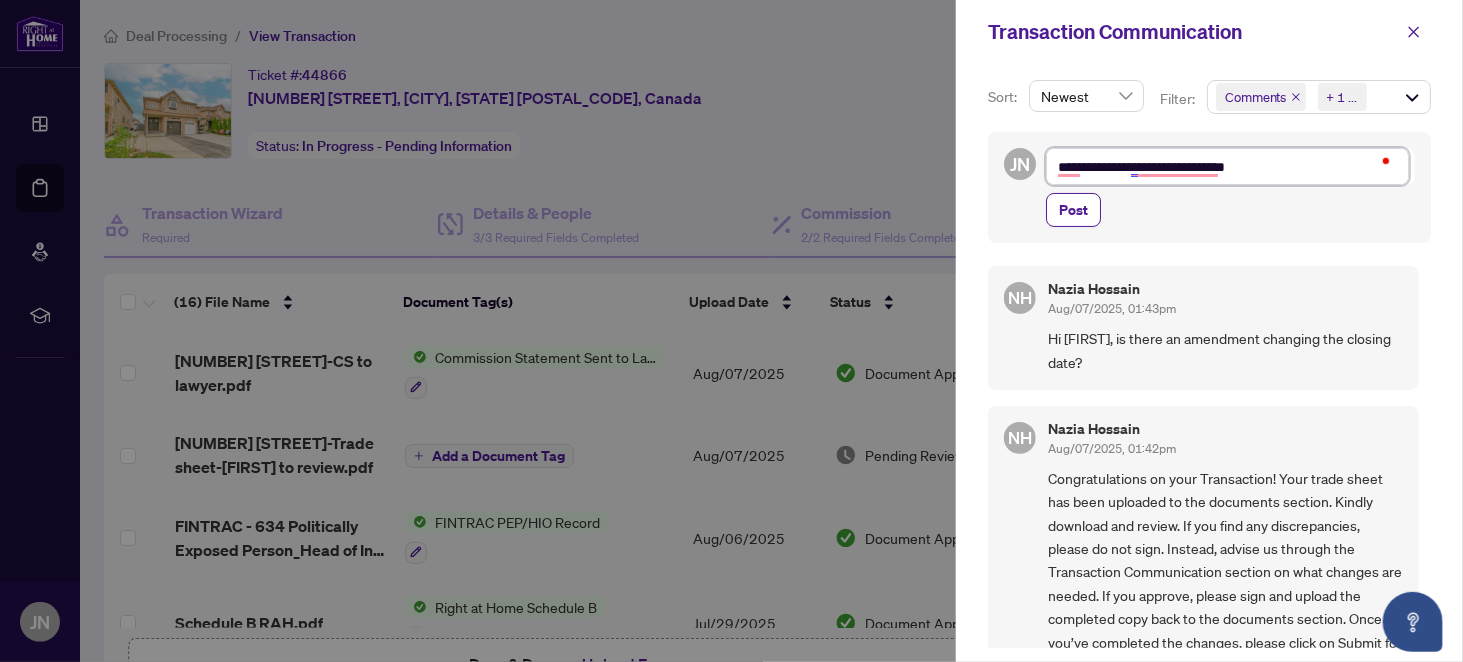 type on "**********" 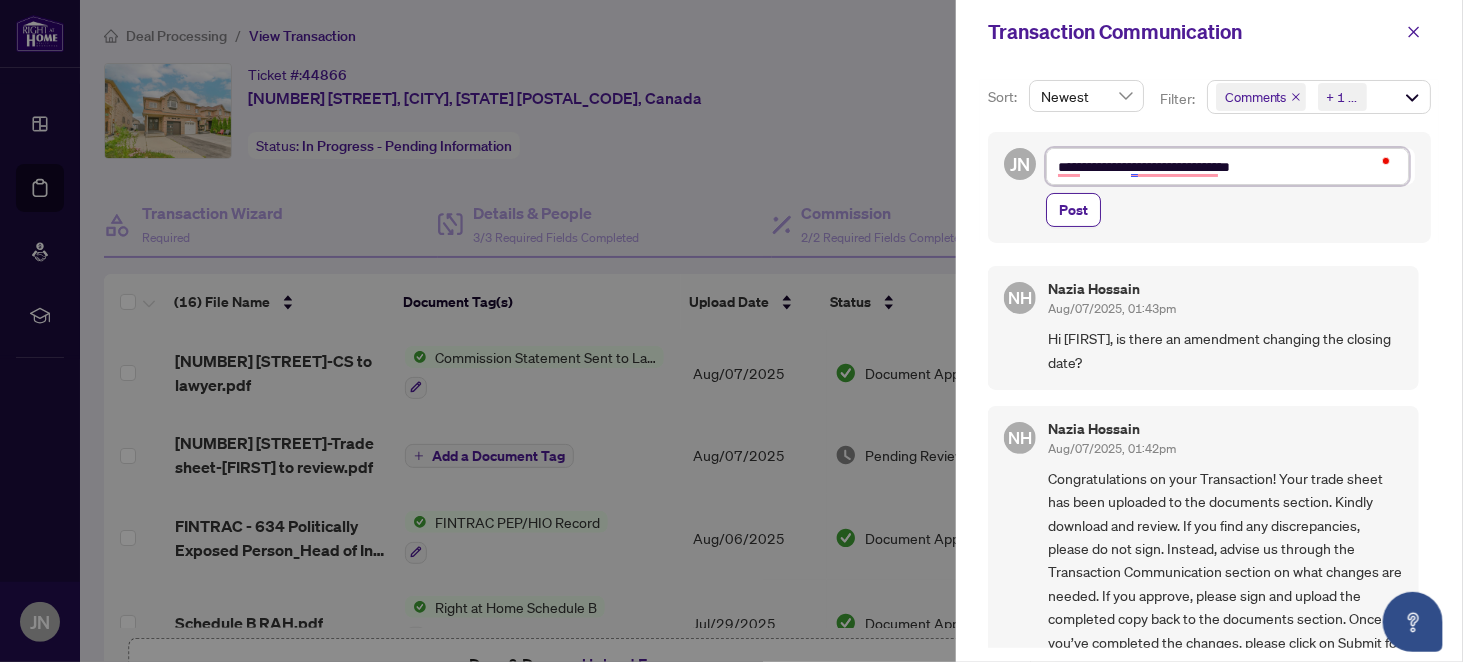 type on "**********" 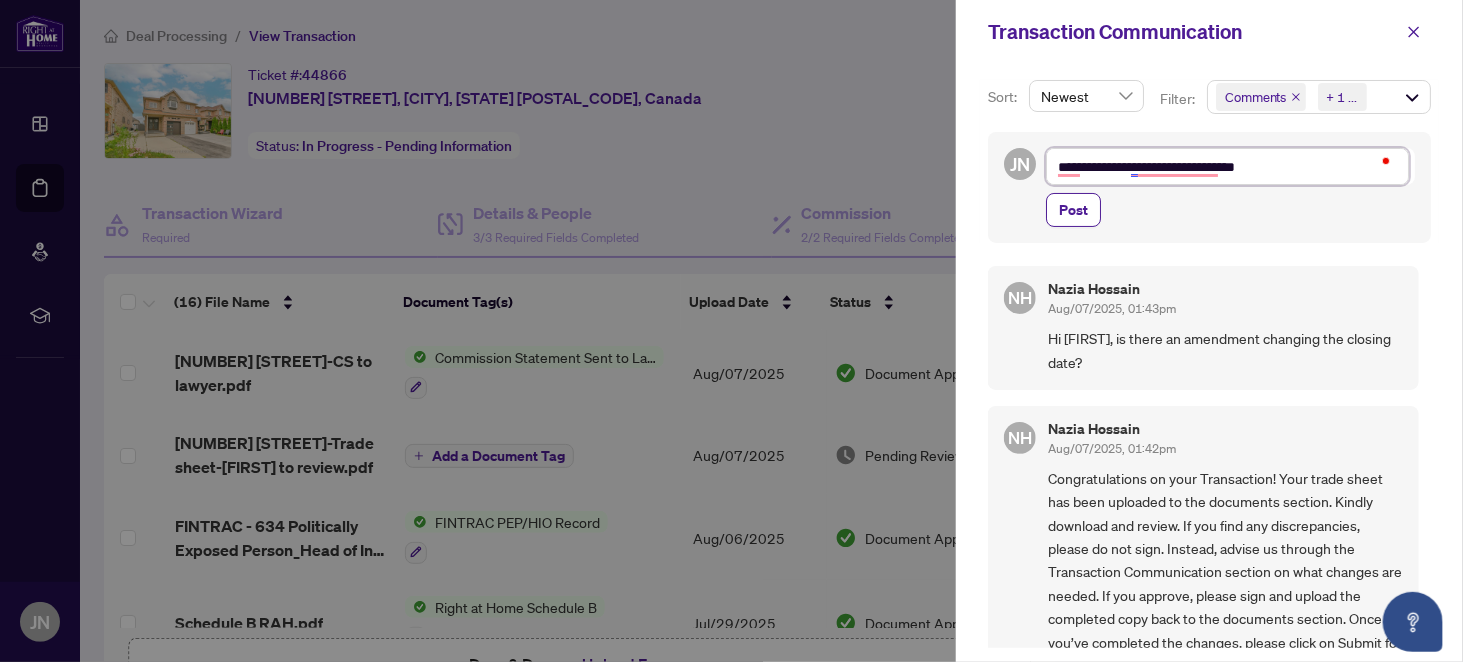 type on "**********" 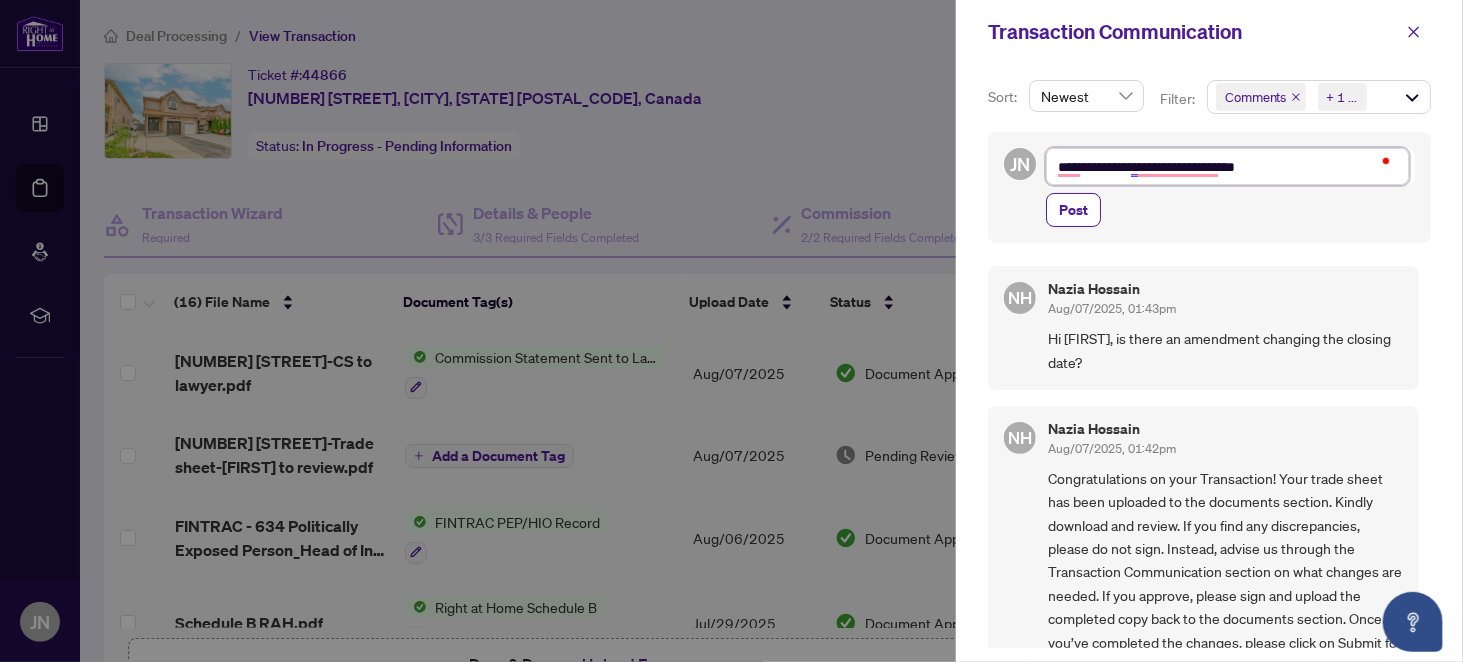 type on "**********" 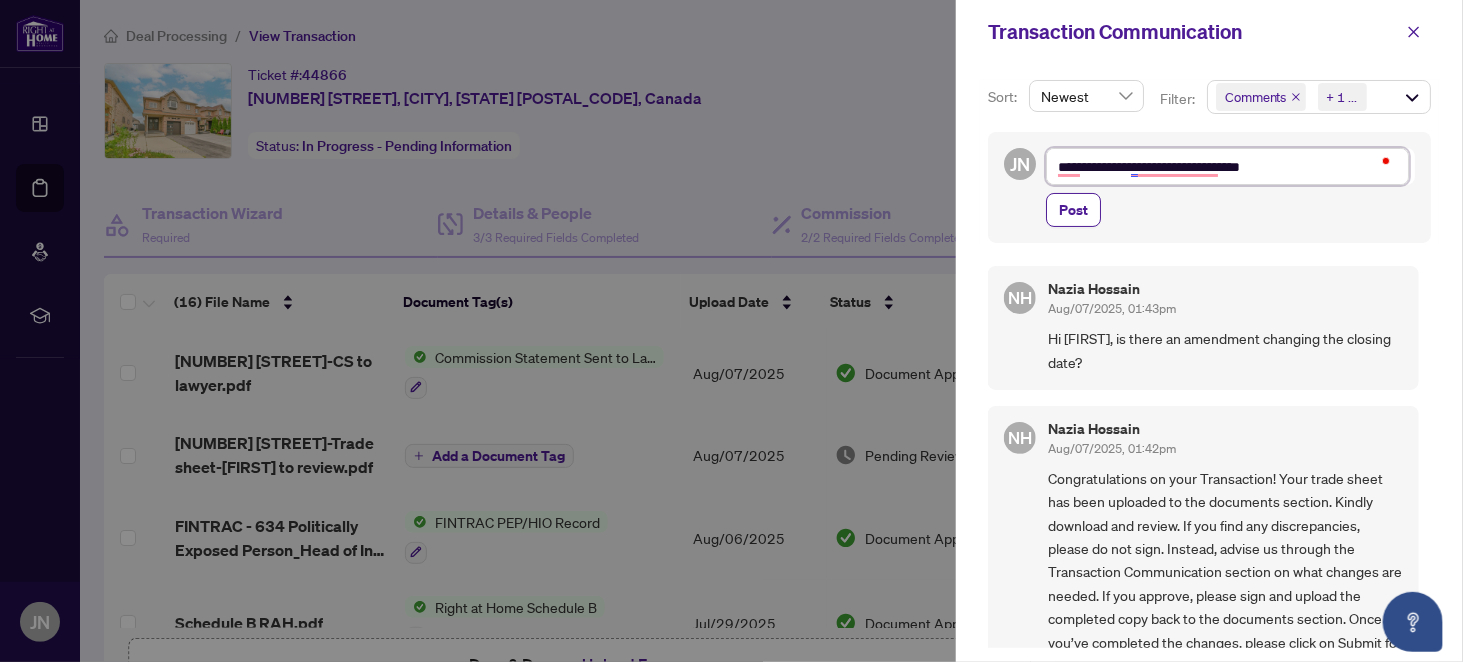 type on "**********" 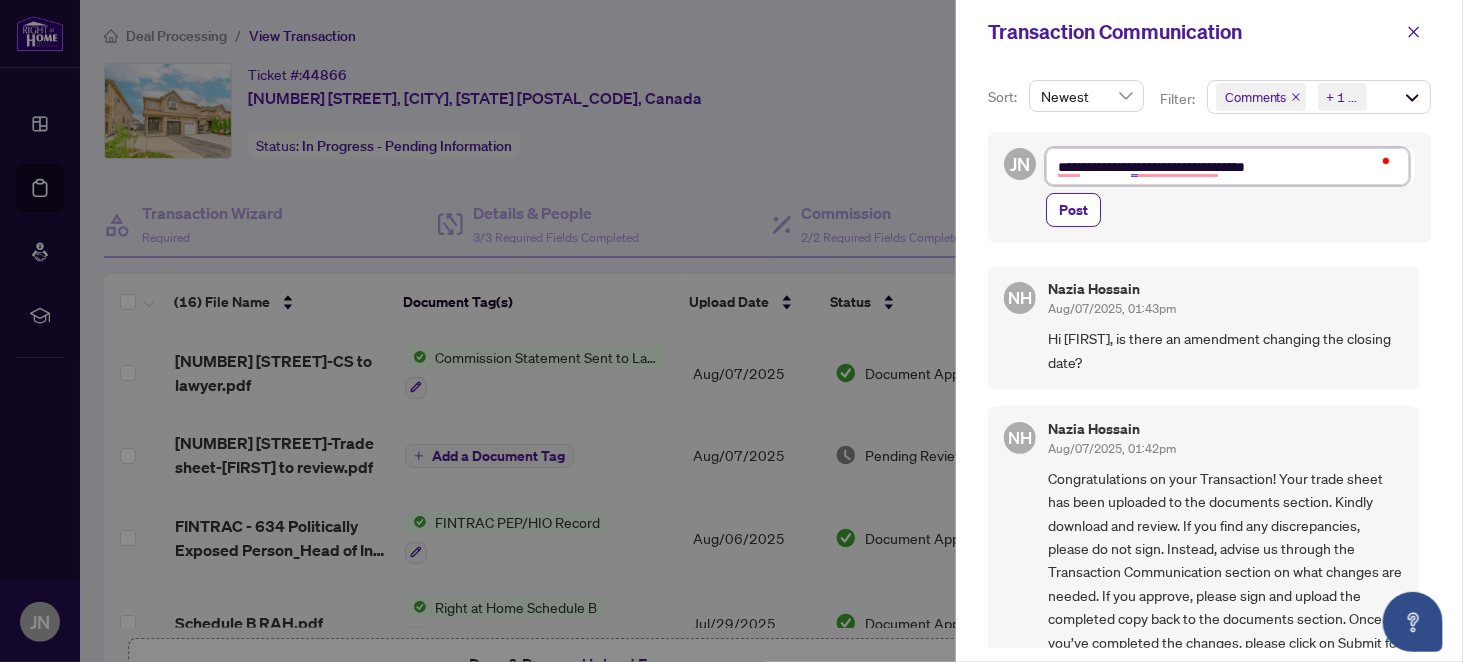 type on "**********" 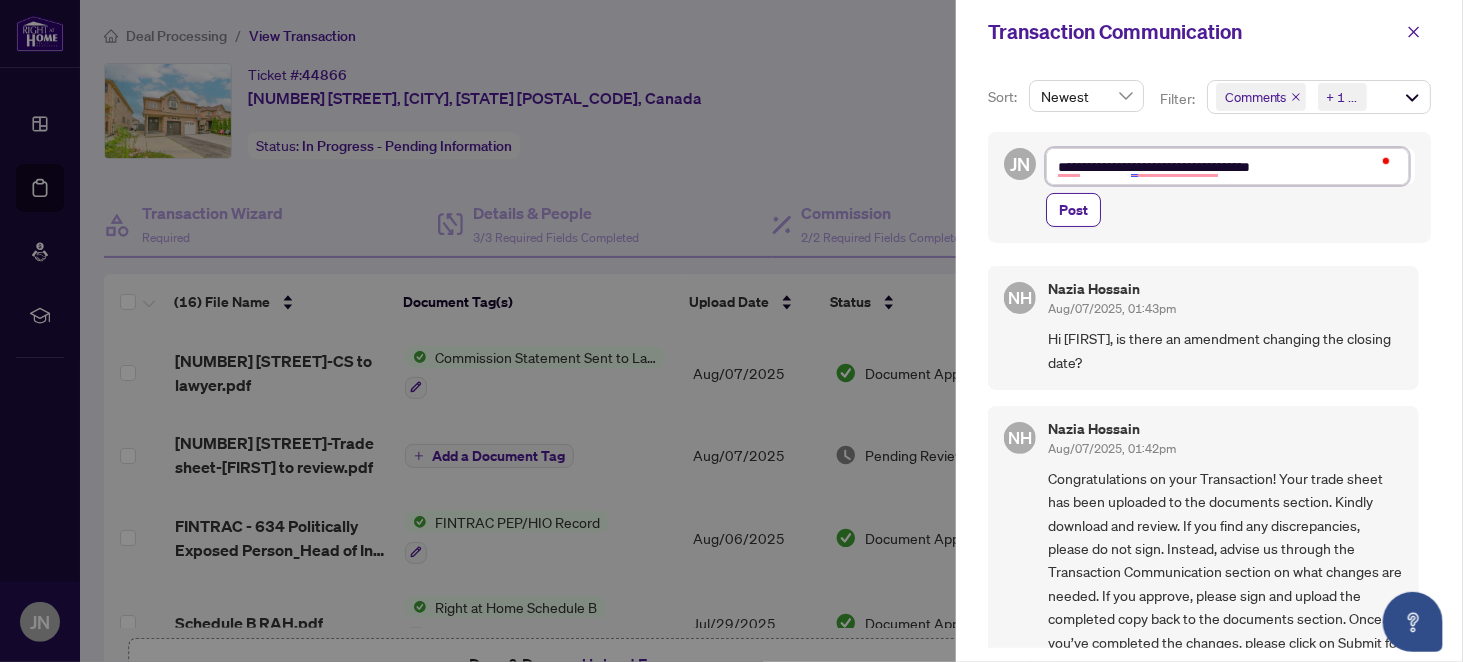 type on "**********" 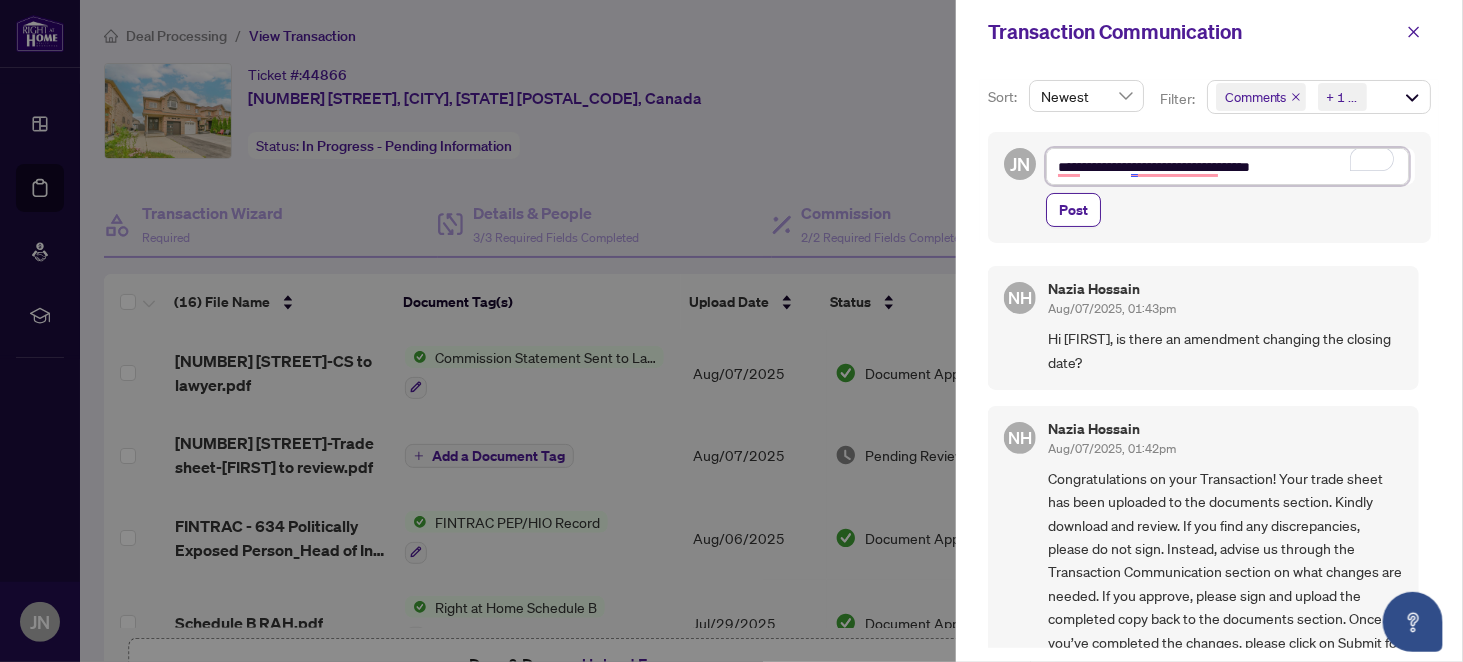 type on "**********" 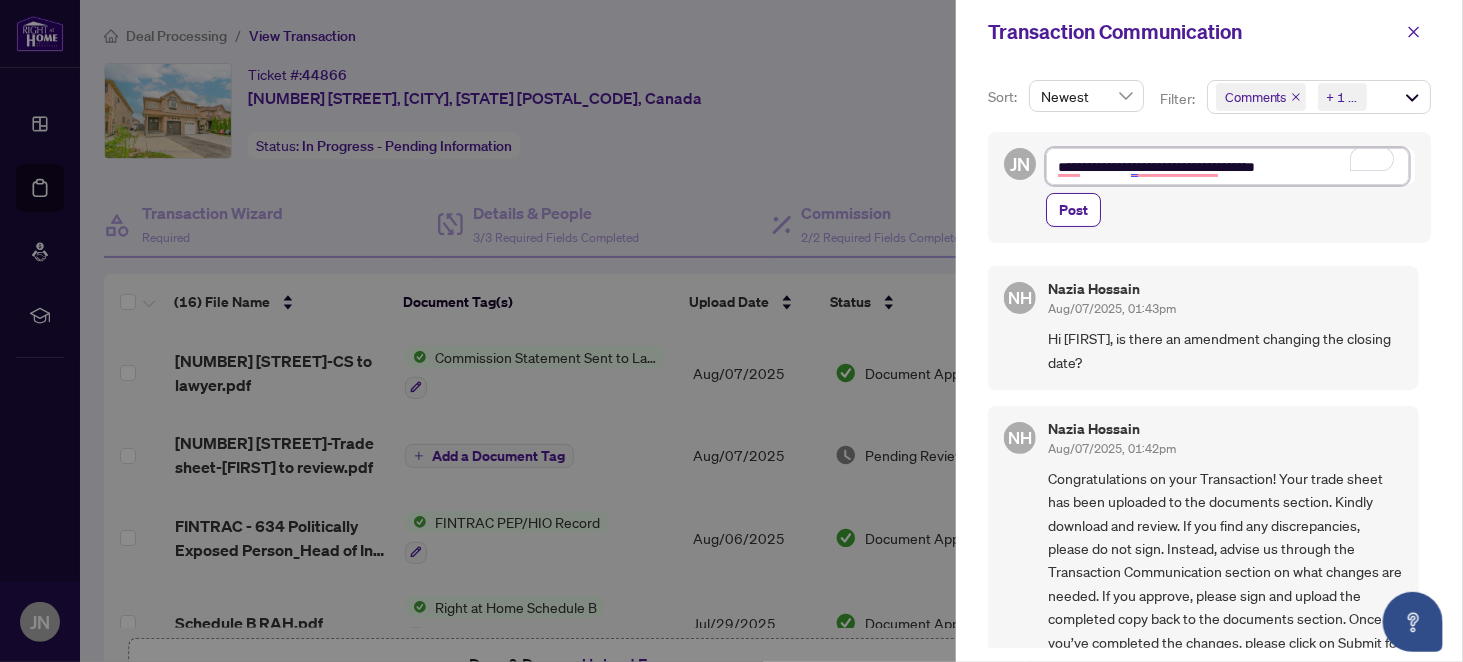 type on "**********" 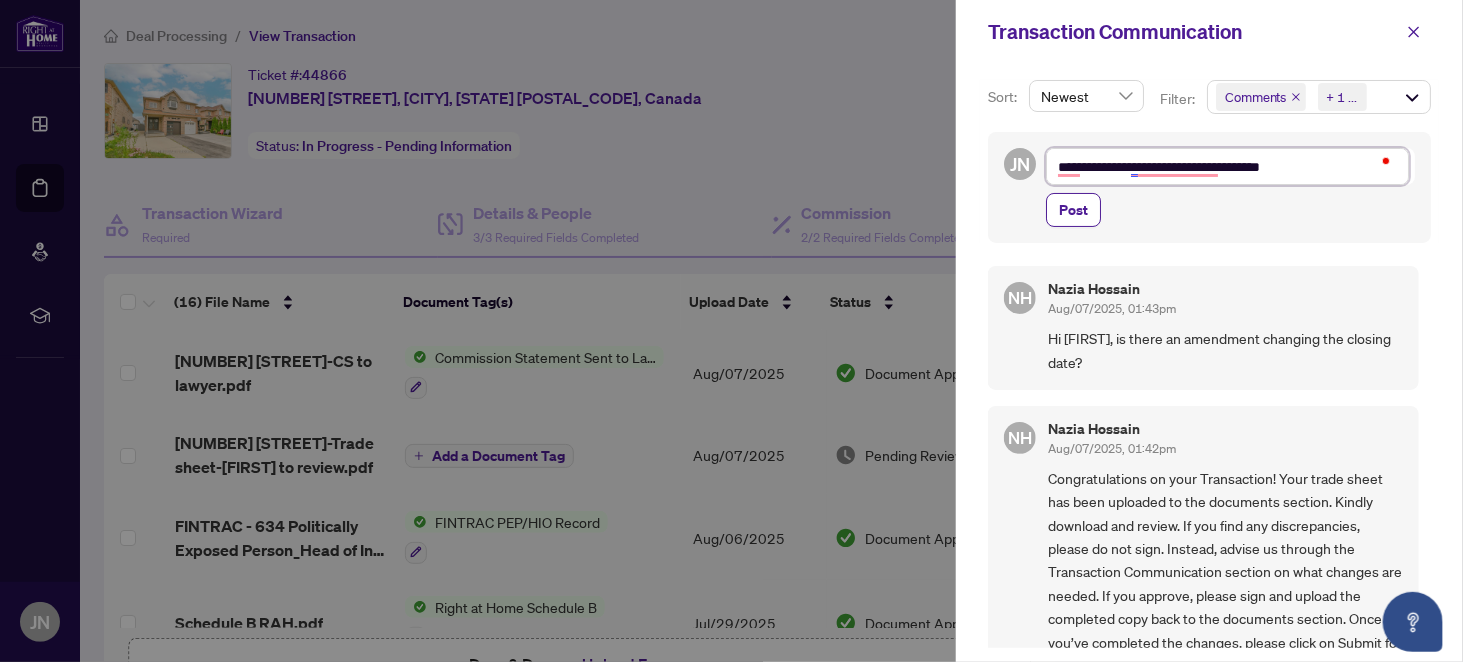 type on "**********" 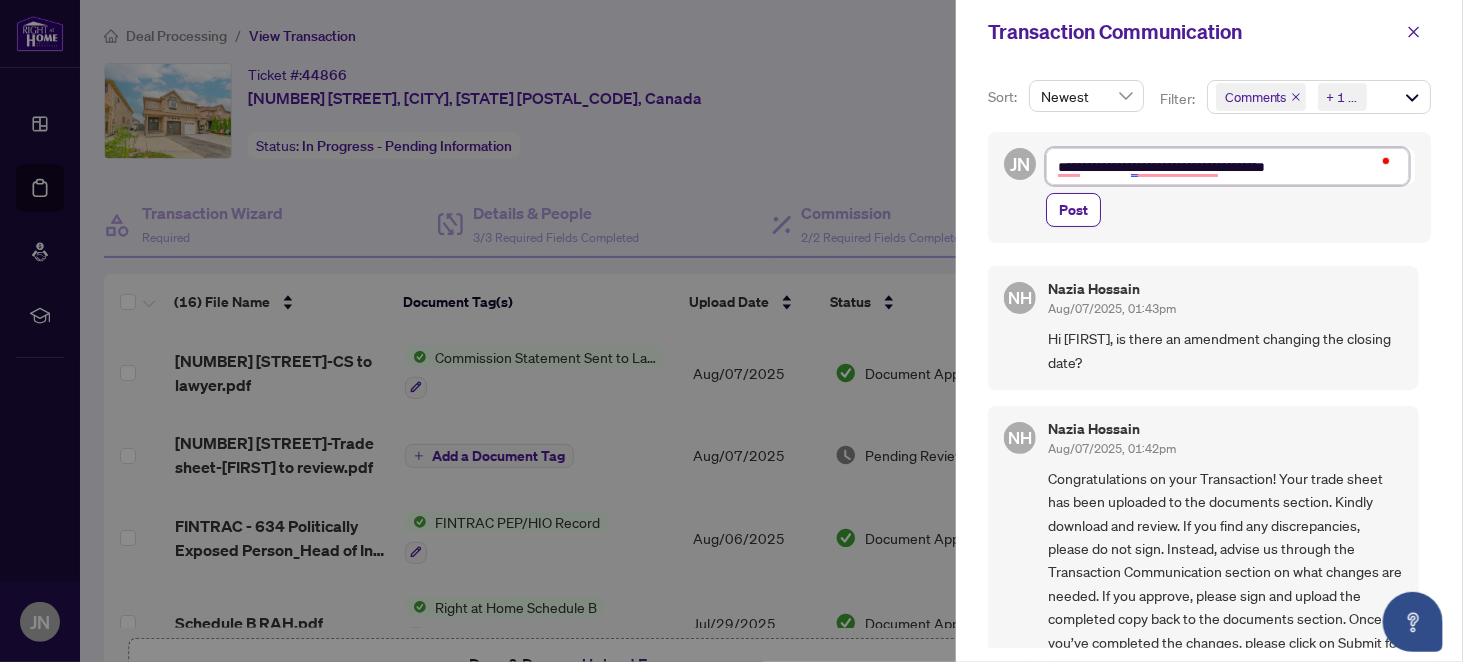 type on "**********" 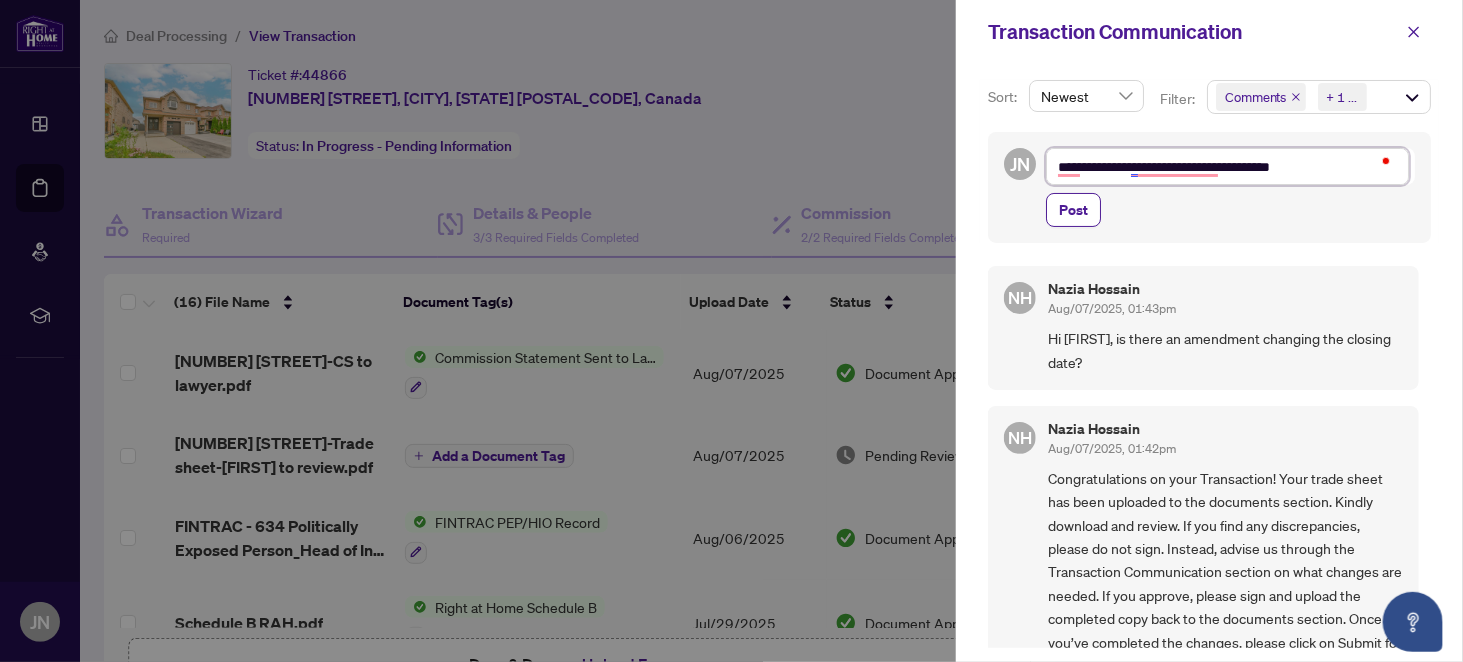 type on "**********" 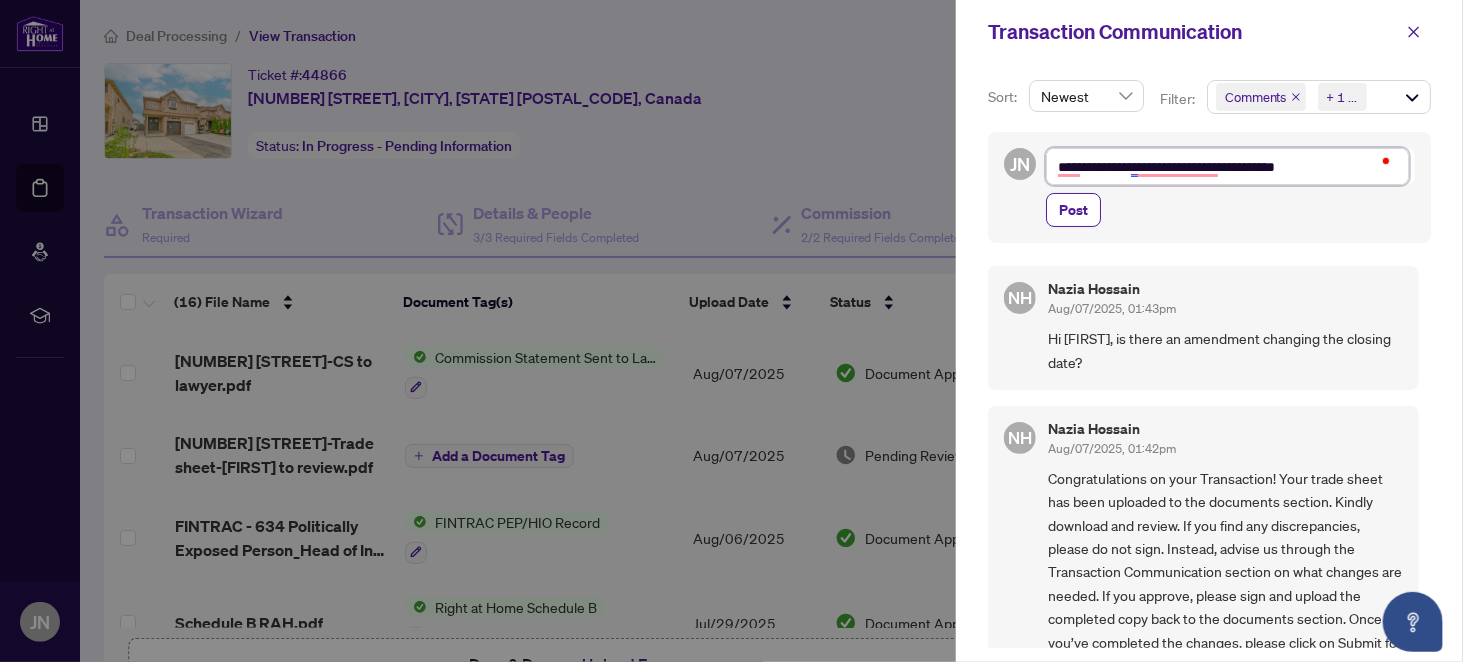 type on "**********" 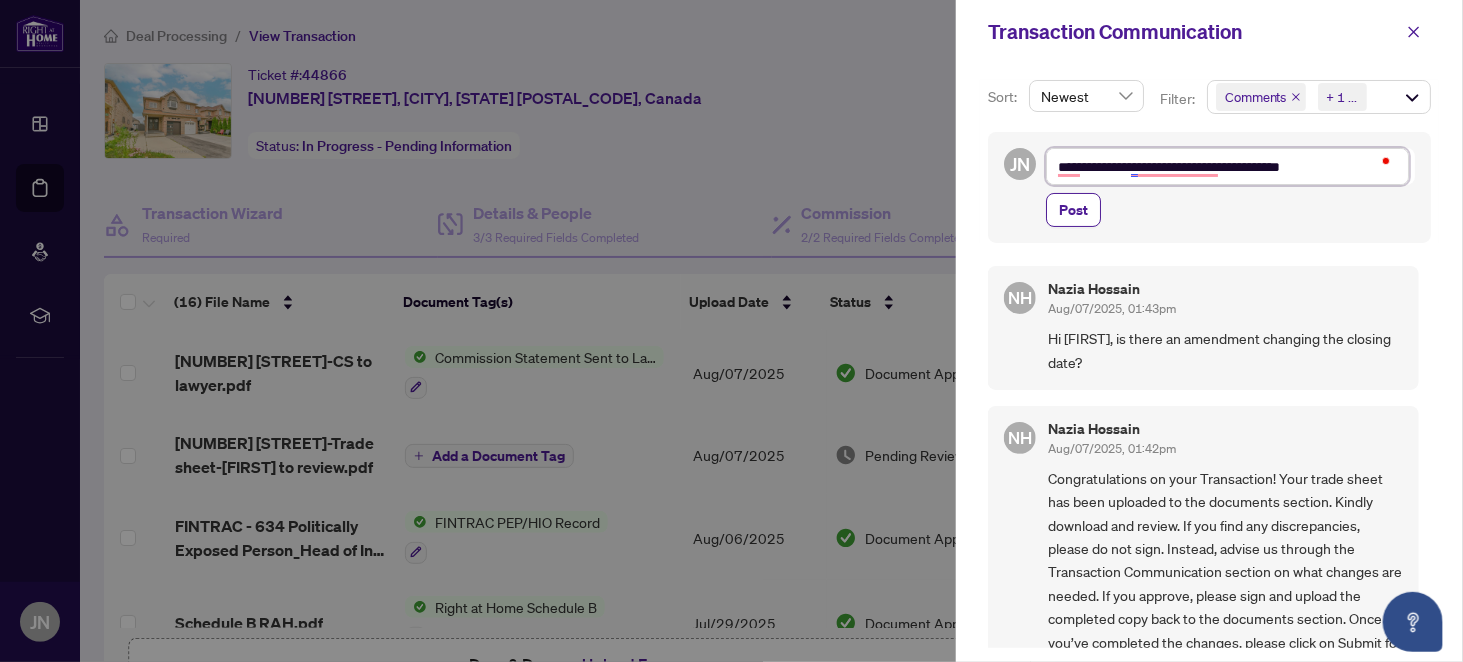 type on "**********" 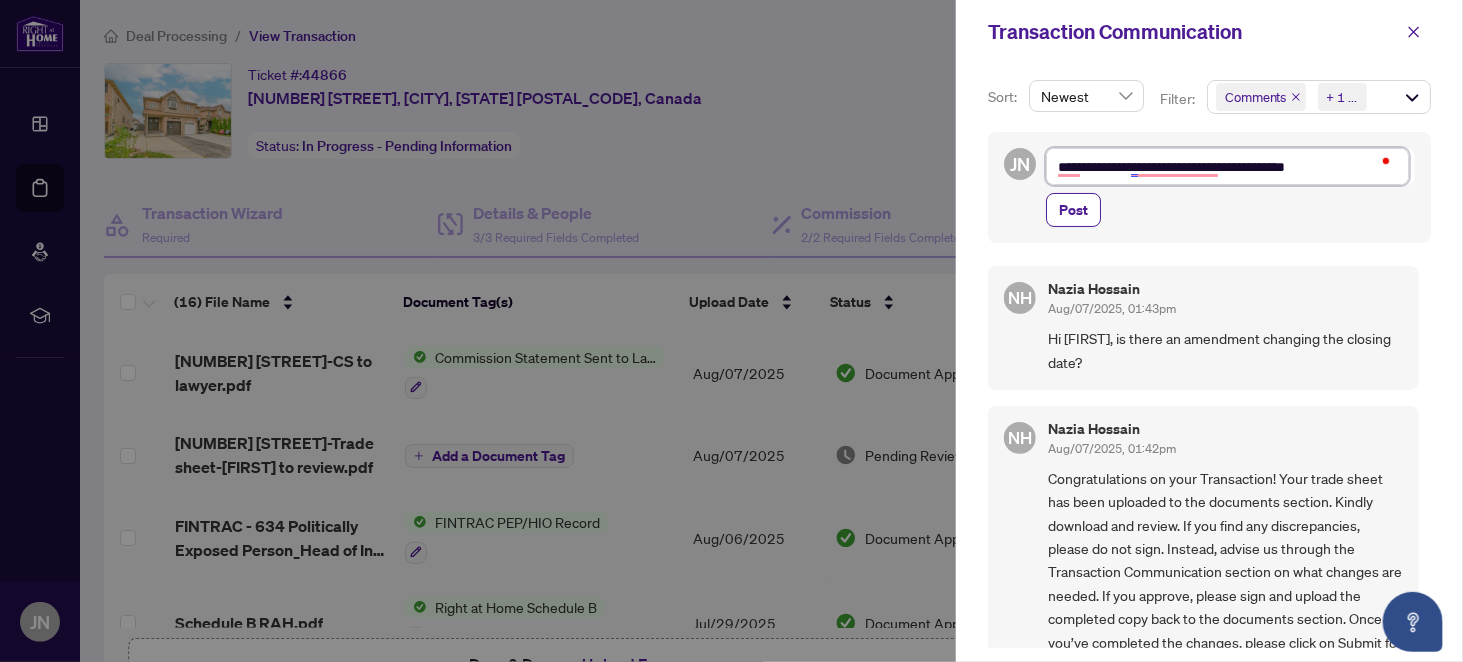type on "**********" 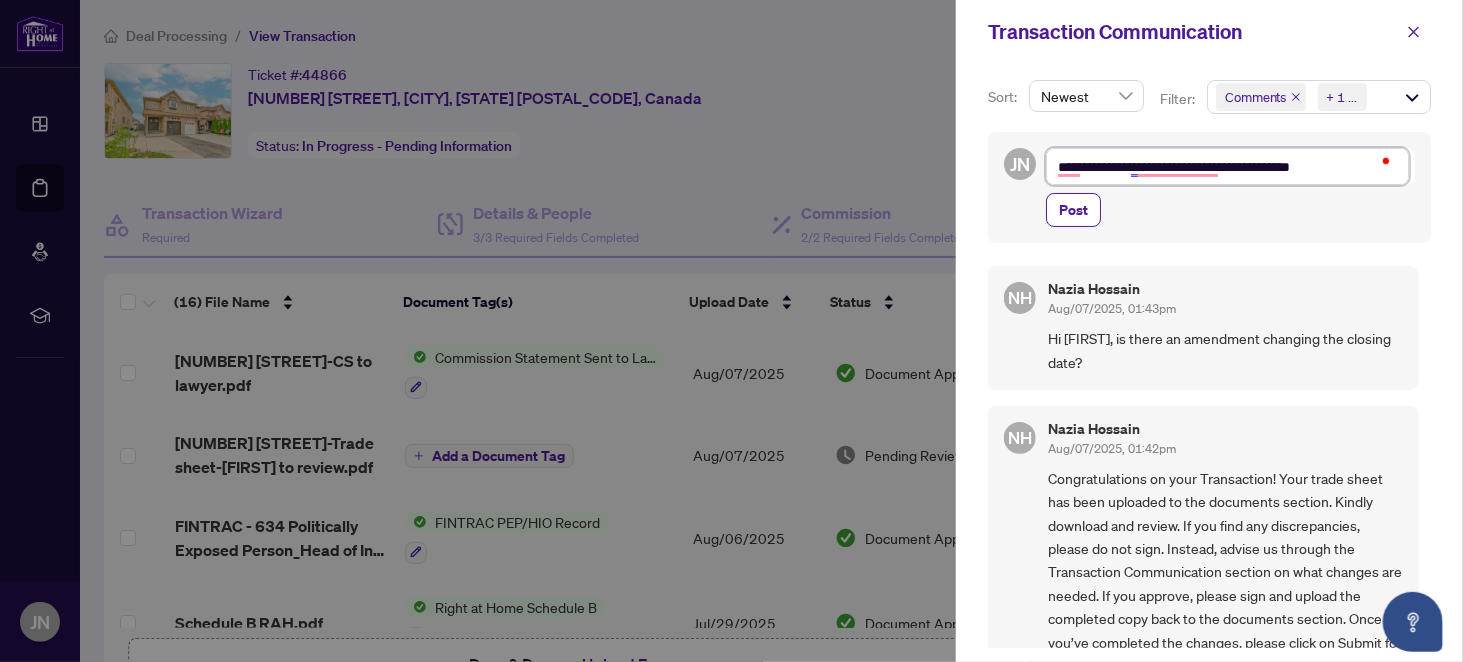 type on "**********" 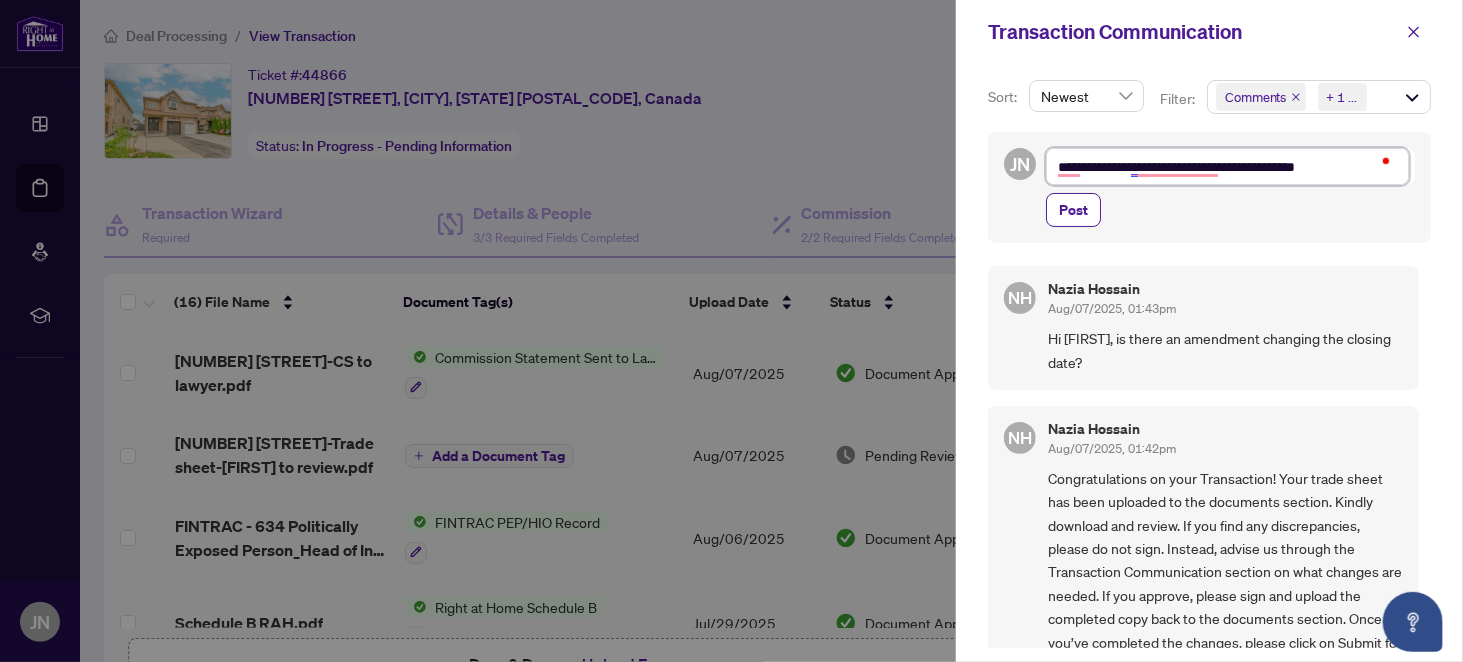 type on "**********" 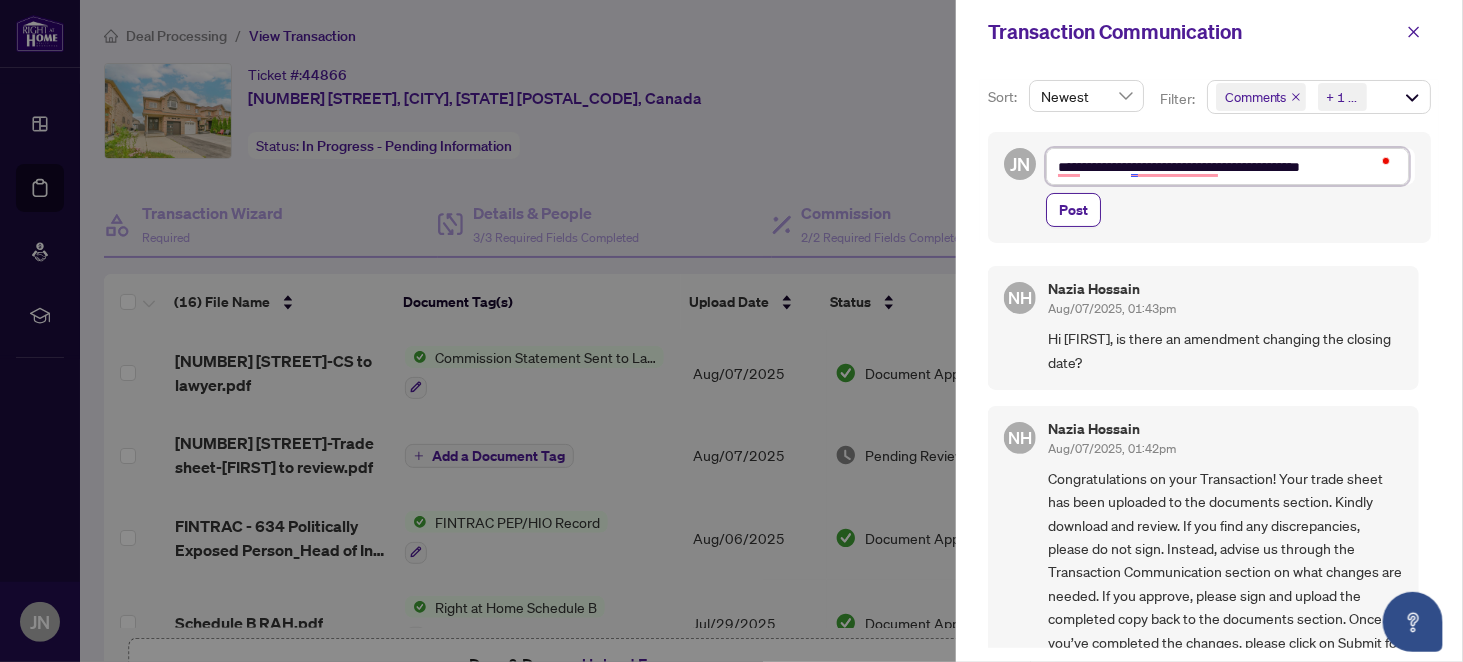 type on "**********" 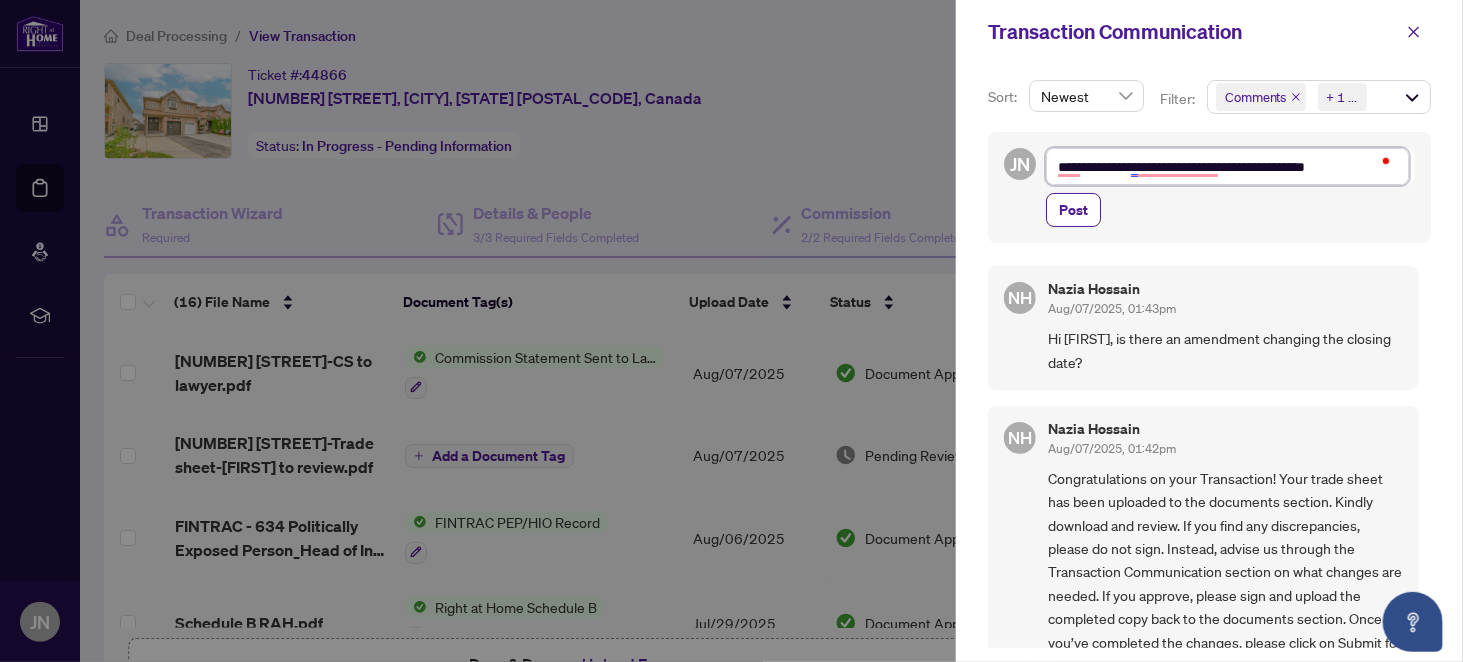 type on "**********" 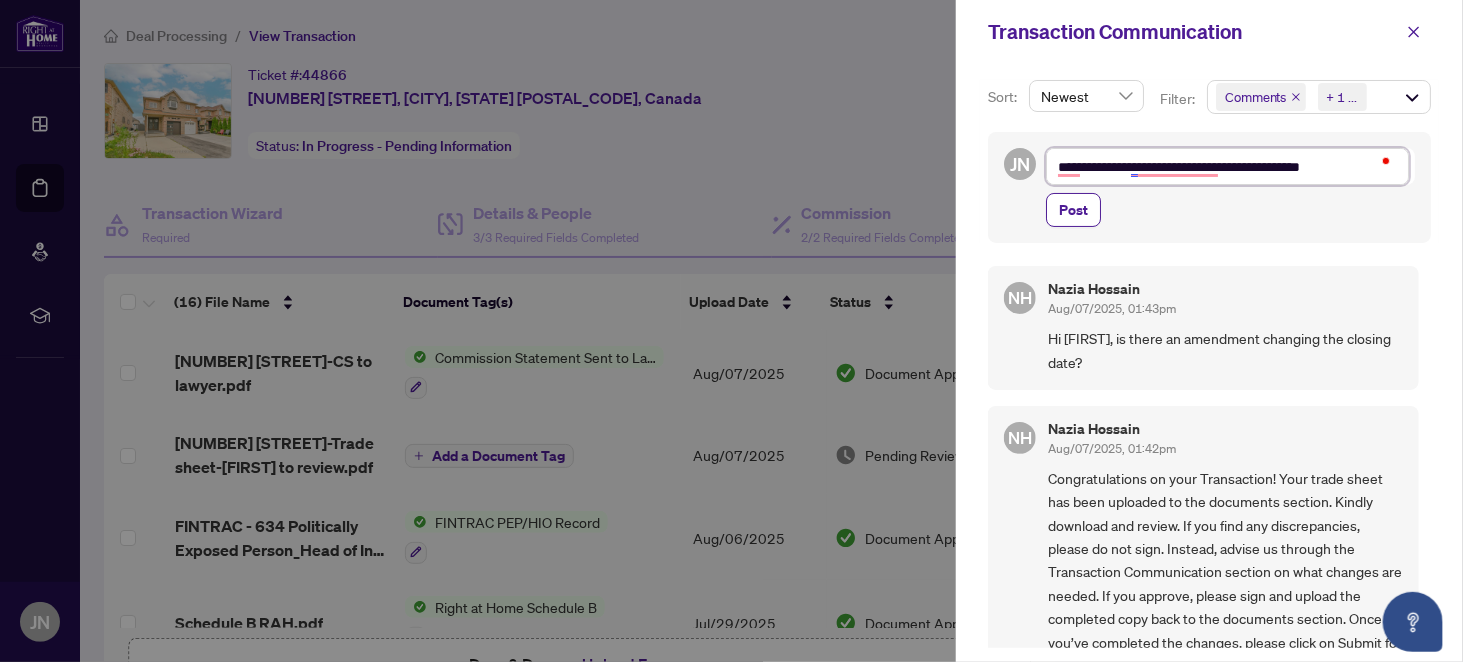 type on "**********" 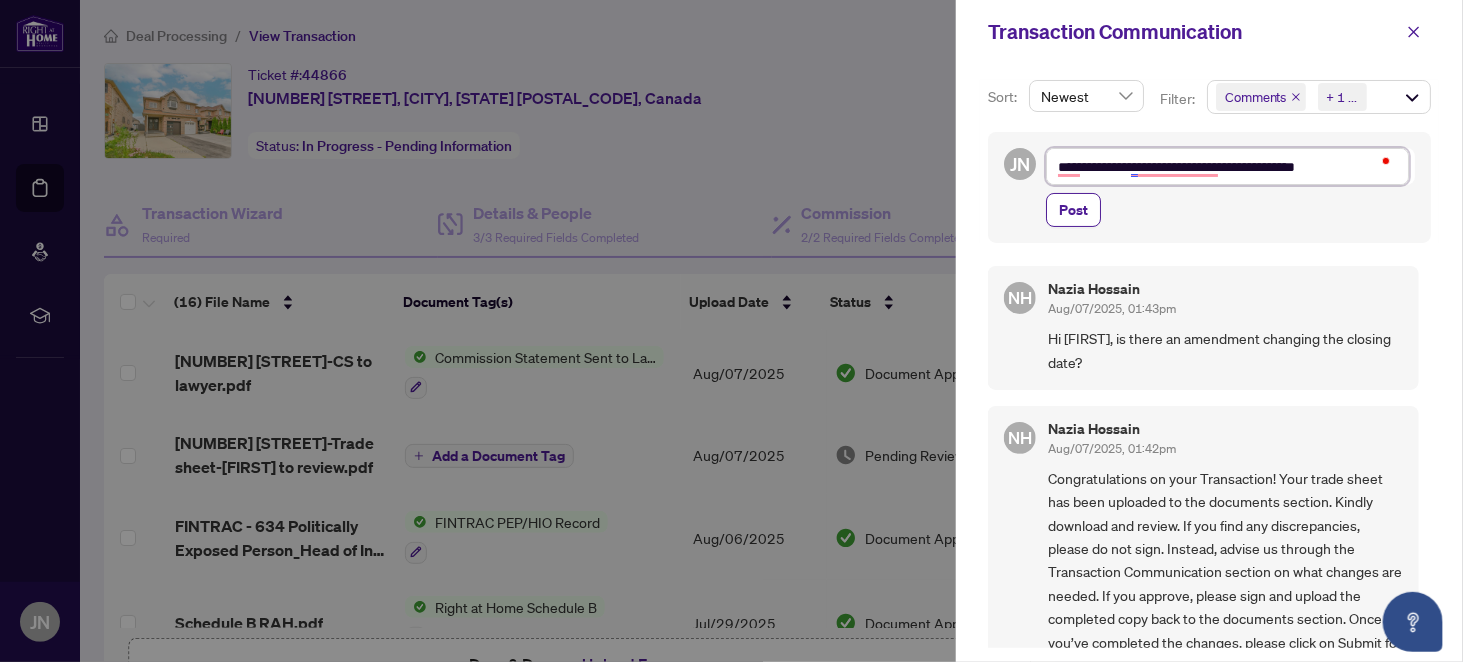 type on "**********" 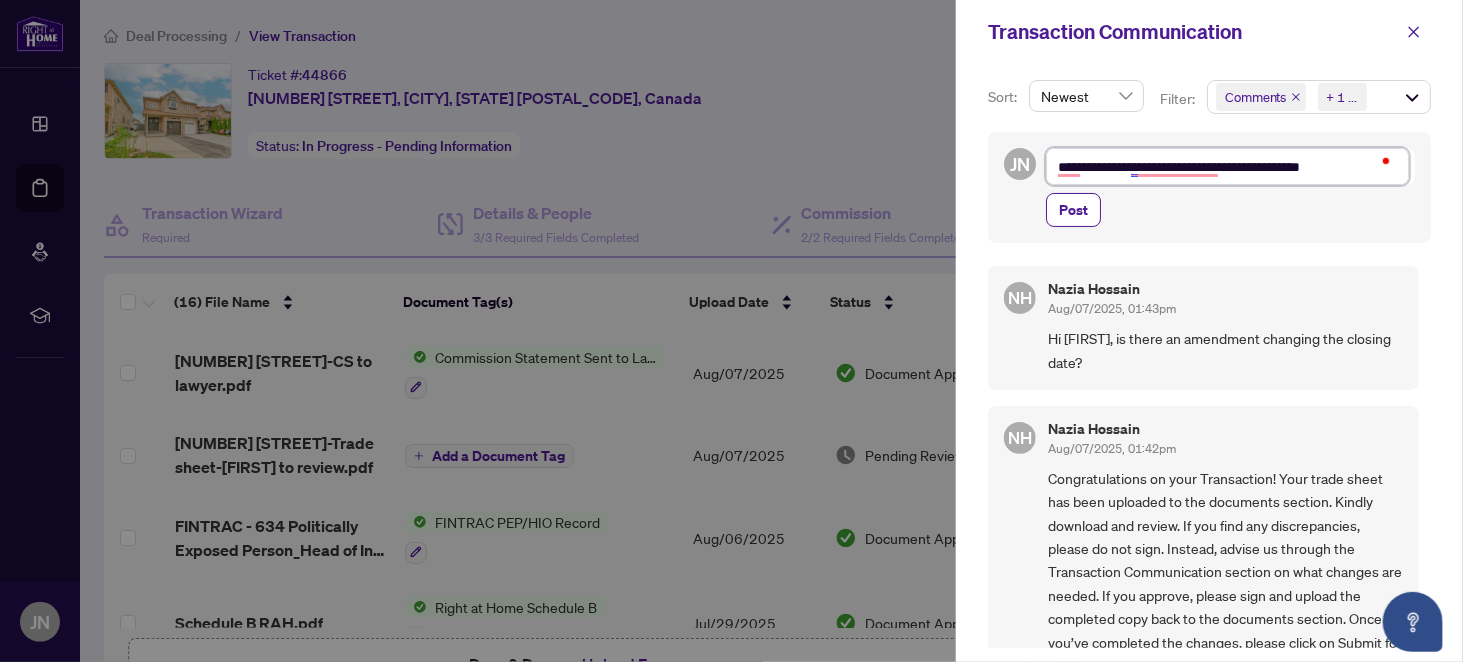 type on "**********" 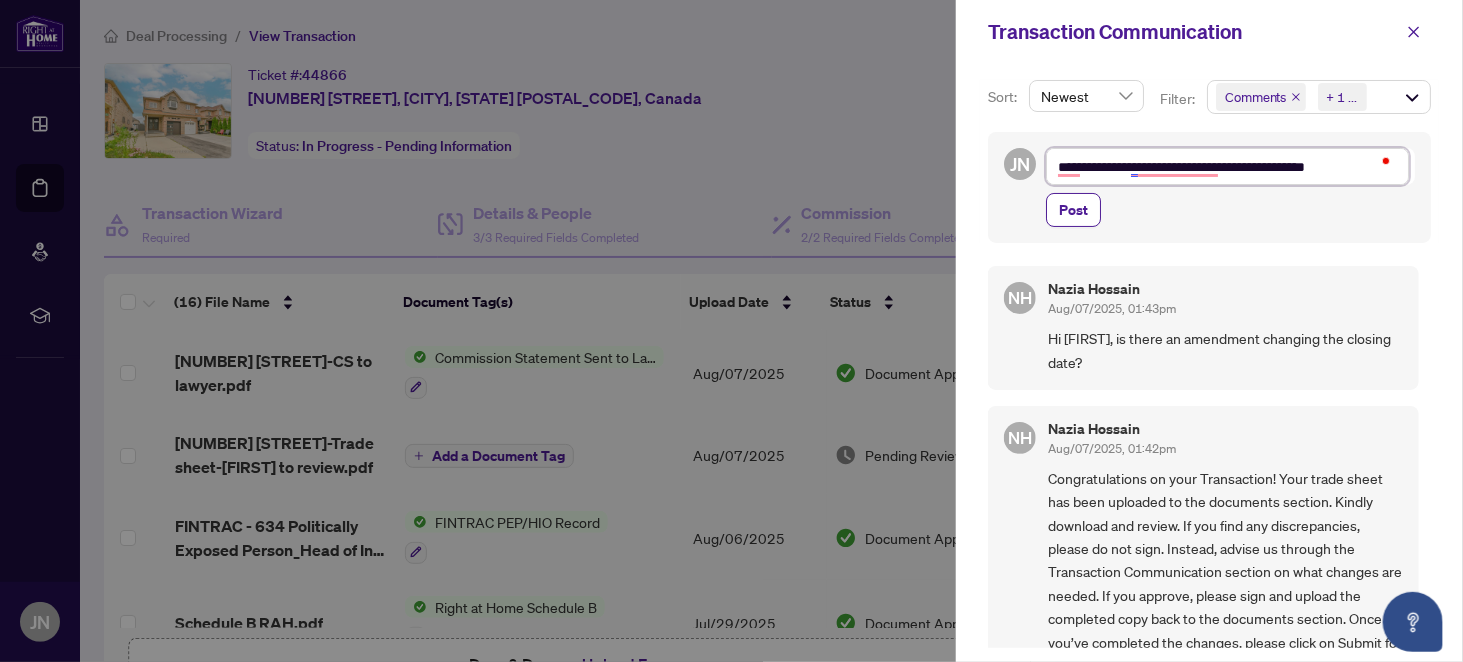 type on "**********" 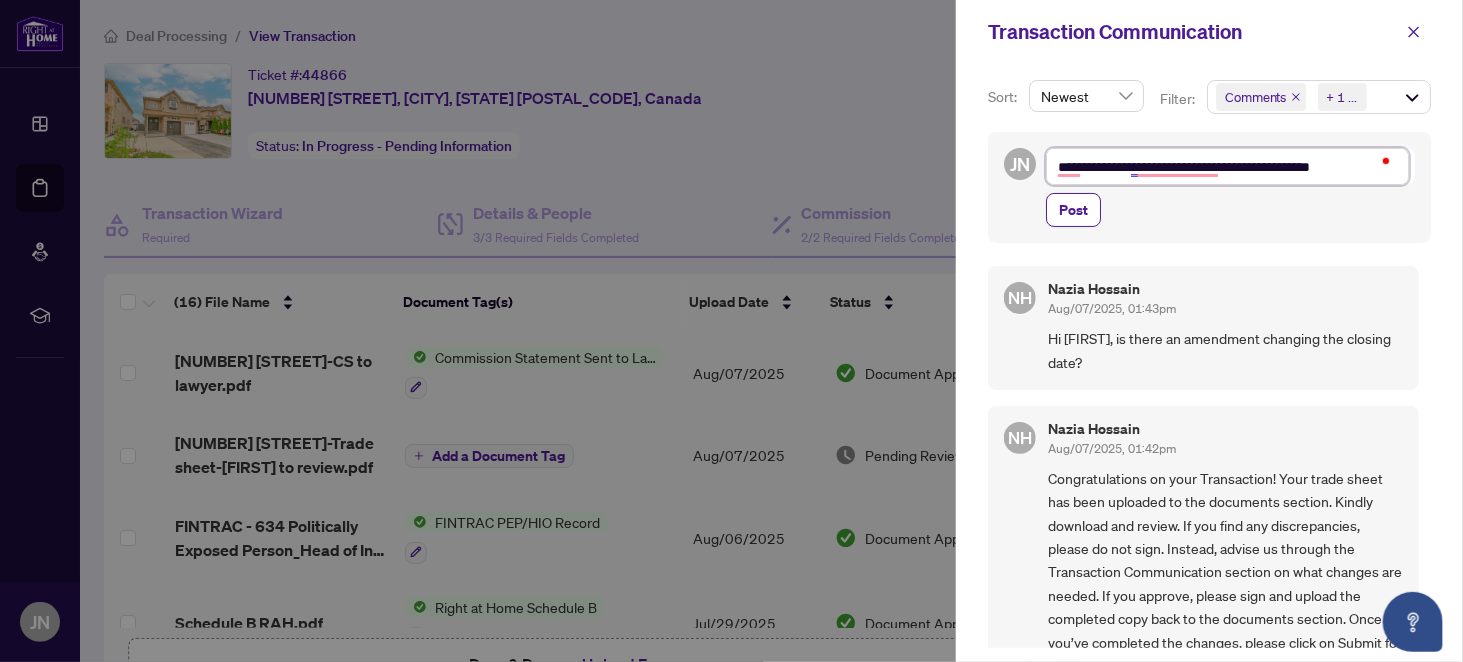 type on "**********" 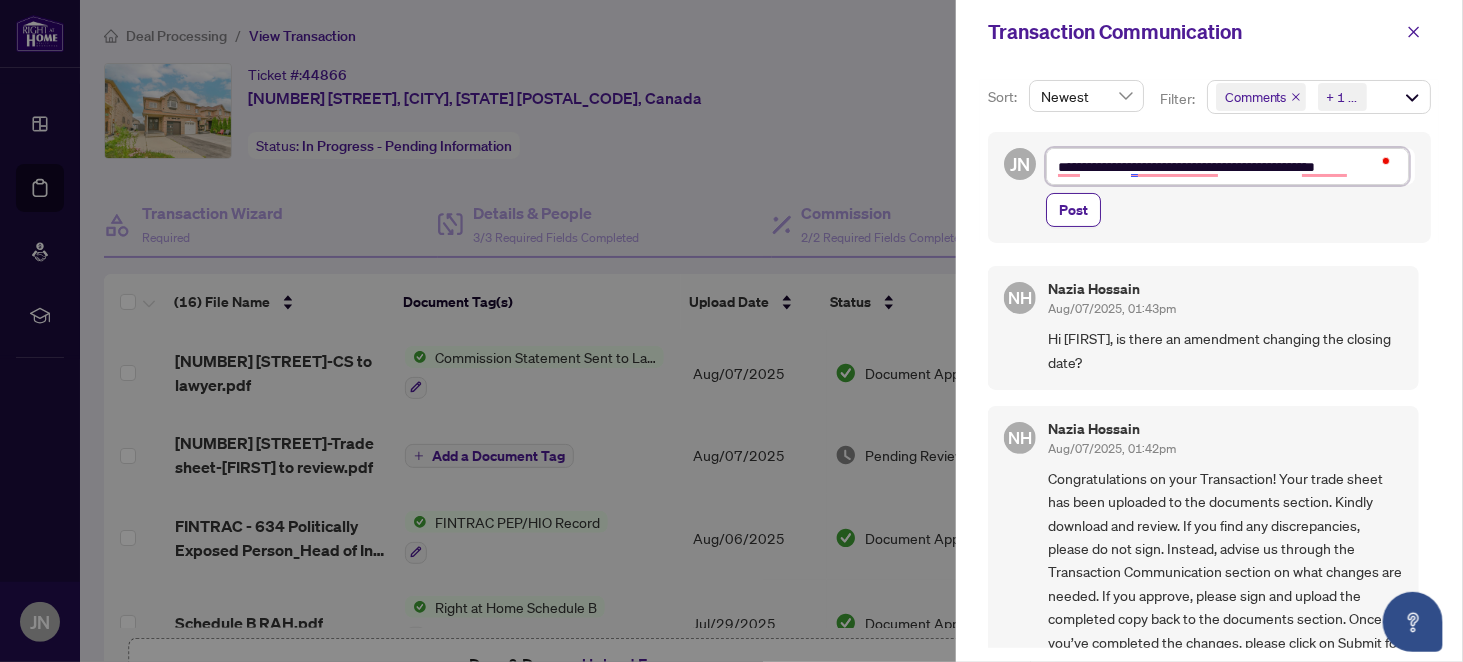type on "**********" 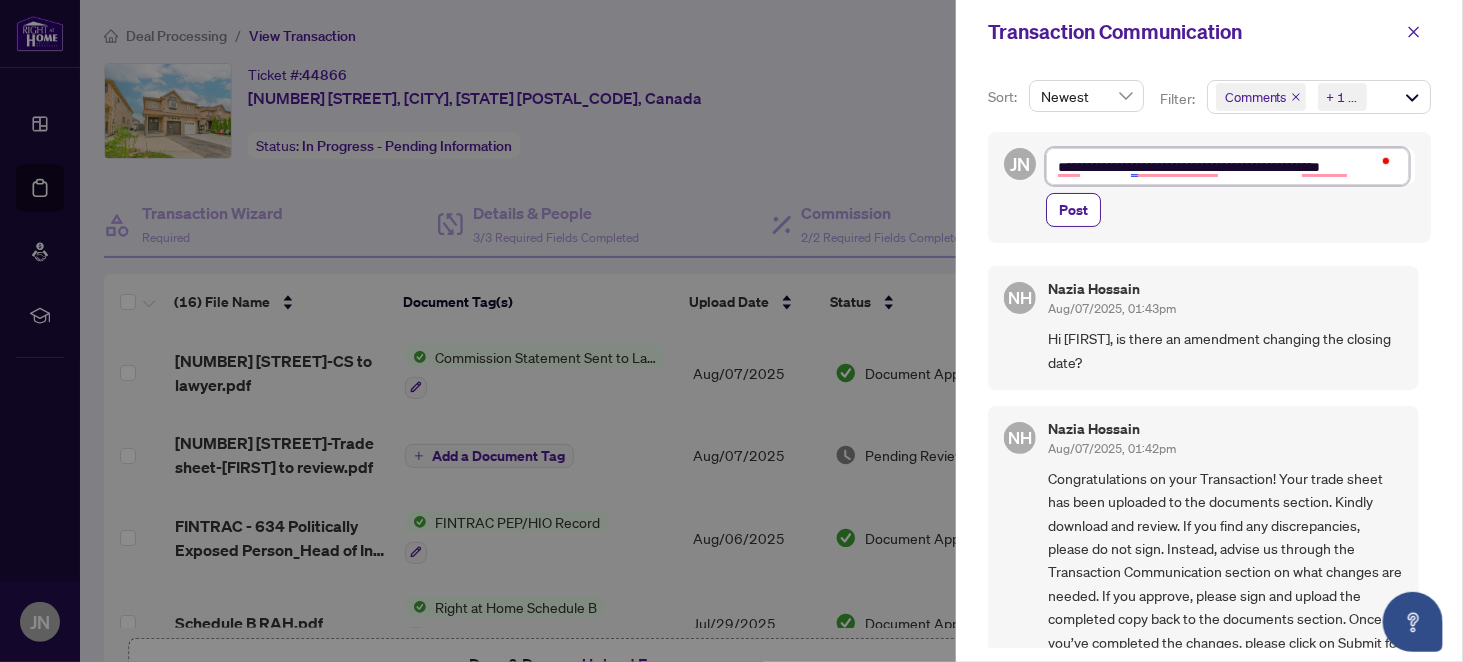 type on "**********" 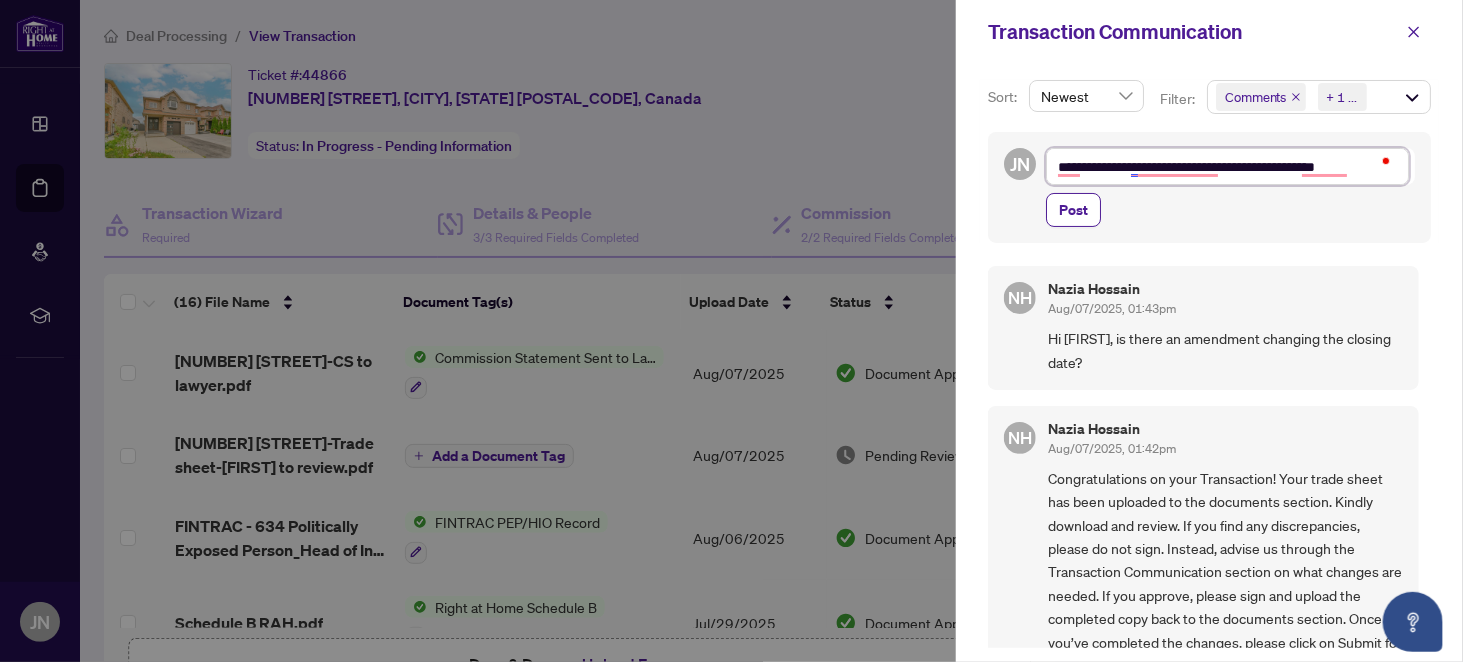 type on "**********" 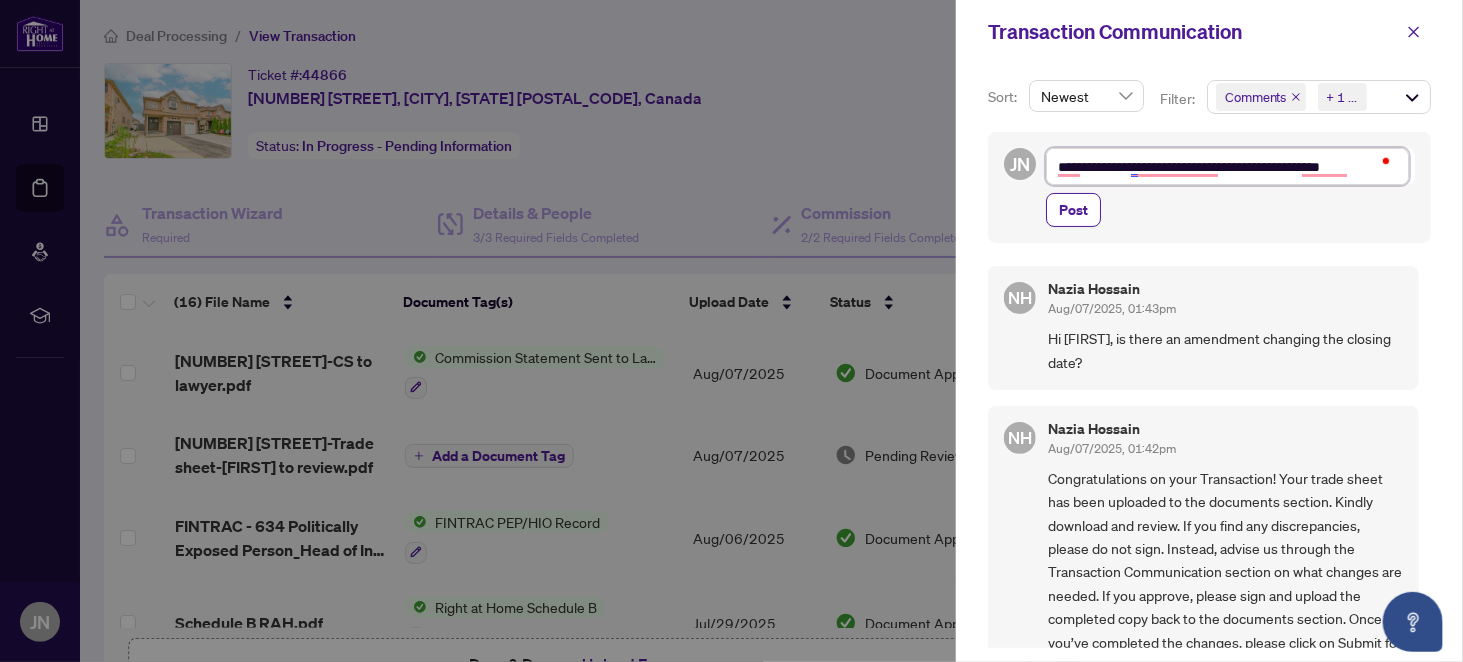 type on "**********" 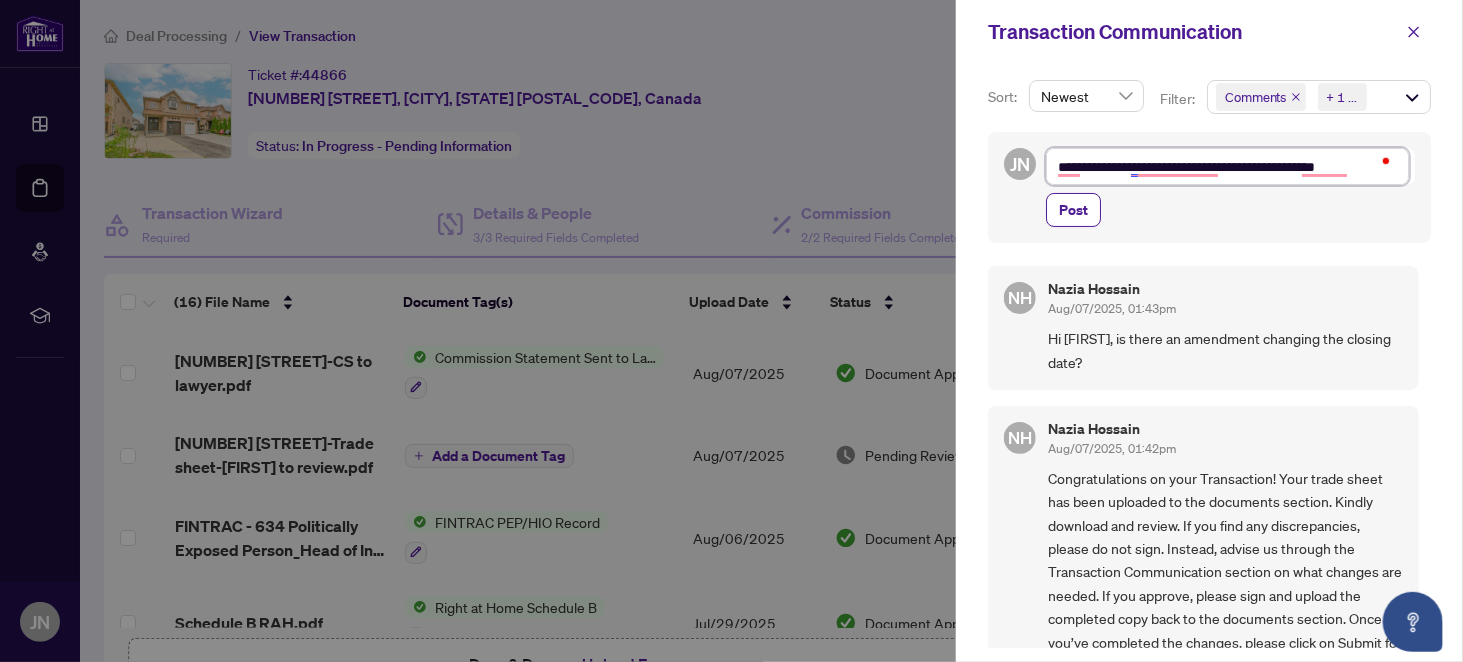type on "**********" 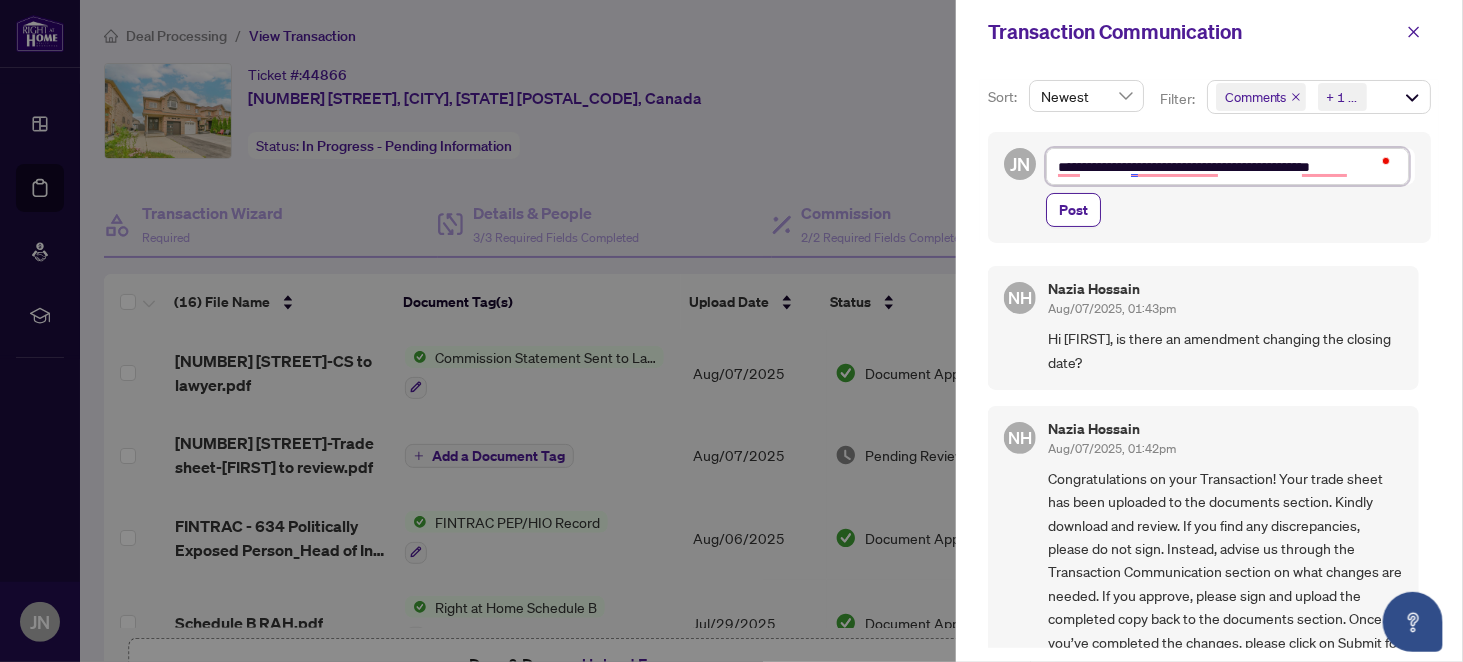 type 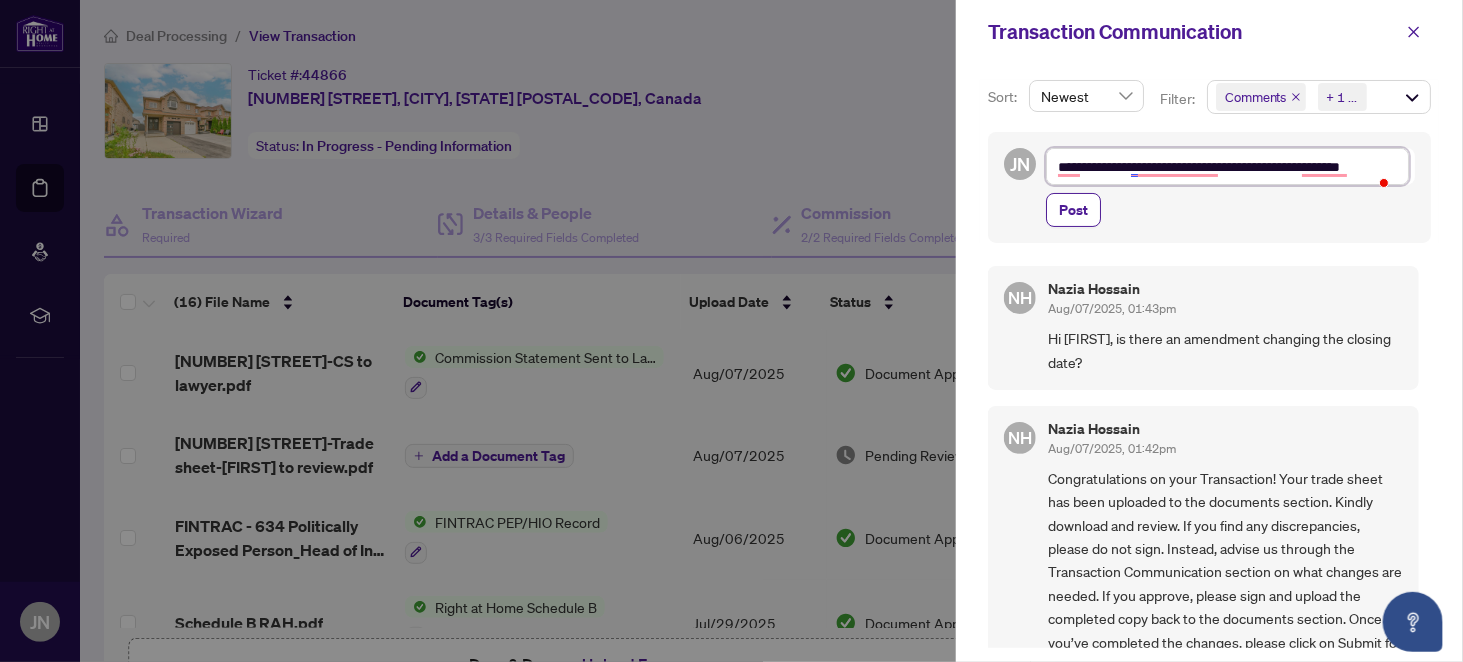 scroll, scrollTop: 23, scrollLeft: 0, axis: vertical 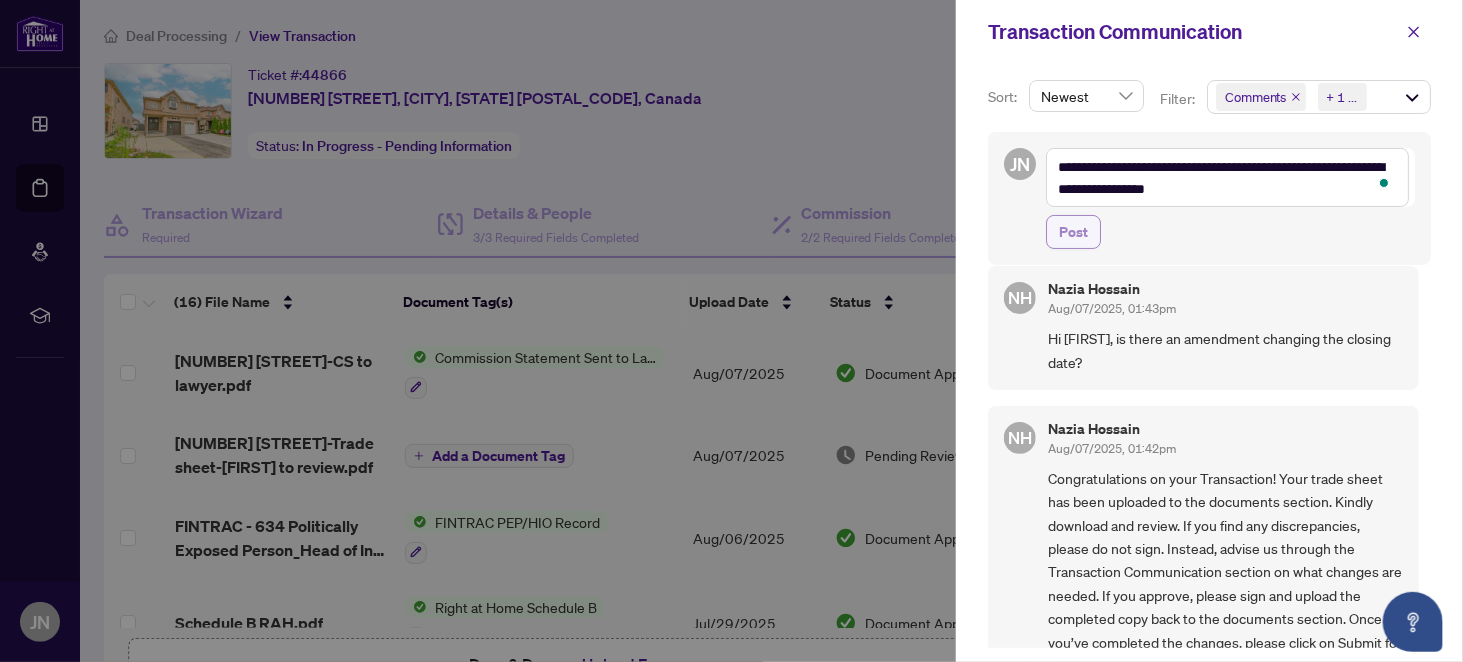 click on "Post" at bounding box center (1073, 232) 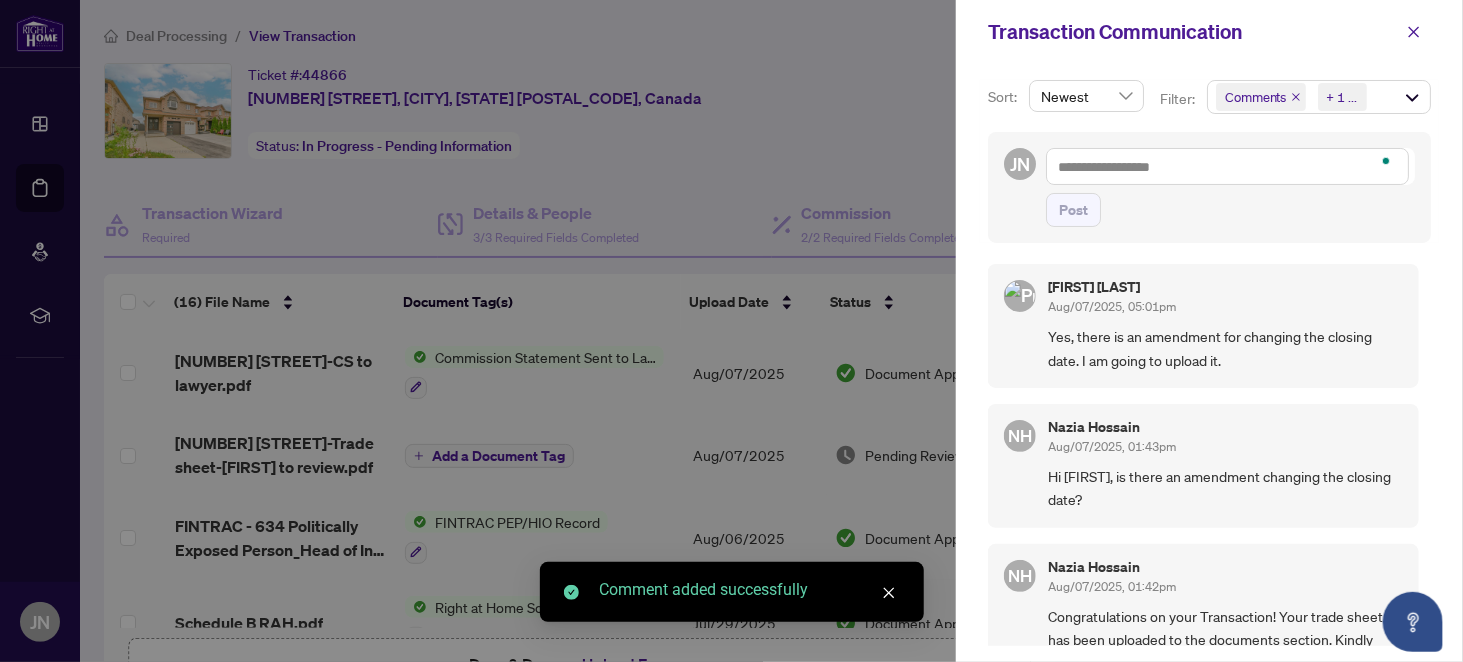 scroll, scrollTop: 1, scrollLeft: 0, axis: vertical 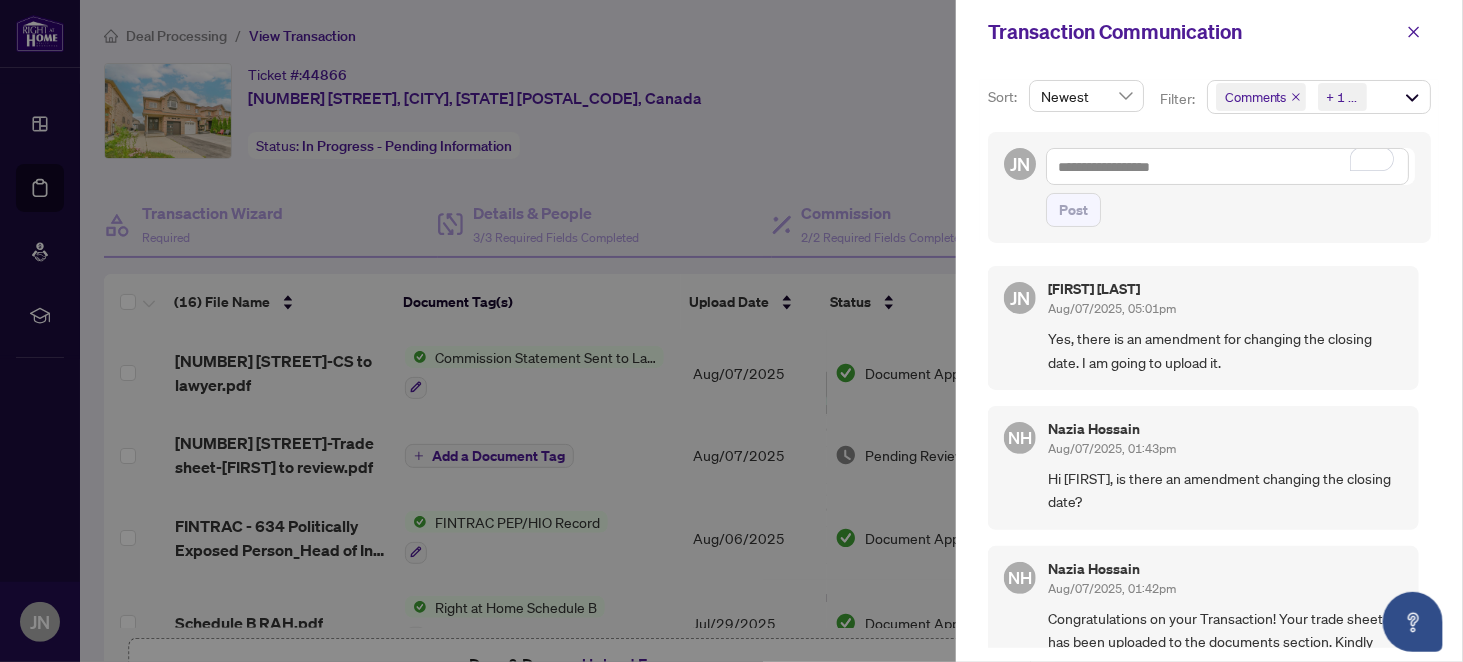 click at bounding box center (731, 331) 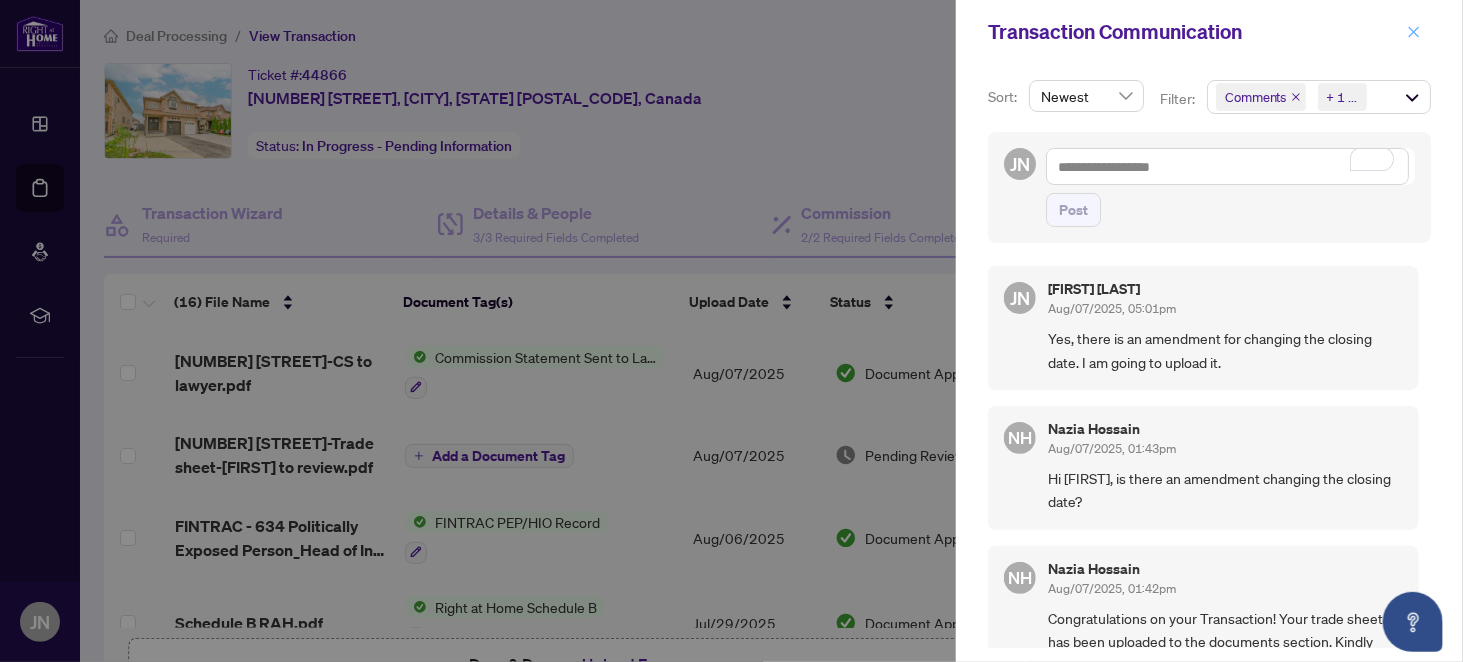 click 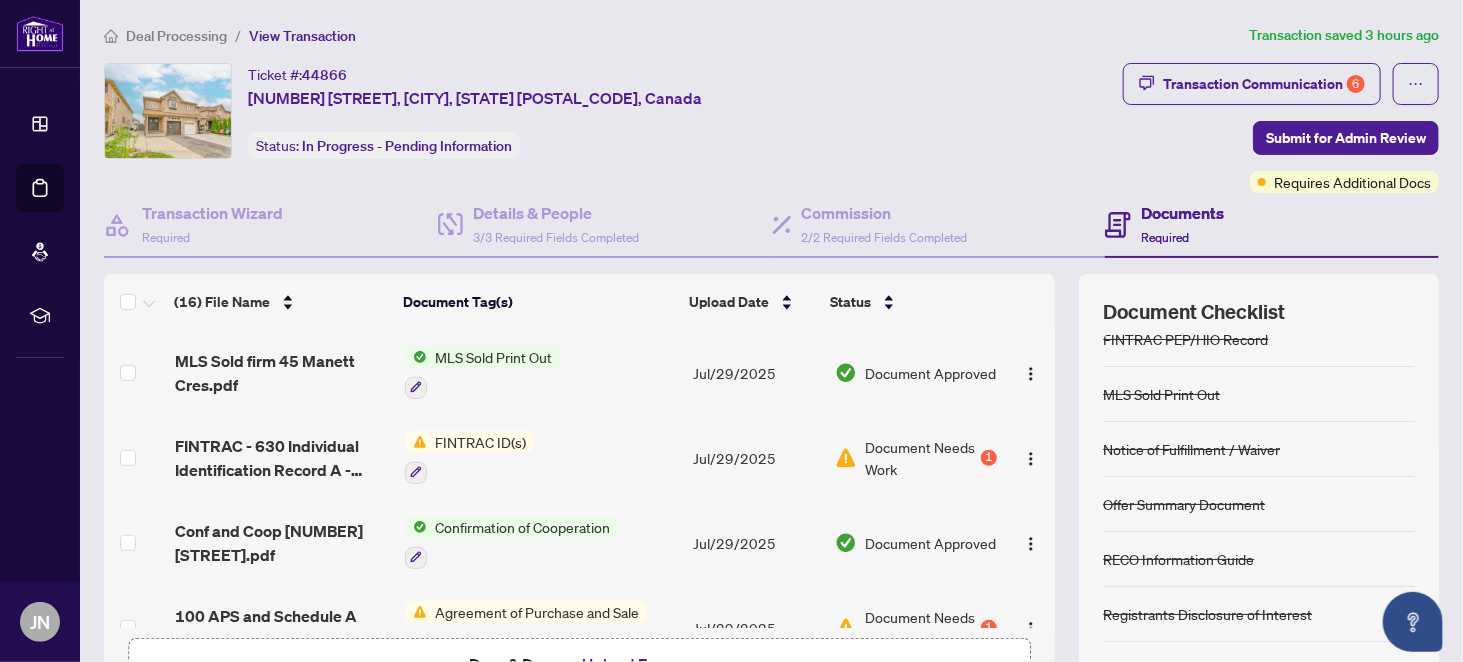 scroll, scrollTop: 700, scrollLeft: 0, axis: vertical 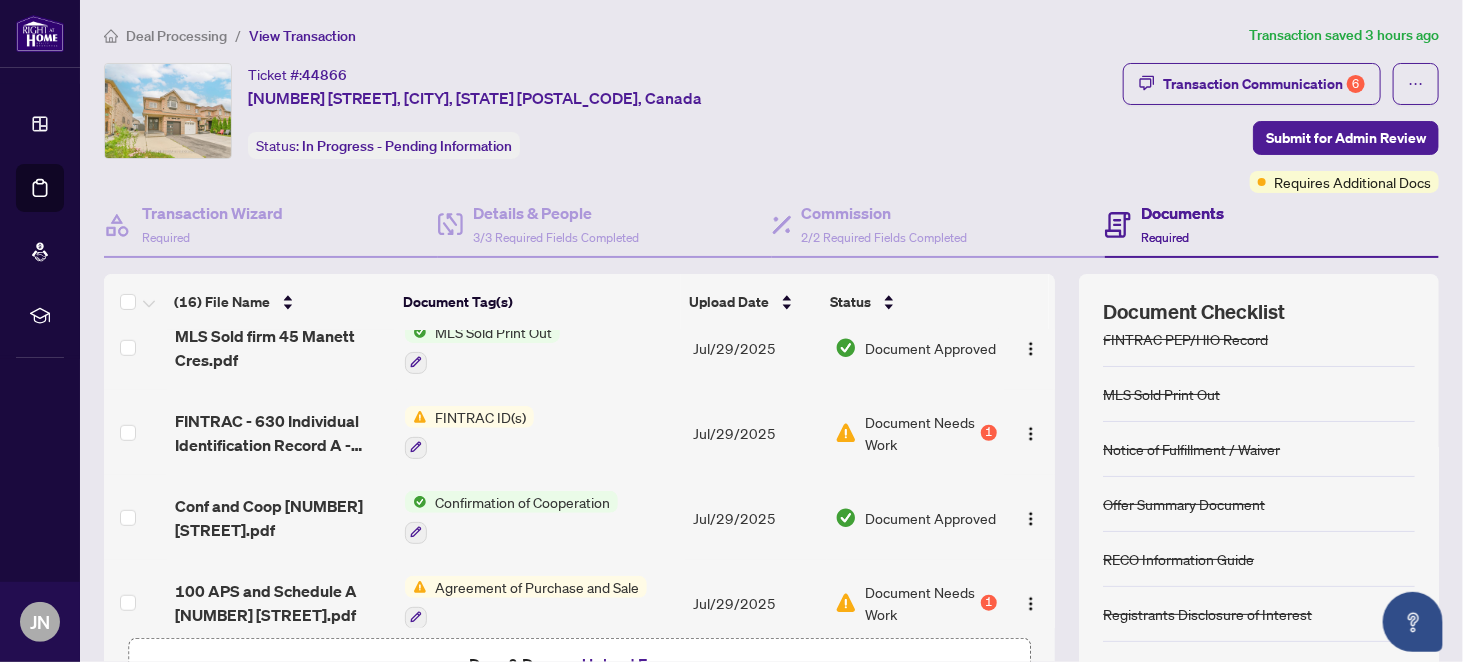 click on "FINTRAC ID(s)" at bounding box center (480, 417) 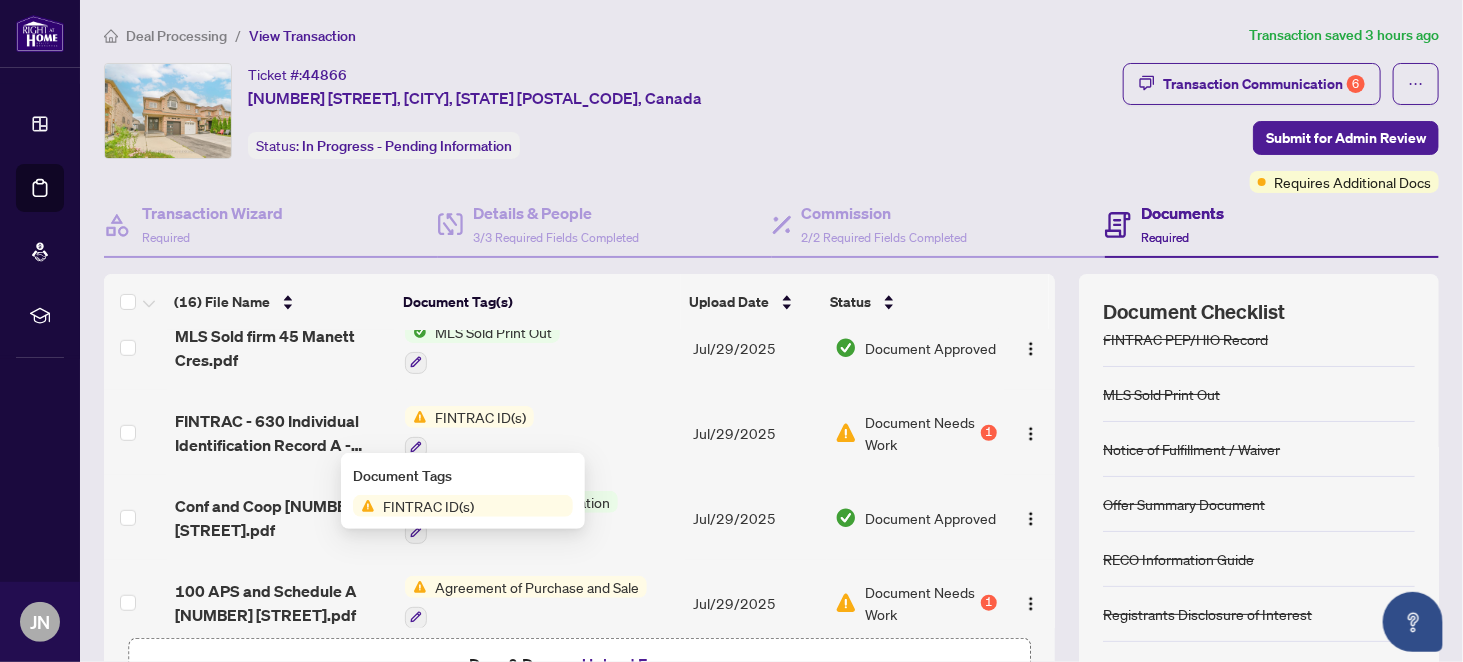 click on "FINTRAC ID(s)" at bounding box center (428, 506) 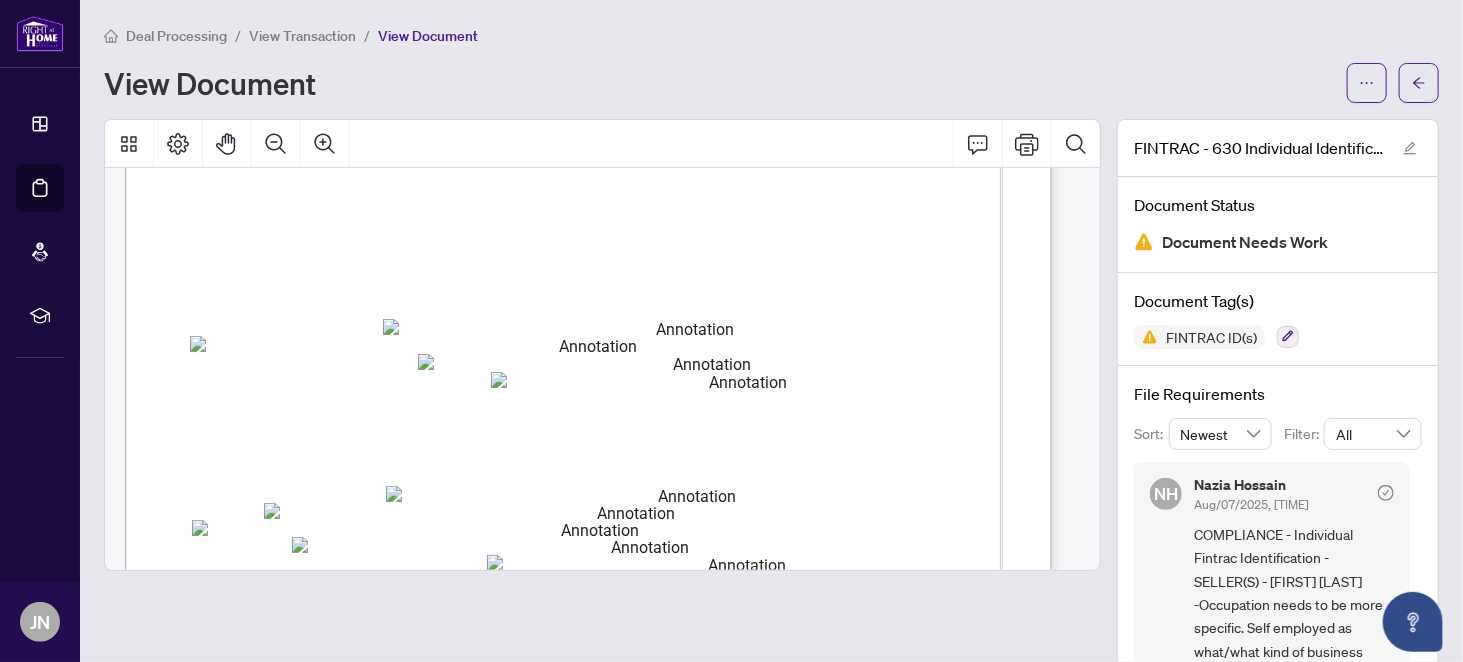 scroll, scrollTop: 200, scrollLeft: 0, axis: vertical 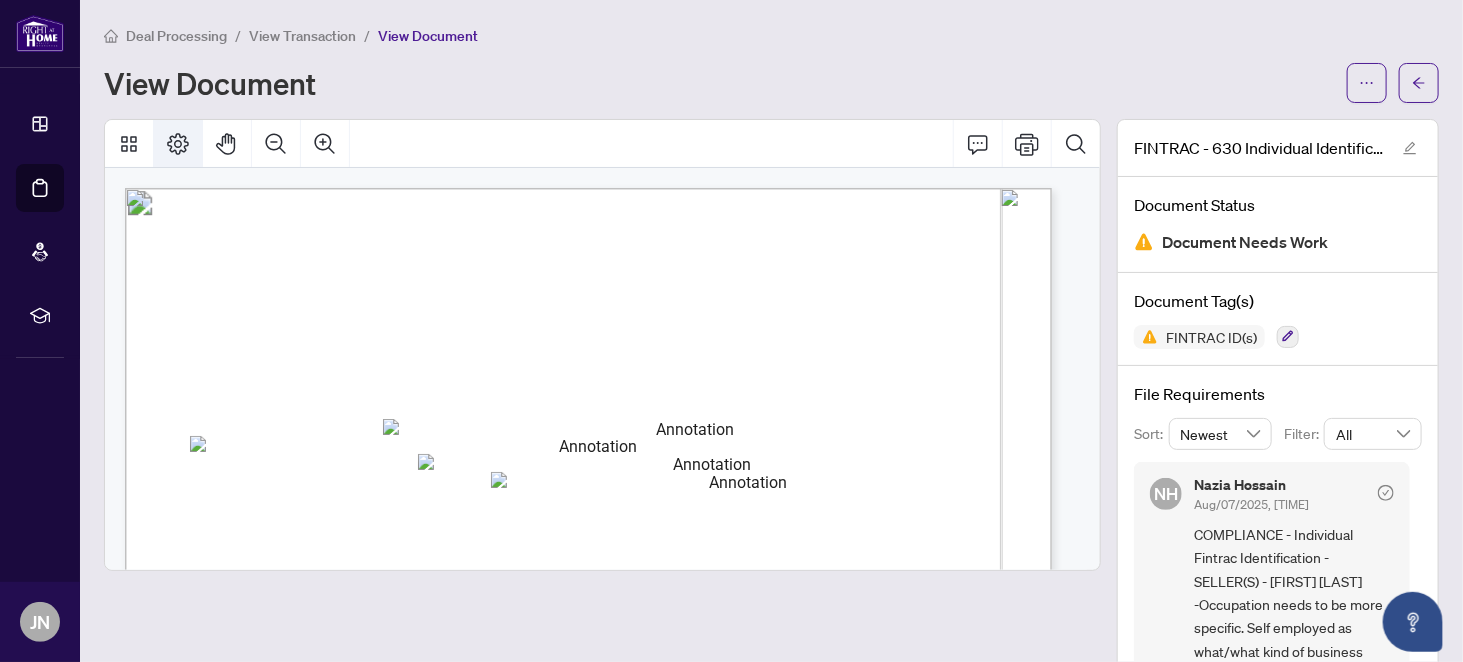 click 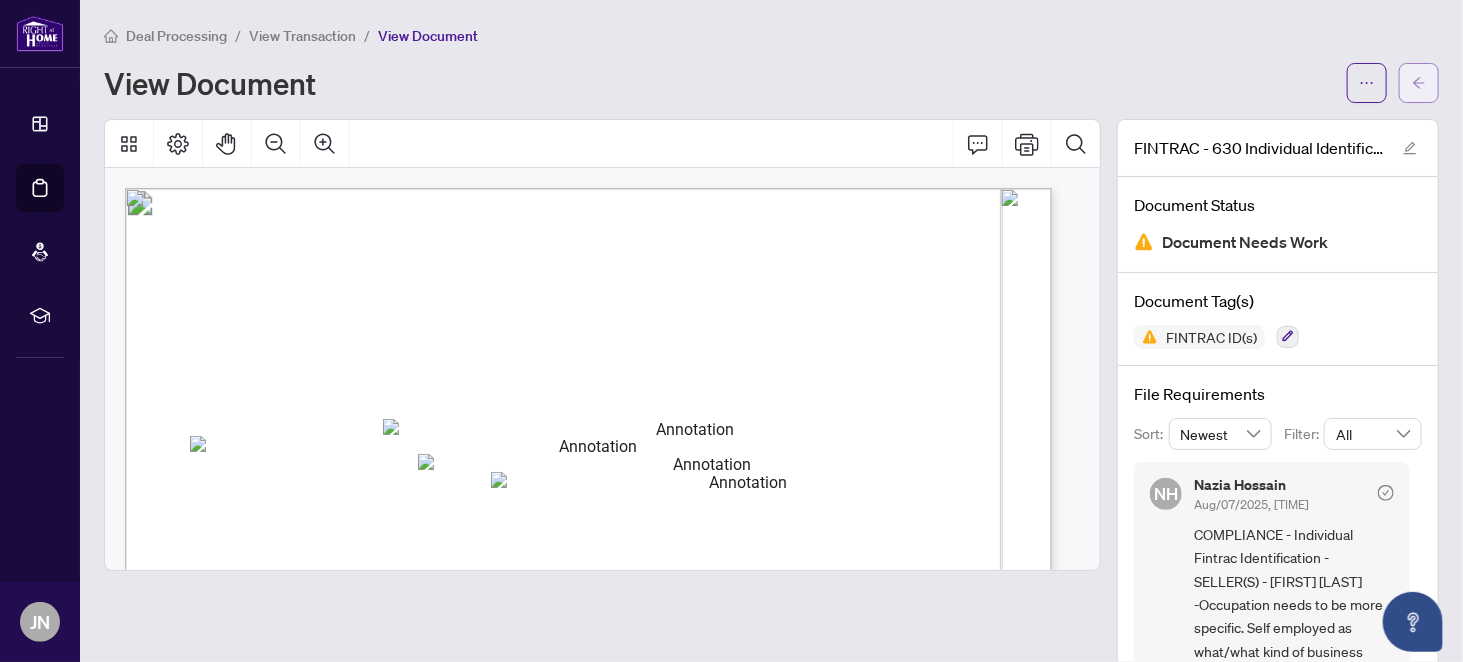 click 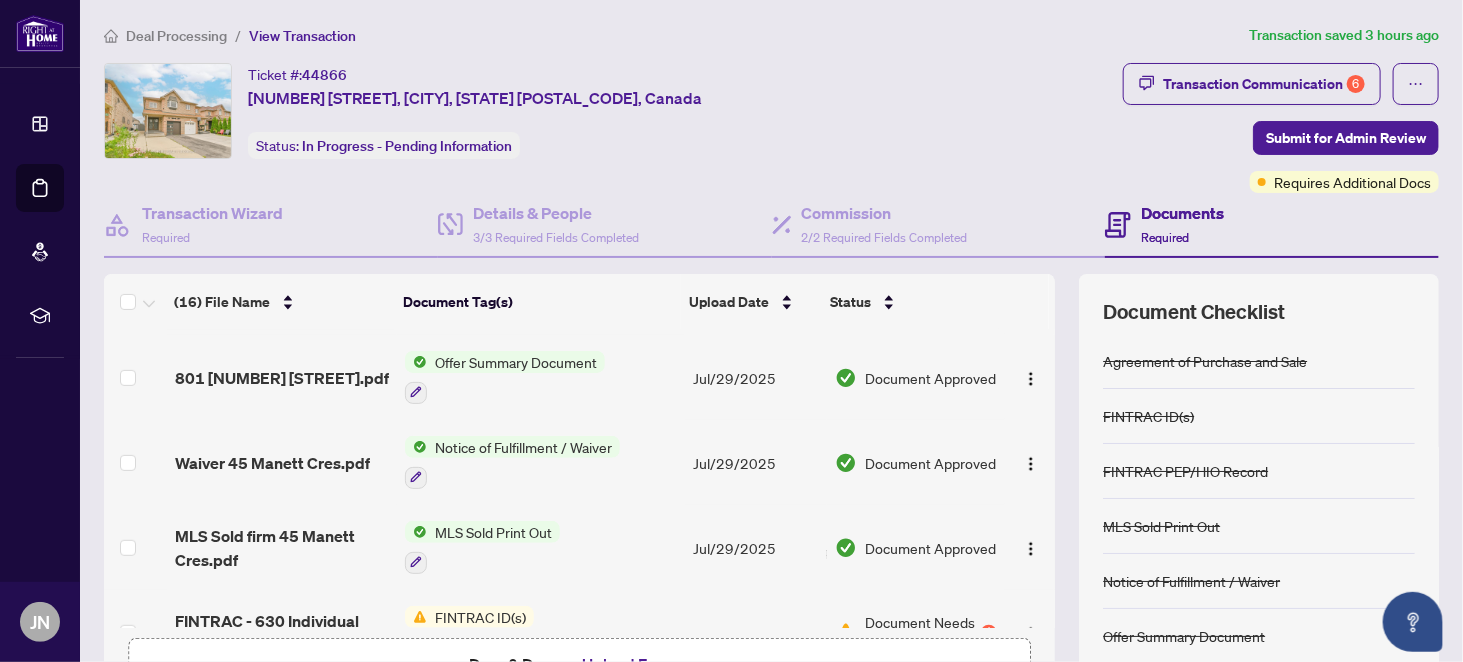 scroll, scrollTop: 600, scrollLeft: 0, axis: vertical 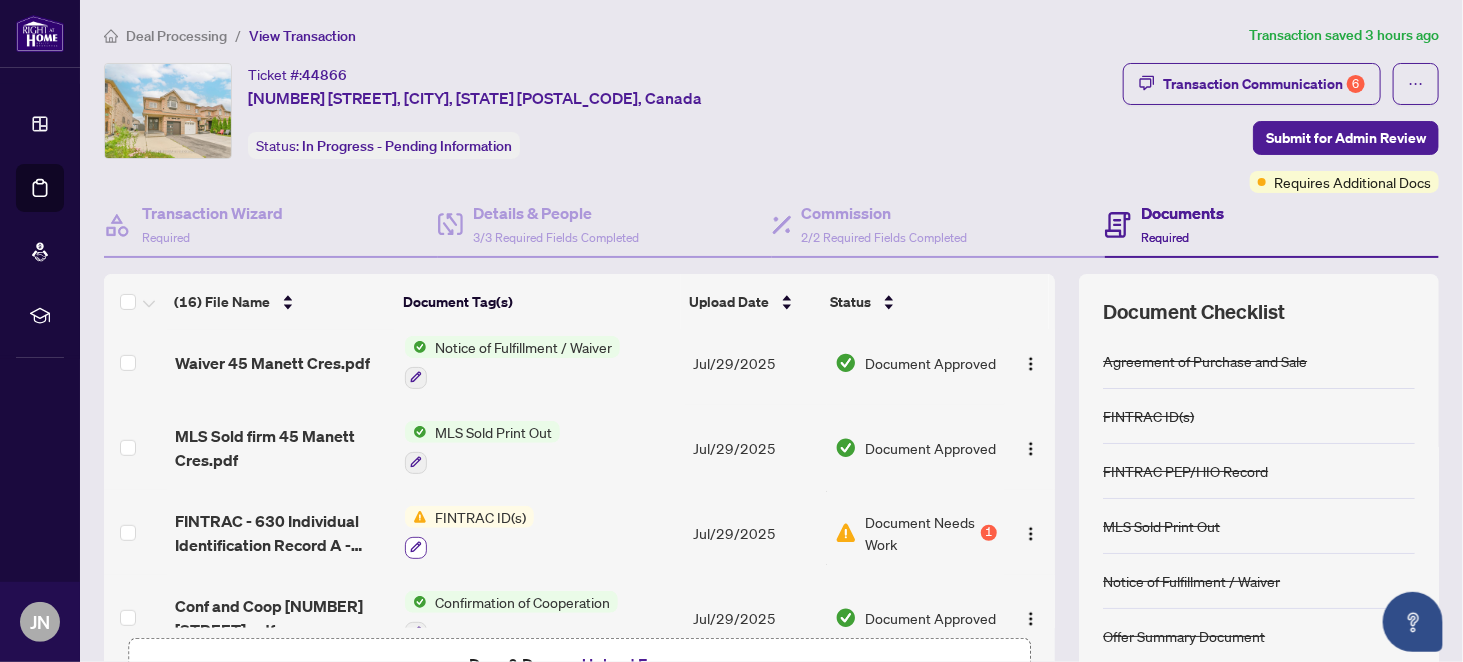 click 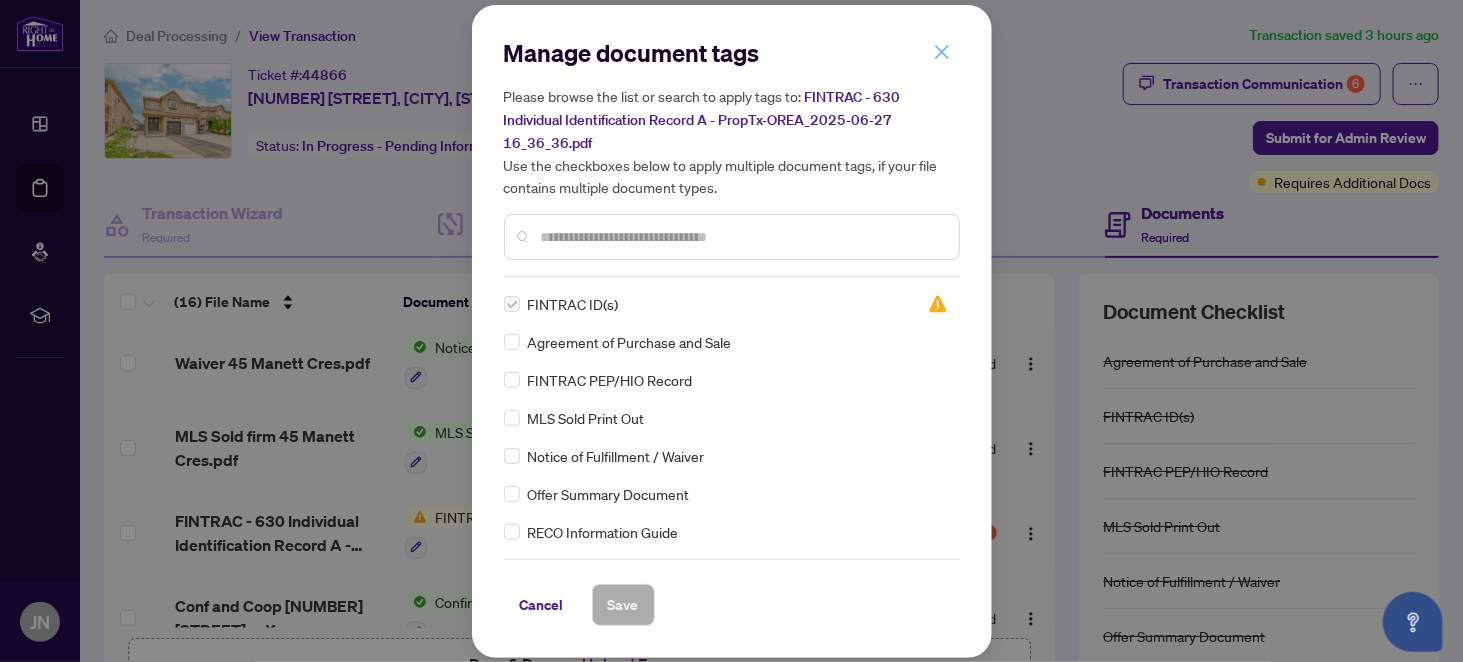 click 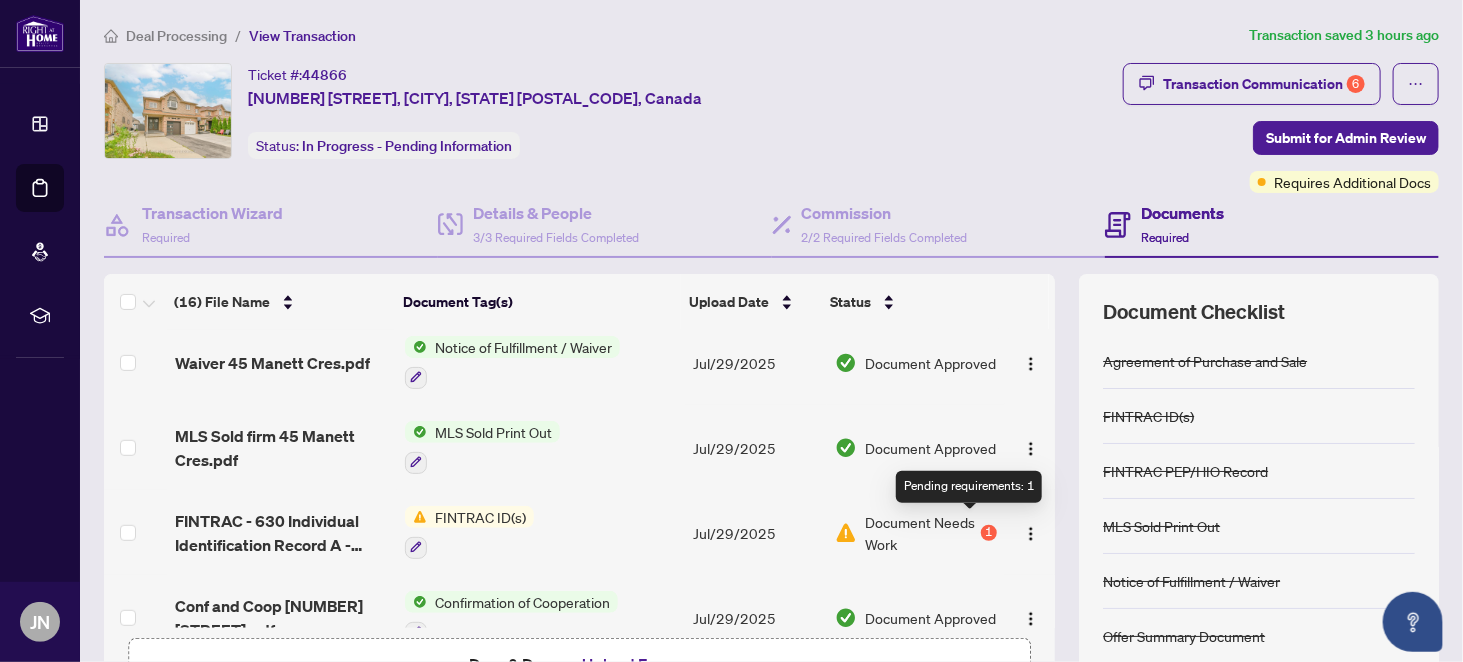 click on "1" at bounding box center (989, 533) 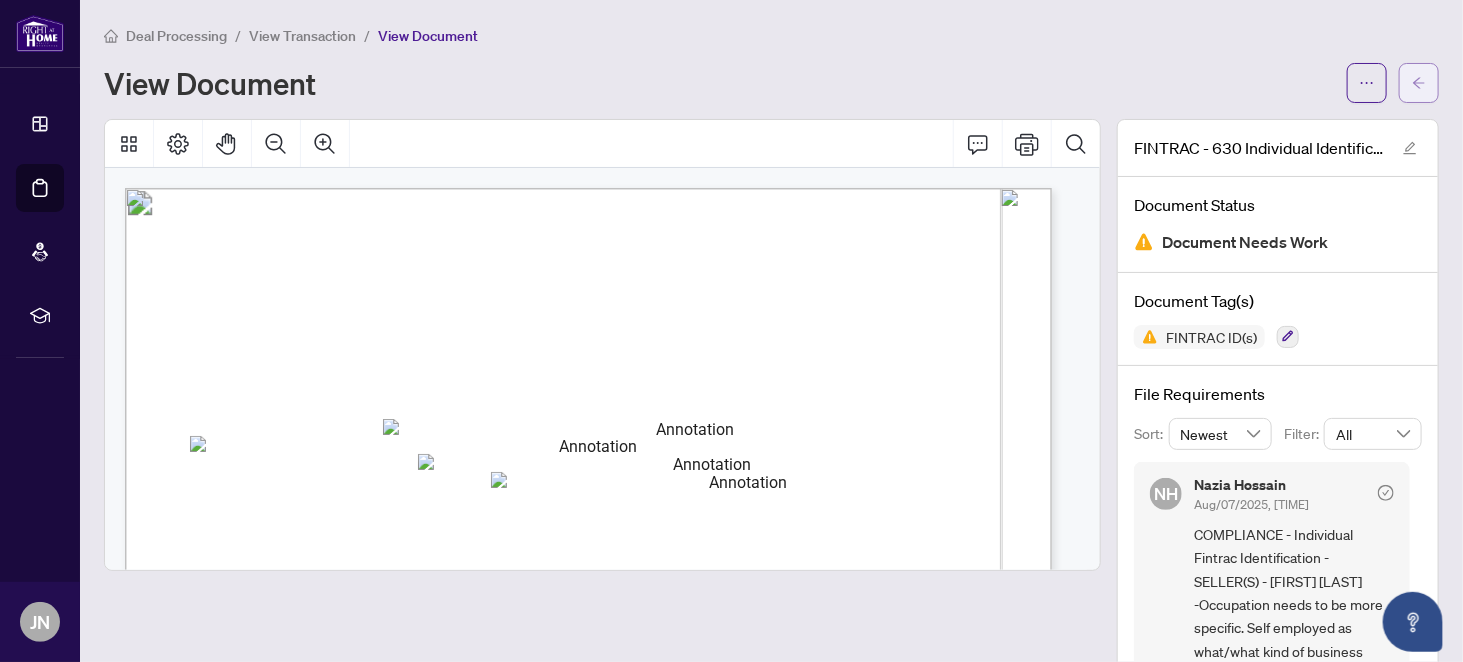 click 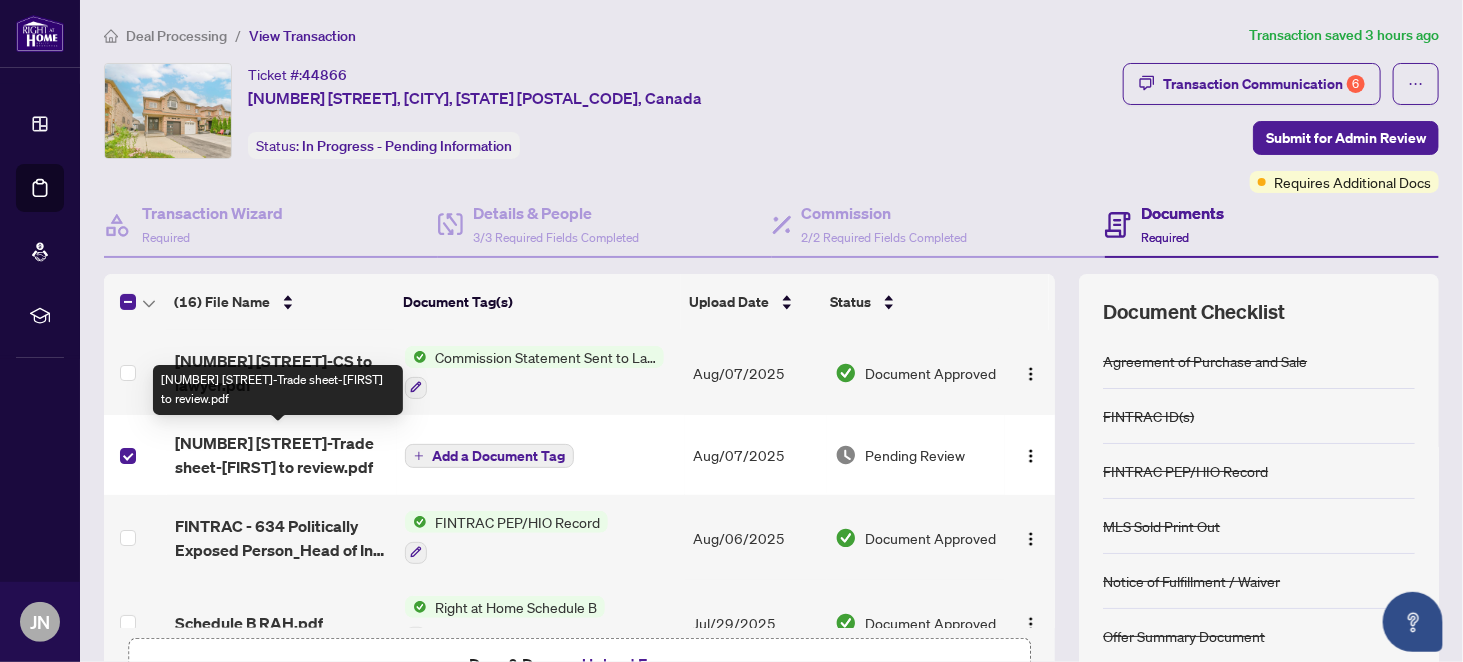 click on "[NUMBER] [STREET]-Trade sheet-Jeet to review.pdf" at bounding box center (282, 455) 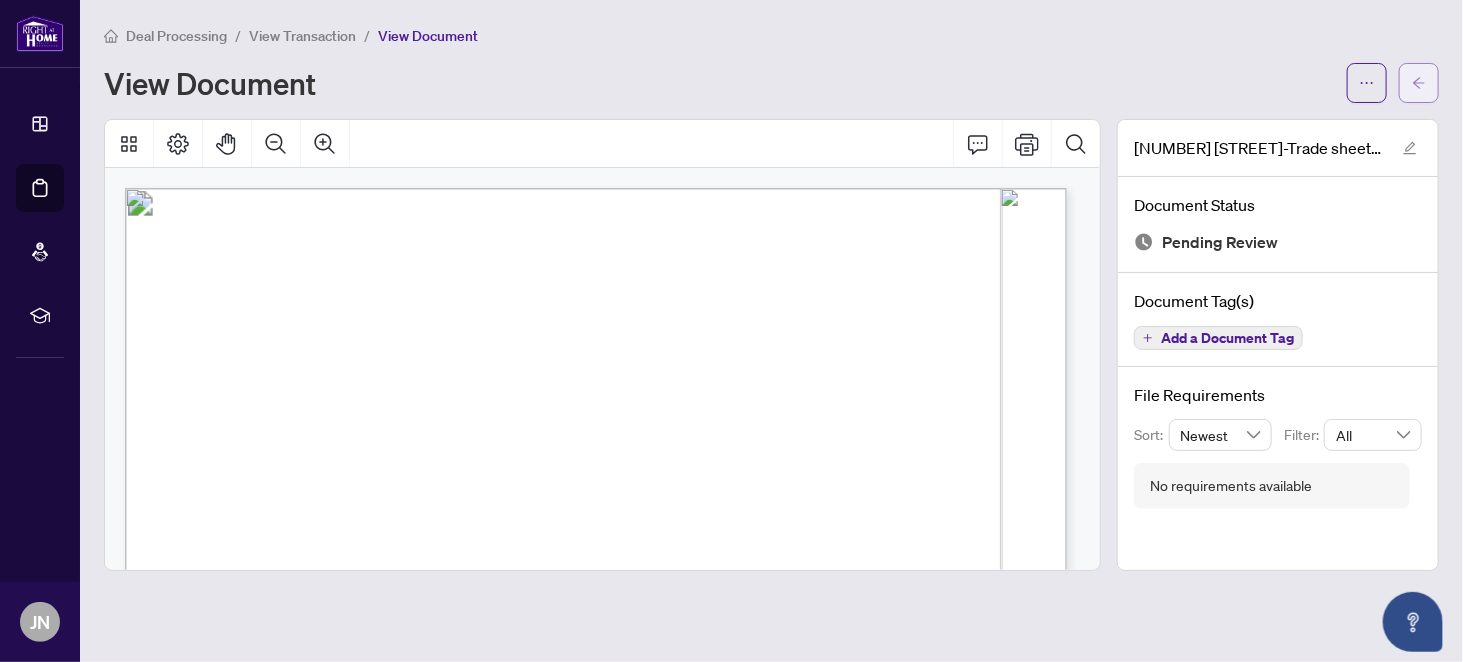 click 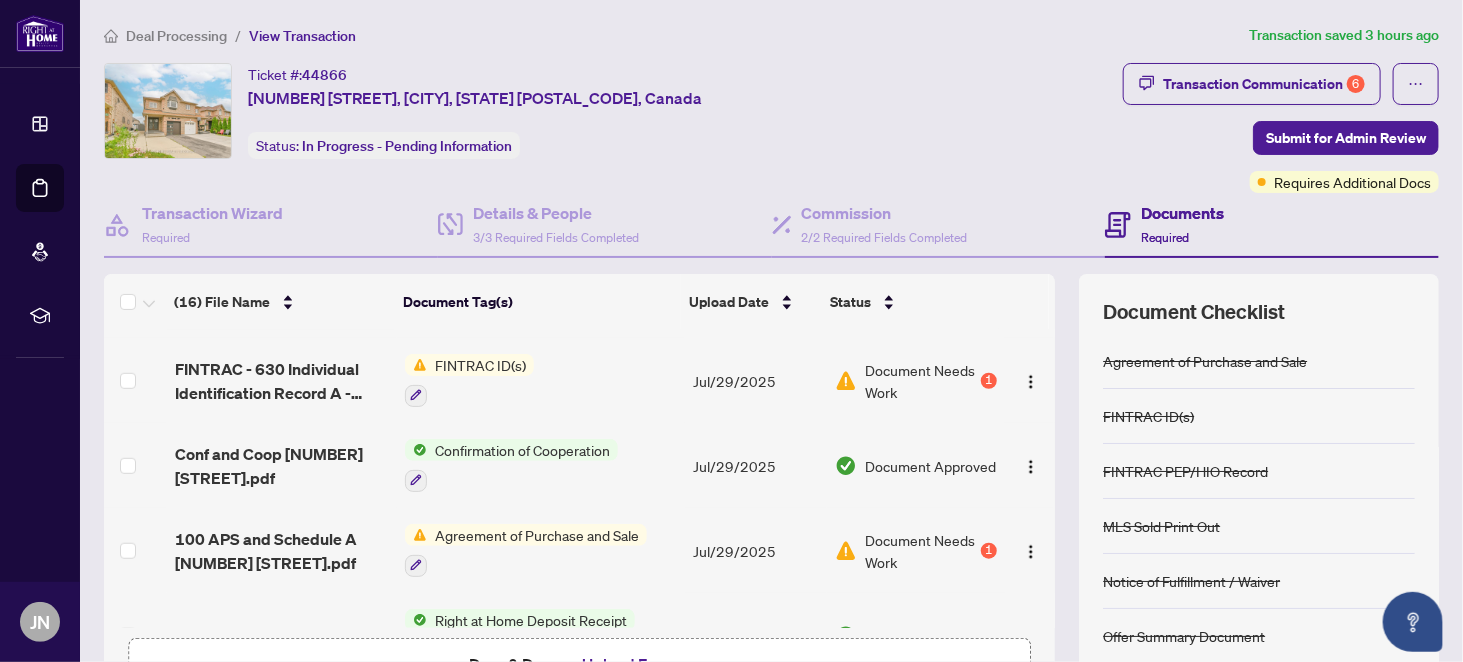 scroll, scrollTop: 652, scrollLeft: 0, axis: vertical 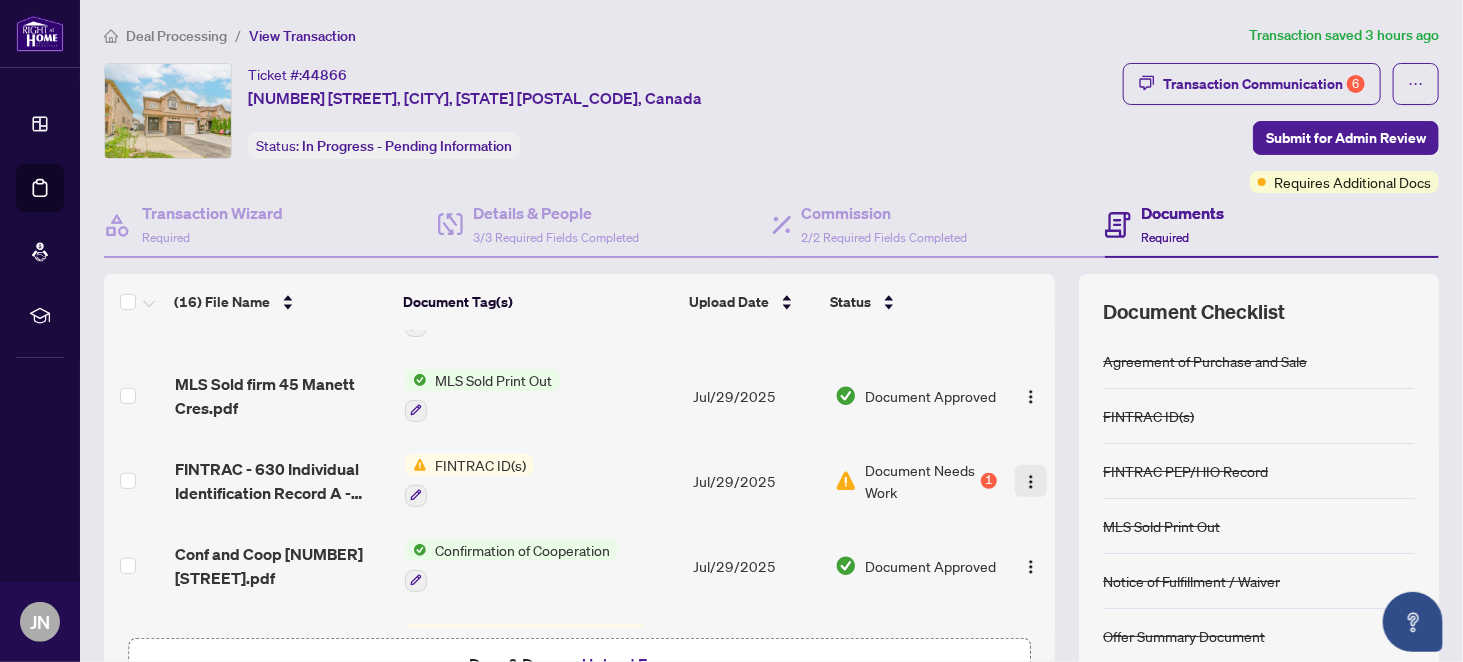 click at bounding box center [1031, 482] 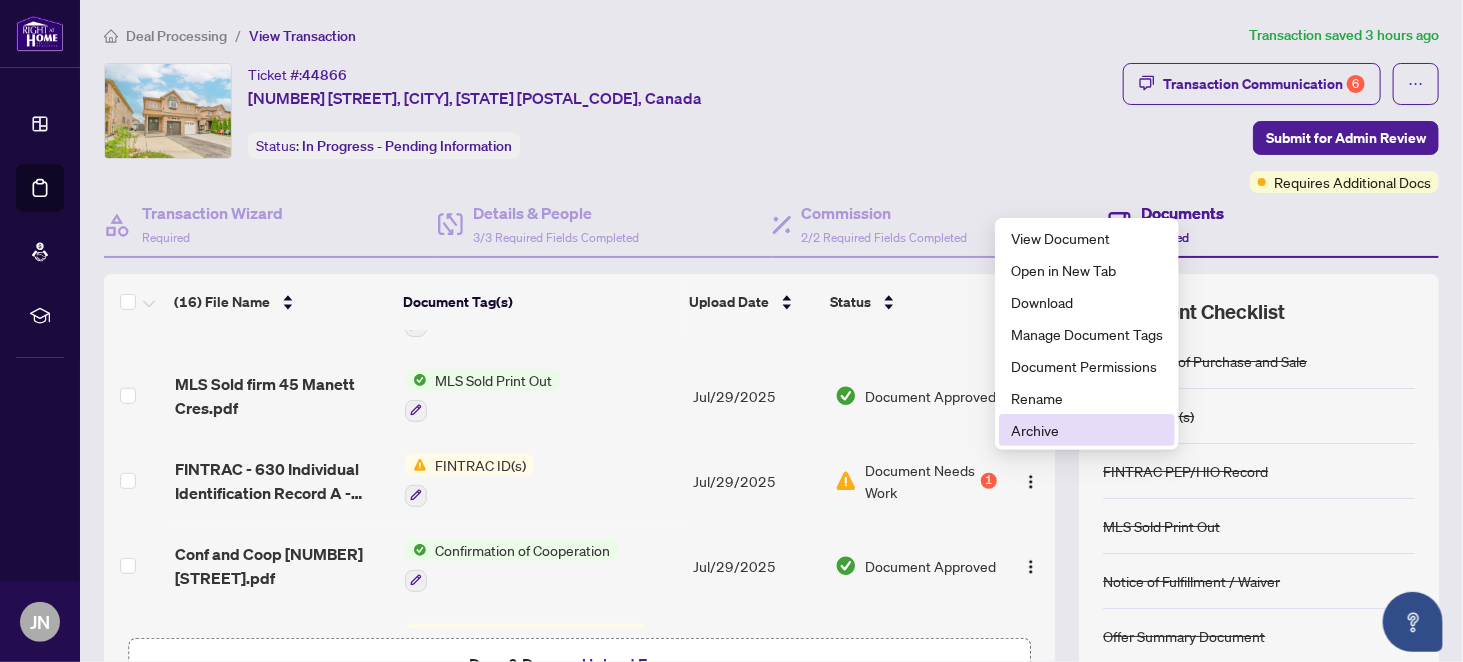 click on "Archive" at bounding box center (1087, 430) 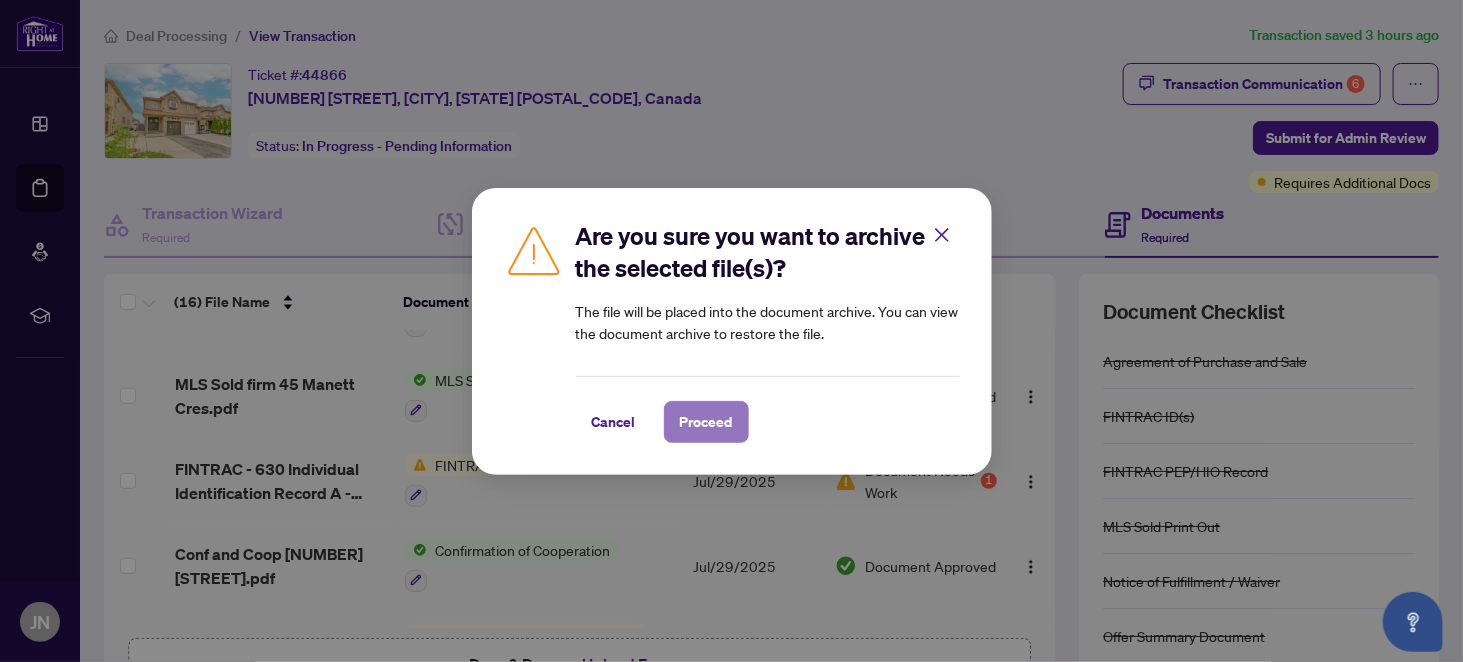 click on "Proceed" at bounding box center [706, 422] 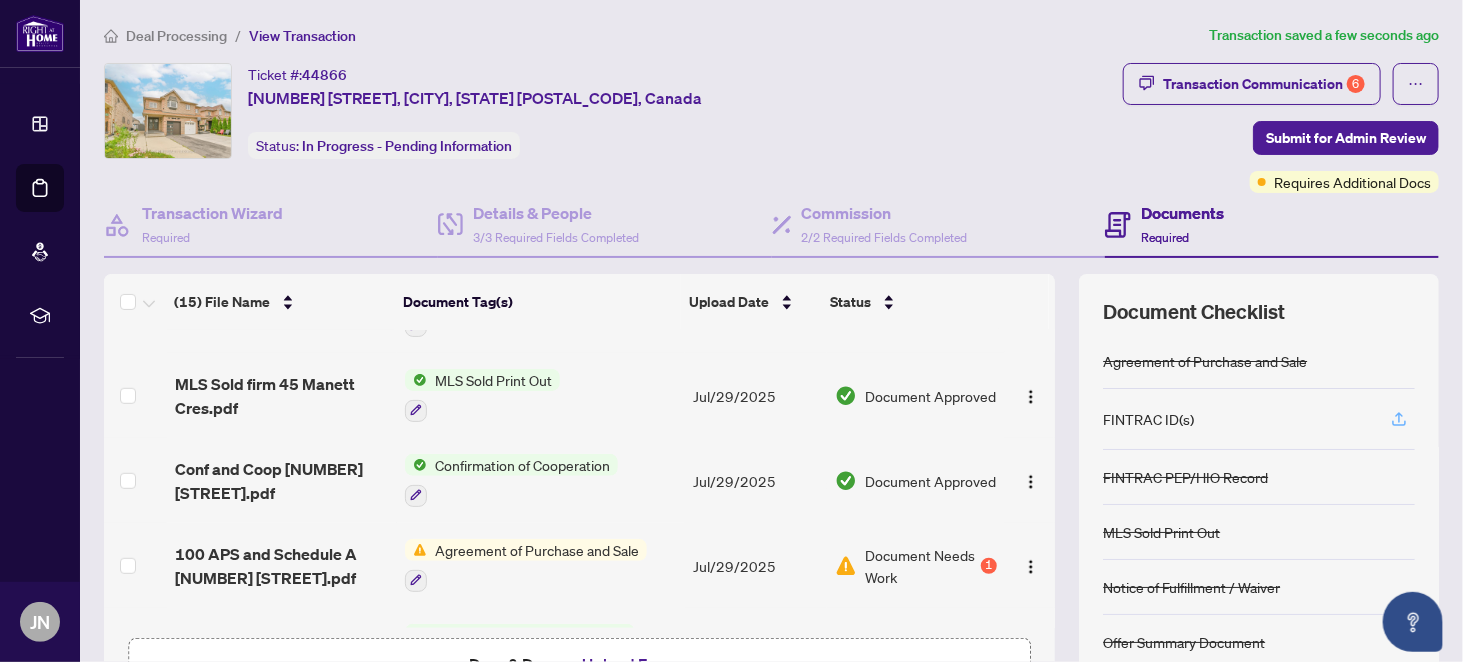 click 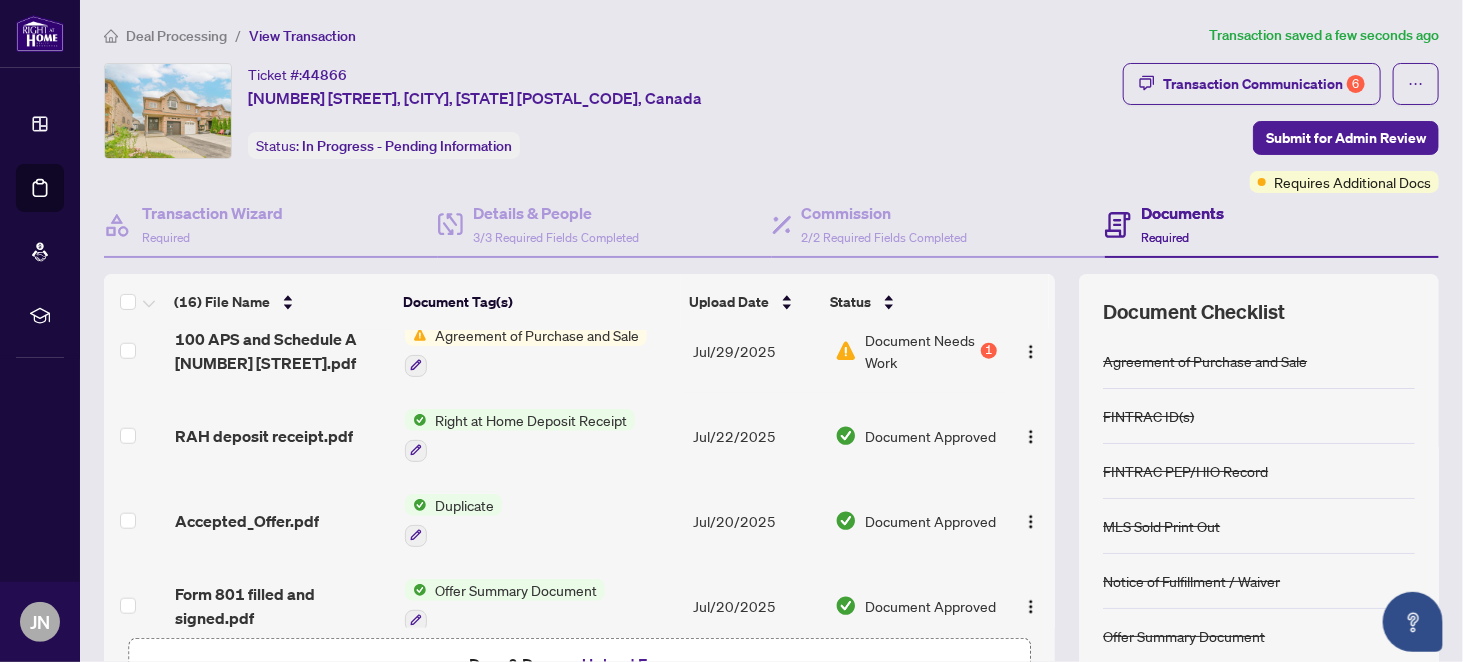 scroll, scrollTop: 852, scrollLeft: 0, axis: vertical 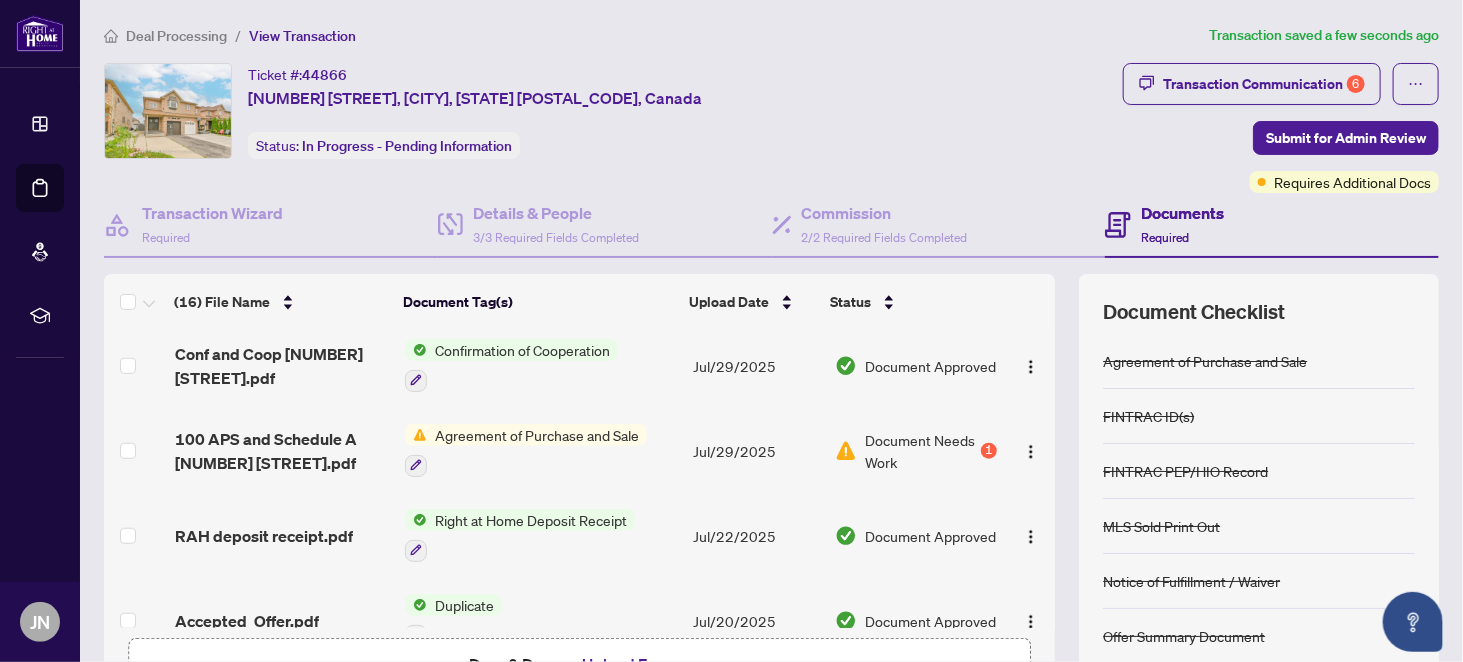 click on "Agreement of Purchase and Sale" at bounding box center (537, 435) 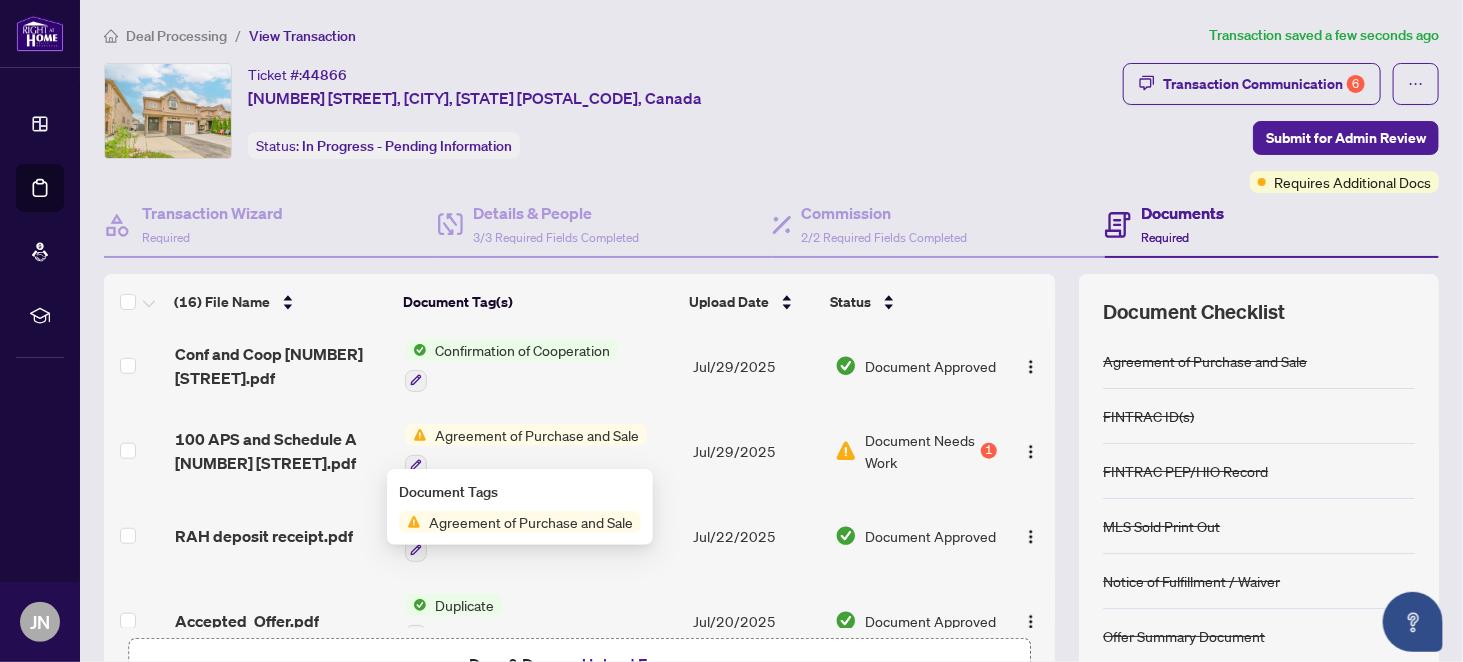 click on "Agreement of Purchase and Sale" at bounding box center [531, 522] 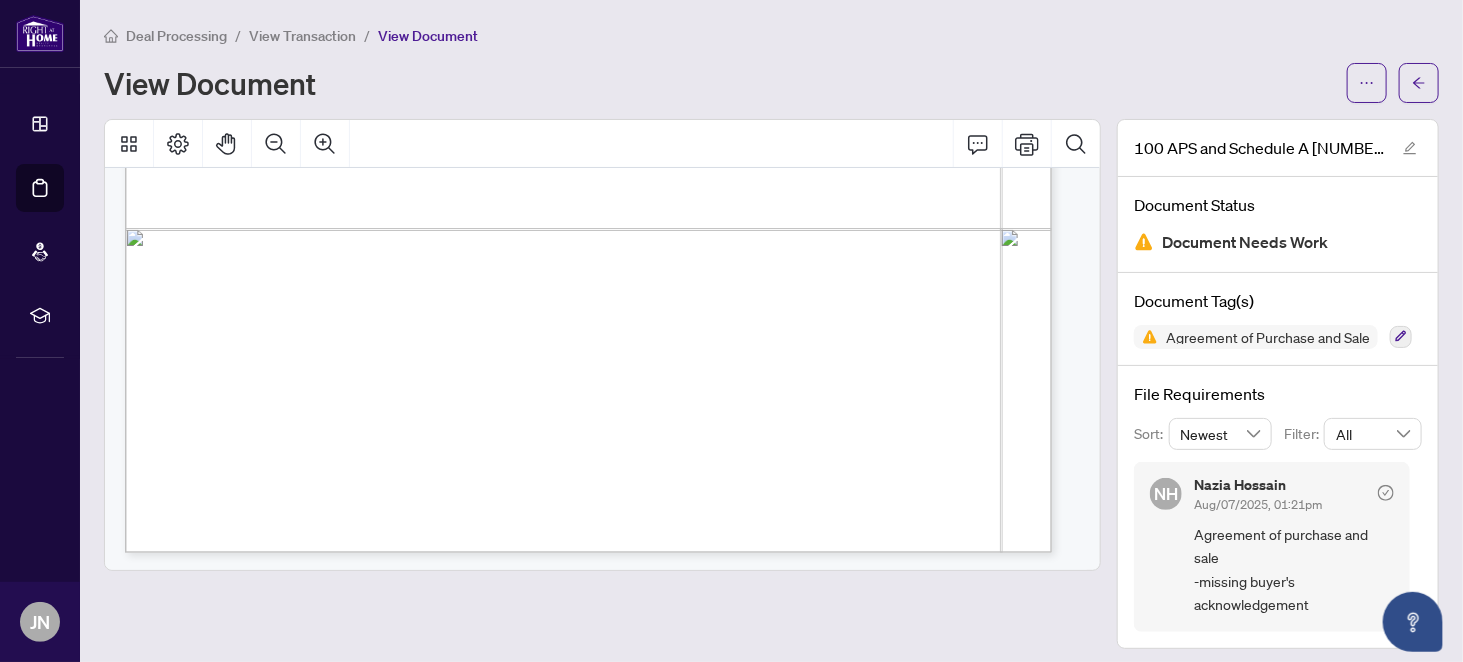 scroll, scrollTop: 8218, scrollLeft: 0, axis: vertical 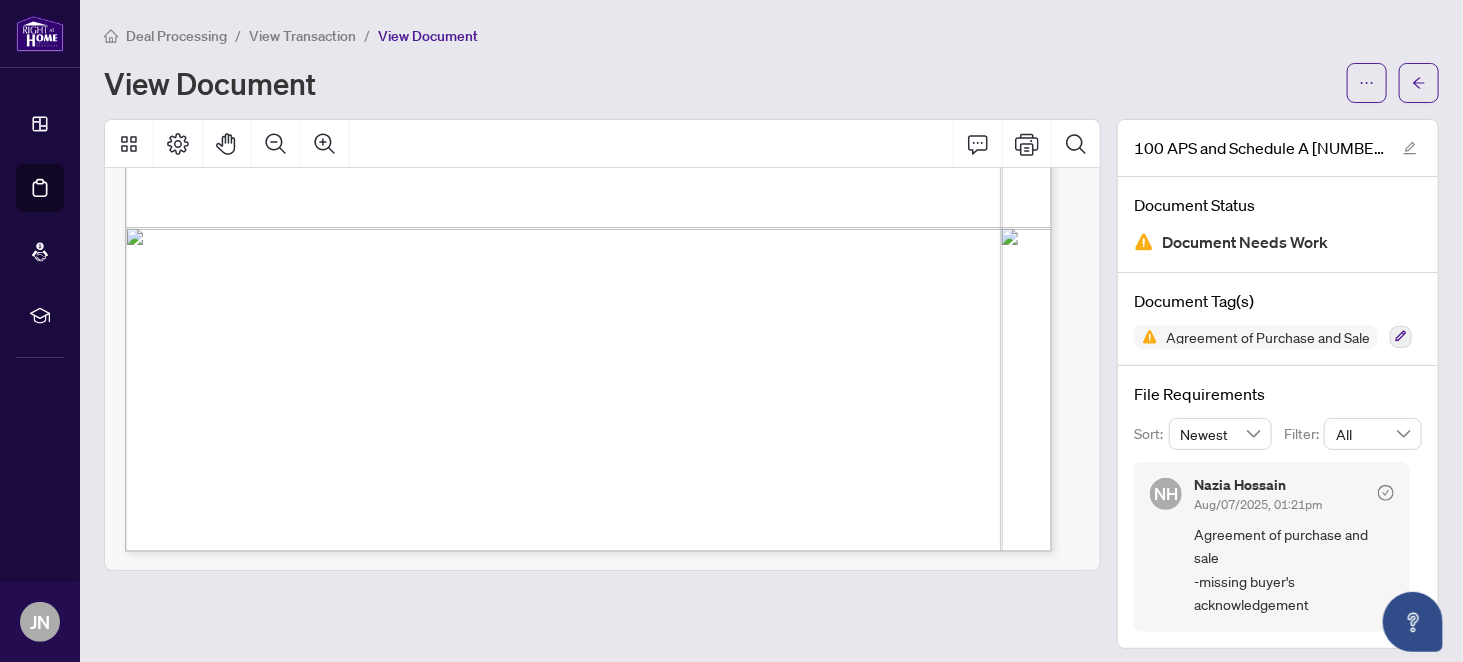 click on "View Transaction" at bounding box center [302, 36] 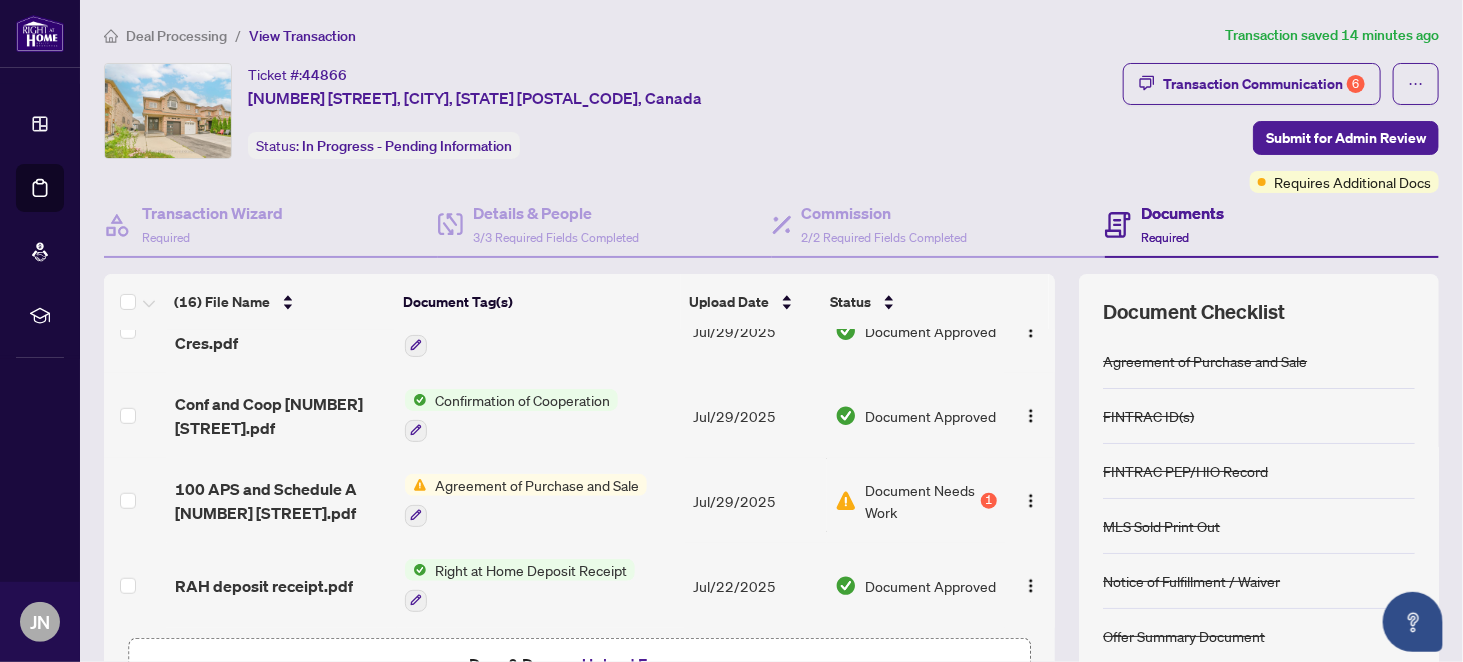 scroll, scrollTop: 800, scrollLeft: 0, axis: vertical 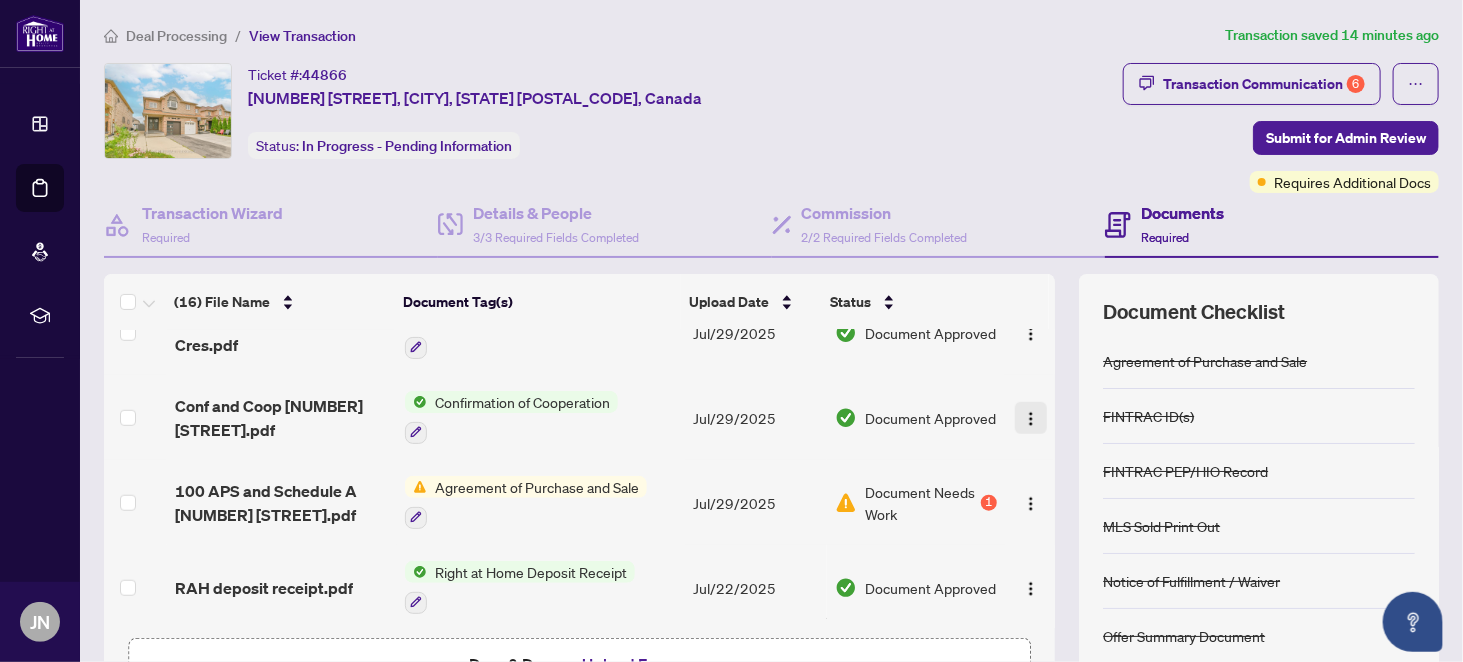 click at bounding box center (1031, 419) 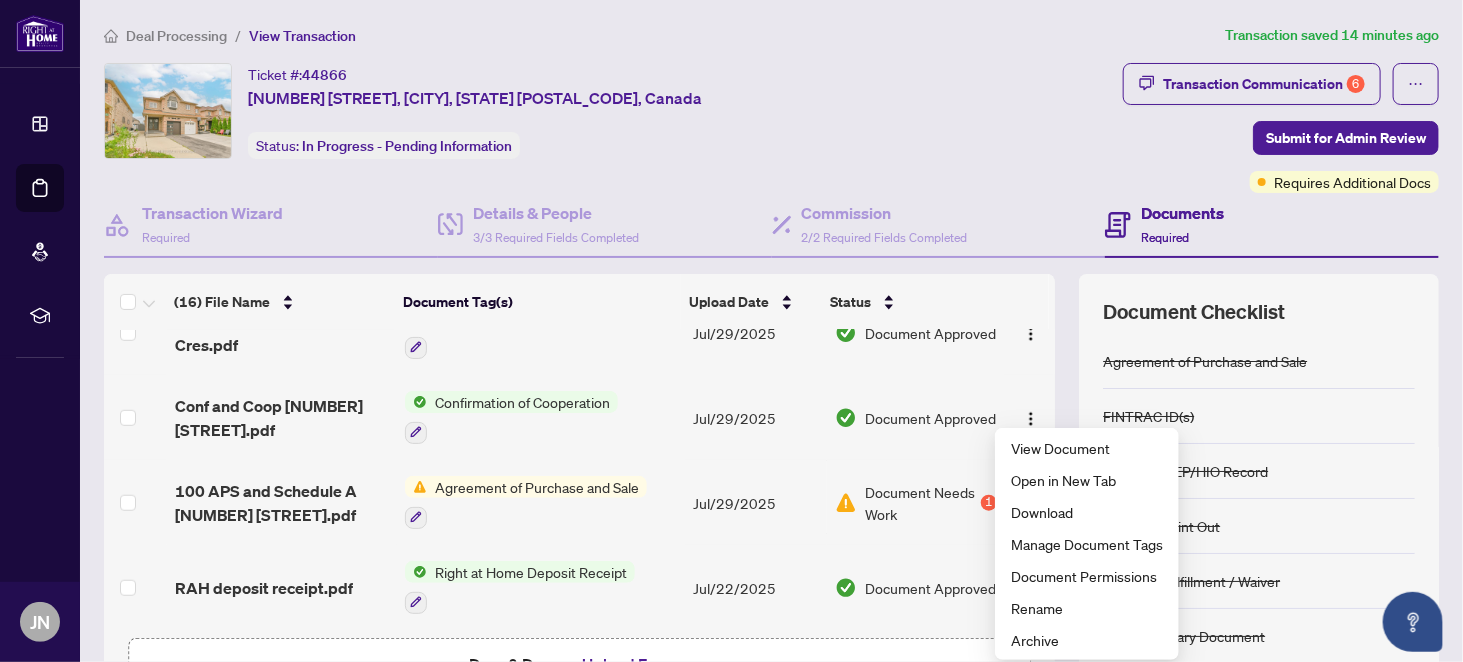 click on "Document Needs Work 1" at bounding box center [916, 503] 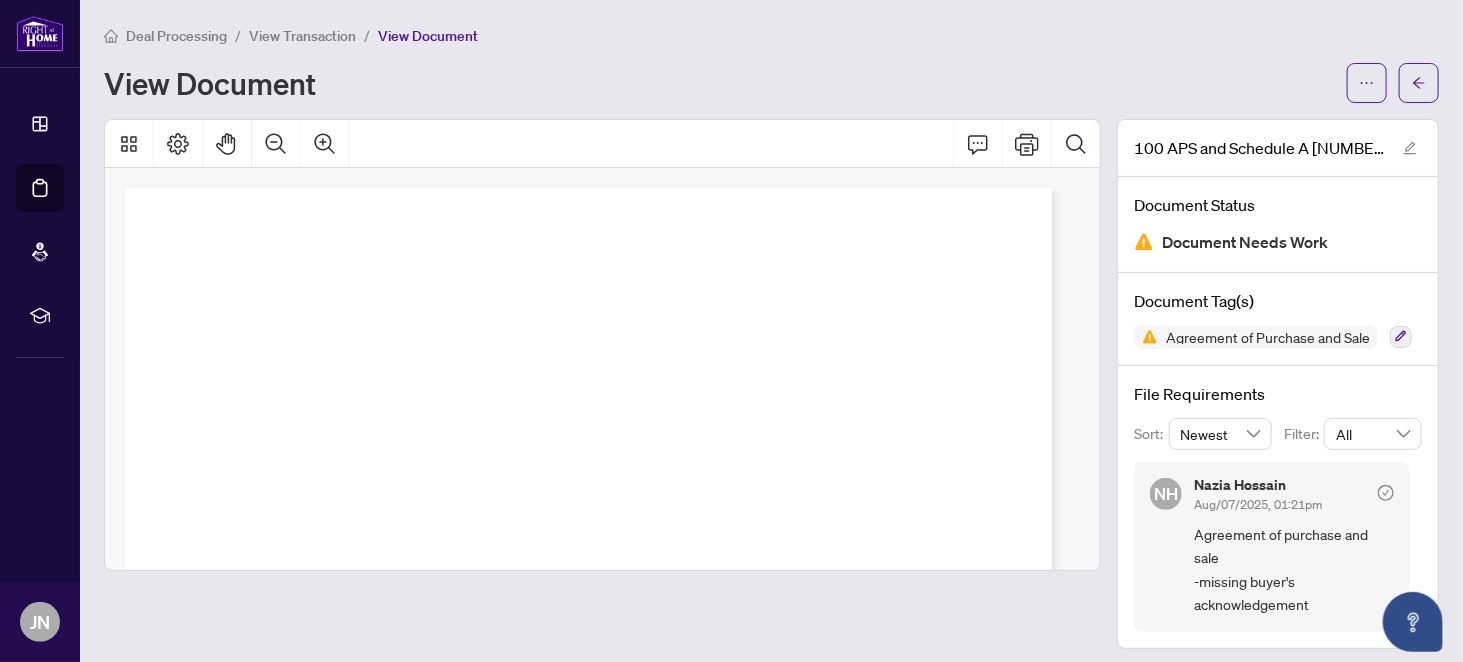 click on "View Transaction" at bounding box center (302, 36) 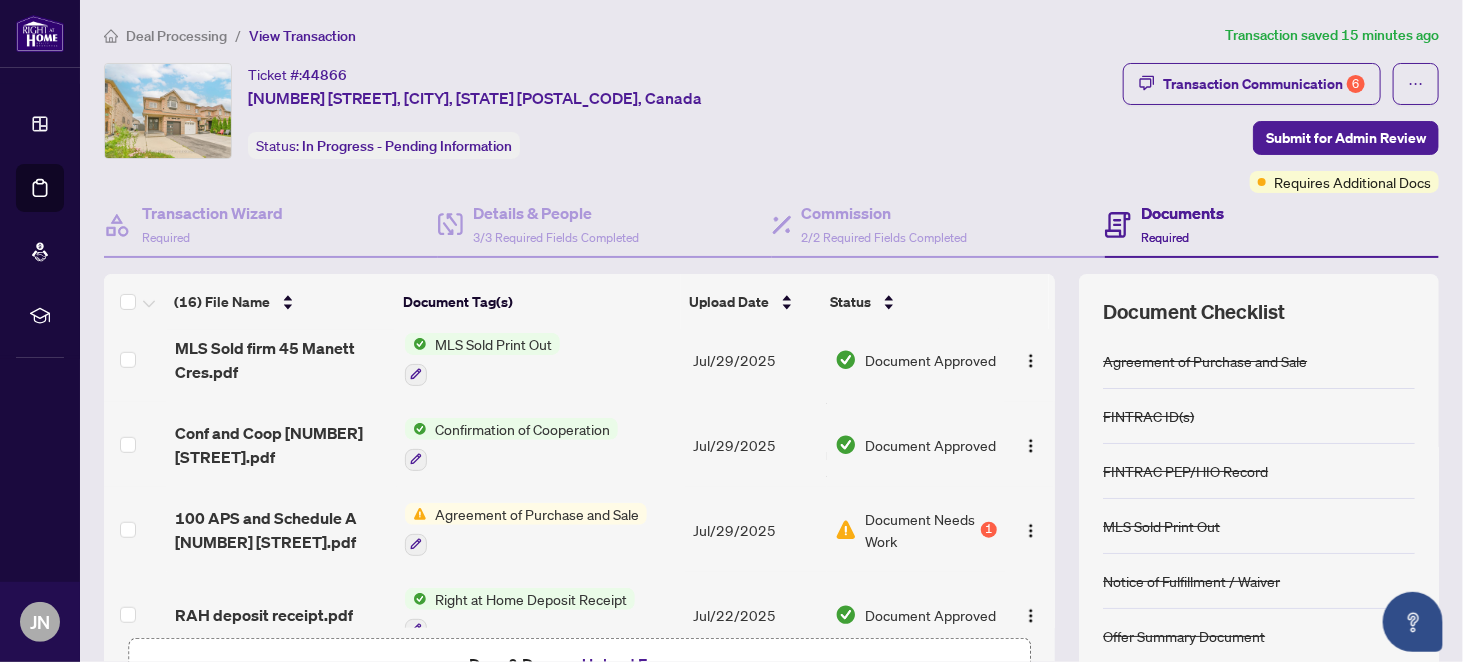 scroll, scrollTop: 800, scrollLeft: 0, axis: vertical 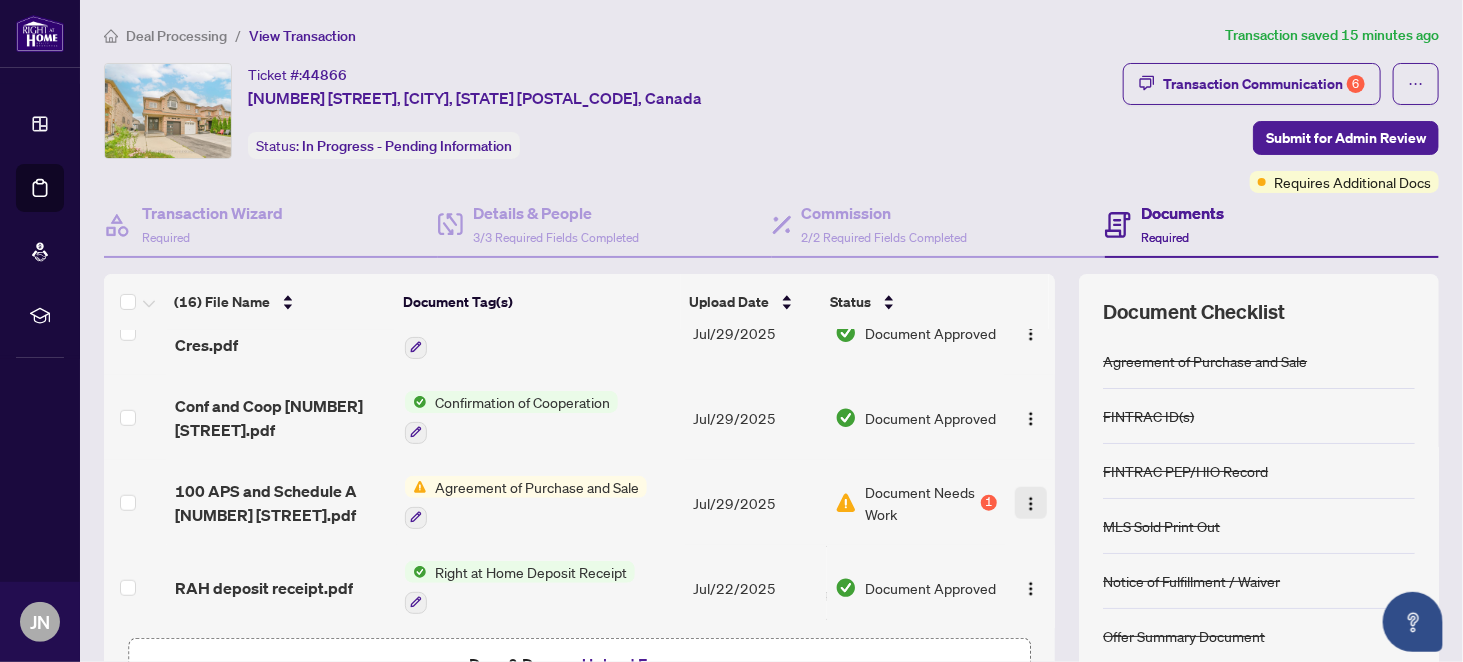 click at bounding box center (1031, 504) 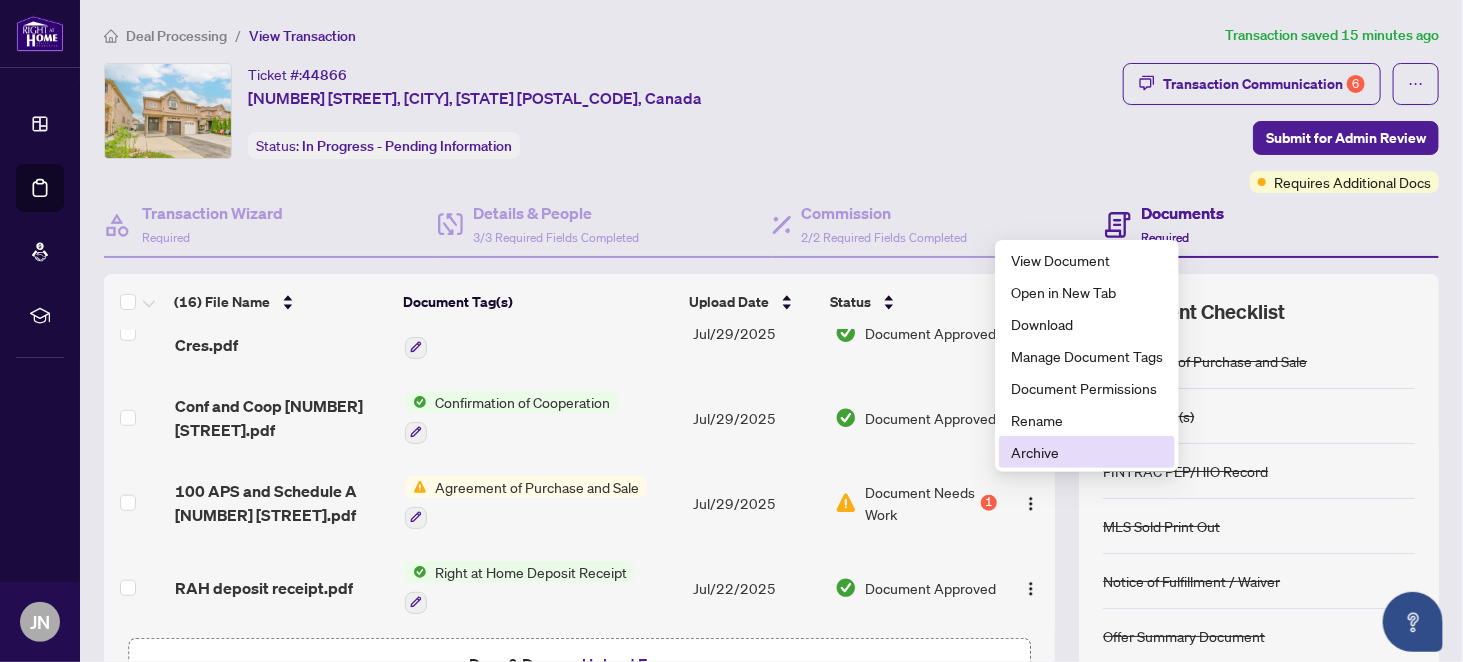 click on "Archive" at bounding box center [1087, 452] 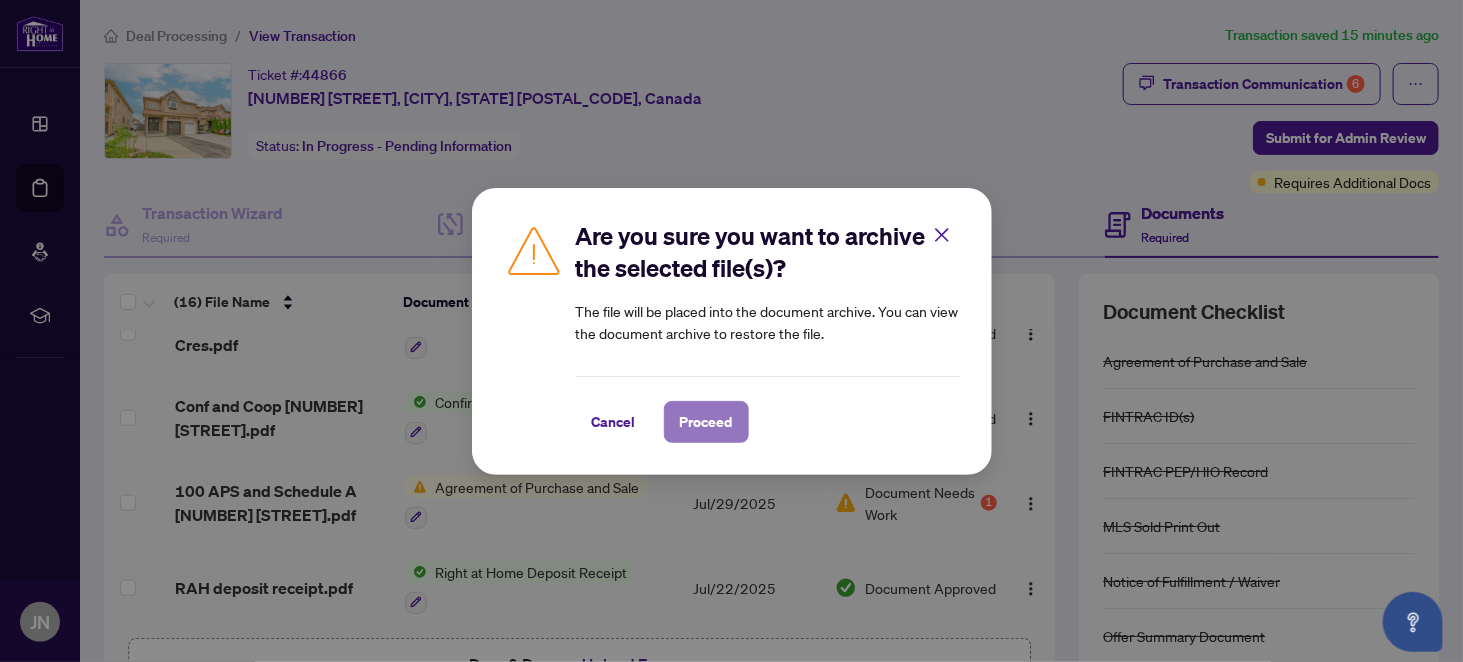 click on "Proceed" at bounding box center (706, 422) 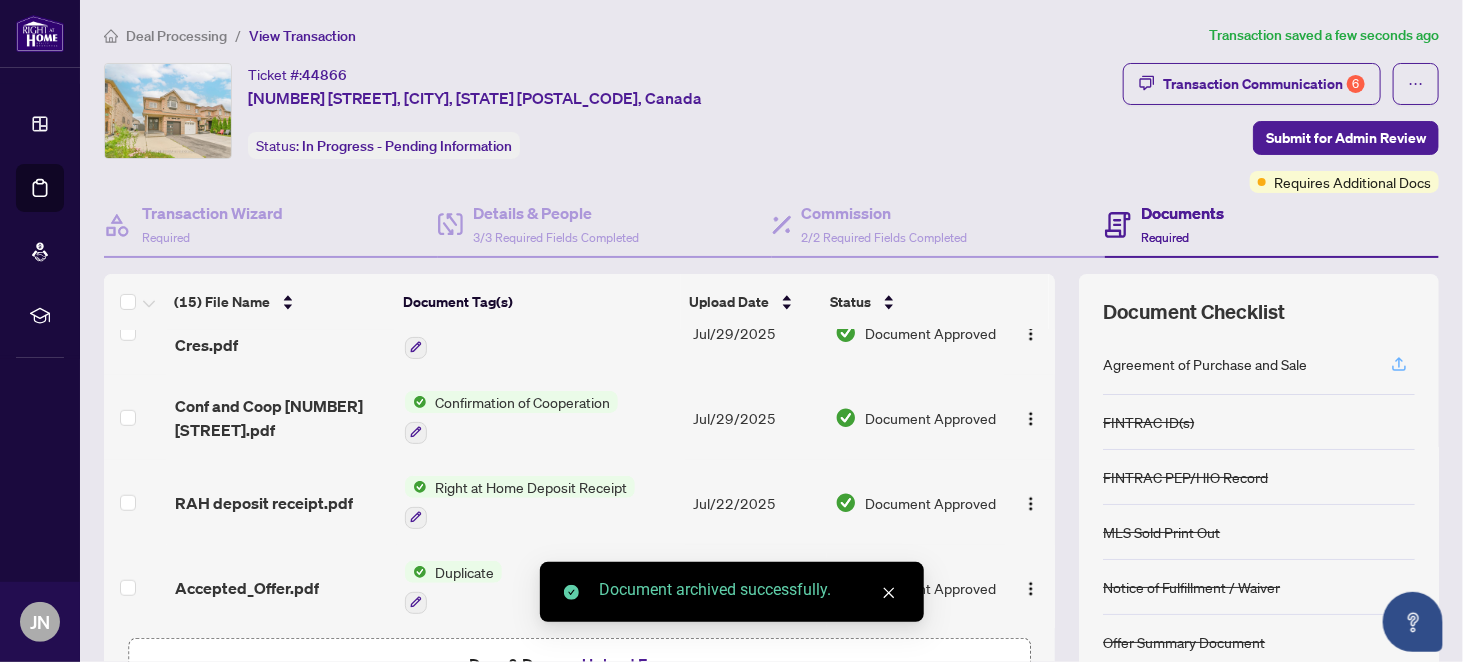 click 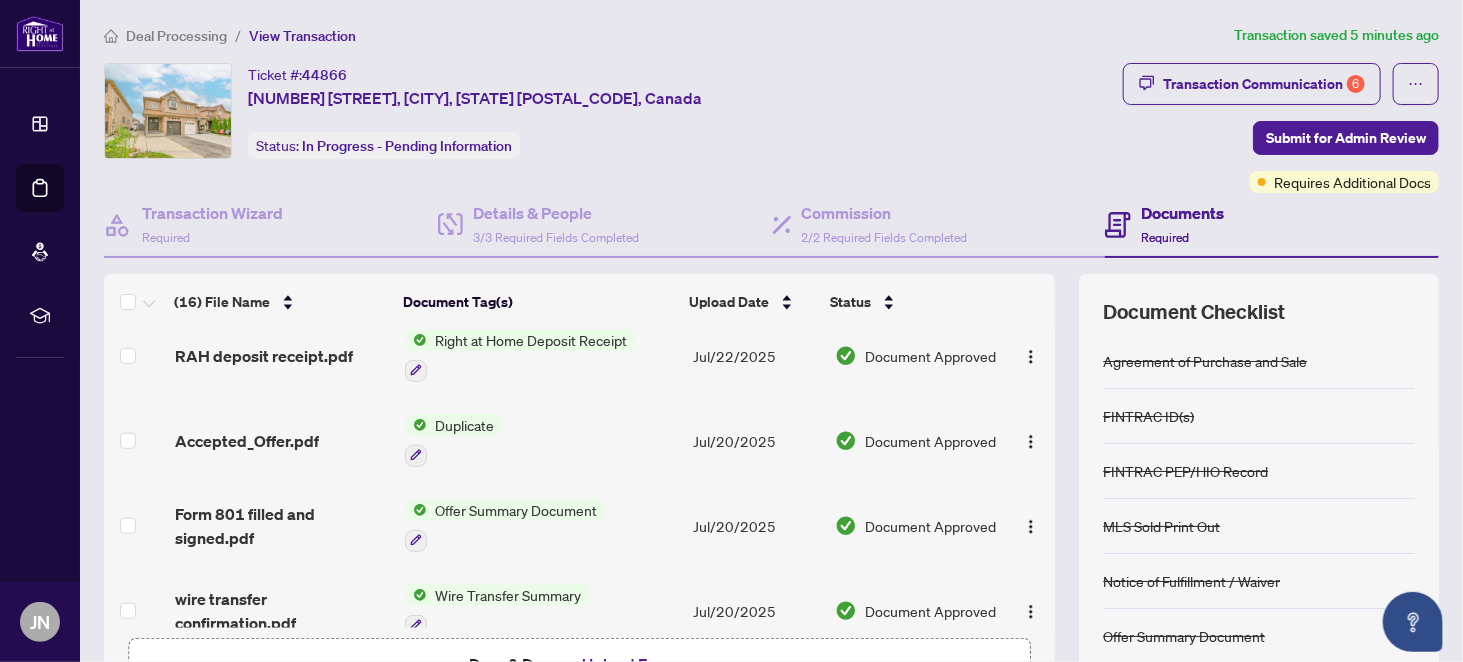 scroll, scrollTop: 1052, scrollLeft: 0, axis: vertical 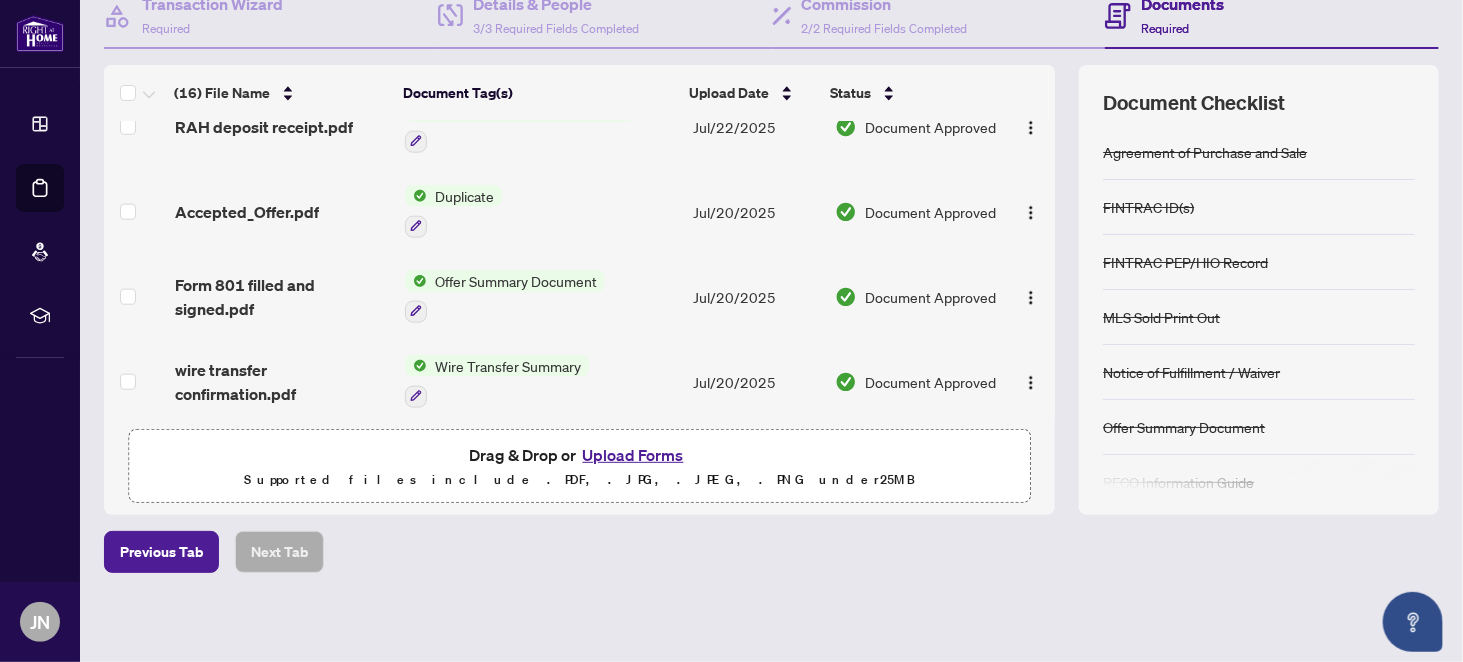 click on "Upload Forms" at bounding box center (633, 455) 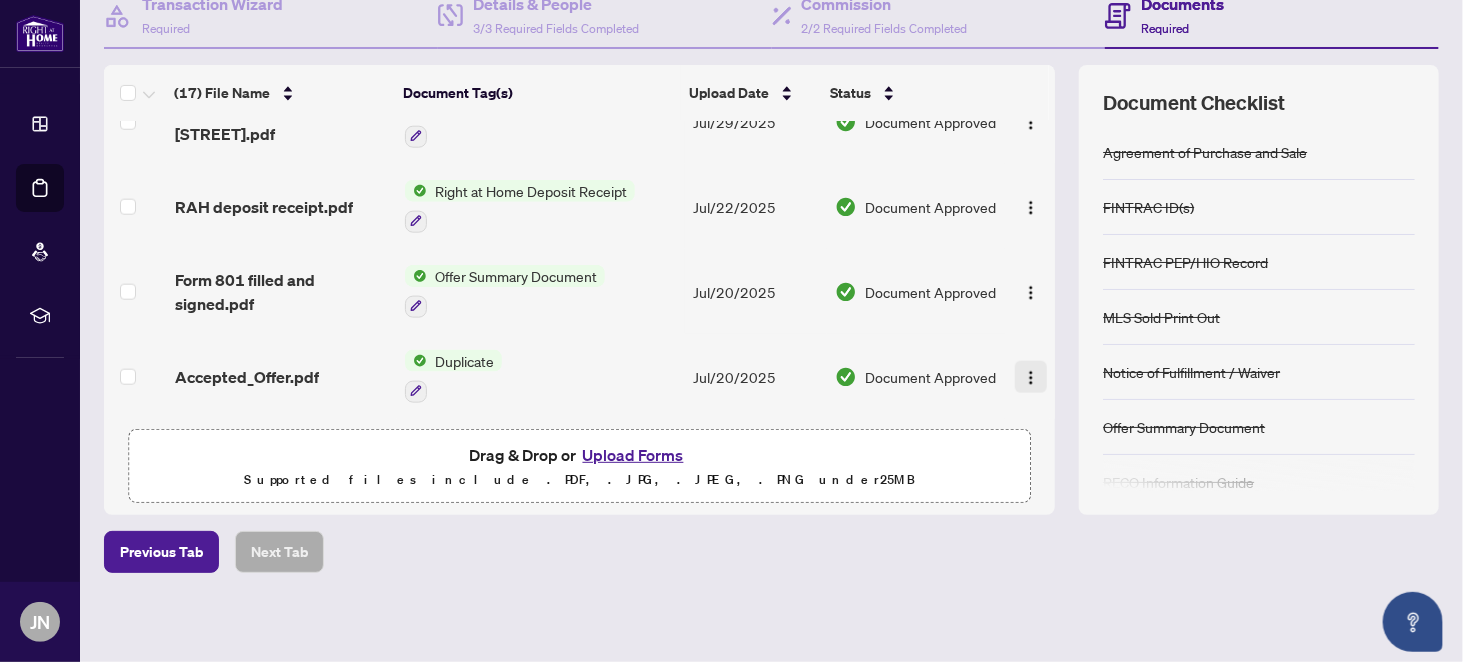 click at bounding box center [1031, 378] 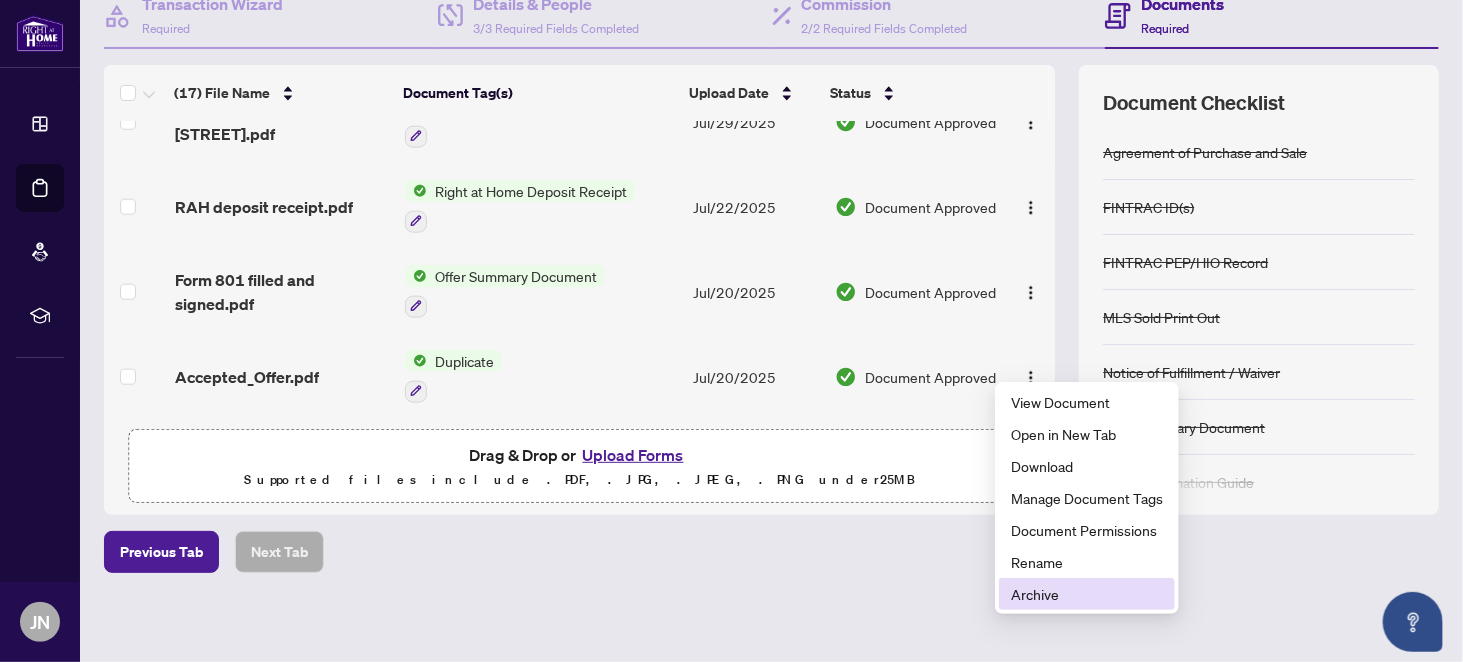click on "Archive" at bounding box center [1087, 594] 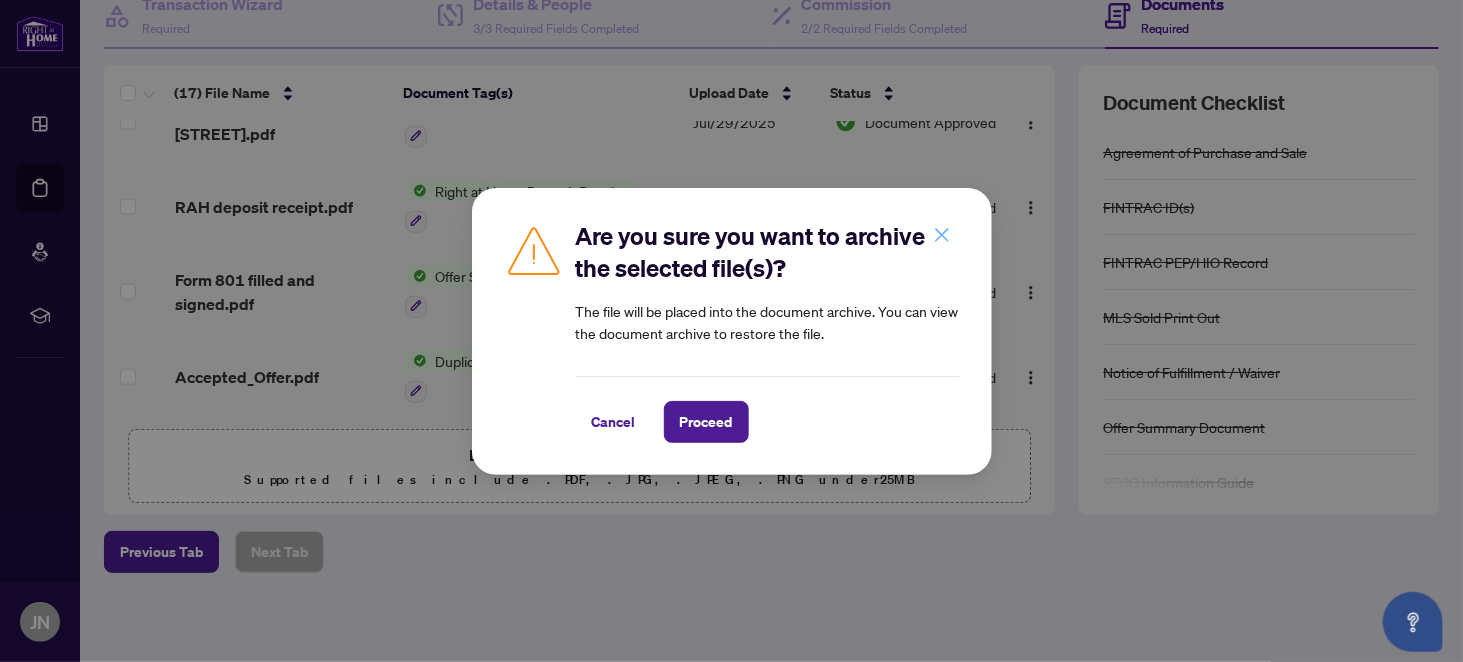 click 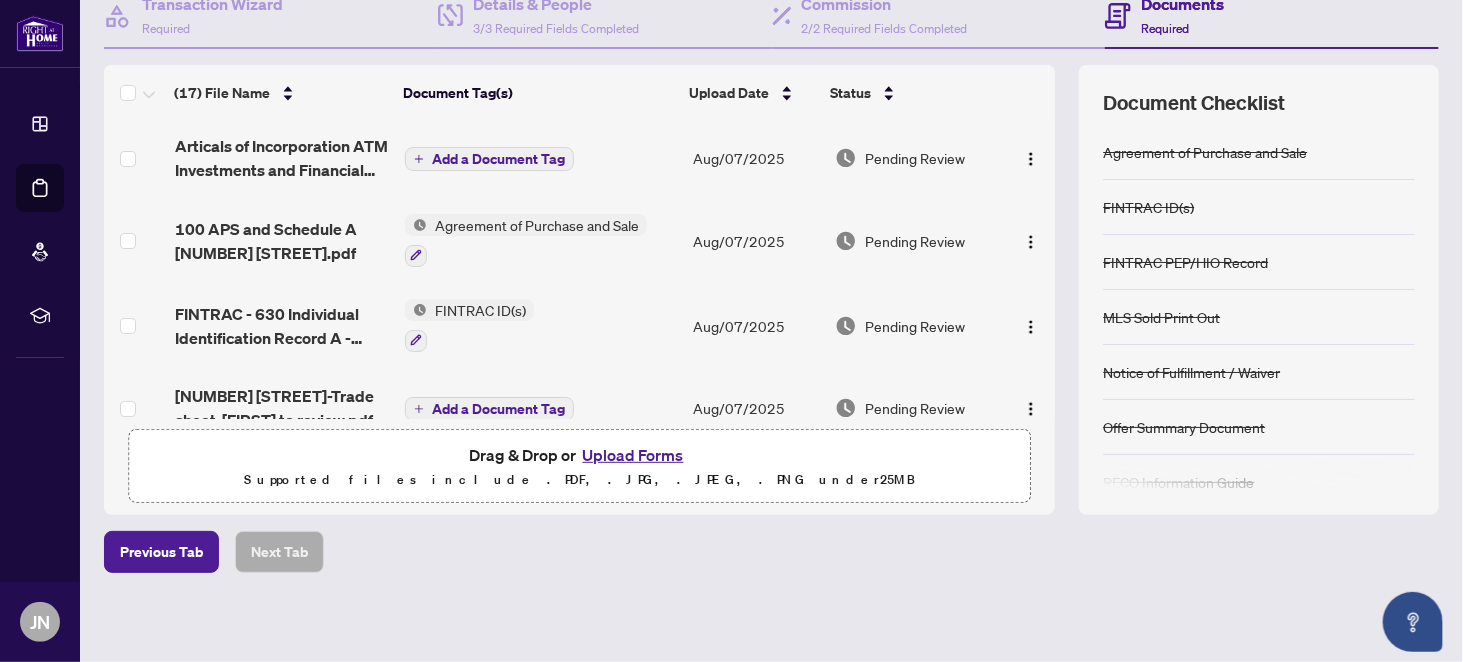 scroll, scrollTop: 0, scrollLeft: 0, axis: both 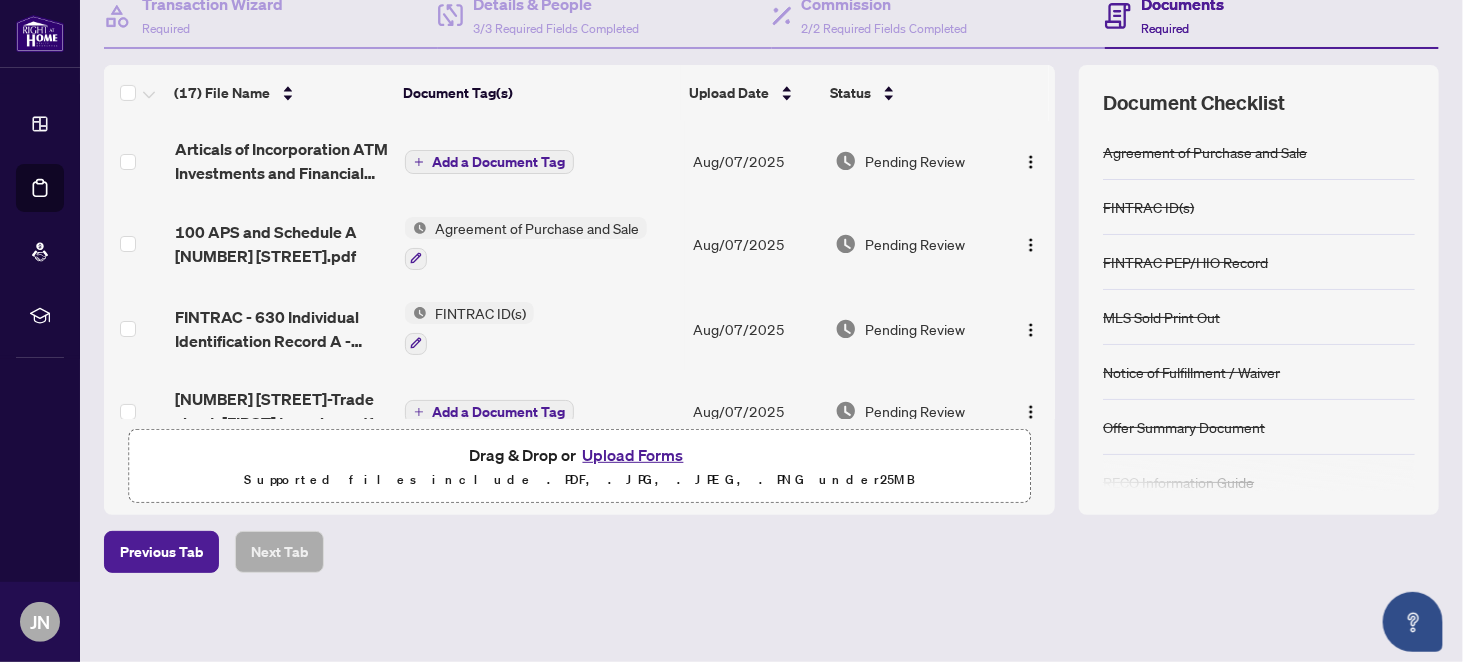 click on "Add a Document Tag" at bounding box center [498, 162] 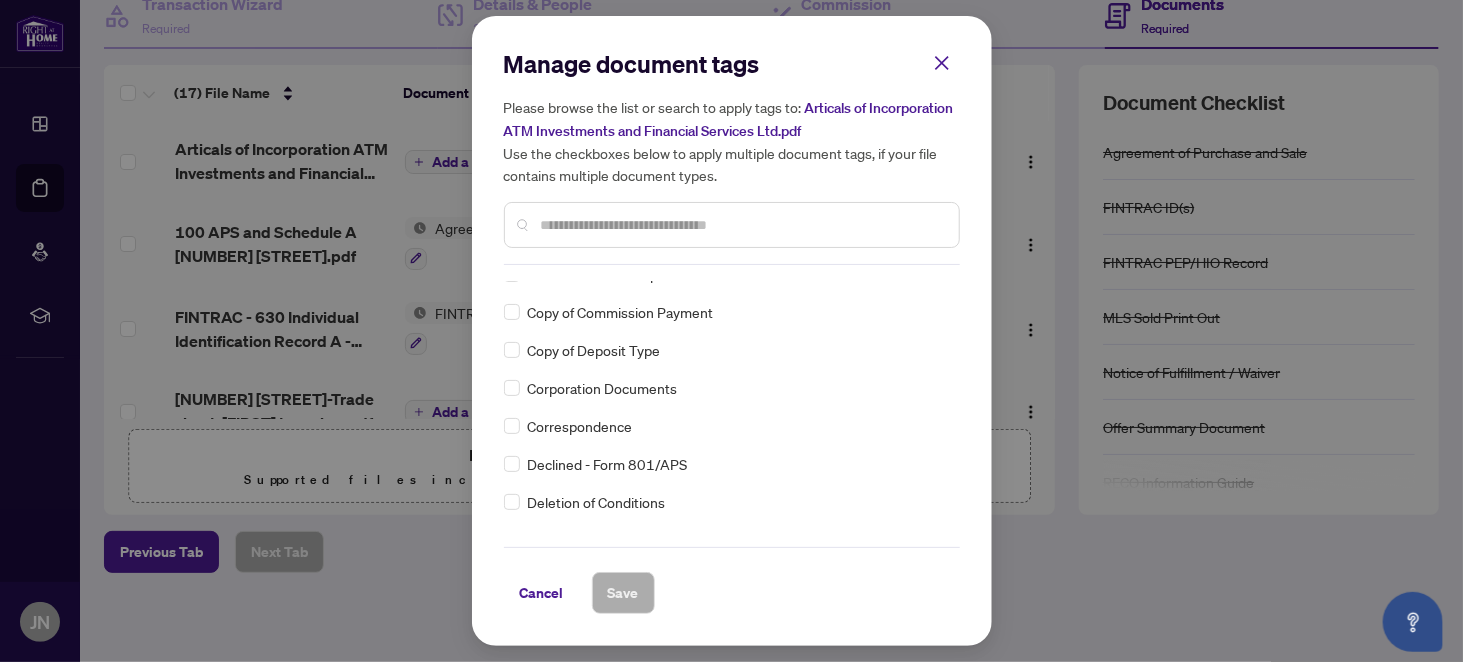scroll, scrollTop: 1000, scrollLeft: 0, axis: vertical 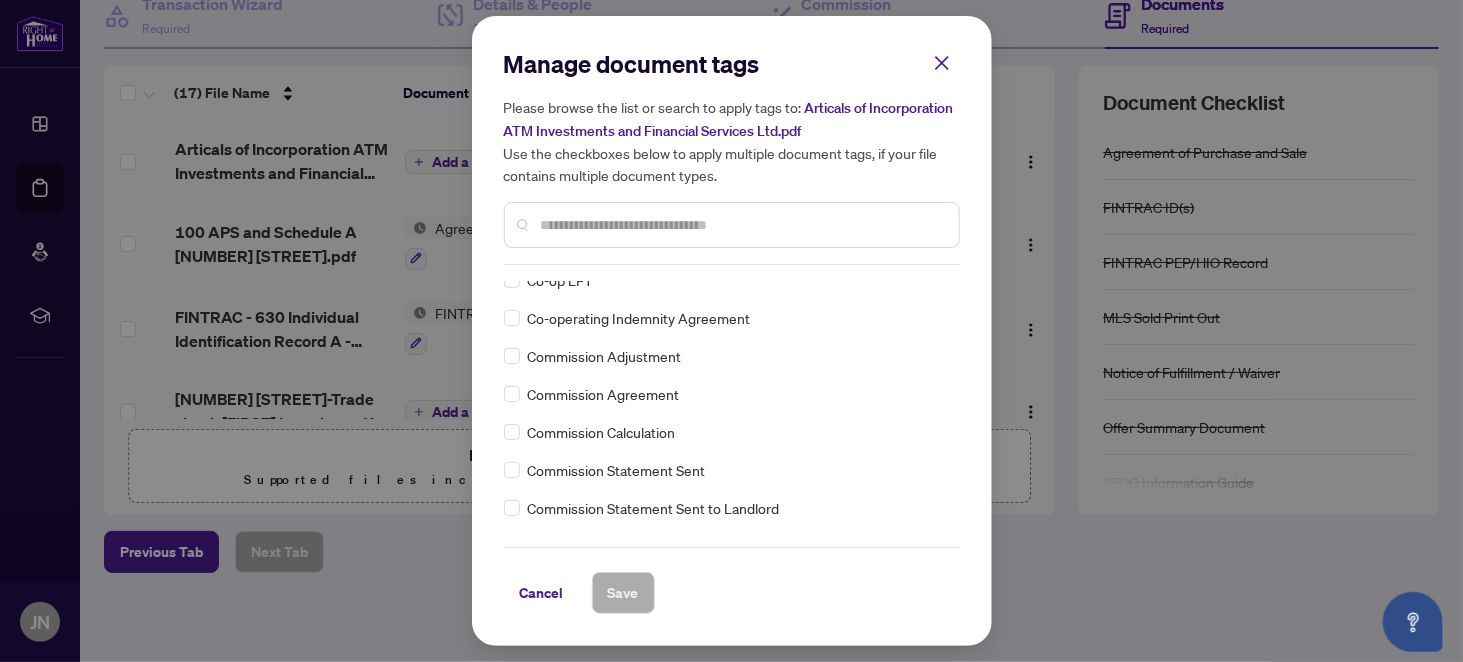 click at bounding box center [742, 225] 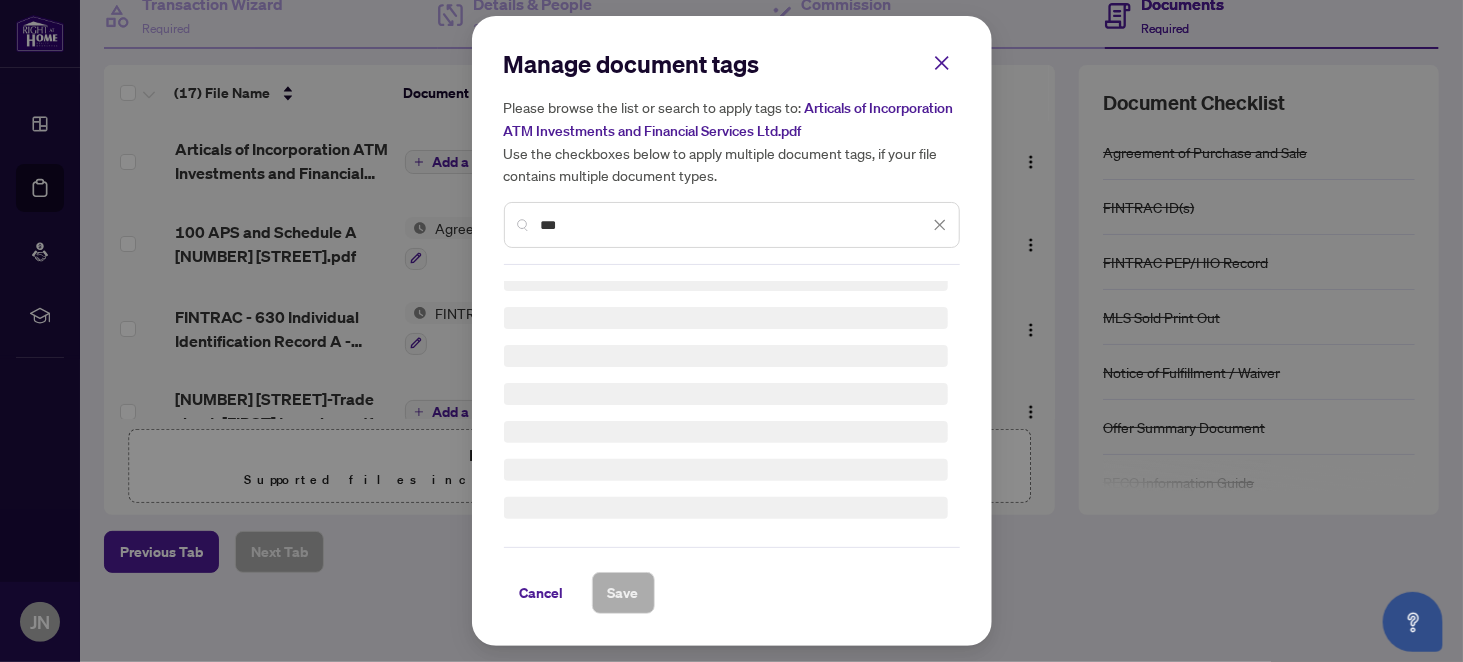 scroll, scrollTop: 0, scrollLeft: 0, axis: both 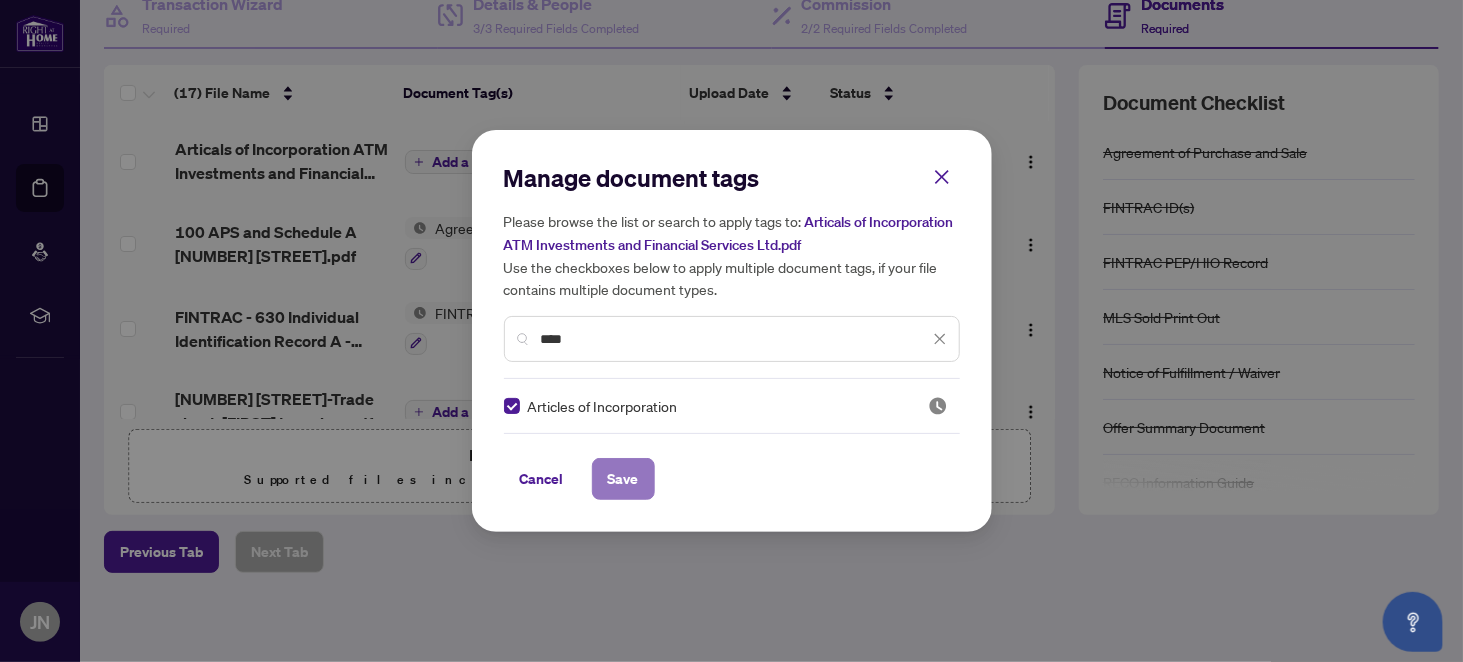 click on "Save" at bounding box center [623, 479] 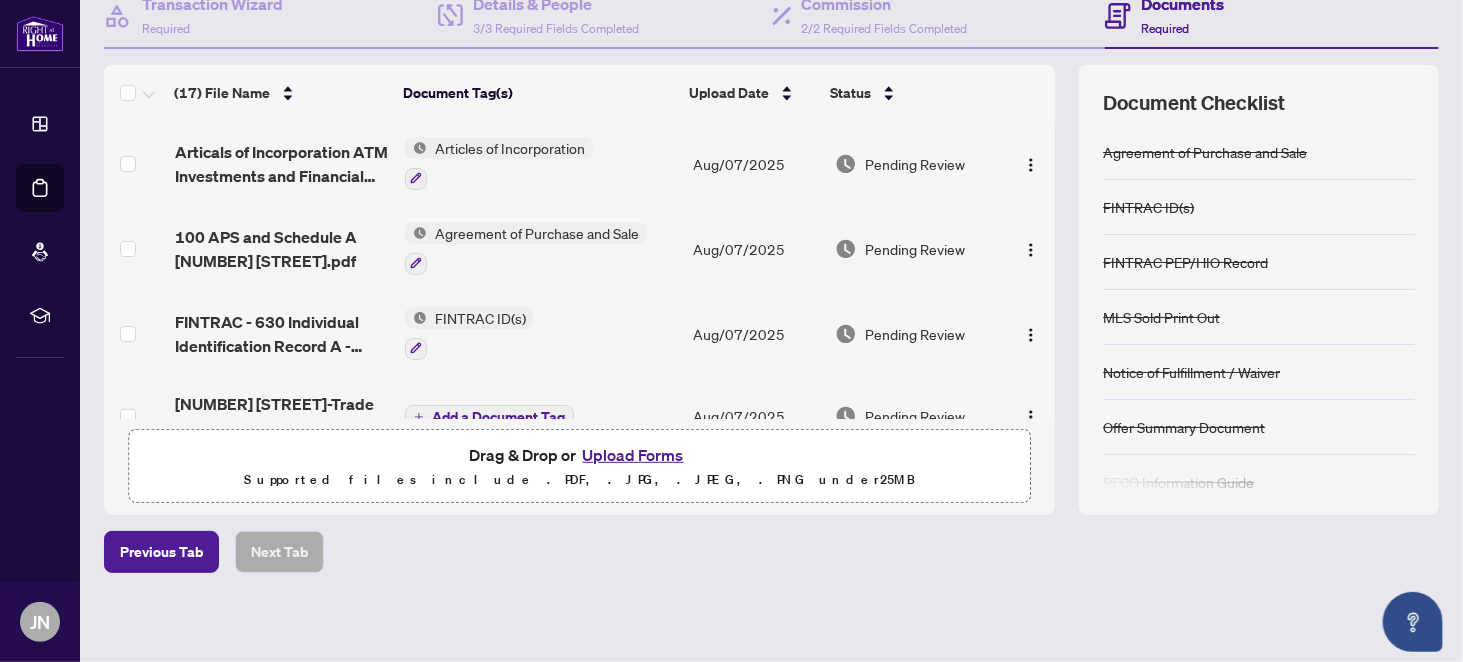 scroll, scrollTop: 0, scrollLeft: 0, axis: both 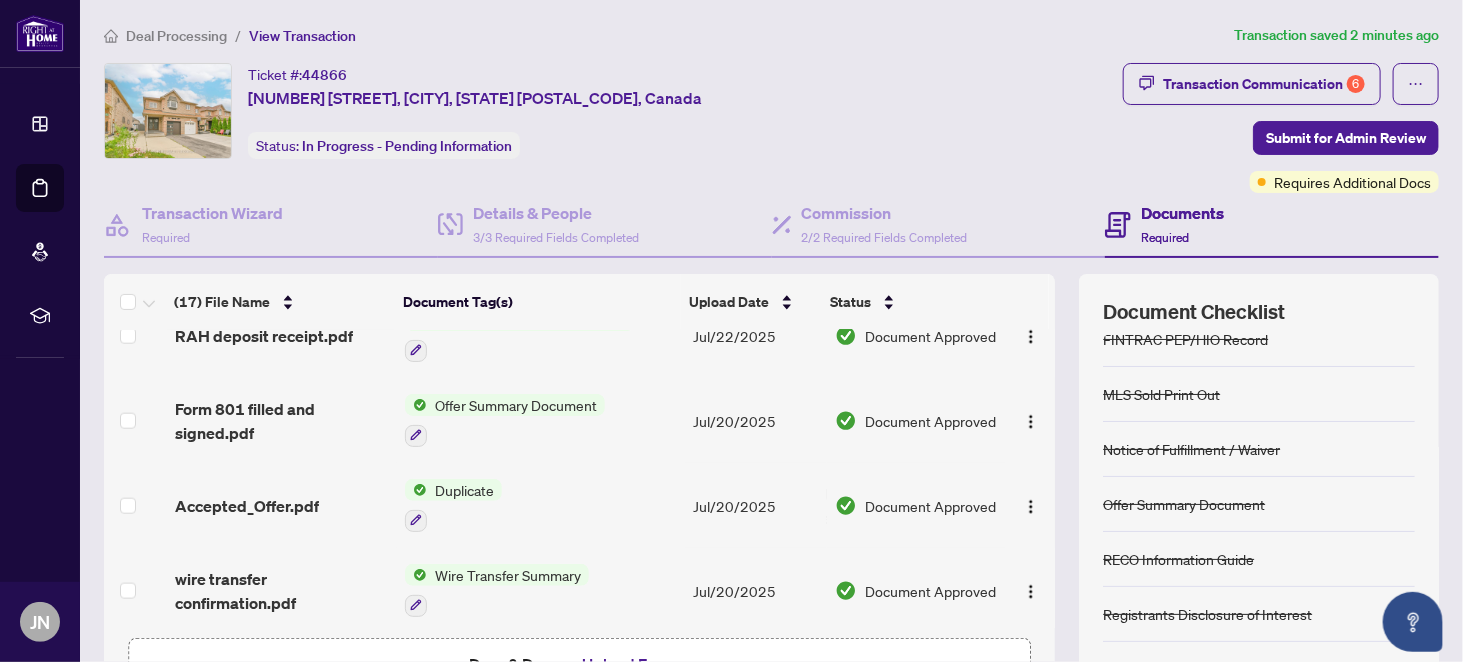 click on "MLS Sold Print Out" at bounding box center (1259, 394) 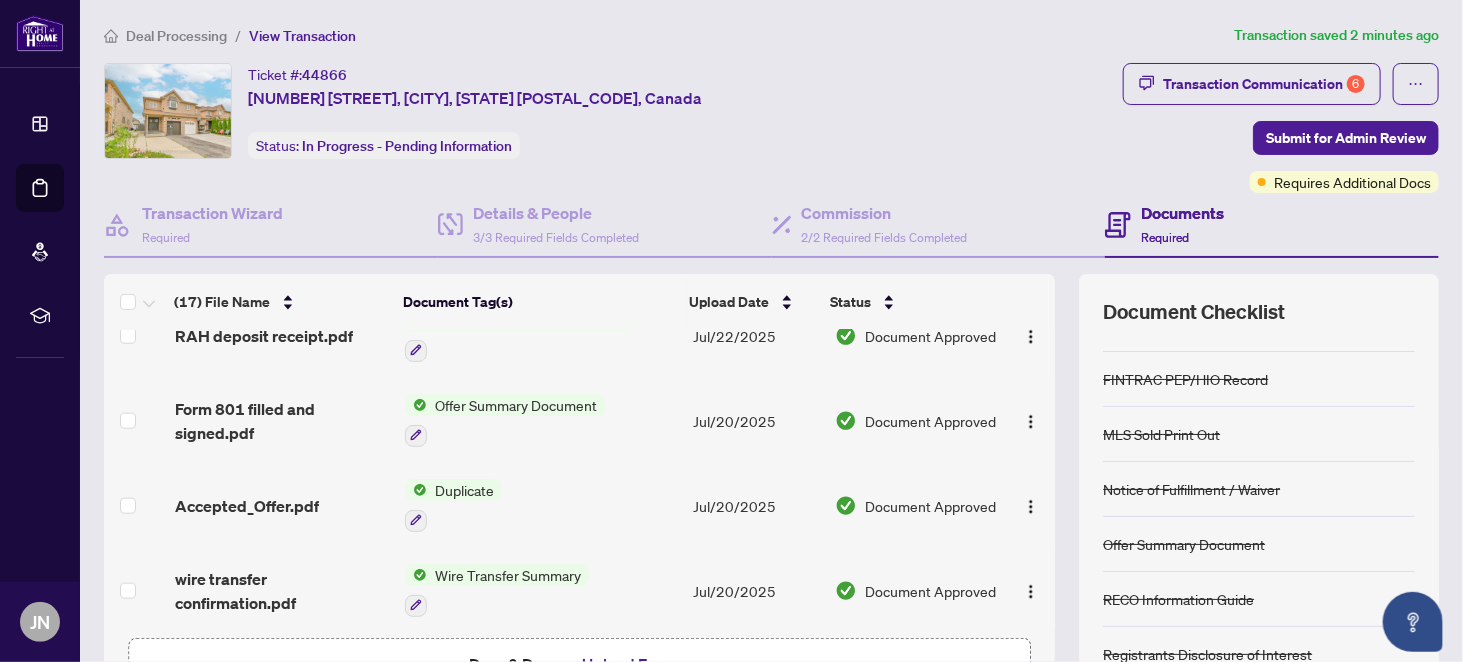 scroll, scrollTop: 132, scrollLeft: 0, axis: vertical 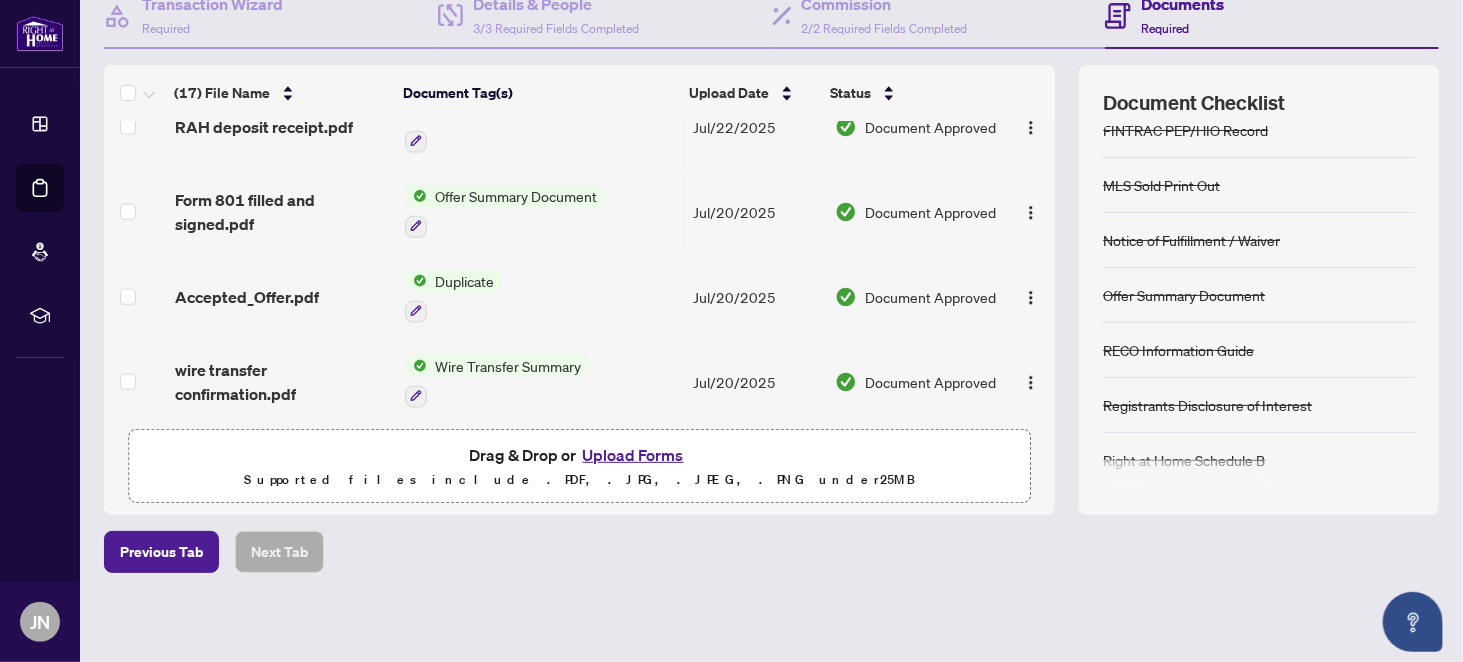 click on "Upload Forms" at bounding box center [633, 455] 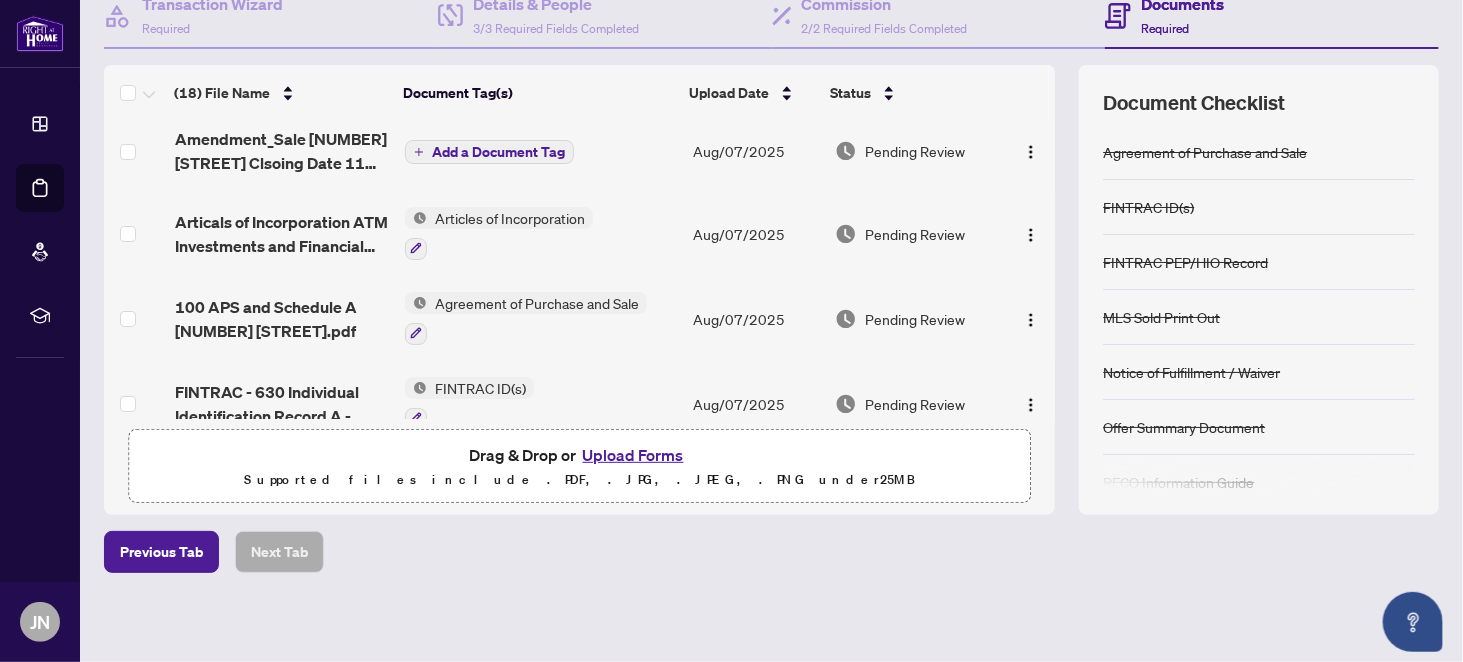 scroll, scrollTop: 0, scrollLeft: 0, axis: both 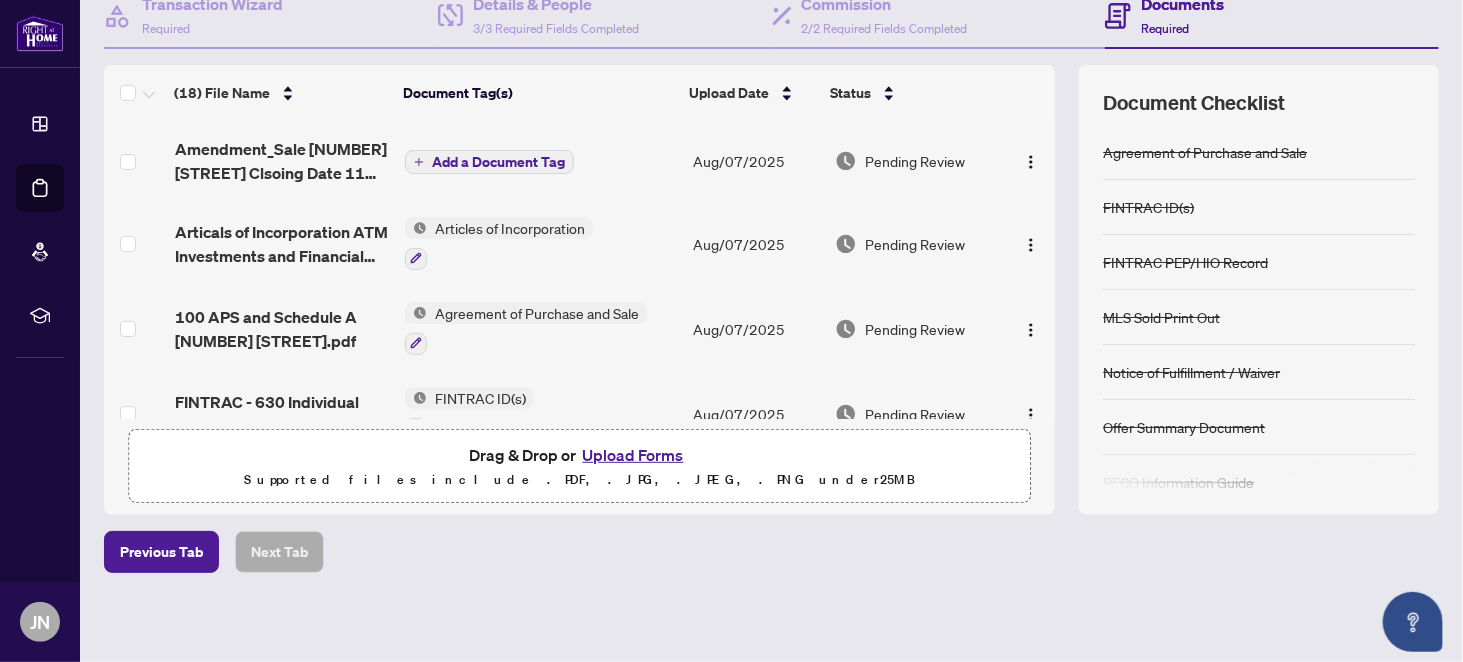 click on "Add a Document Tag" at bounding box center (498, 162) 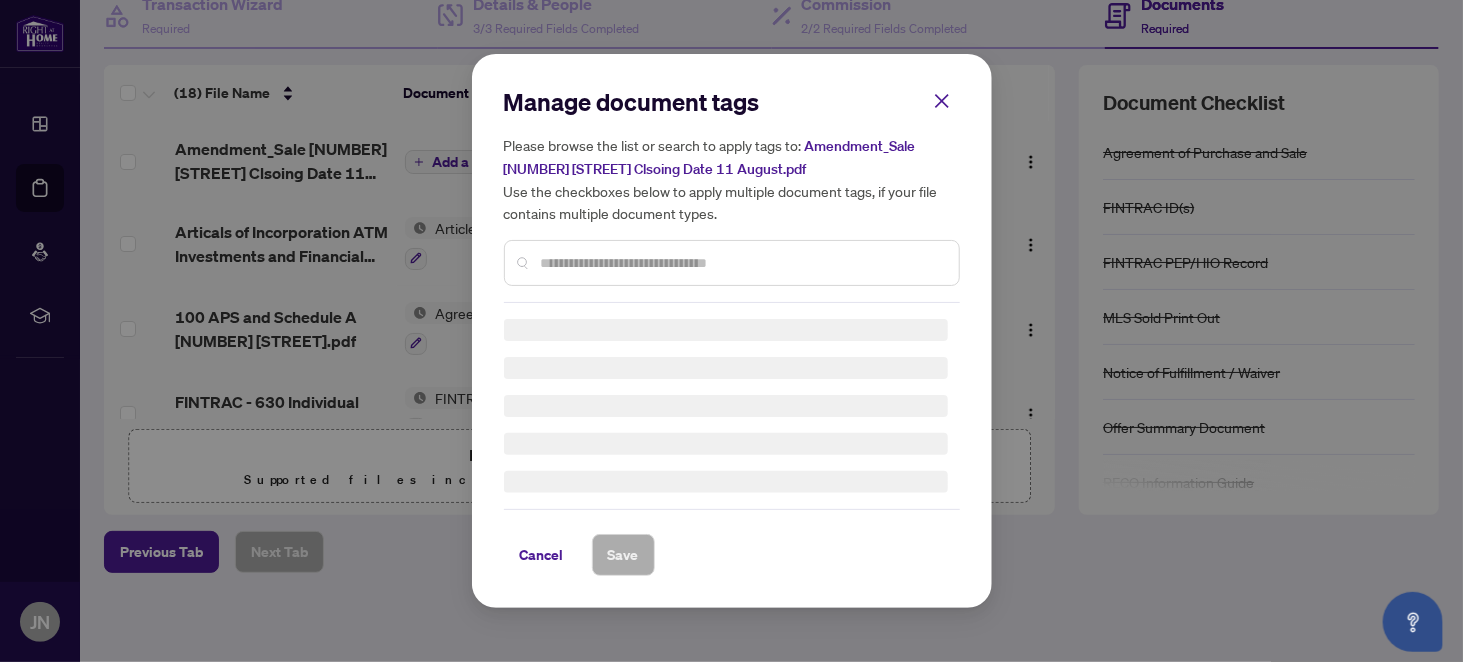 click on "Manage document tags Please browse the list or search to apply tags to:   Amendment_Sale 45 Manett Cres Clsoing Date 11 August.pdf   Use the checkboxes below to apply multiple document tags, if your file contains multiple document types.   Cancel Save" at bounding box center (732, 331) 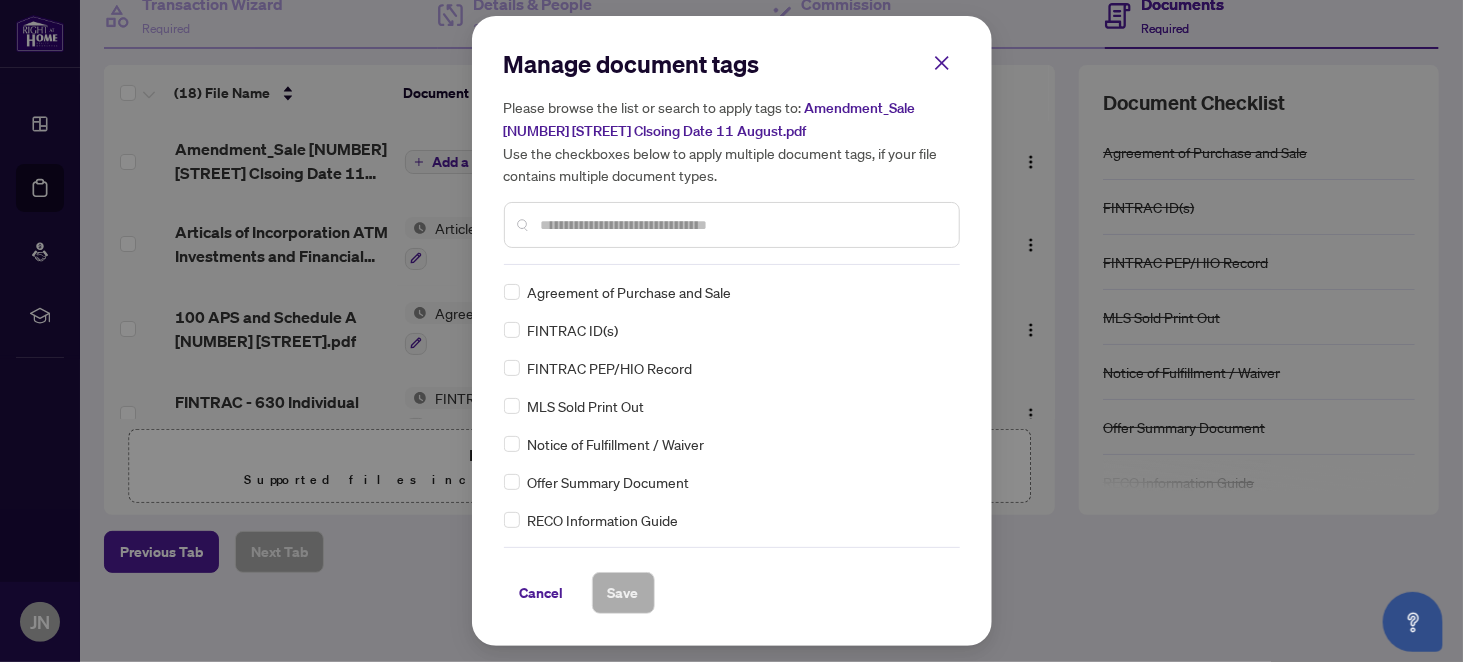 click at bounding box center [742, 225] 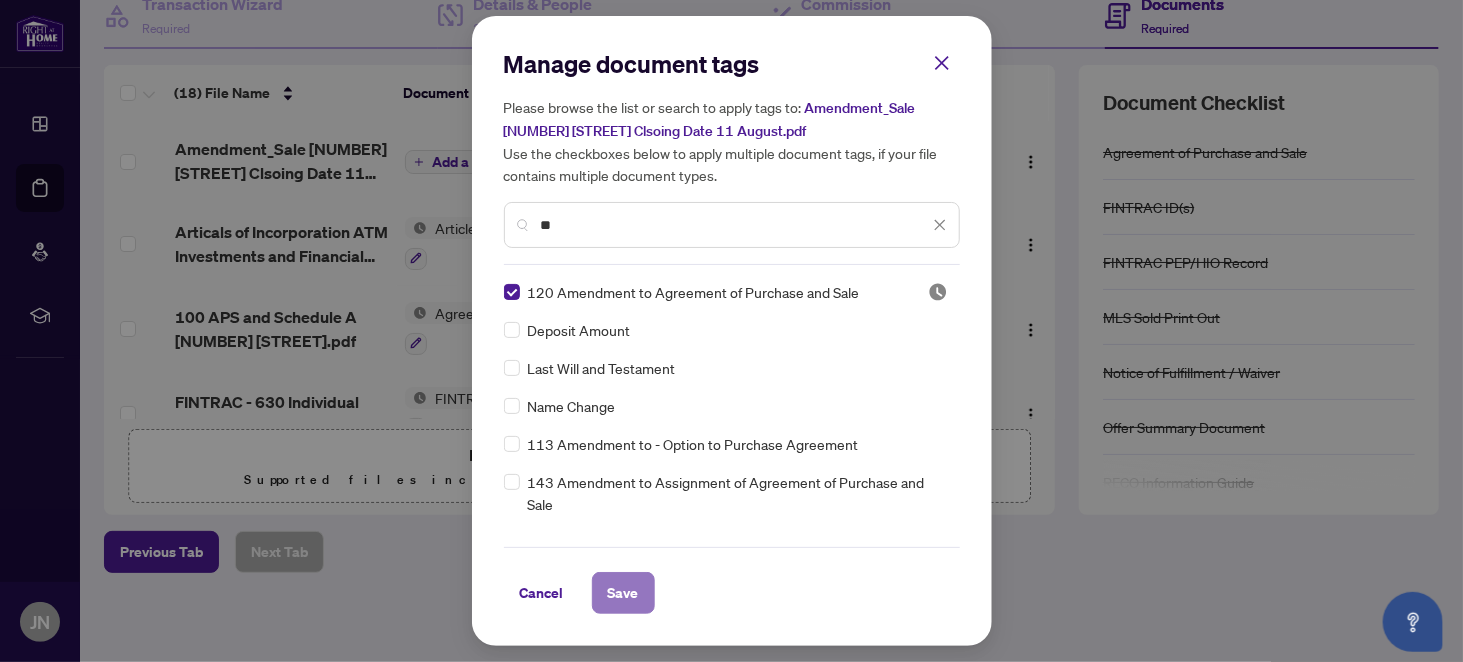 click on "Save" at bounding box center [623, 593] 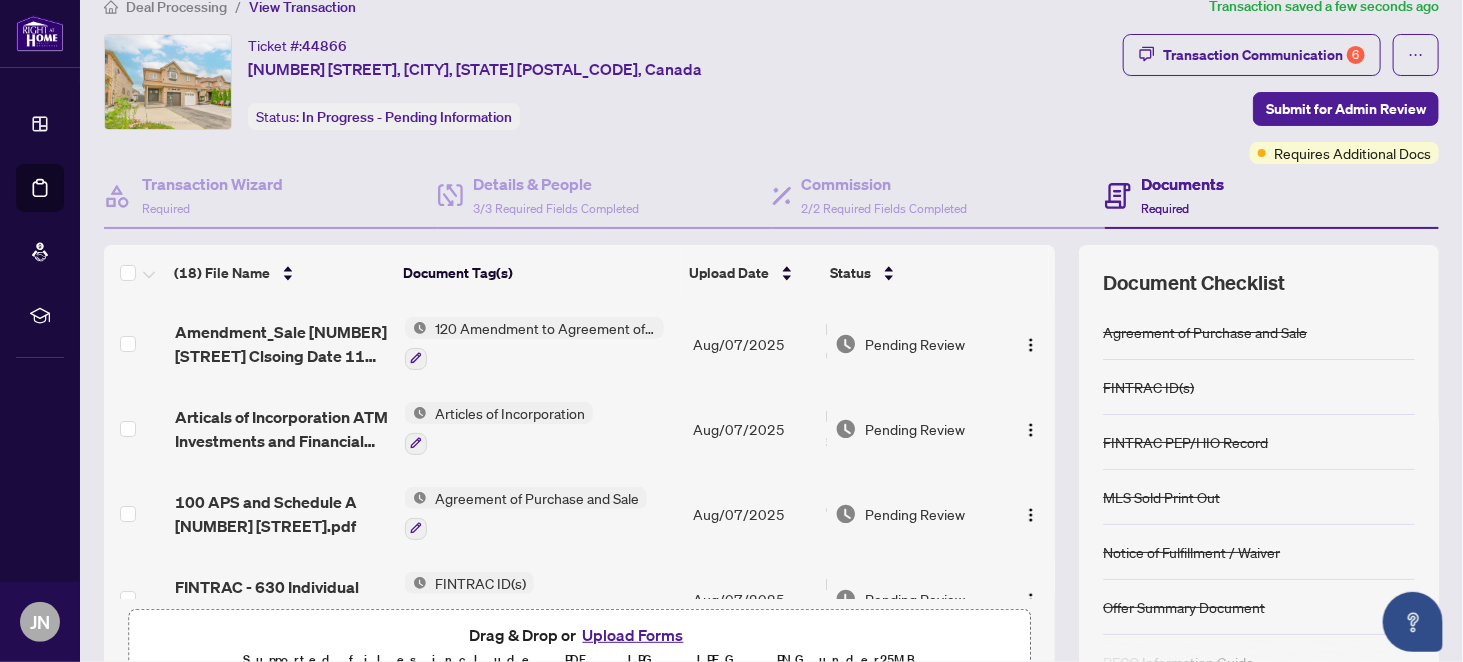 scroll, scrollTop: 0, scrollLeft: 0, axis: both 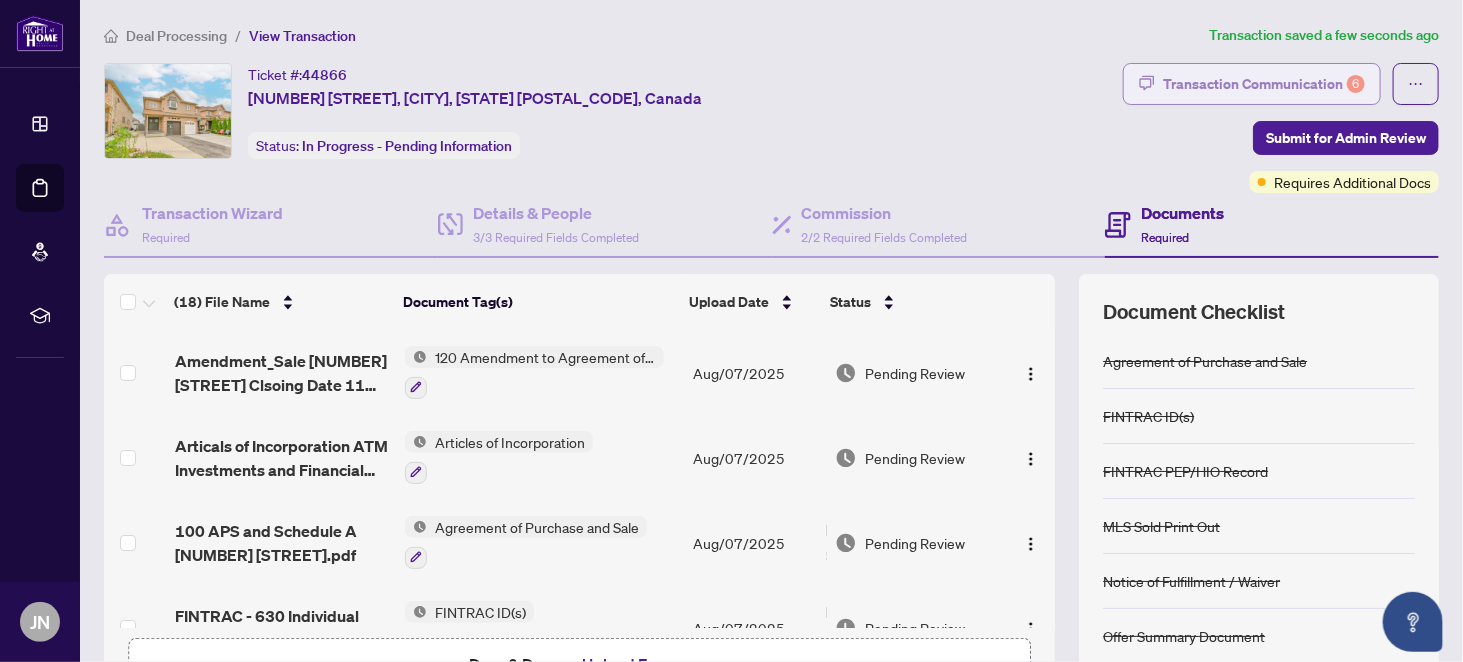 click on "Transaction Communication 6" at bounding box center [1264, 84] 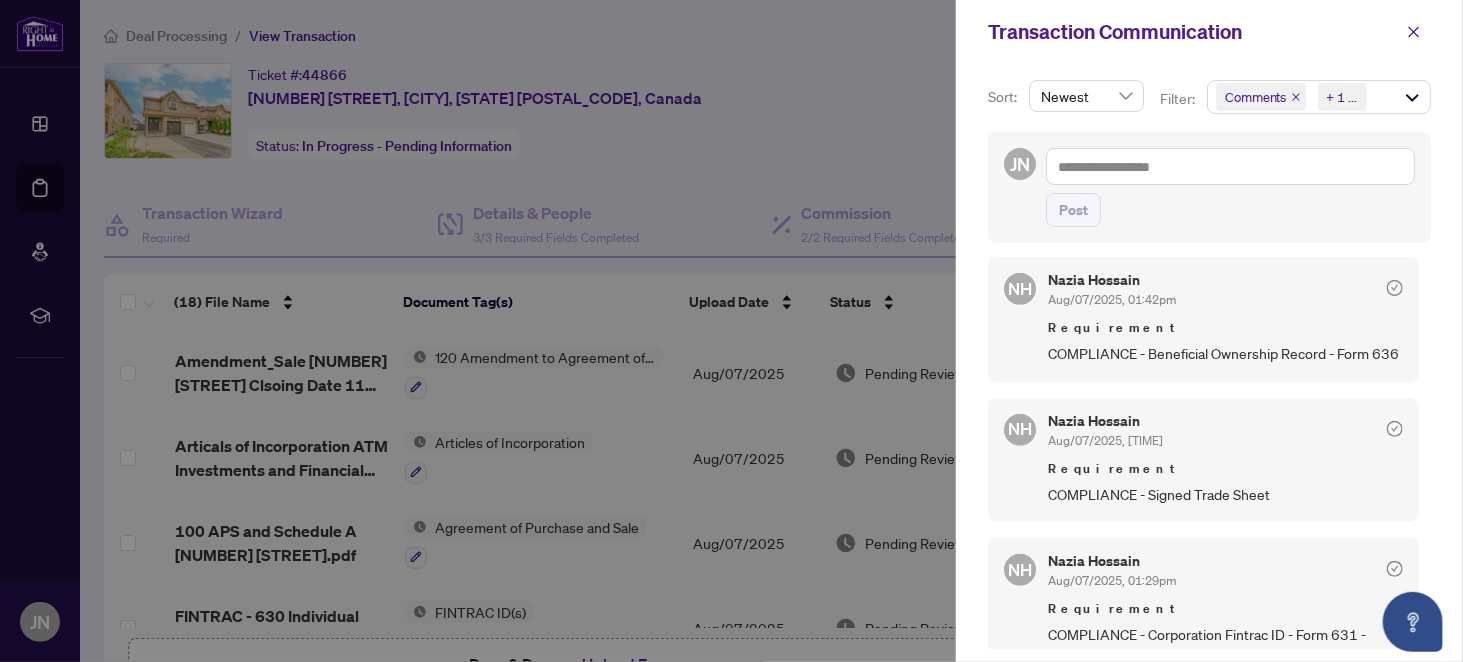 scroll, scrollTop: 600, scrollLeft: 0, axis: vertical 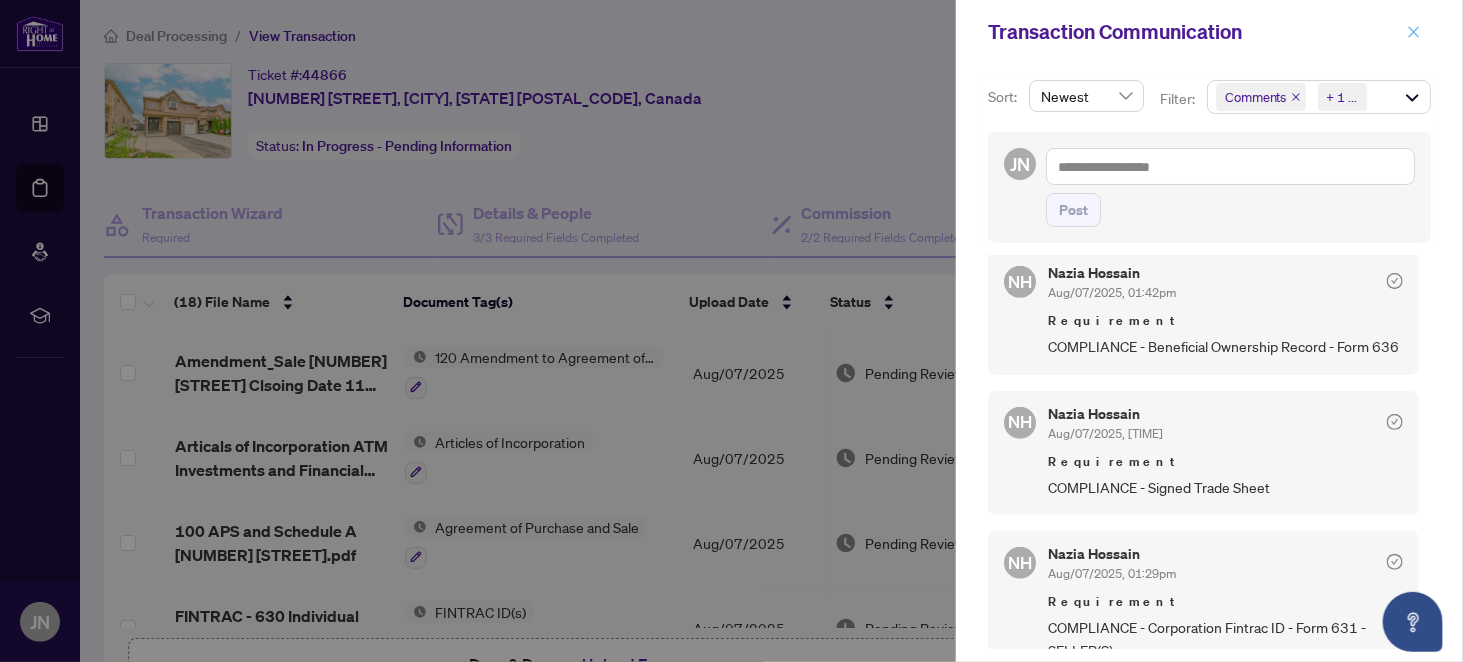 click 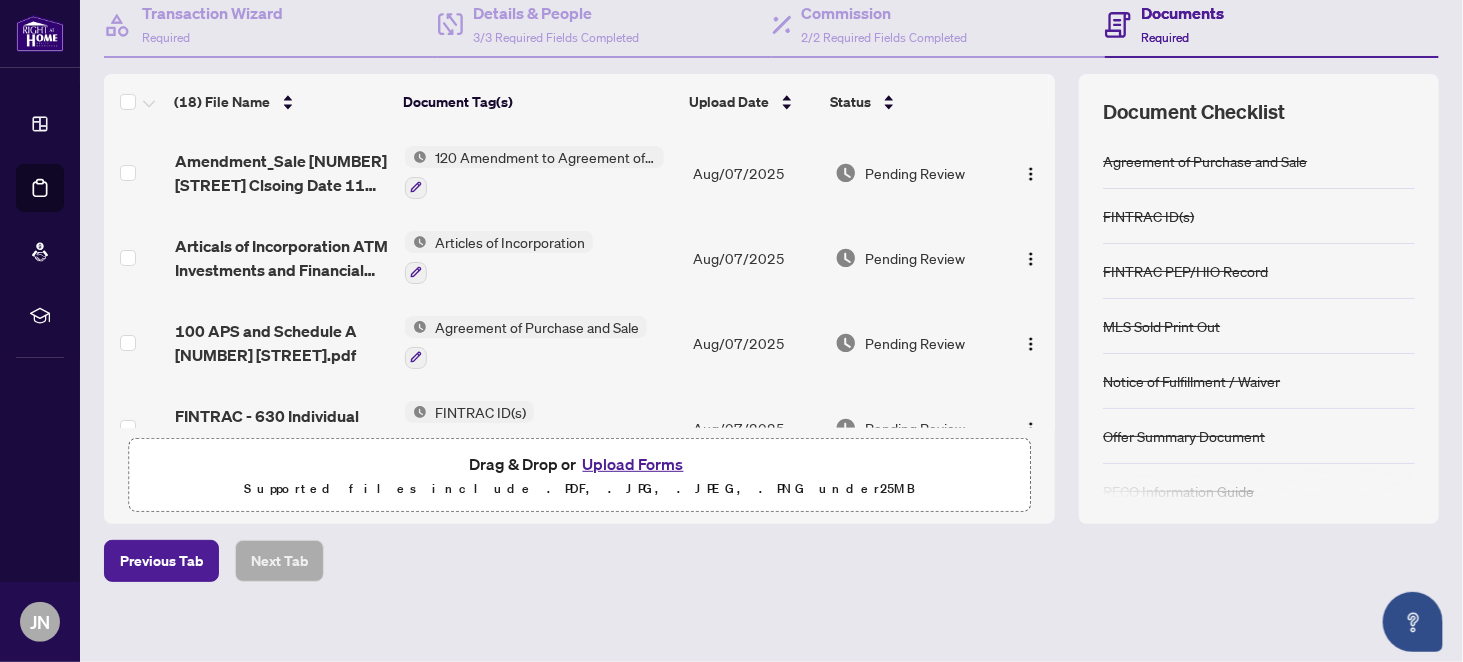 scroll, scrollTop: 209, scrollLeft: 0, axis: vertical 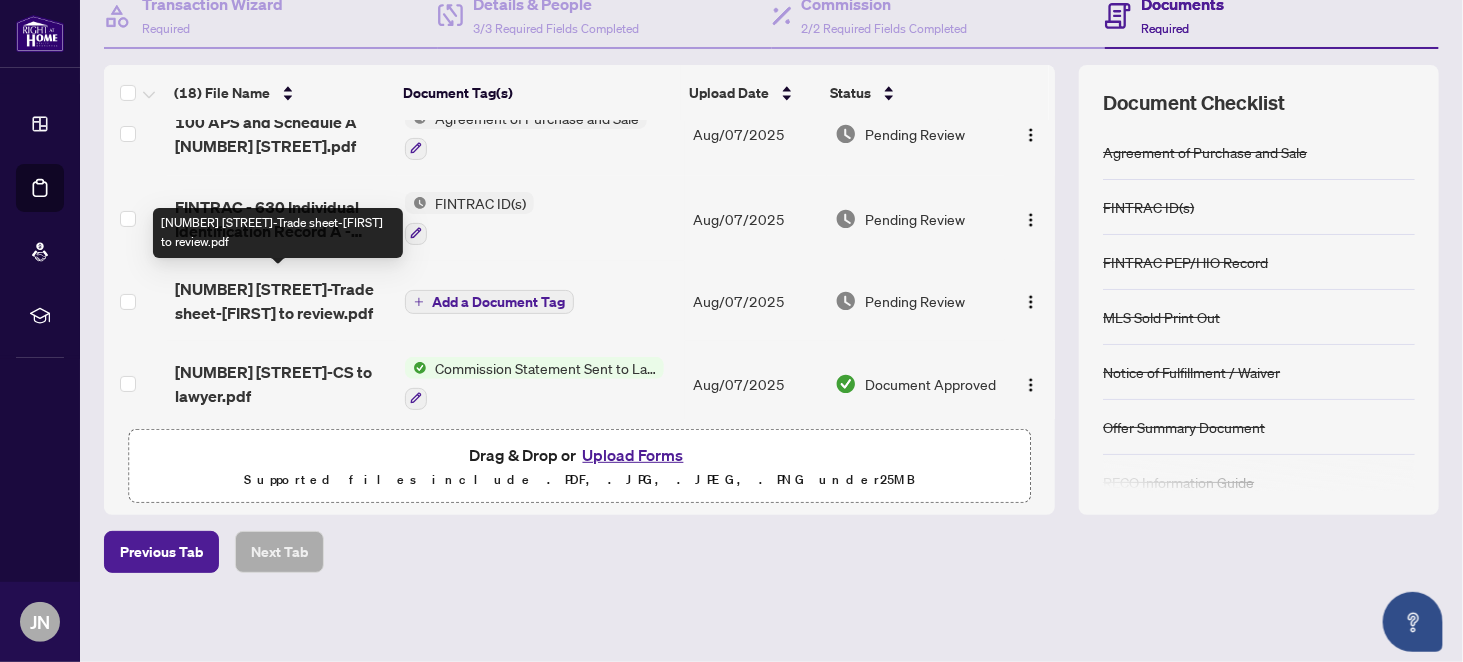 click on "[NUMBER] [STREET]-Trade sheet-Jeet to review.pdf" at bounding box center [282, 301] 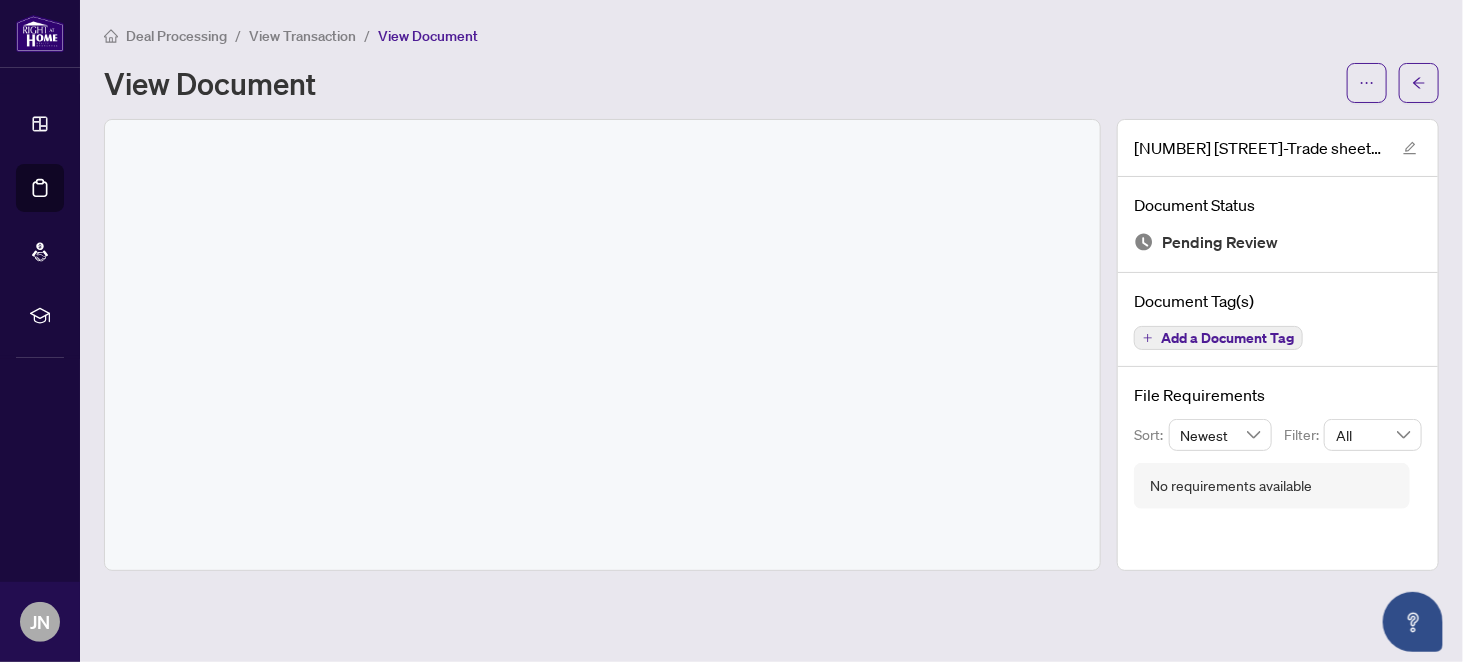 scroll, scrollTop: 0, scrollLeft: 0, axis: both 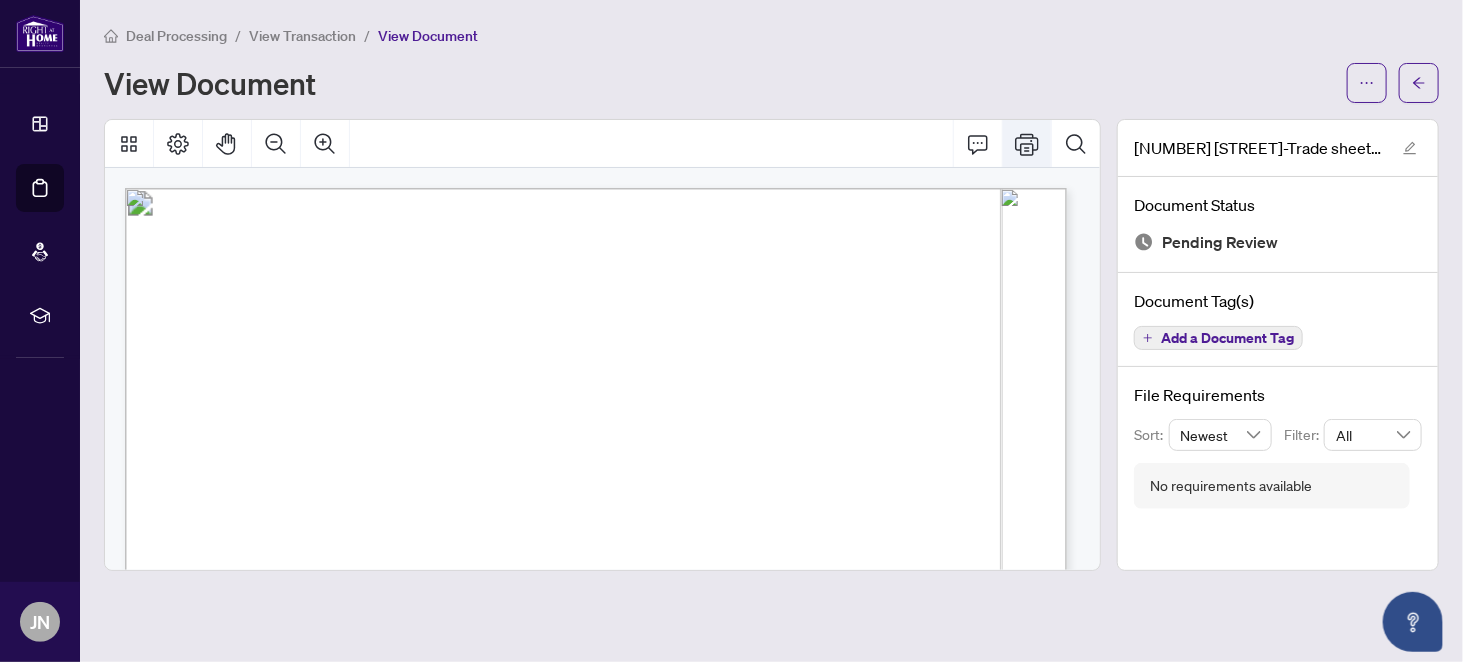 click 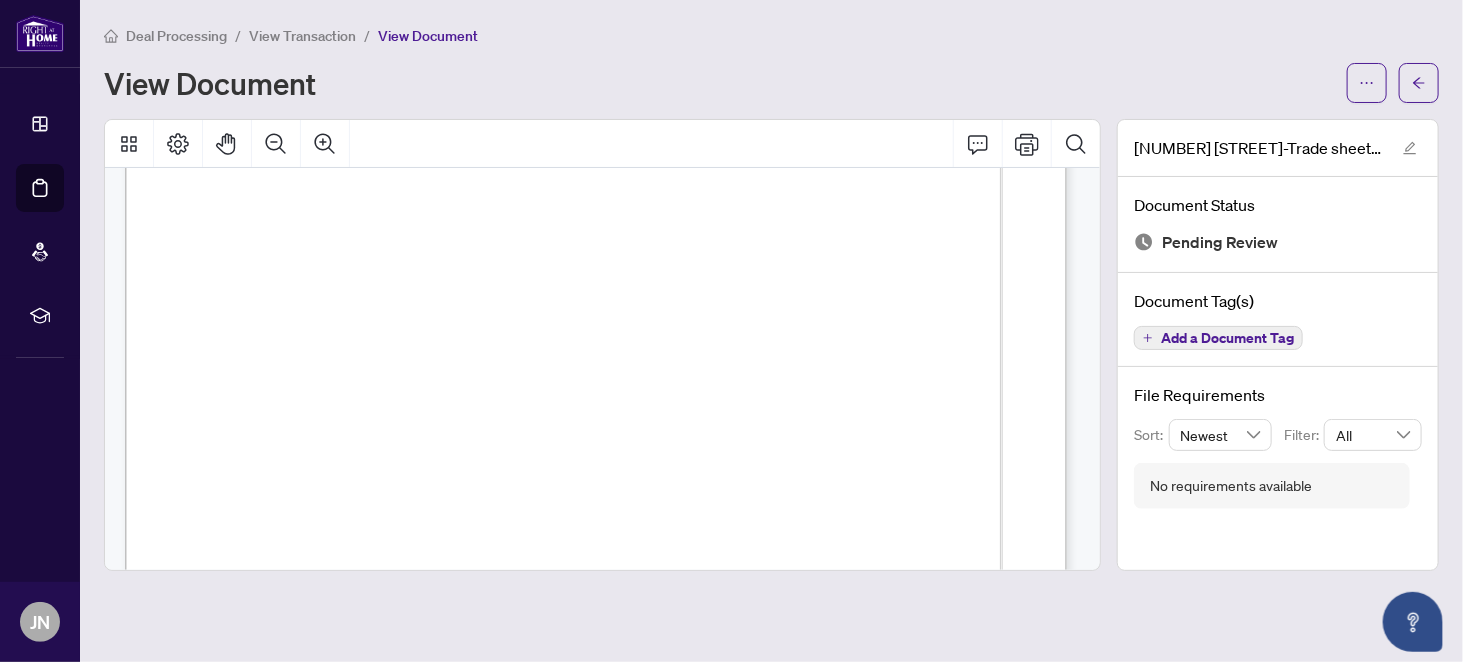 scroll, scrollTop: 56, scrollLeft: 0, axis: vertical 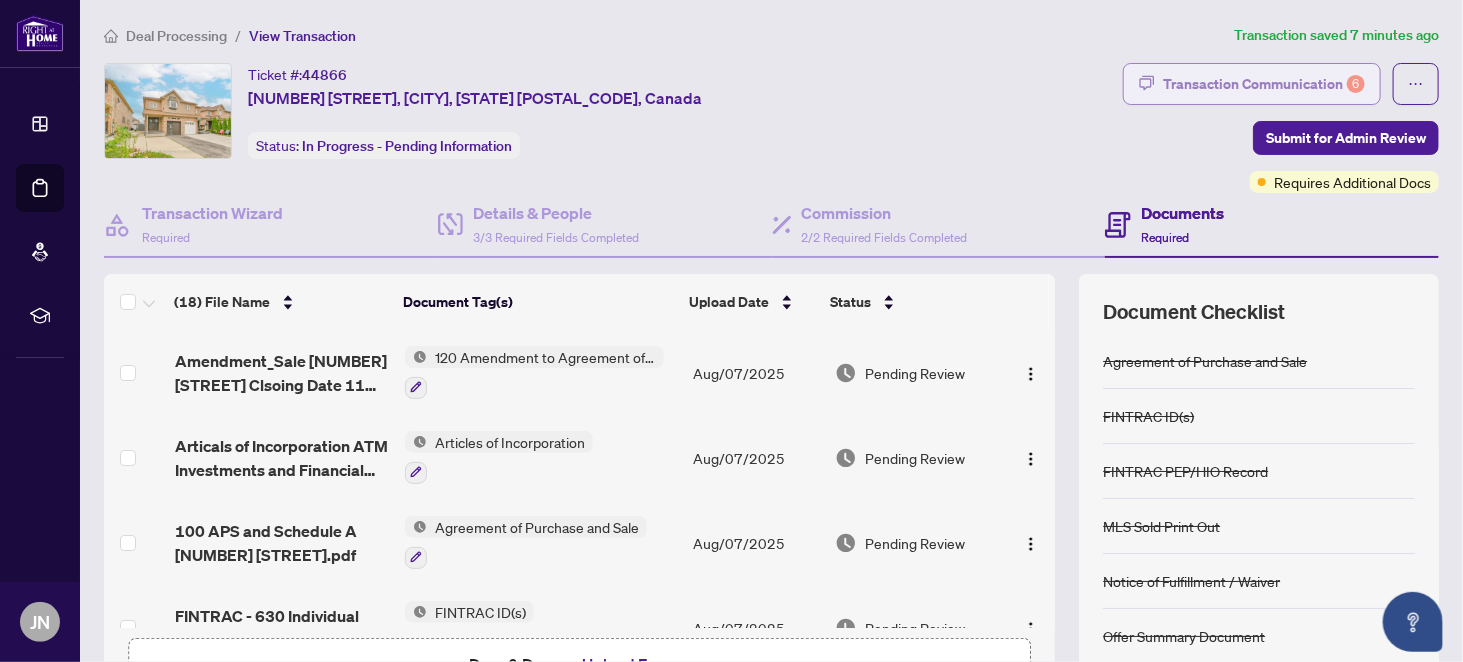 click on "Transaction Communication 6" at bounding box center [1264, 84] 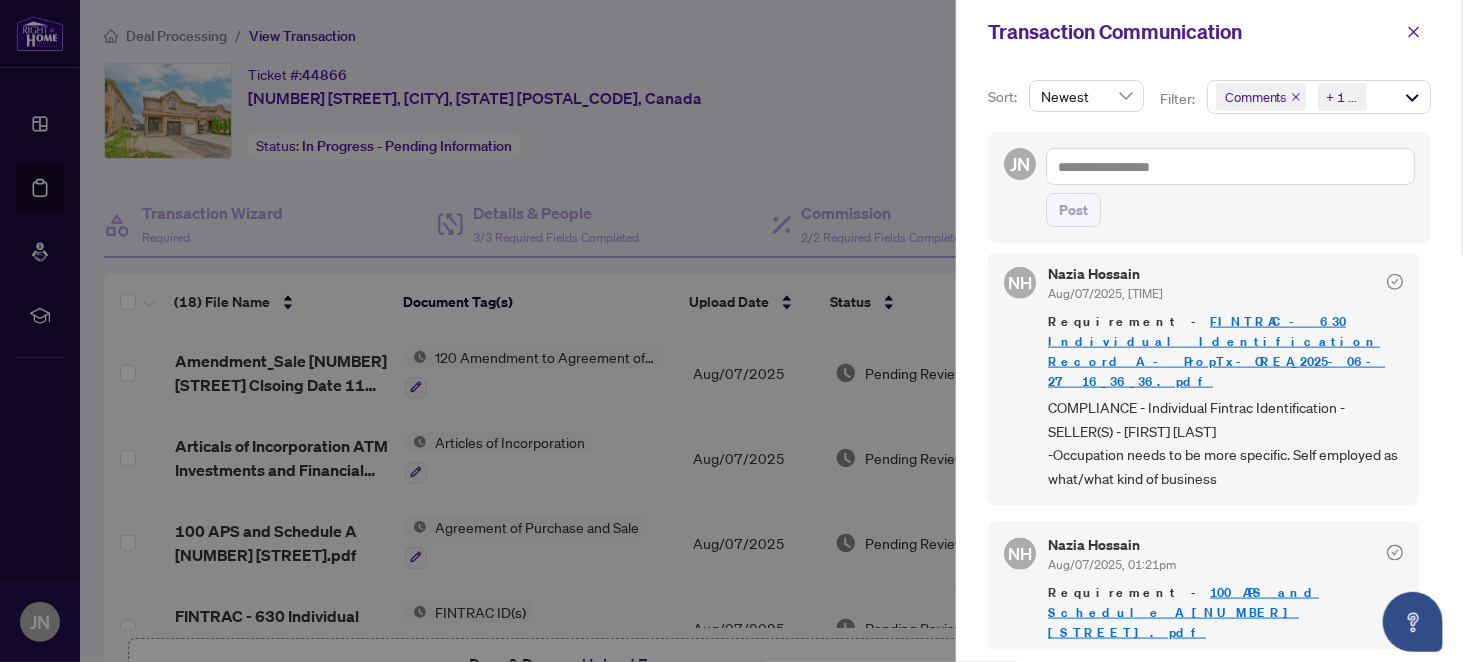 scroll, scrollTop: 969, scrollLeft: 0, axis: vertical 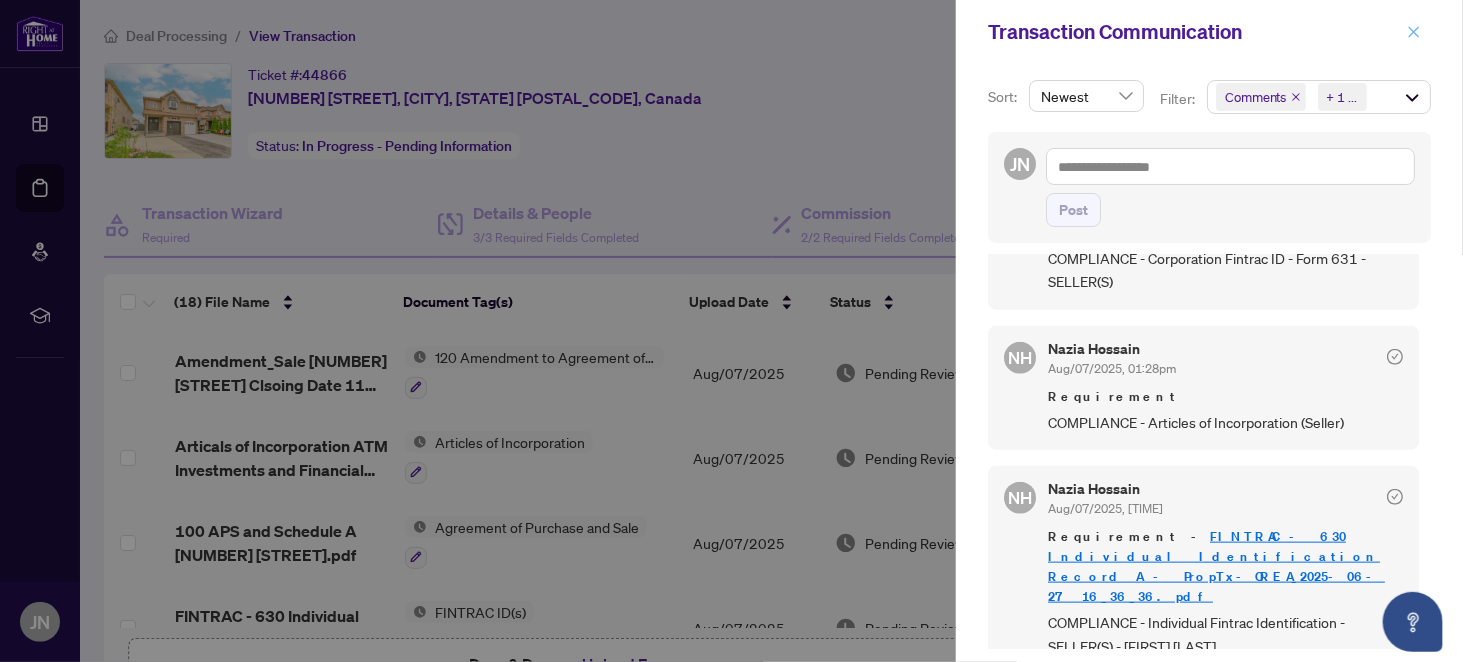 click 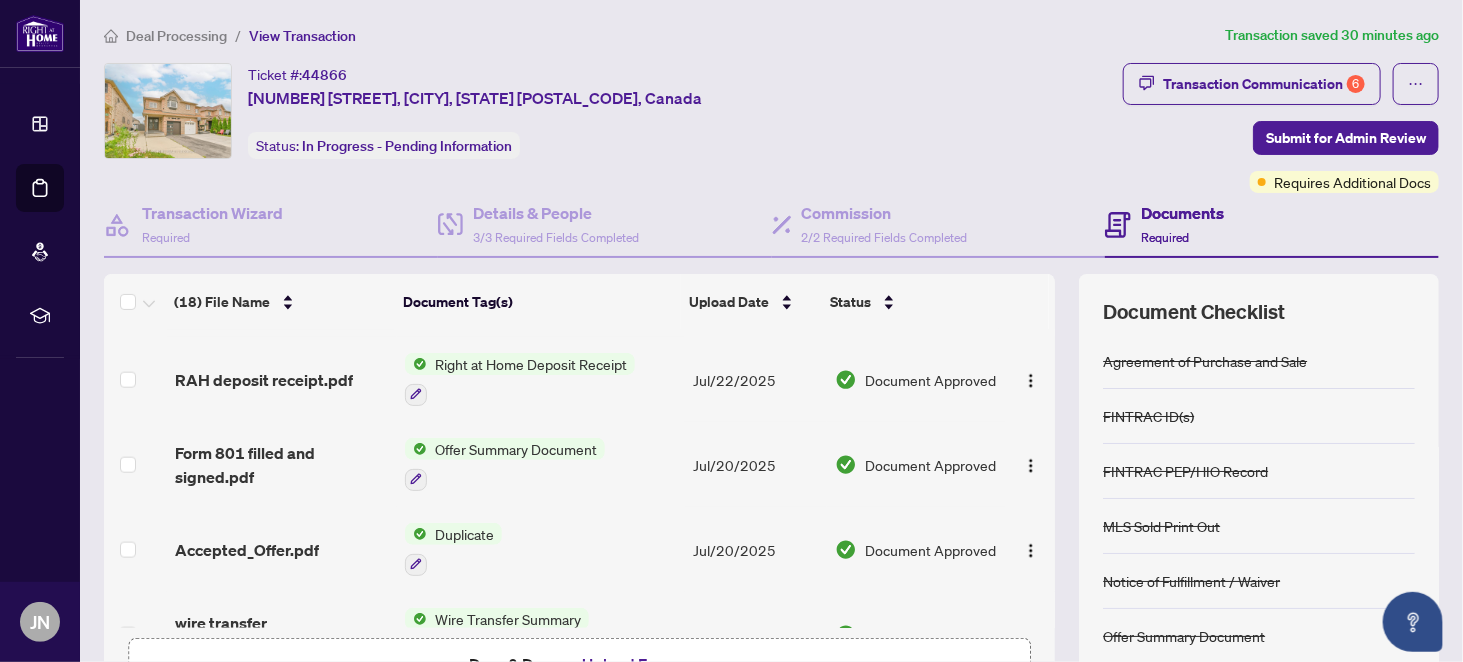 scroll, scrollTop: 1221, scrollLeft: 0, axis: vertical 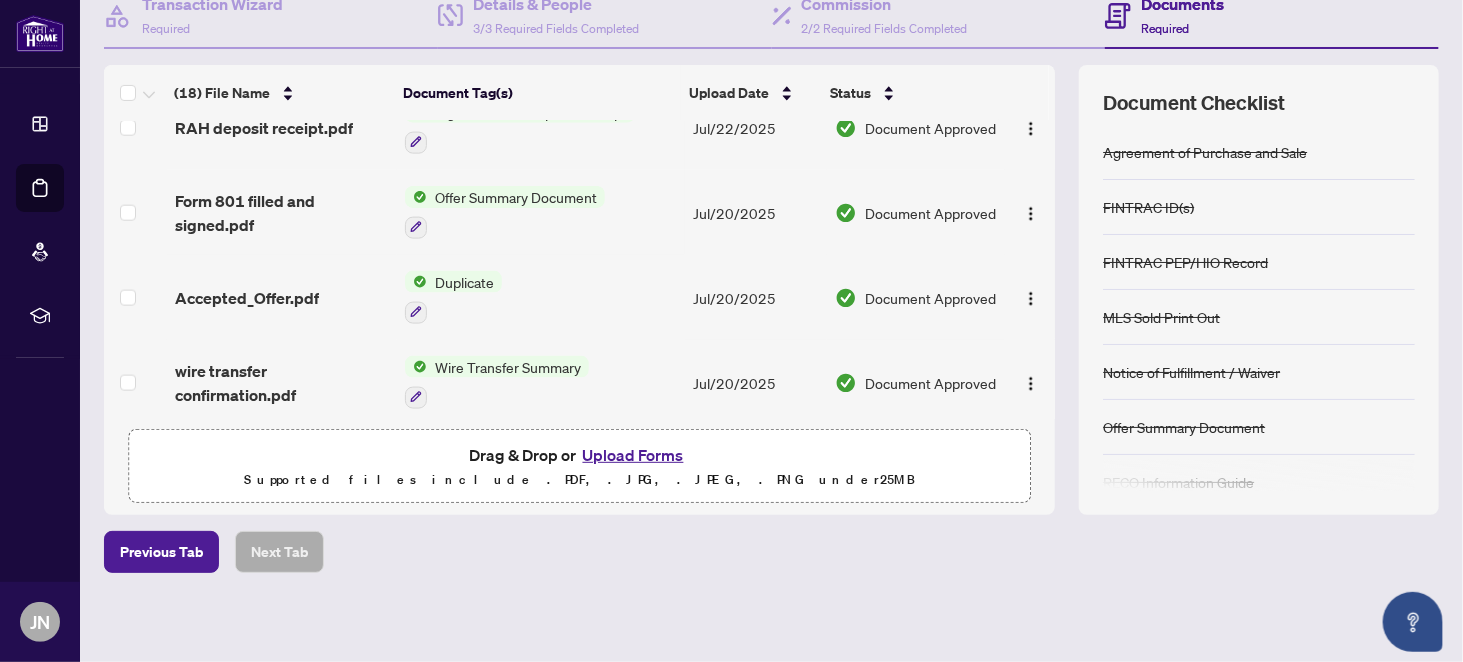 click on "Upload Forms" at bounding box center [633, 455] 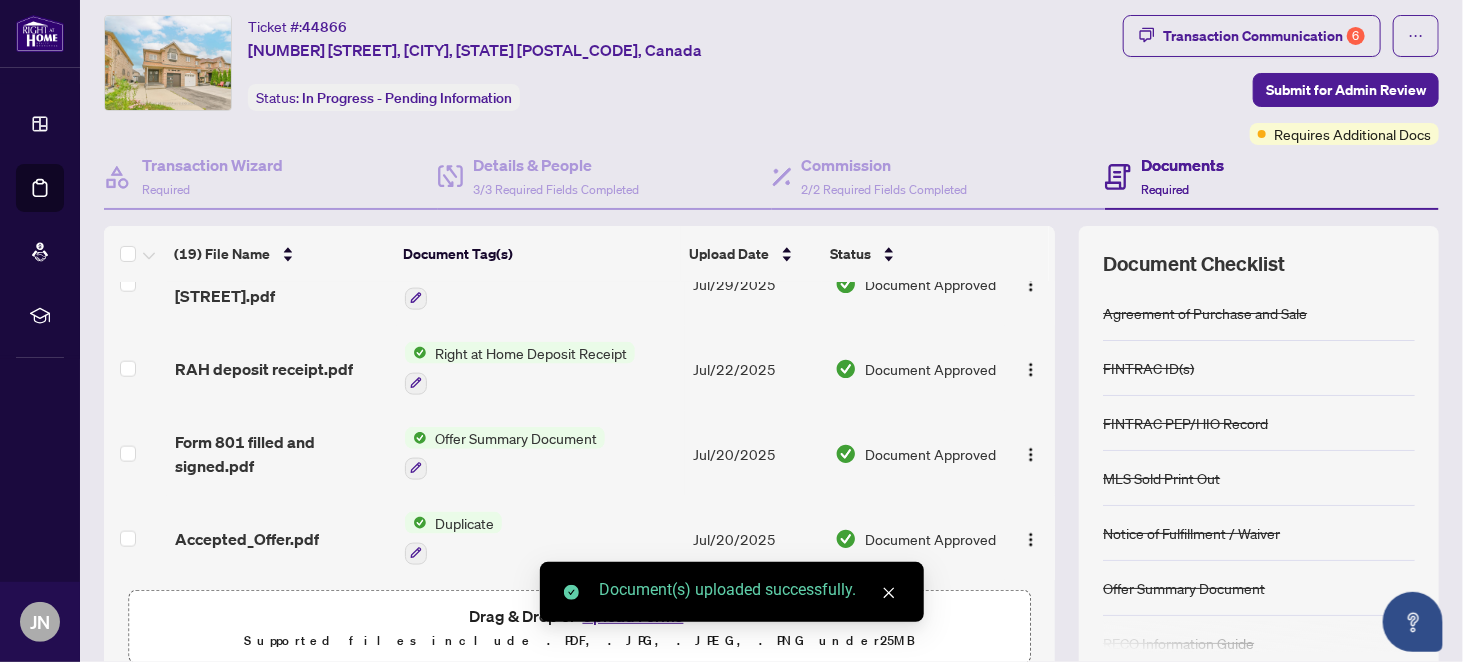 scroll, scrollTop: 0, scrollLeft: 0, axis: both 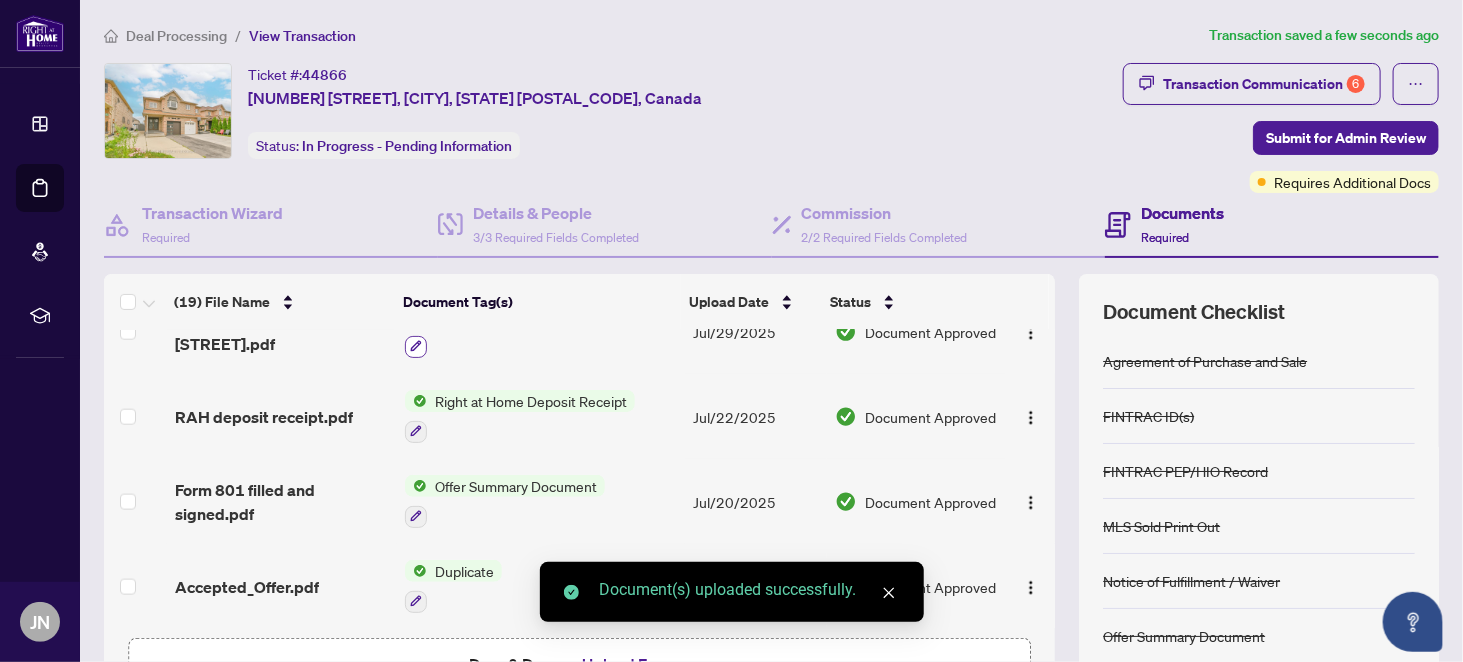 click 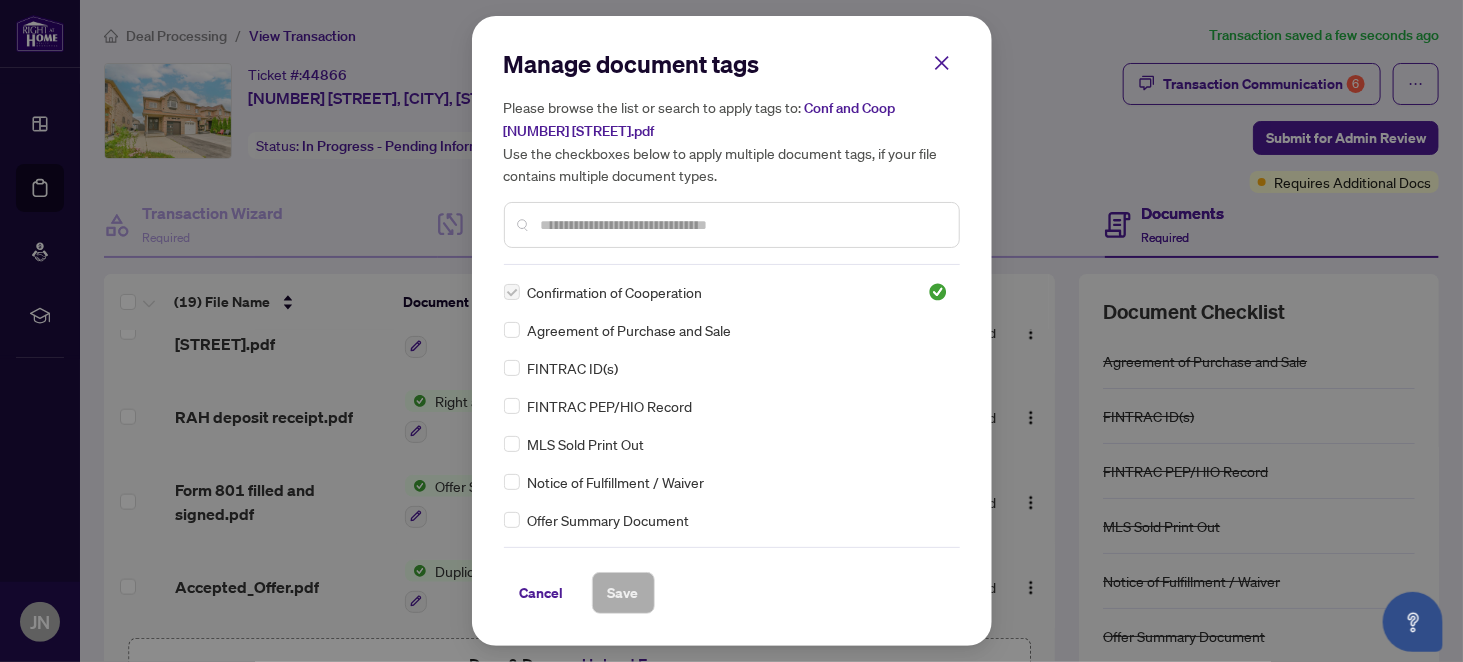 click on "Please browse the list or search to apply tags to:   Conf and Coop 45 Manett Cres.pdf   Use the checkboxes below to apply multiple document tags, if your file contains multiple document types." at bounding box center [732, 141] 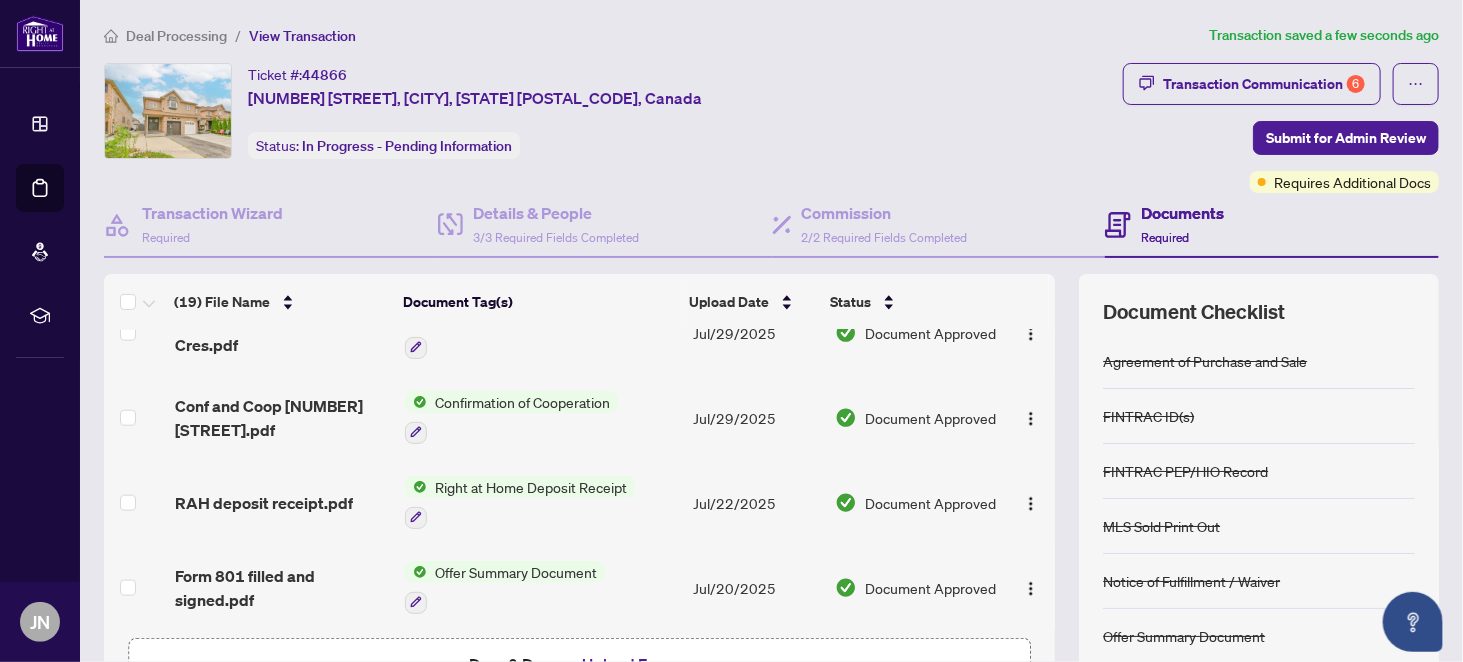 scroll, scrollTop: 1301, scrollLeft: 0, axis: vertical 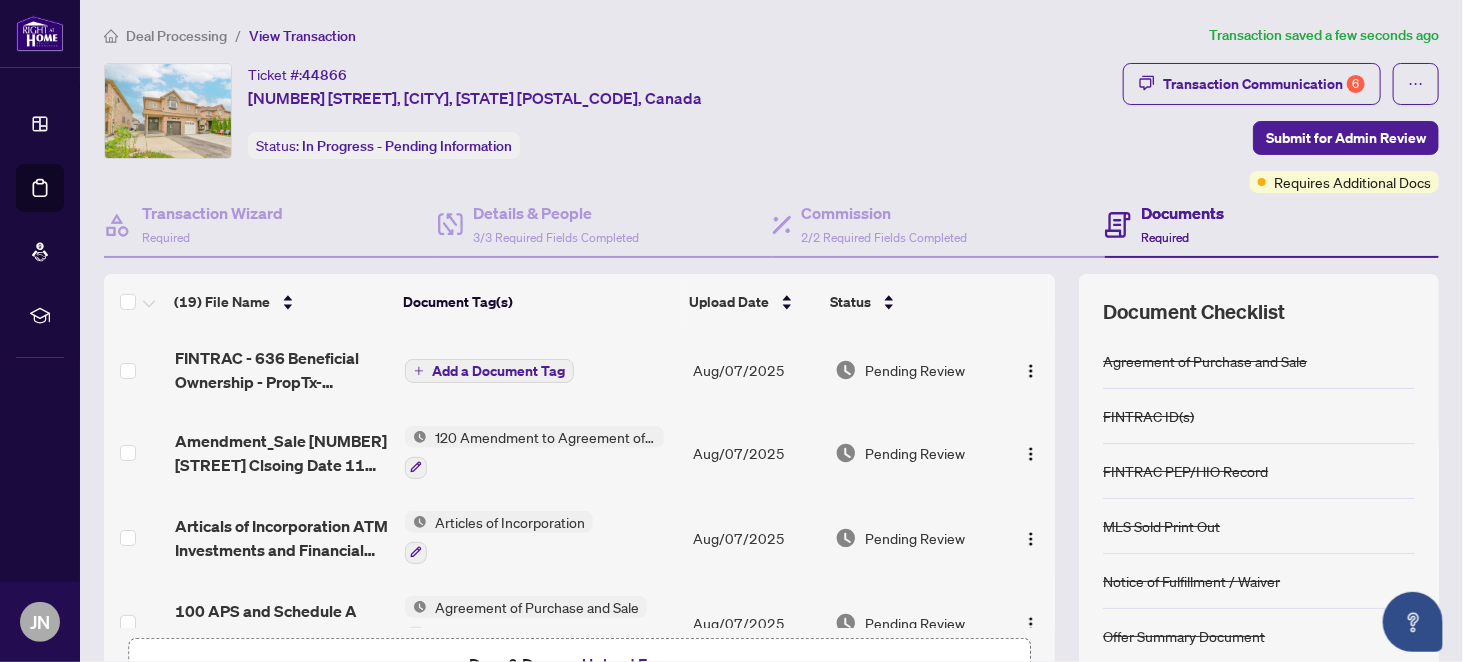 click on "Add a Document Tag" at bounding box center [498, 371] 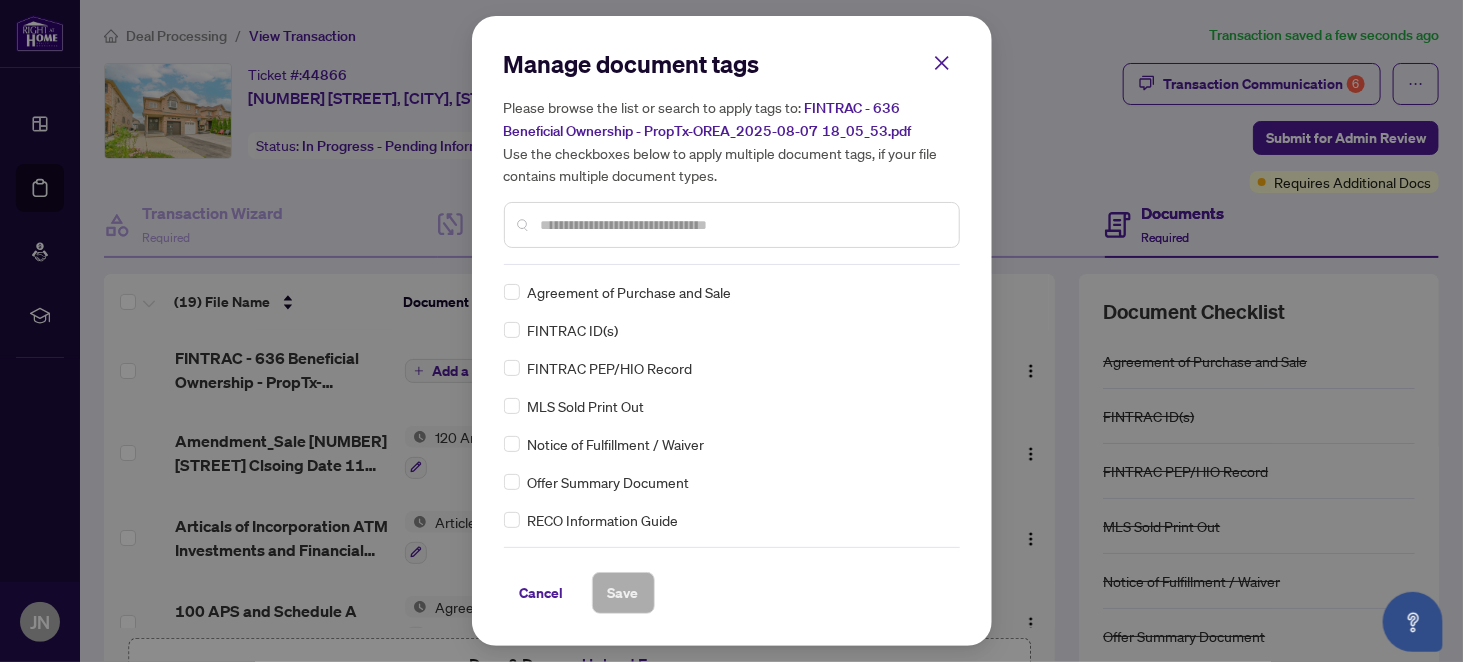 click at bounding box center (742, 225) 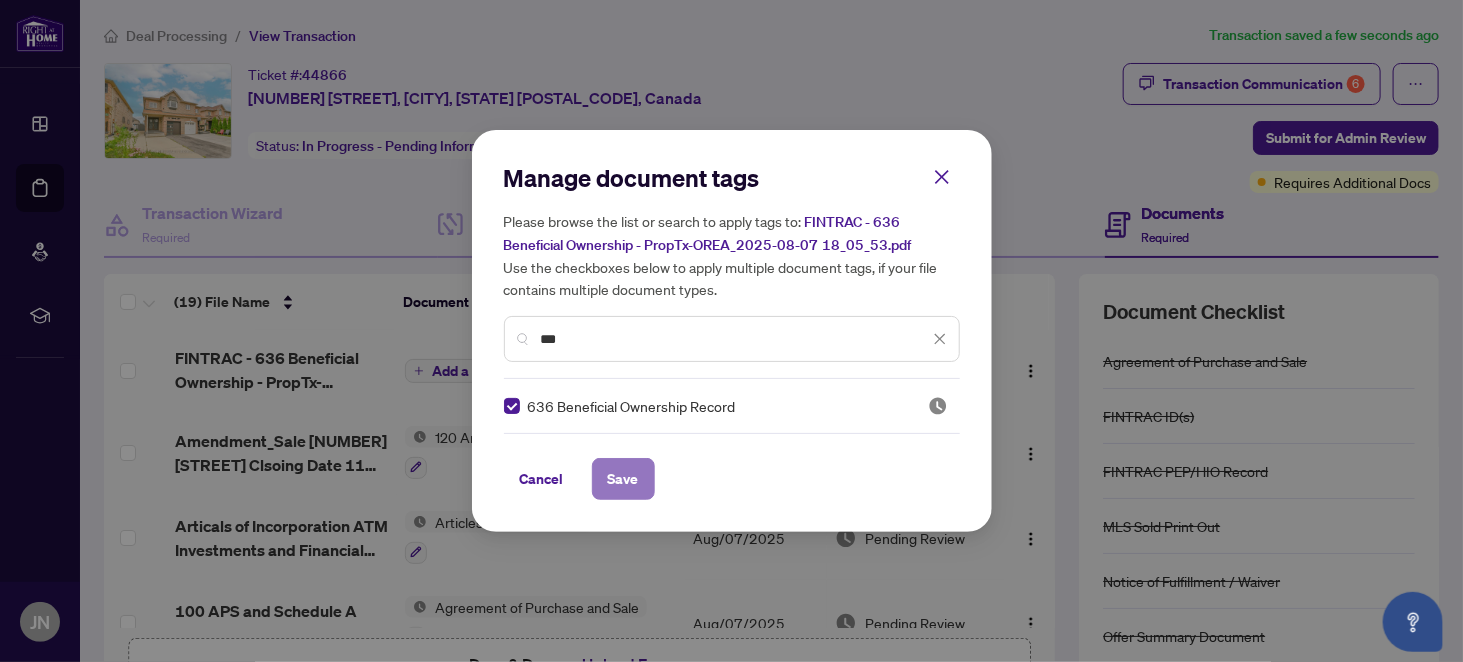 click on "Save" at bounding box center [623, 479] 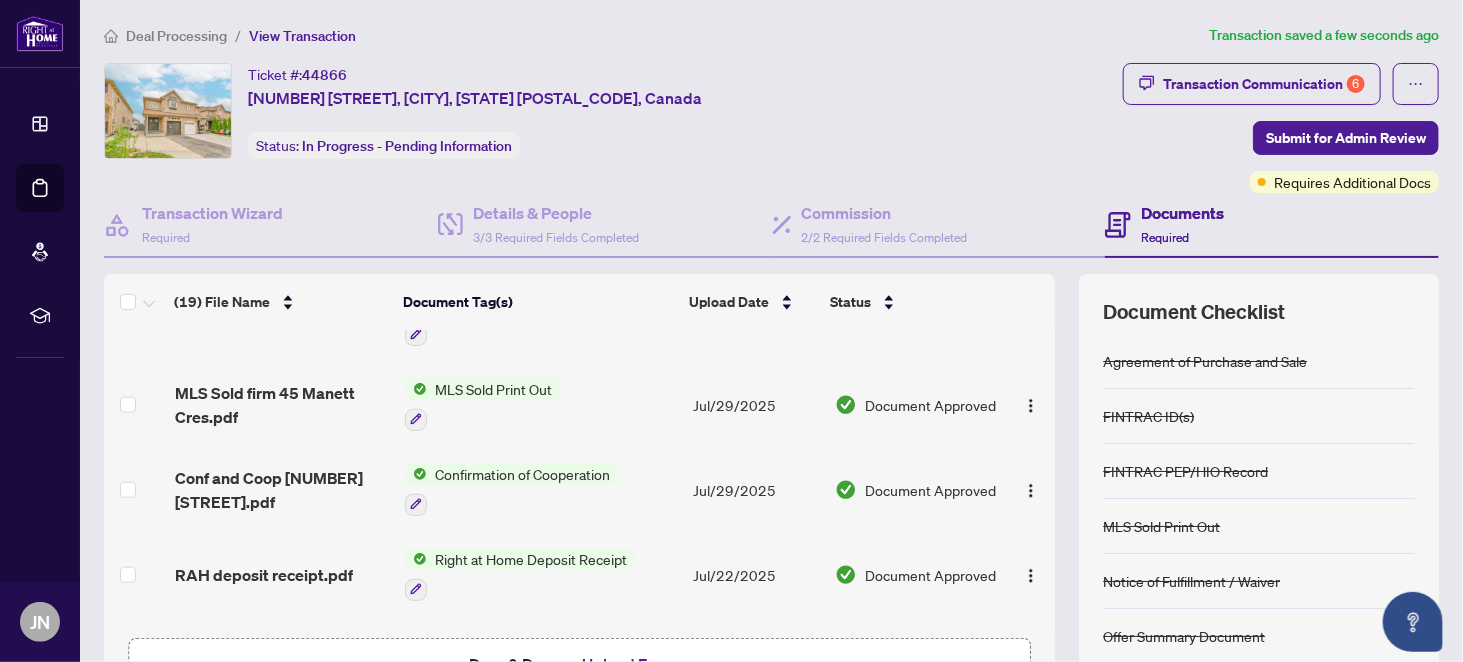 scroll, scrollTop: 1305, scrollLeft: 0, axis: vertical 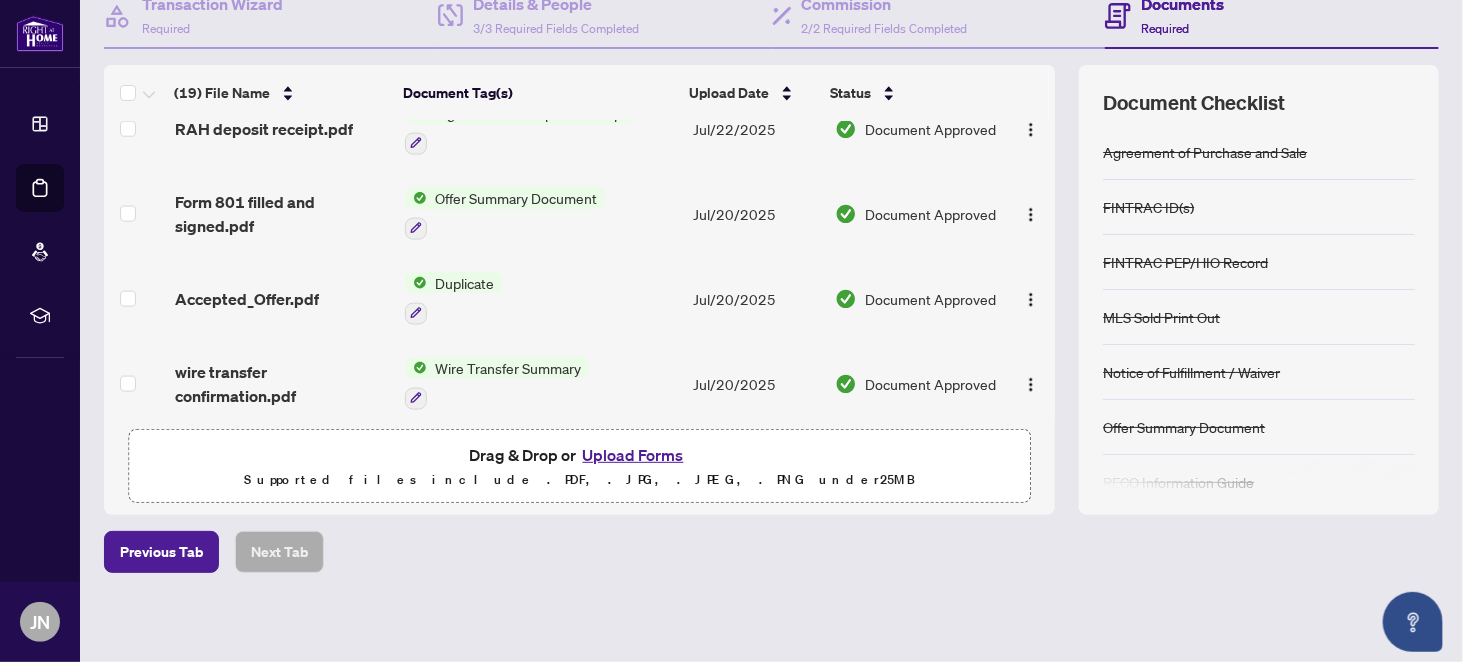 click on "Upload Forms" at bounding box center (633, 455) 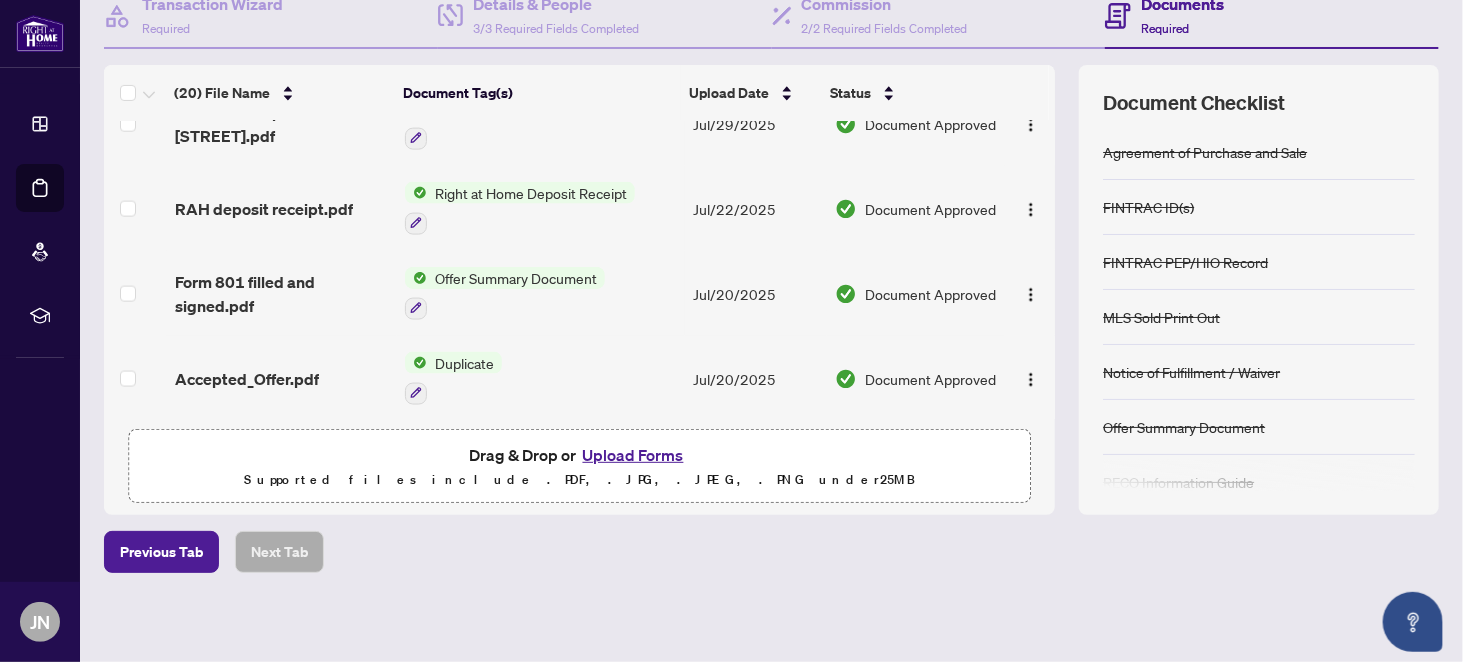 scroll, scrollTop: 0, scrollLeft: 0, axis: both 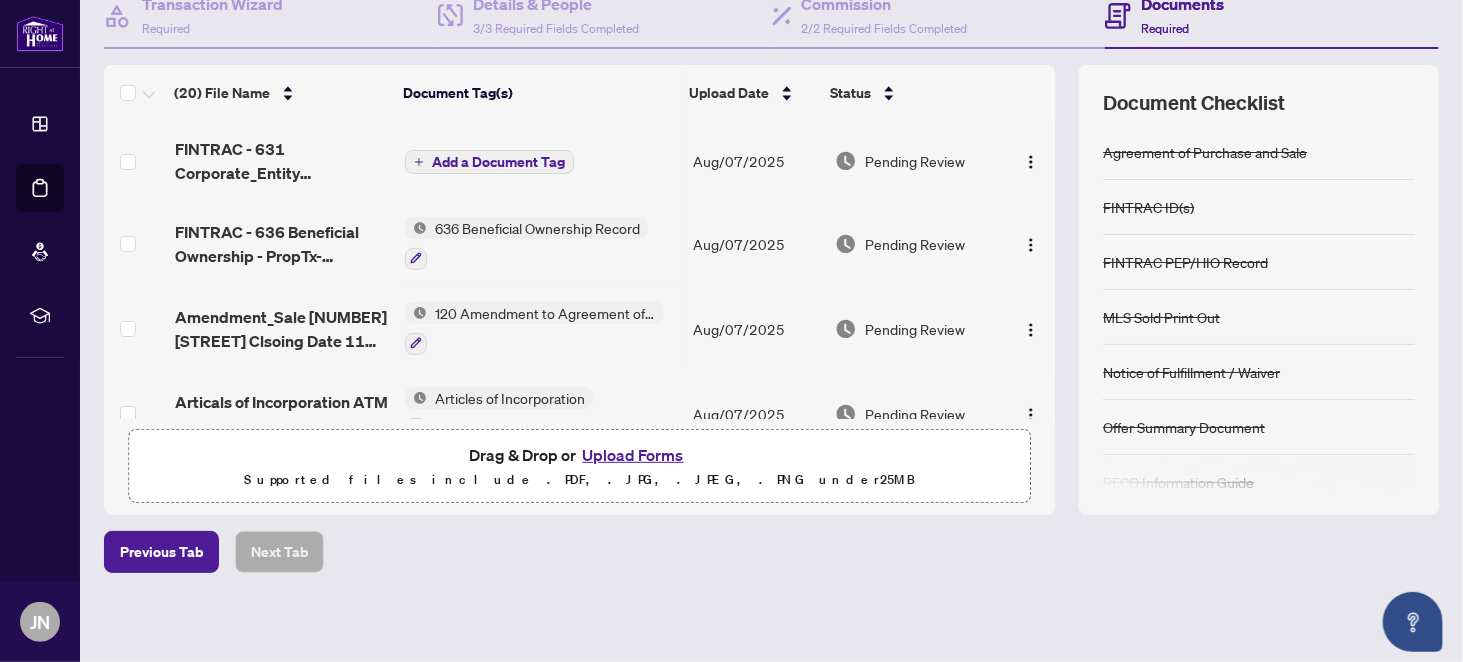 click on "Add a Document Tag" at bounding box center (498, 162) 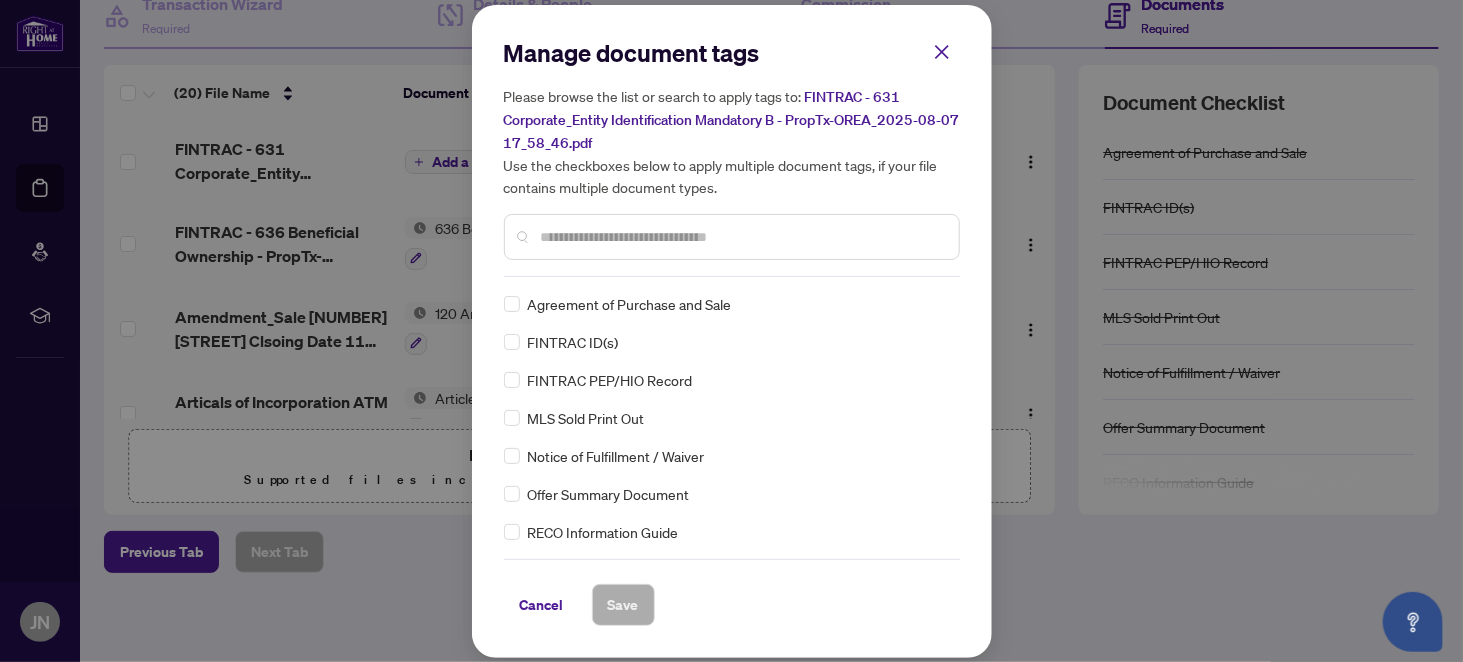 click on "Manage document tags Please browse the list or search to apply tags to:   FINTRAC - 631 Corporate_Entity Identification Mandatory B - PropTx-OREA_2025-08-07 17_58_46.pdf   Use the checkboxes below to apply multiple document tags, if your file contains multiple document types." at bounding box center [732, 157] 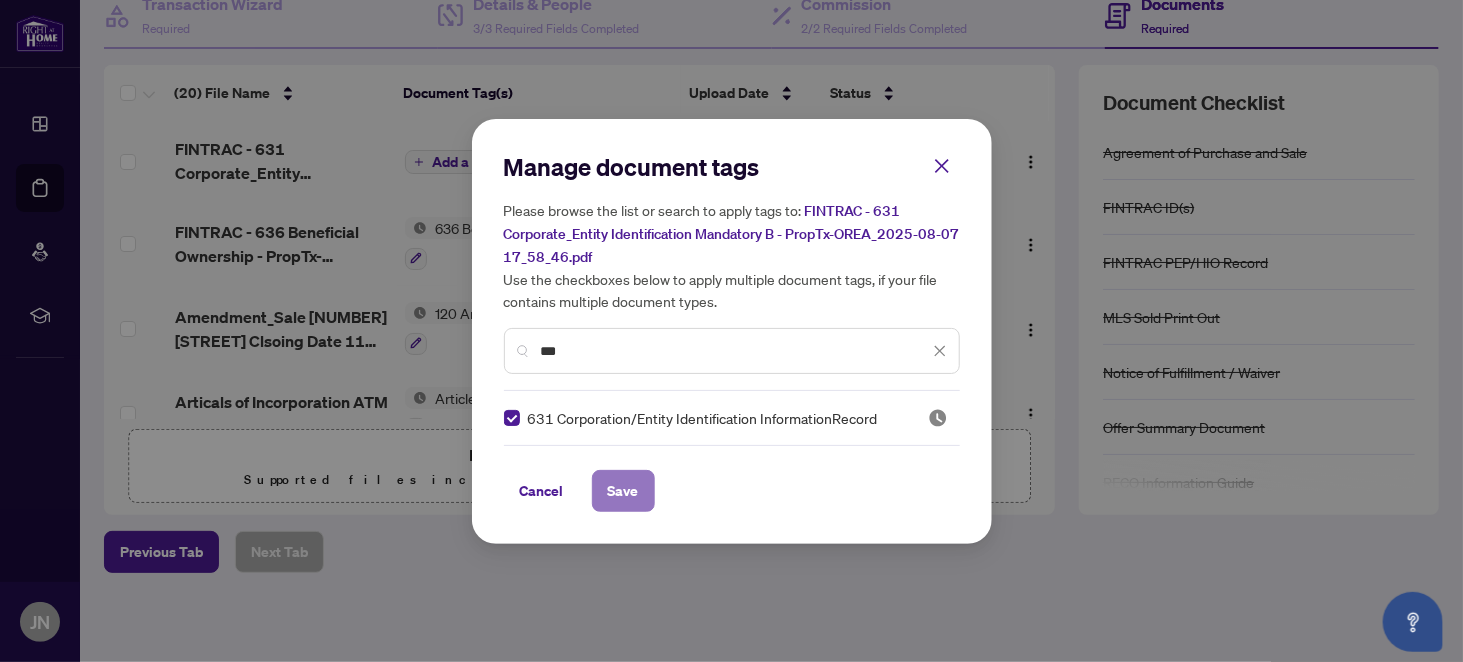 click on "Save" at bounding box center (623, 491) 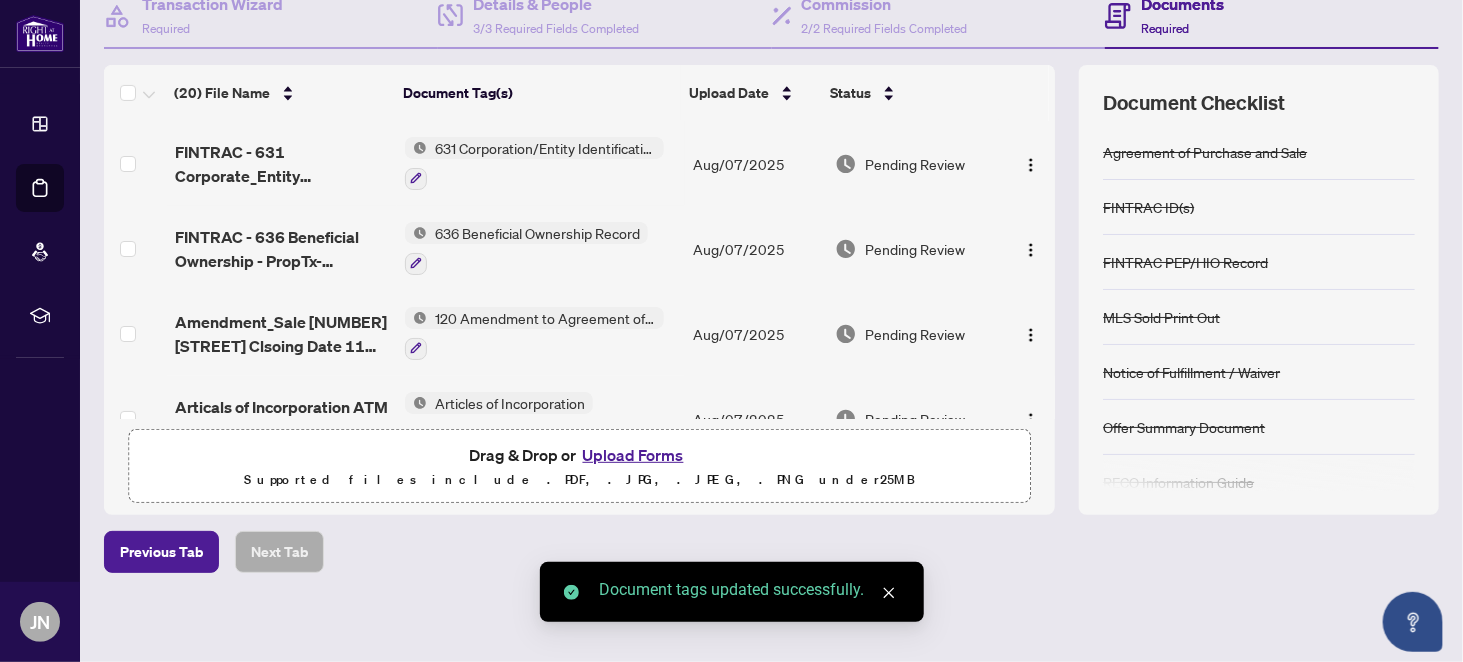 scroll, scrollTop: 0, scrollLeft: 0, axis: both 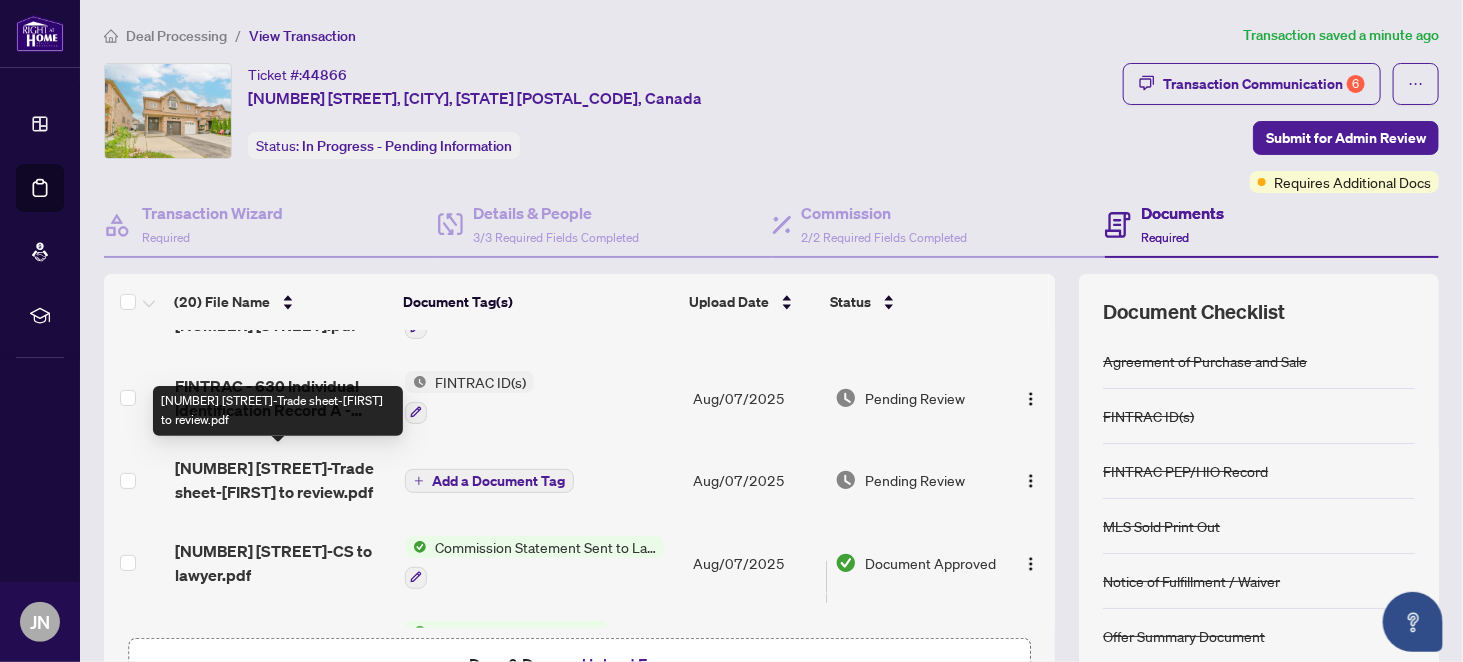click on "[NUMBER] [STREET]-Trade sheet-Jeet to review.pdf" at bounding box center [282, 480] 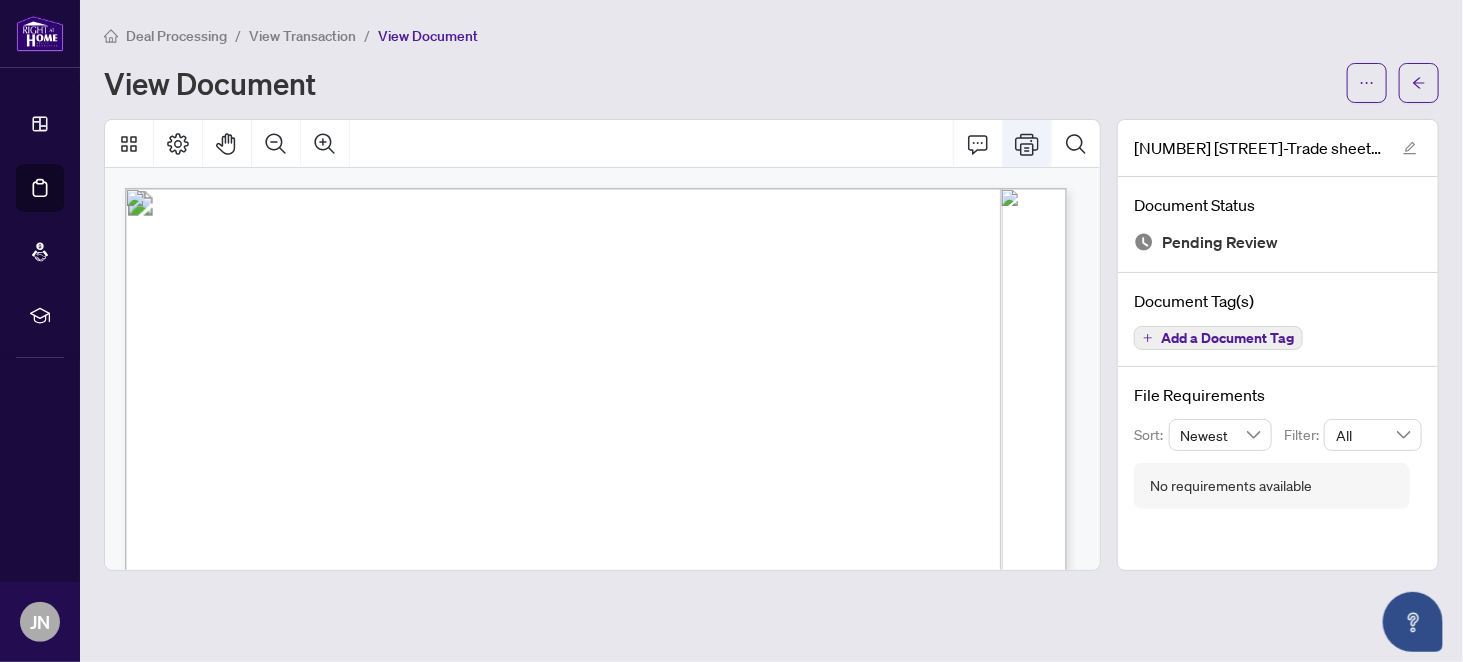 click 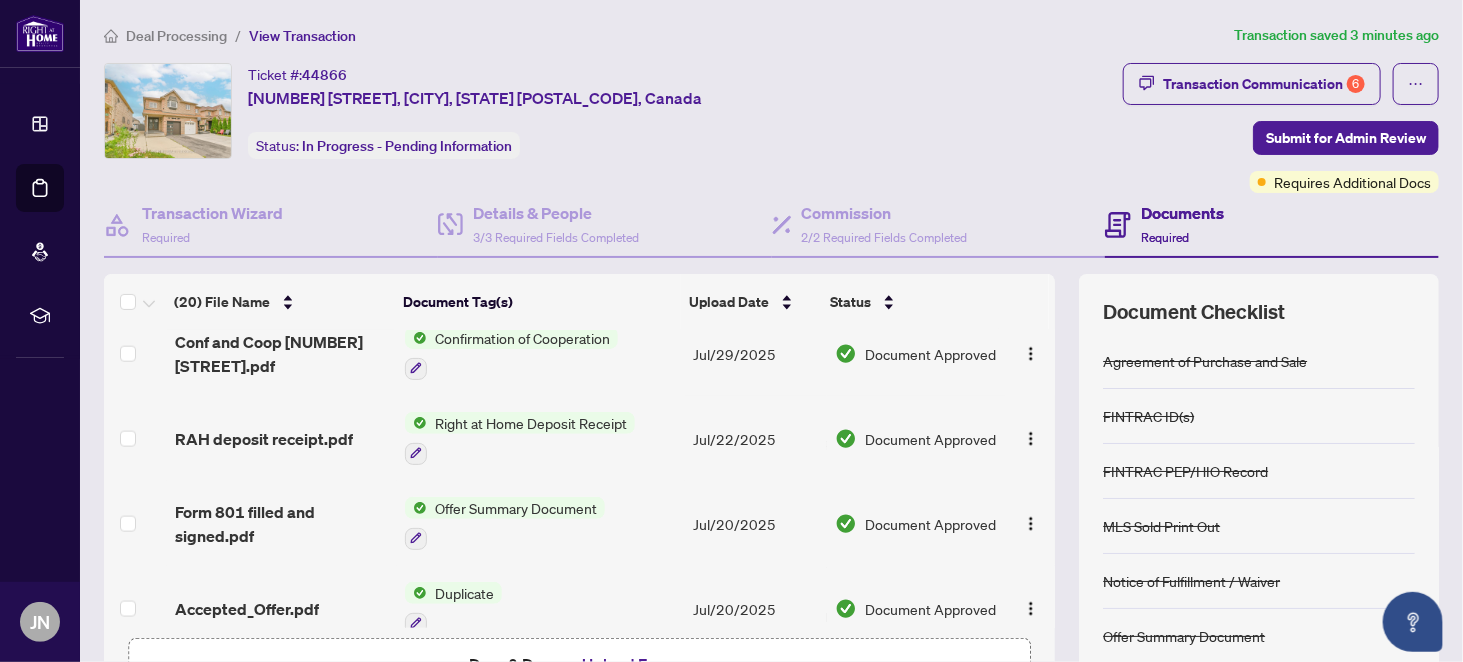scroll, scrollTop: 1389, scrollLeft: 0, axis: vertical 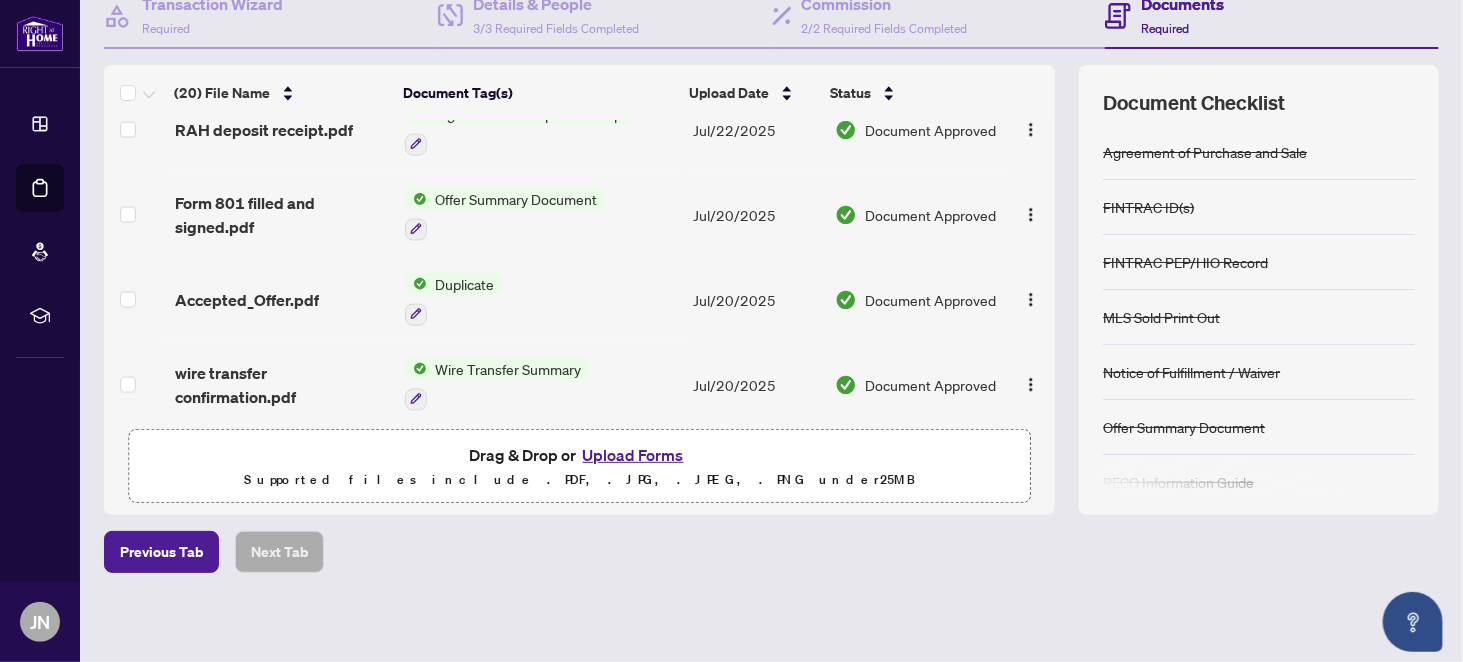 click on "Upload Forms" at bounding box center (633, 455) 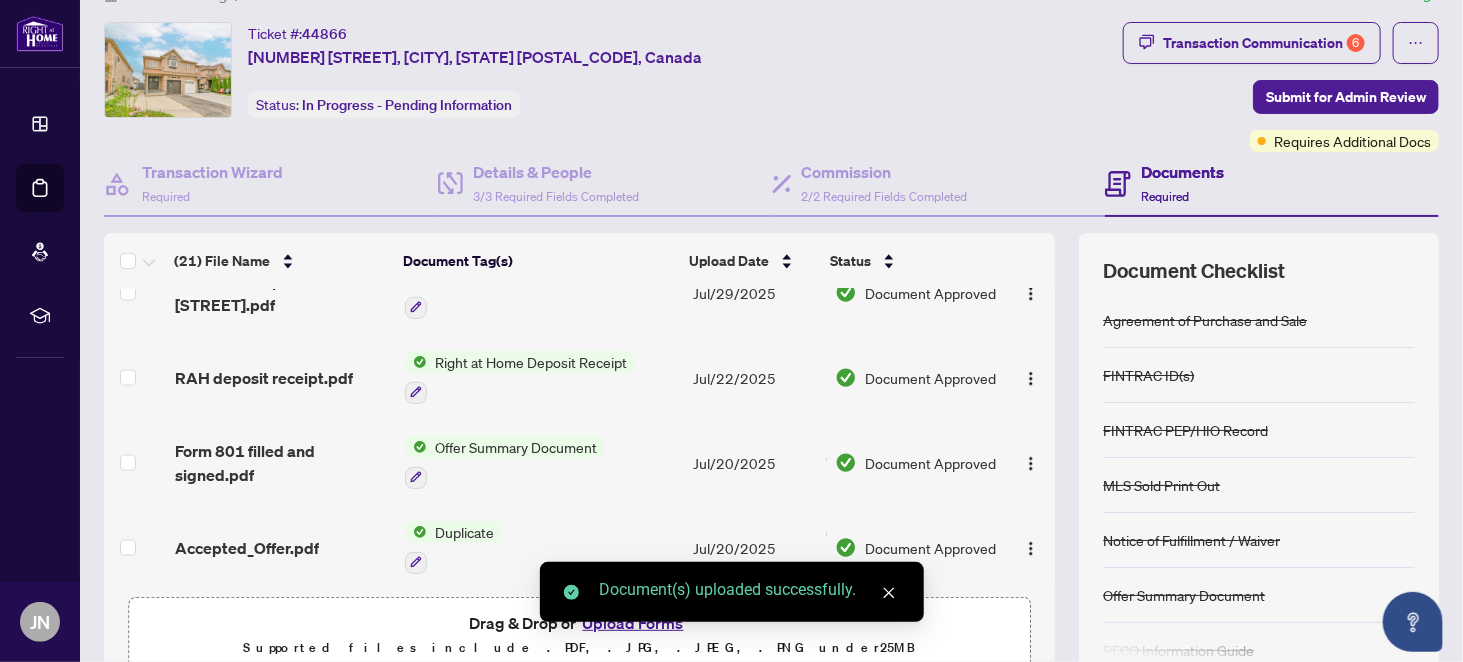 scroll, scrollTop: 0, scrollLeft: 0, axis: both 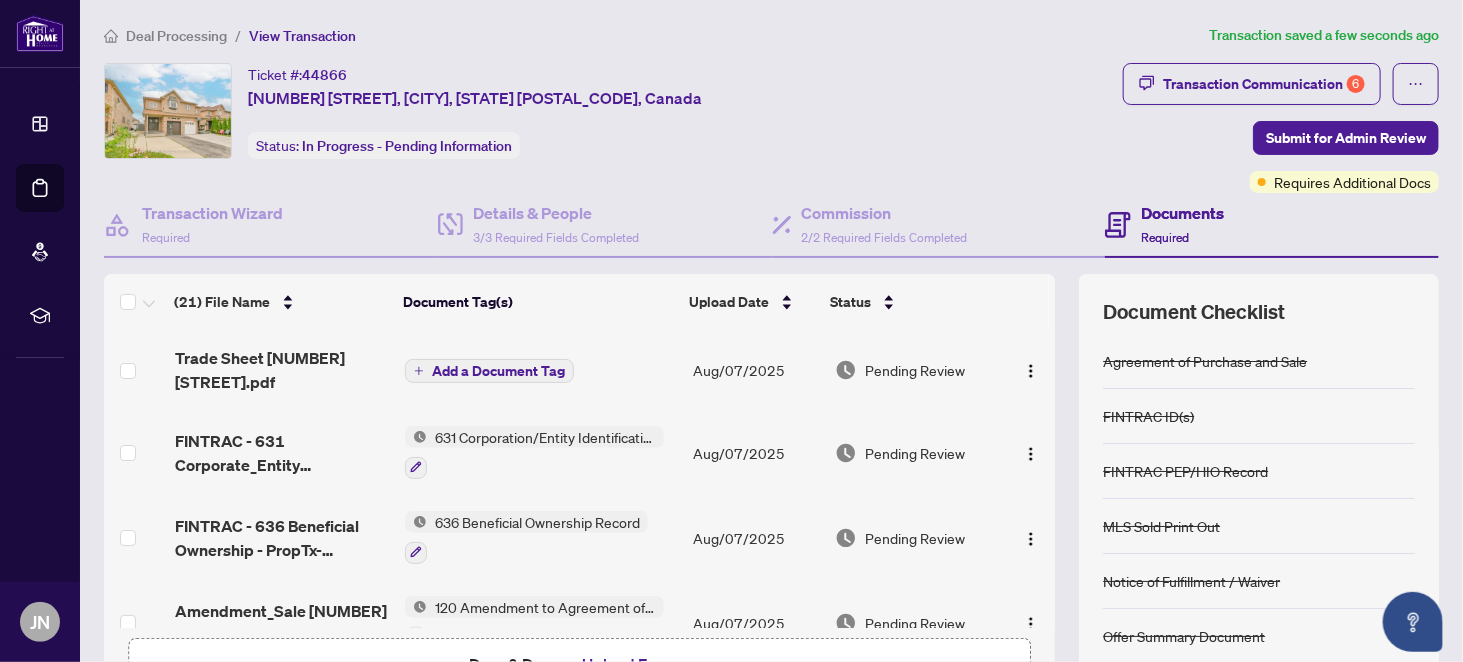 click on "Add a Document Tag" at bounding box center [498, 371] 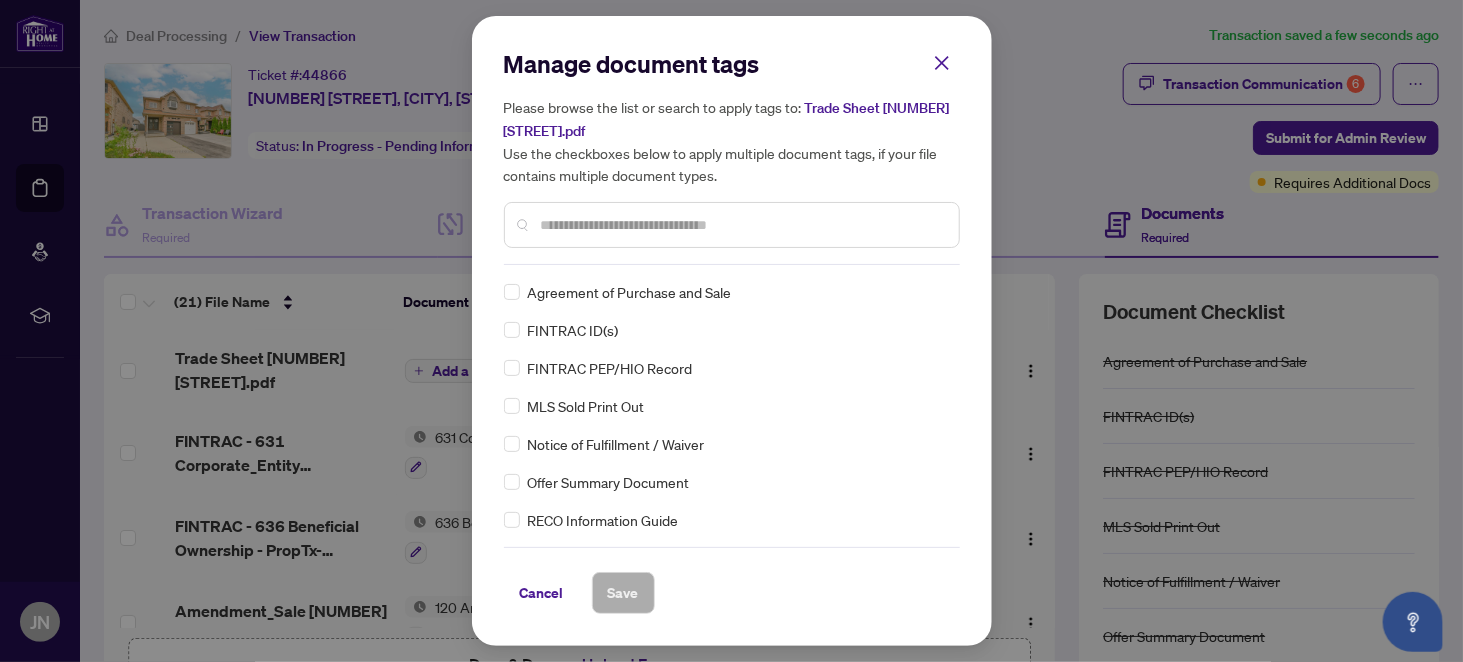 click at bounding box center [742, 225] 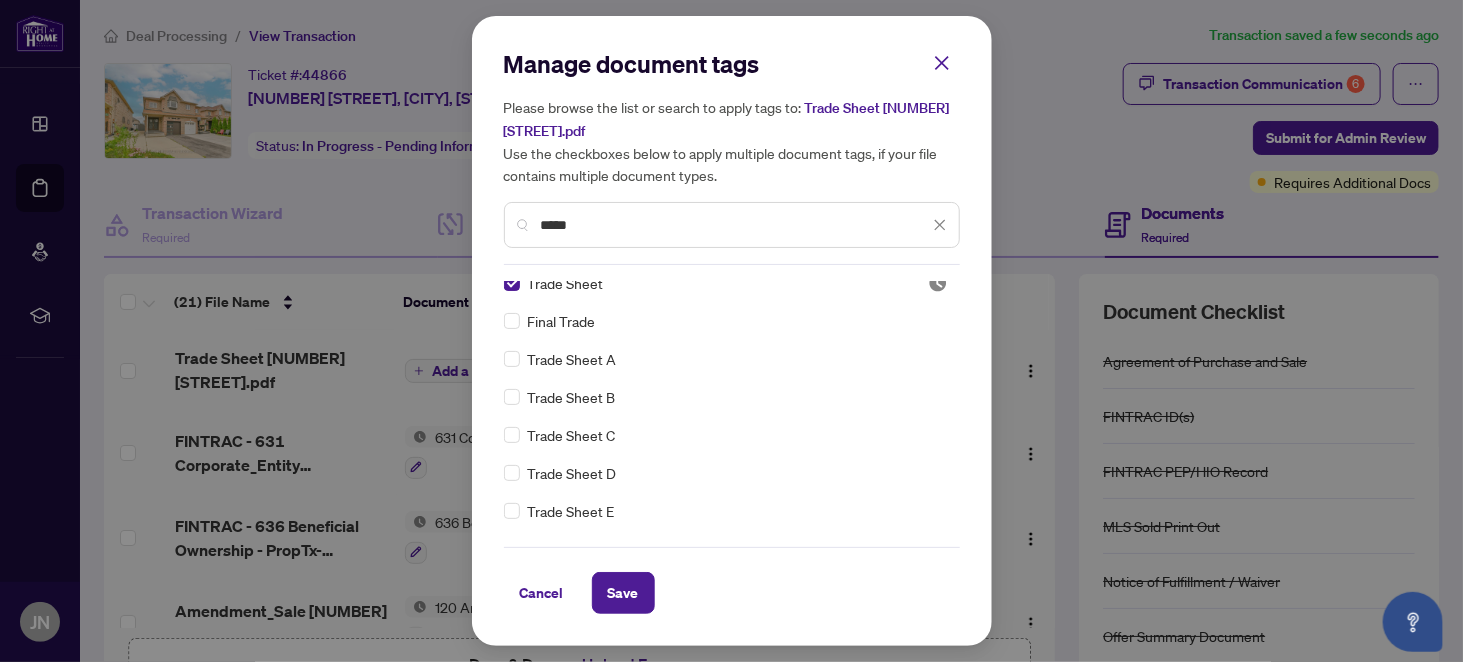 scroll, scrollTop: 0, scrollLeft: 0, axis: both 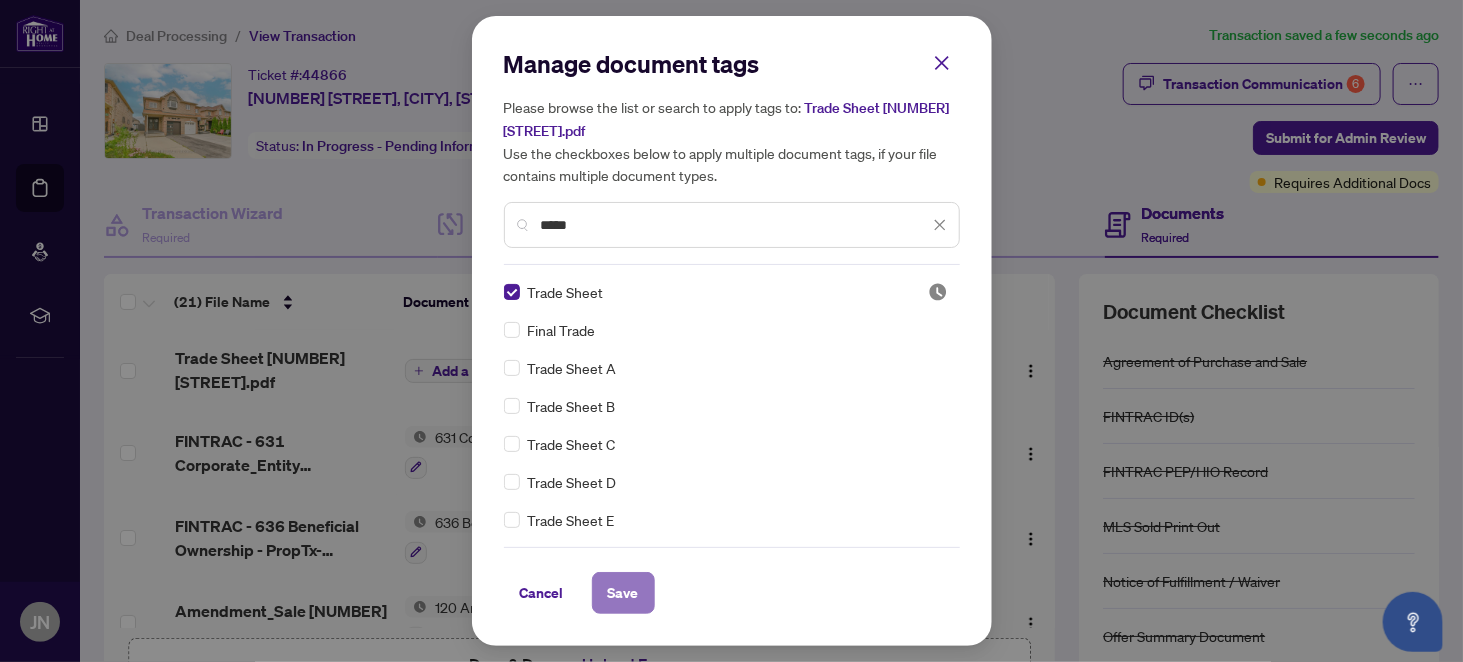 click on "Save" at bounding box center (623, 593) 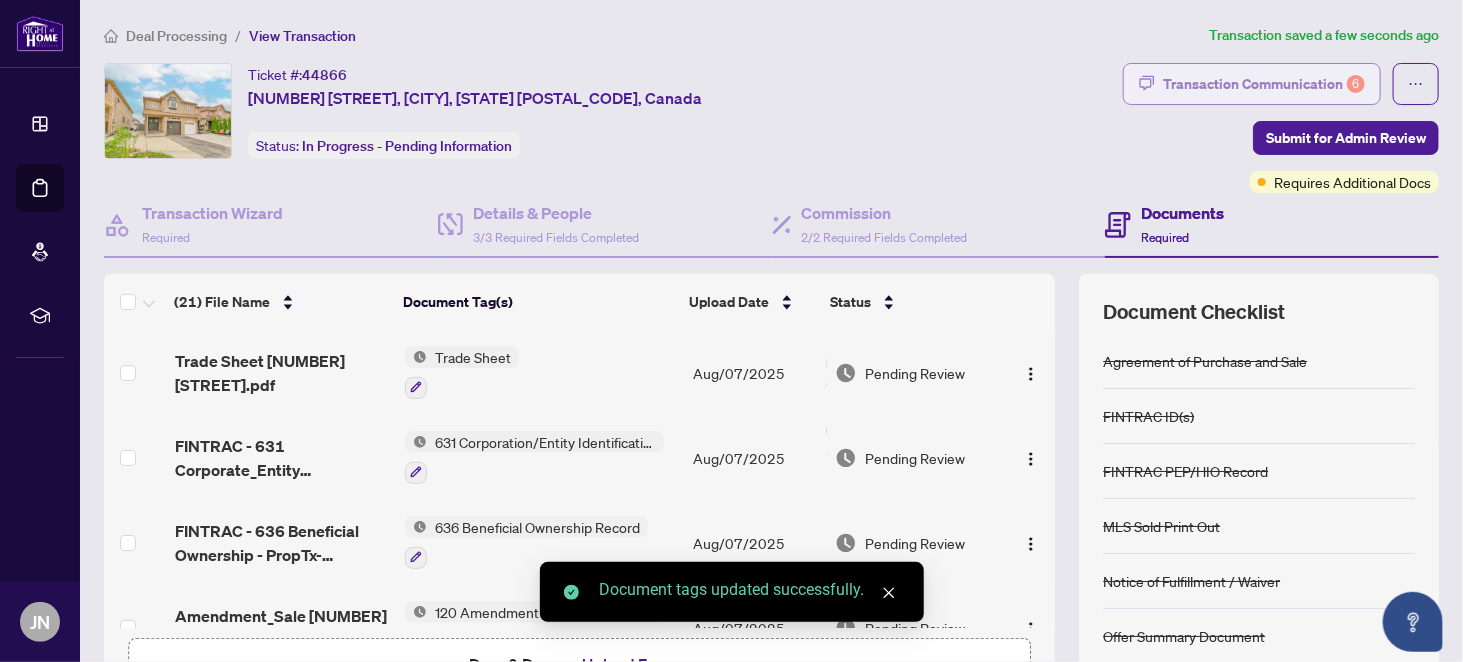 click on "Transaction Communication 6" at bounding box center (1264, 84) 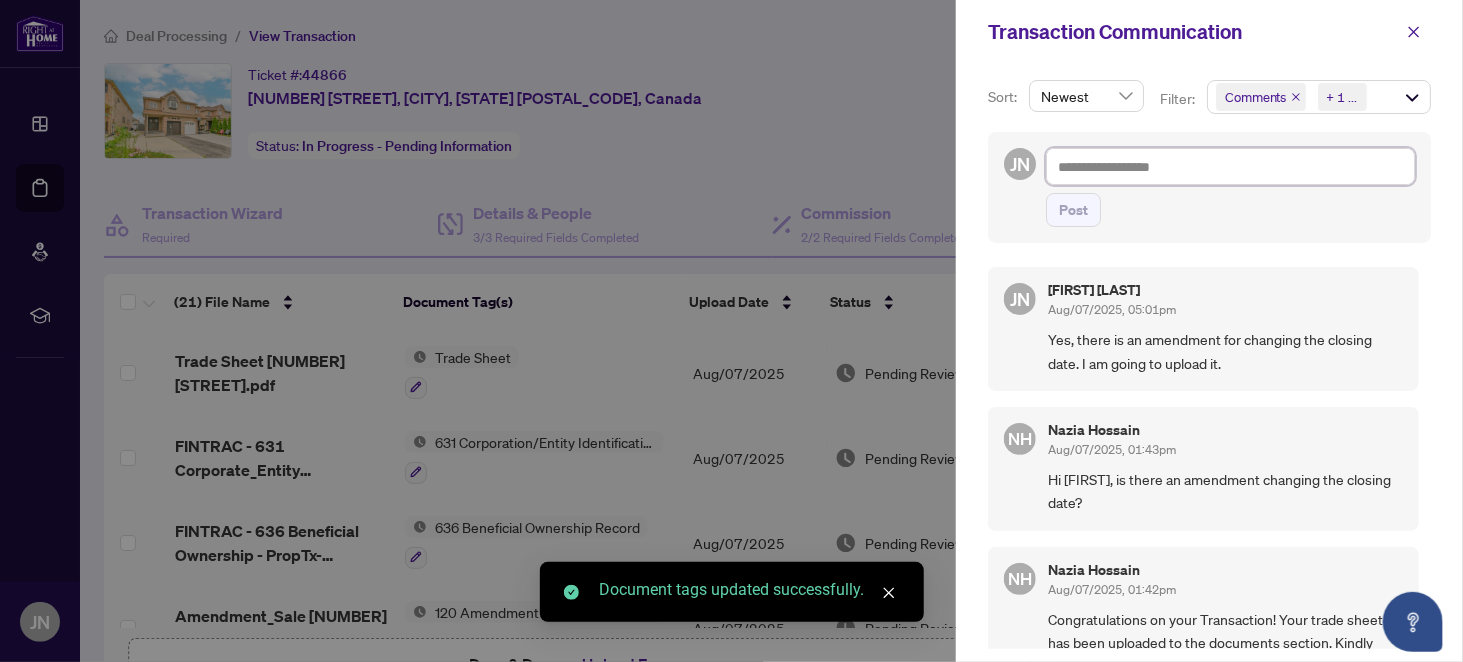click at bounding box center (1230, 166) 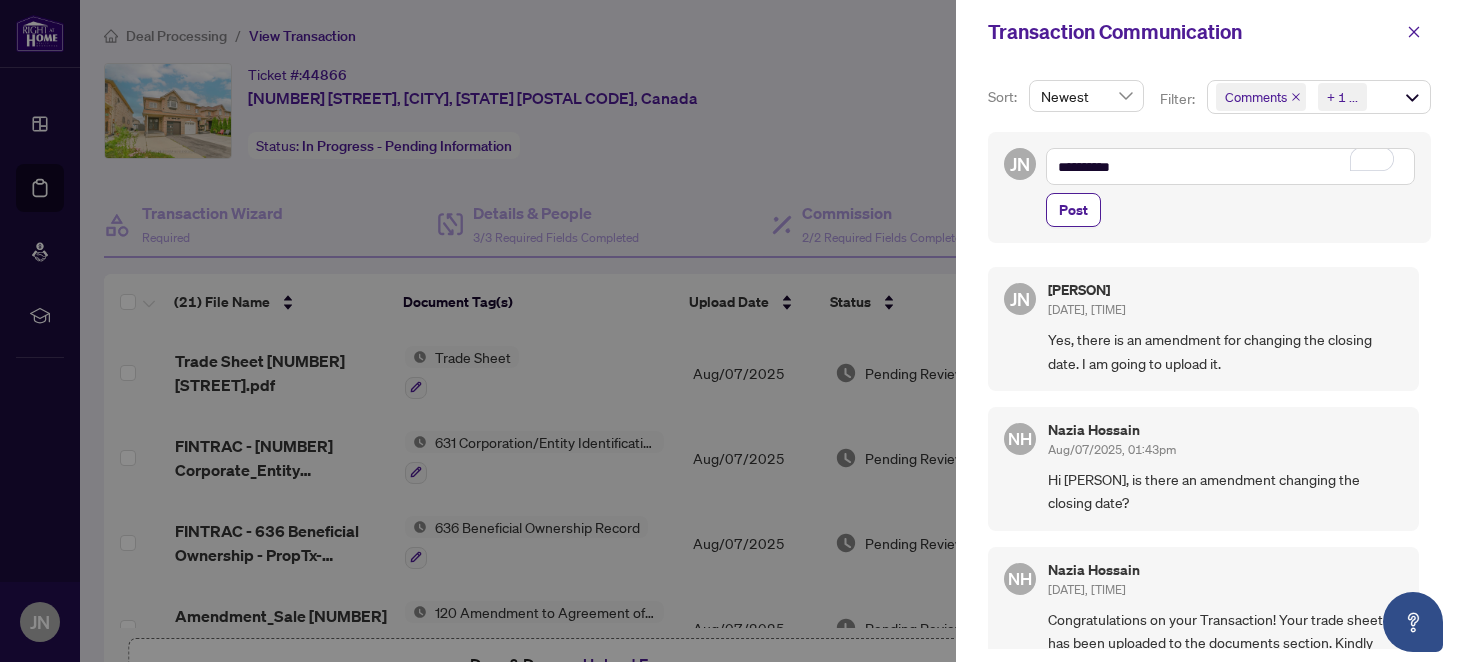 scroll, scrollTop: 0, scrollLeft: 0, axis: both 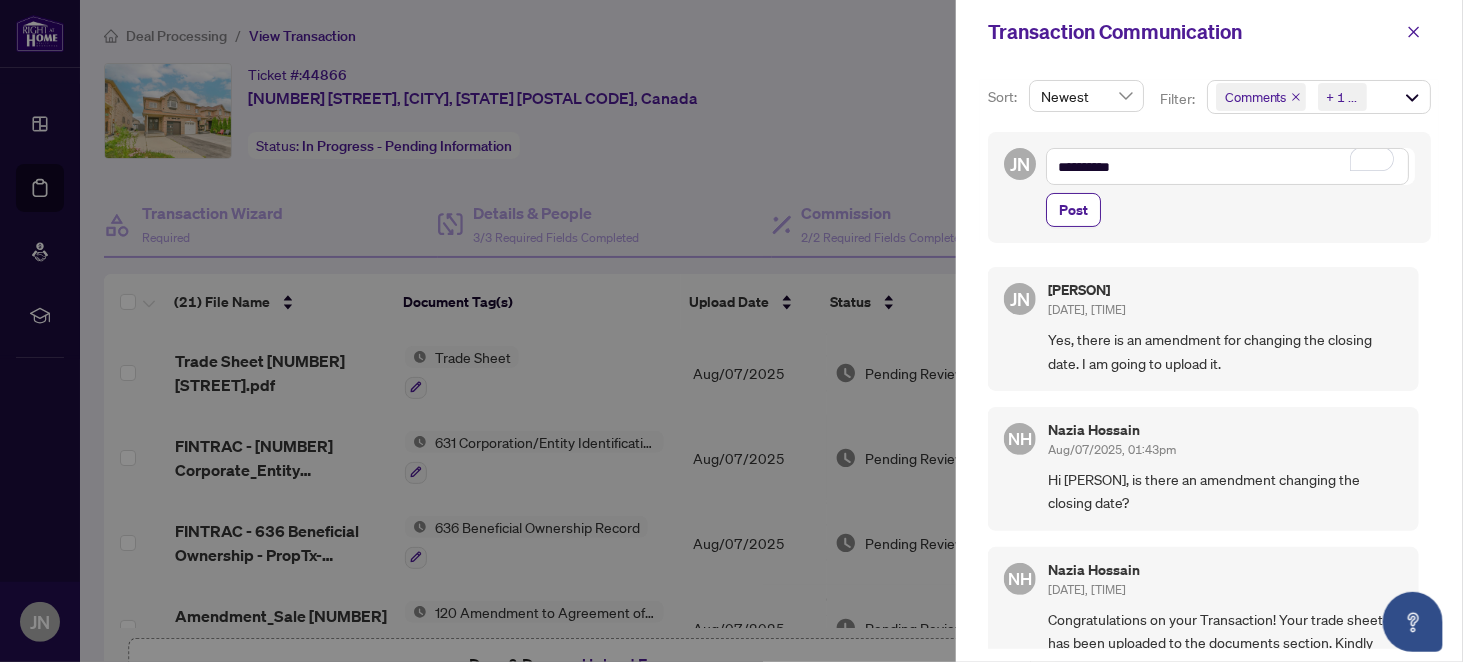 type on "**********" 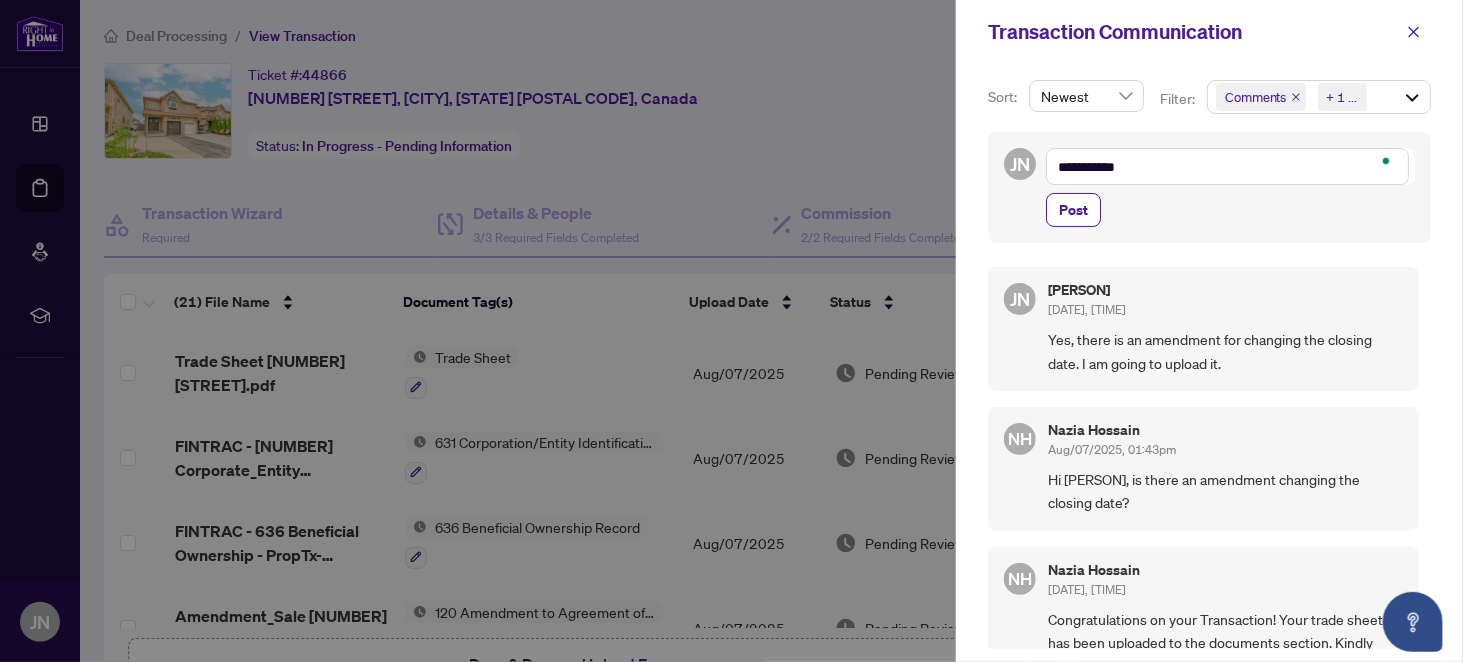 type on "**********" 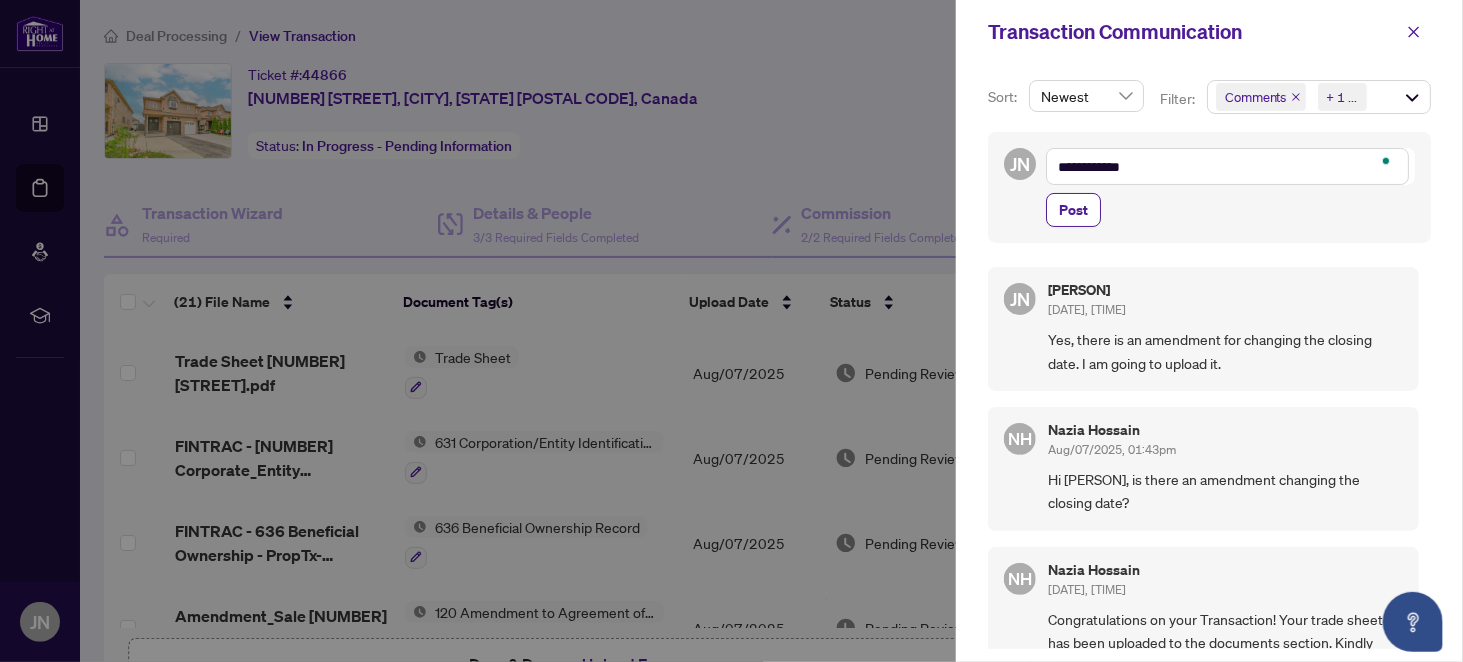 type on "**********" 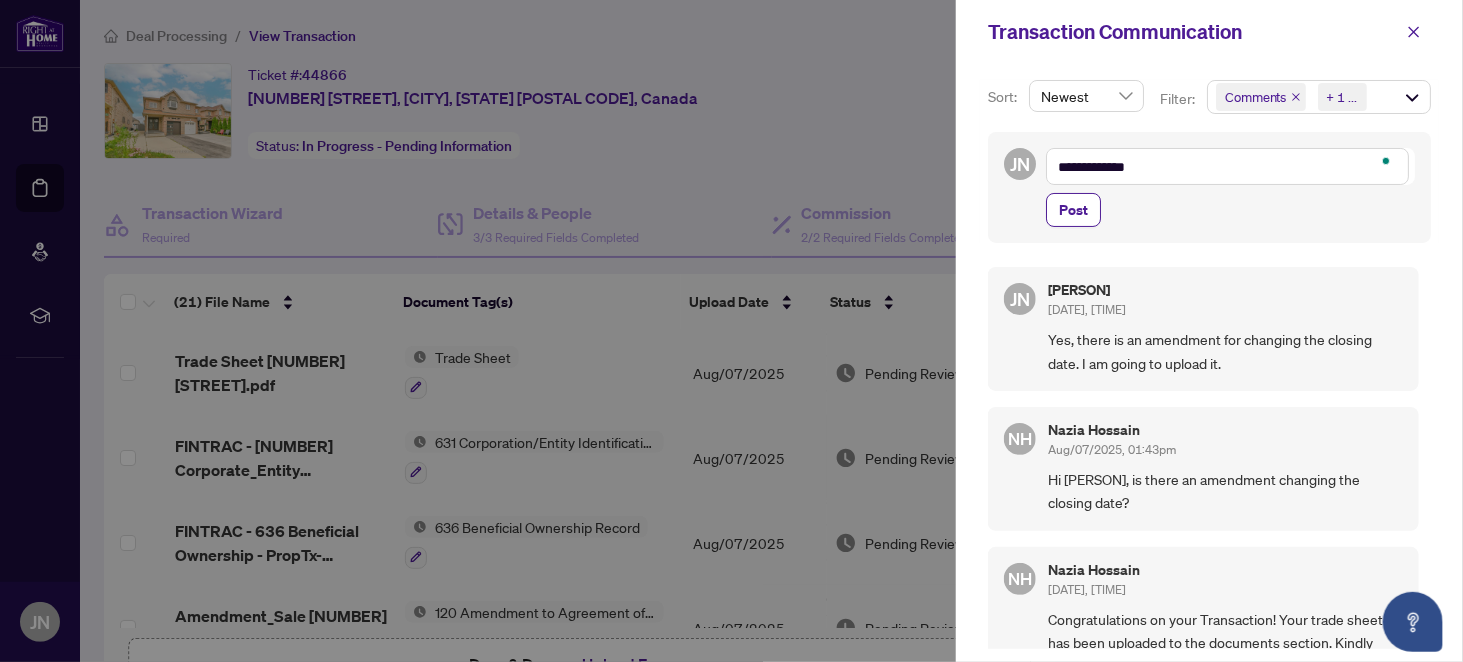 type on "**********" 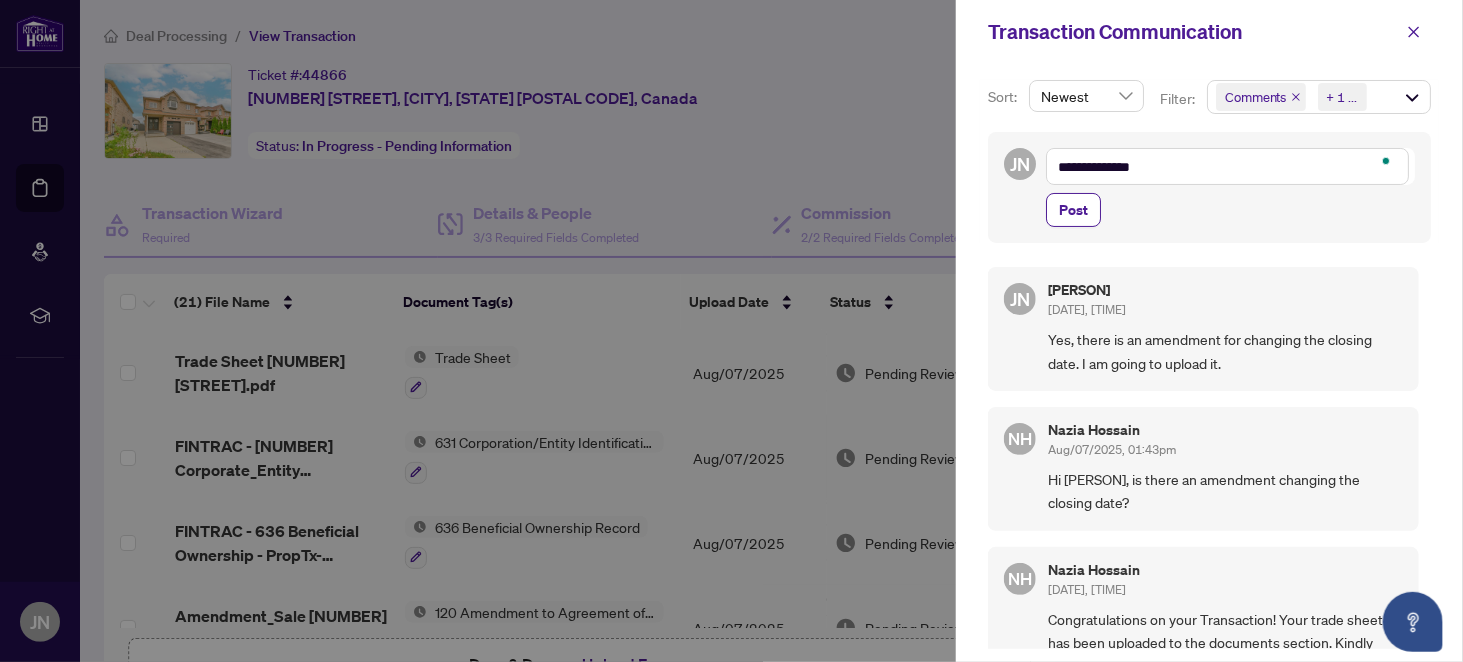 type on "**********" 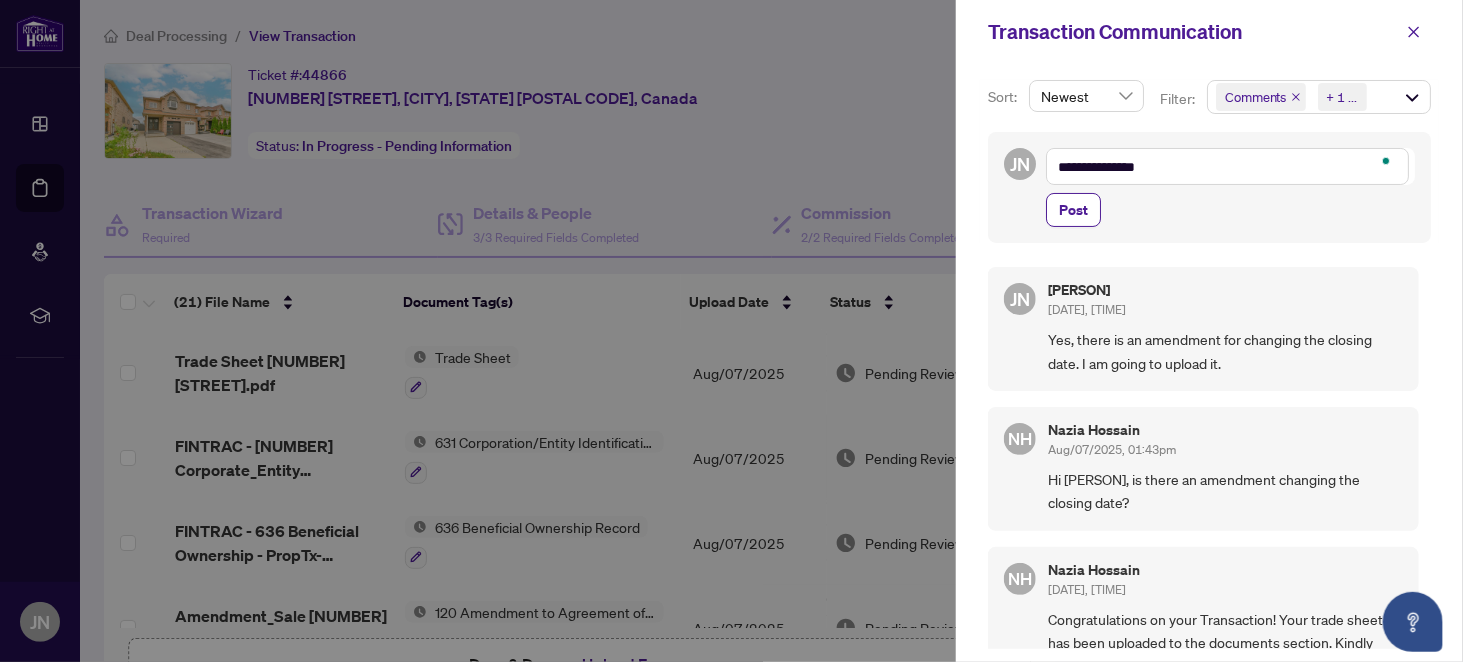 type on "**********" 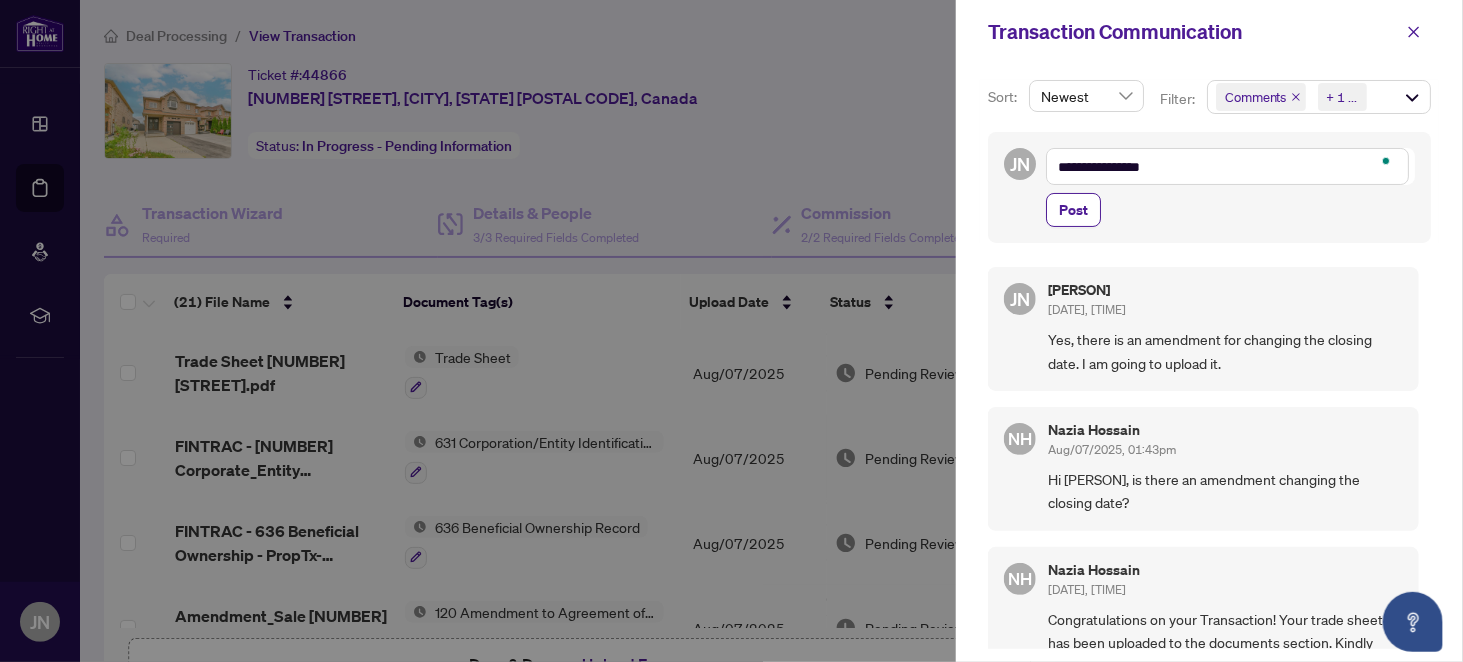 type on "**********" 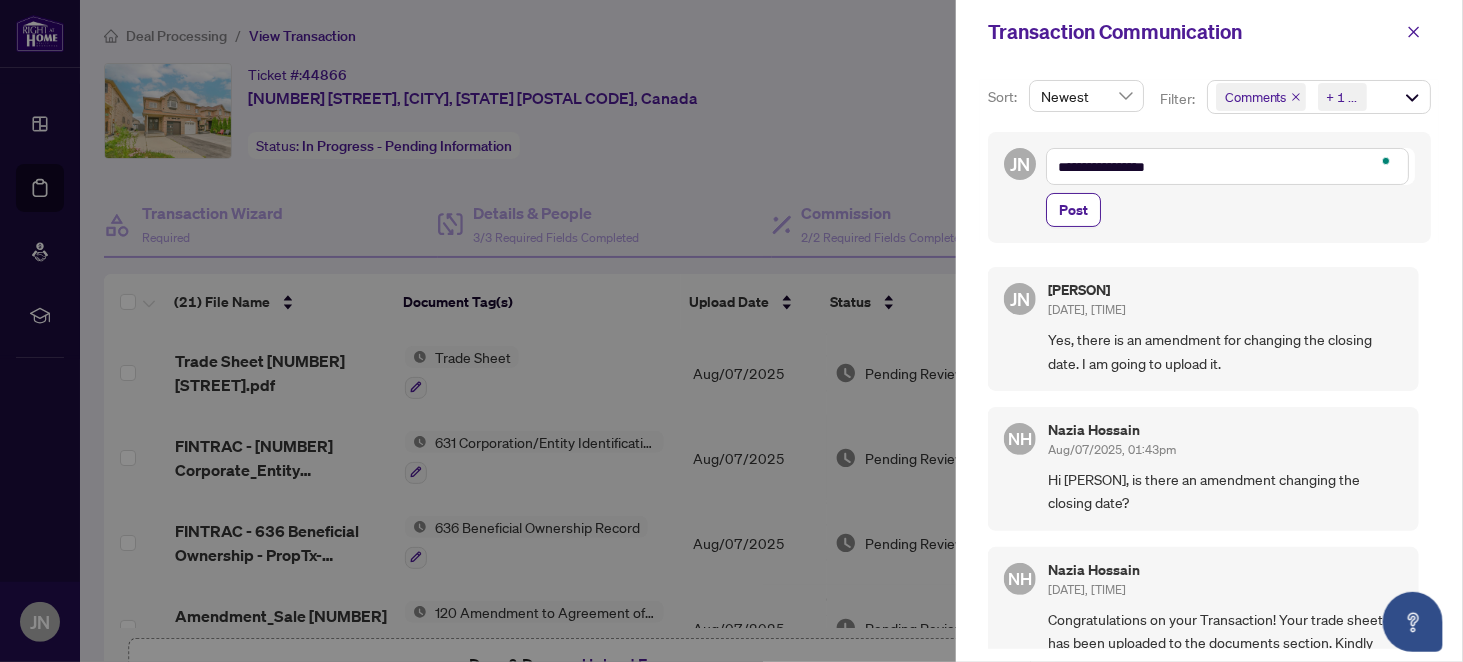 type on "**********" 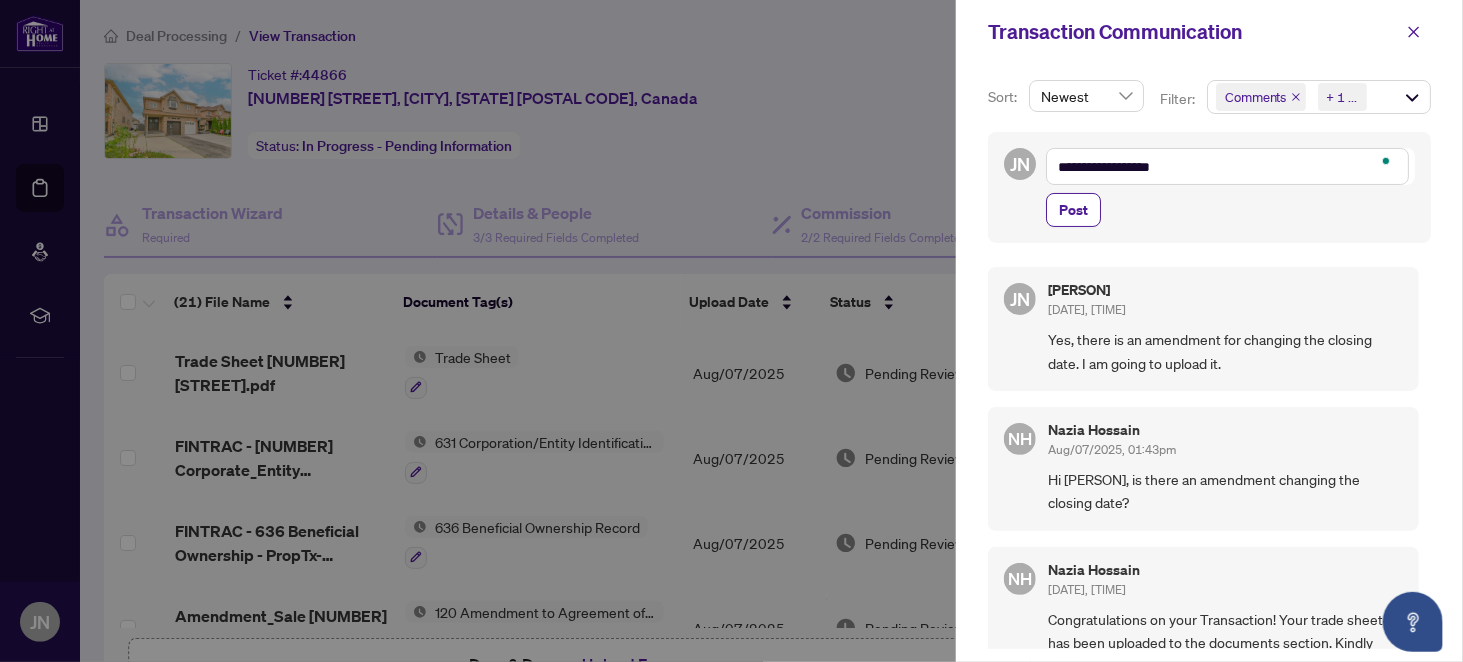 type on "**********" 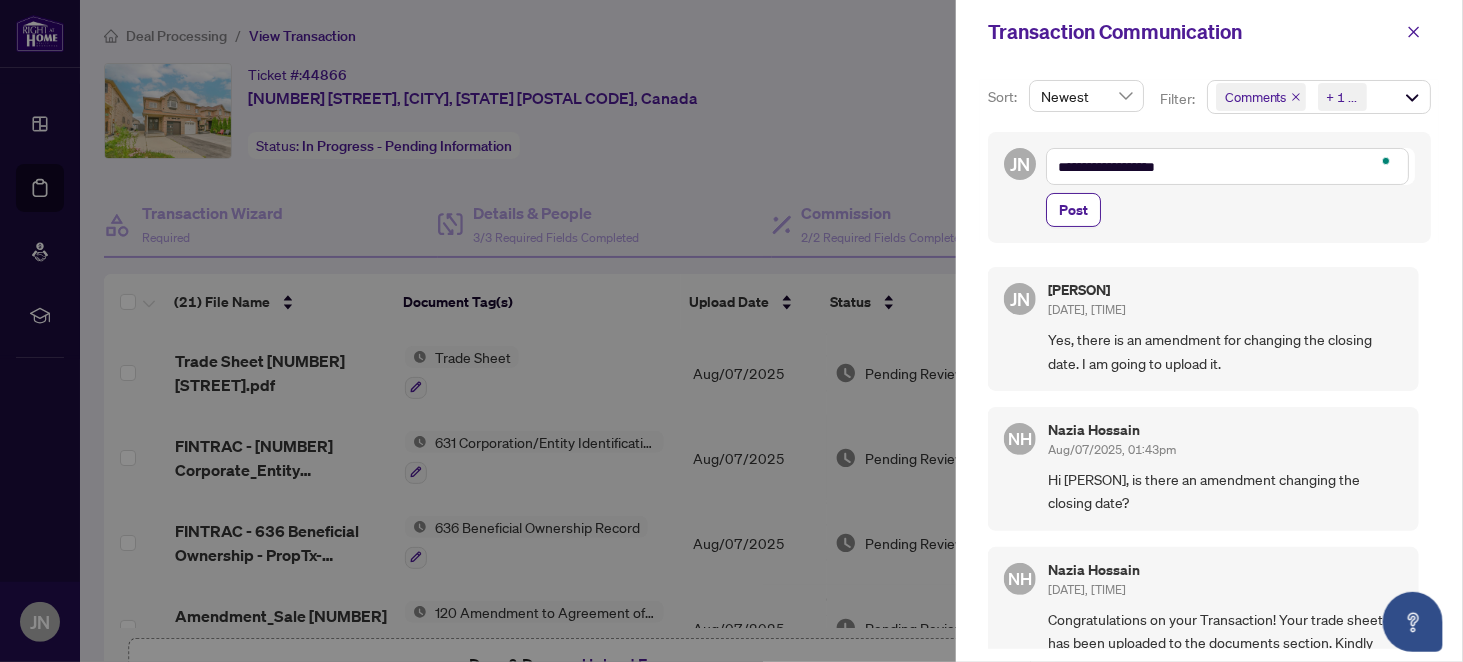type on "**********" 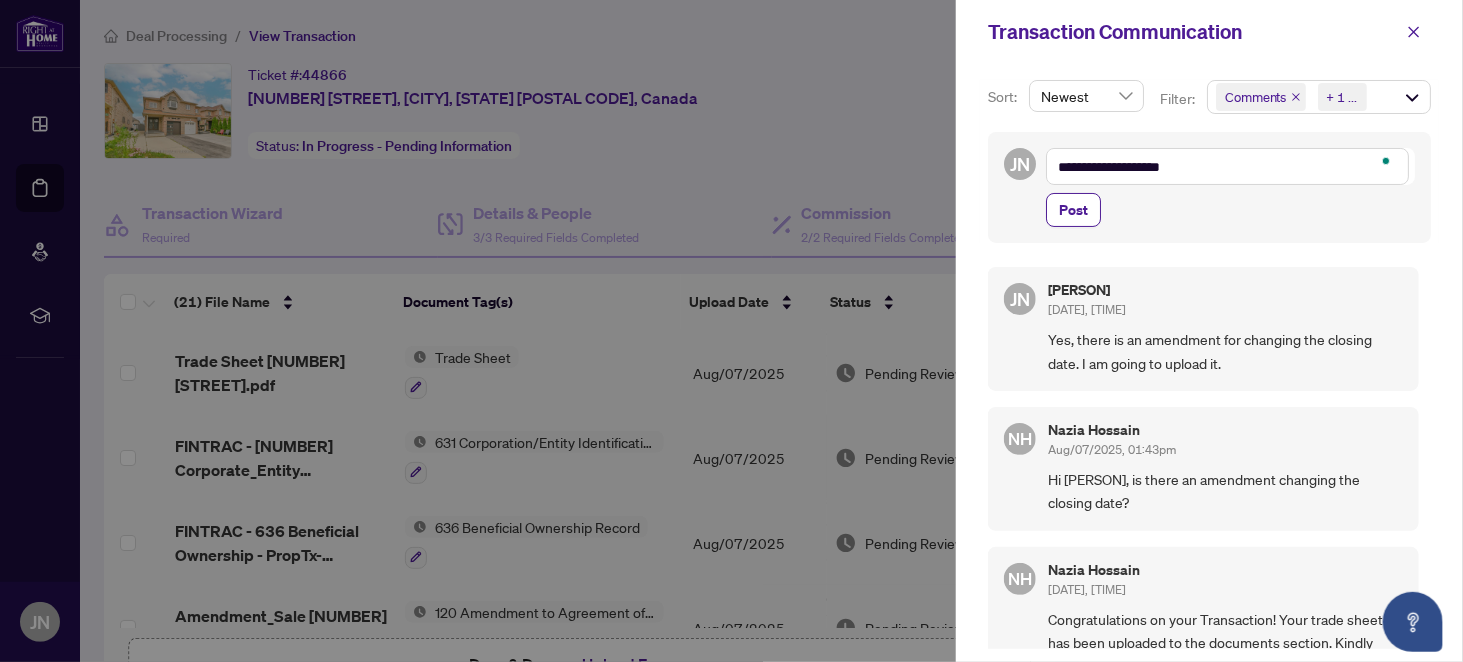 type on "**********" 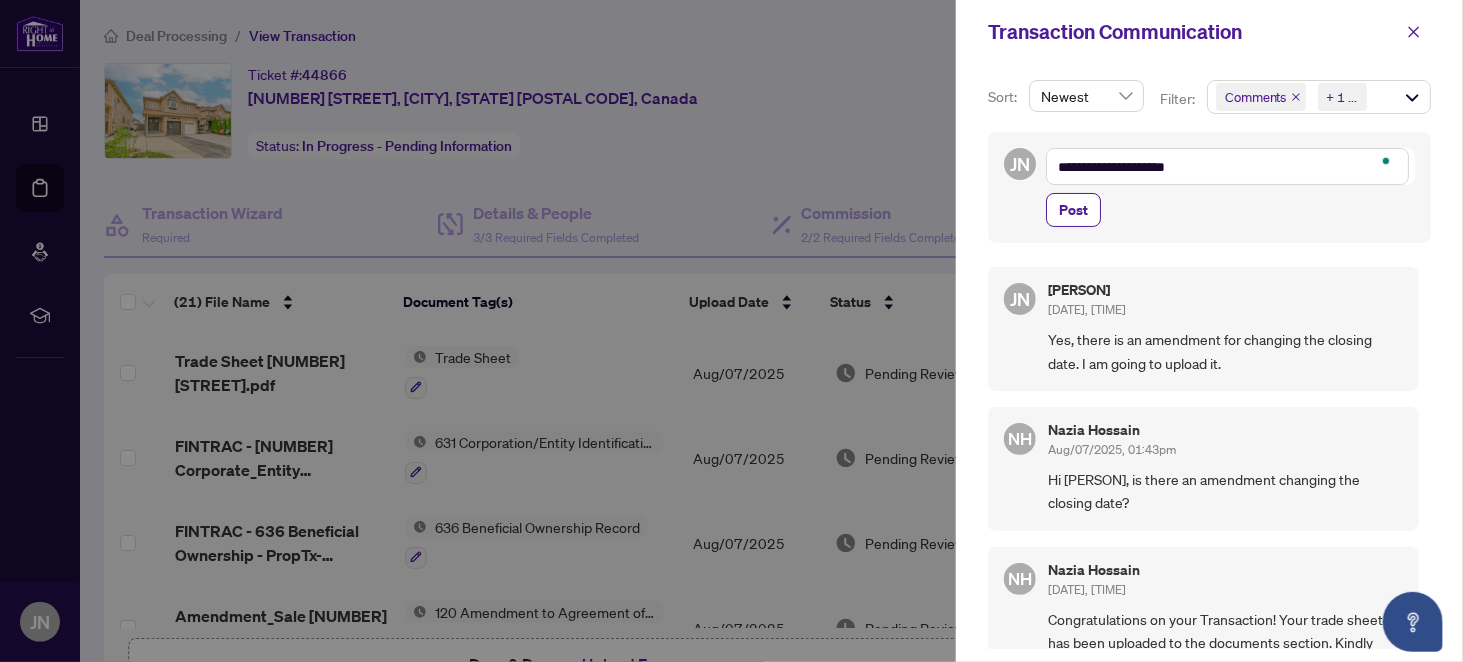 type on "**********" 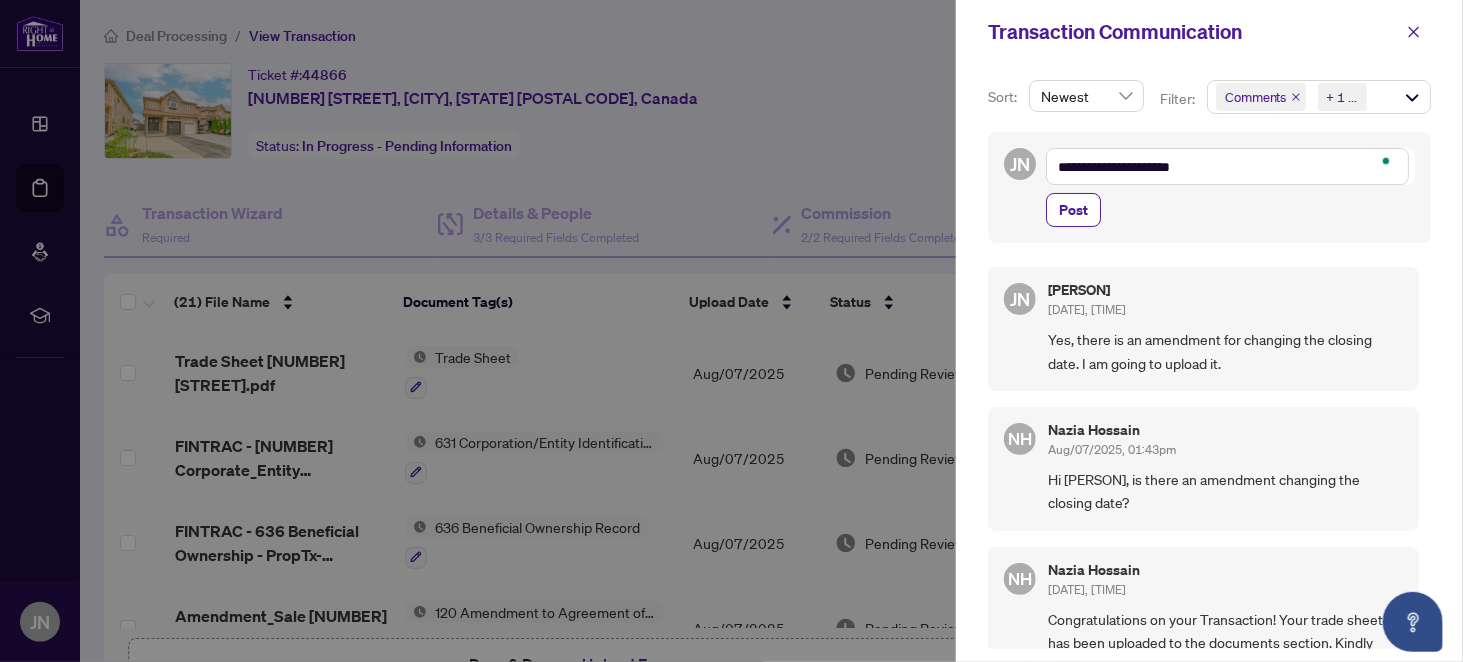 type on "**********" 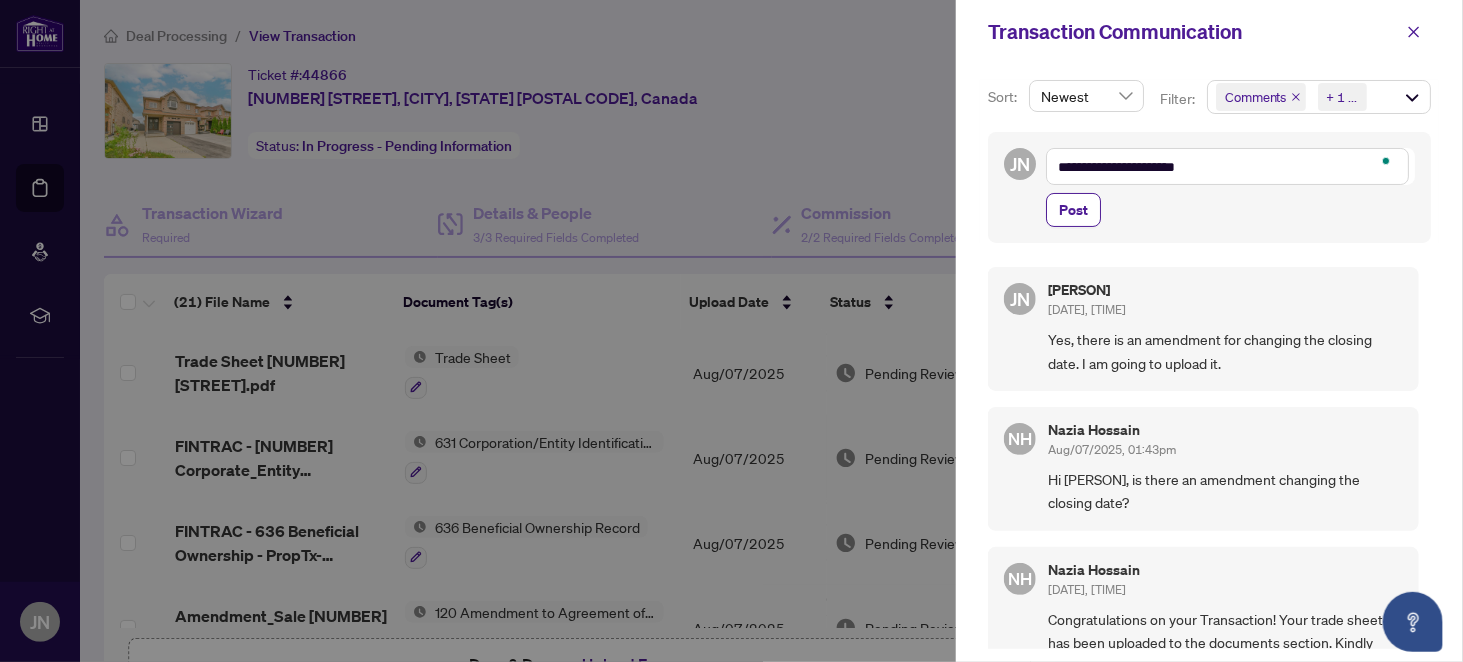 type on "**********" 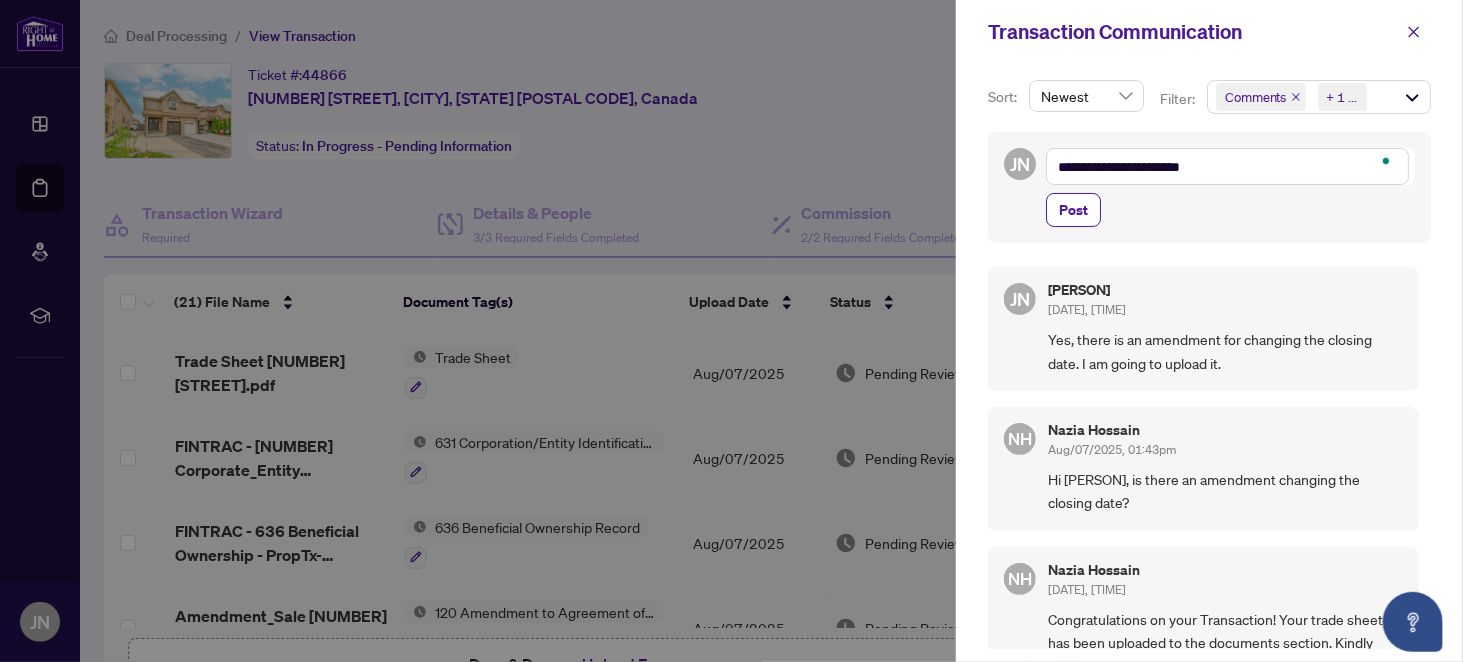 type on "**********" 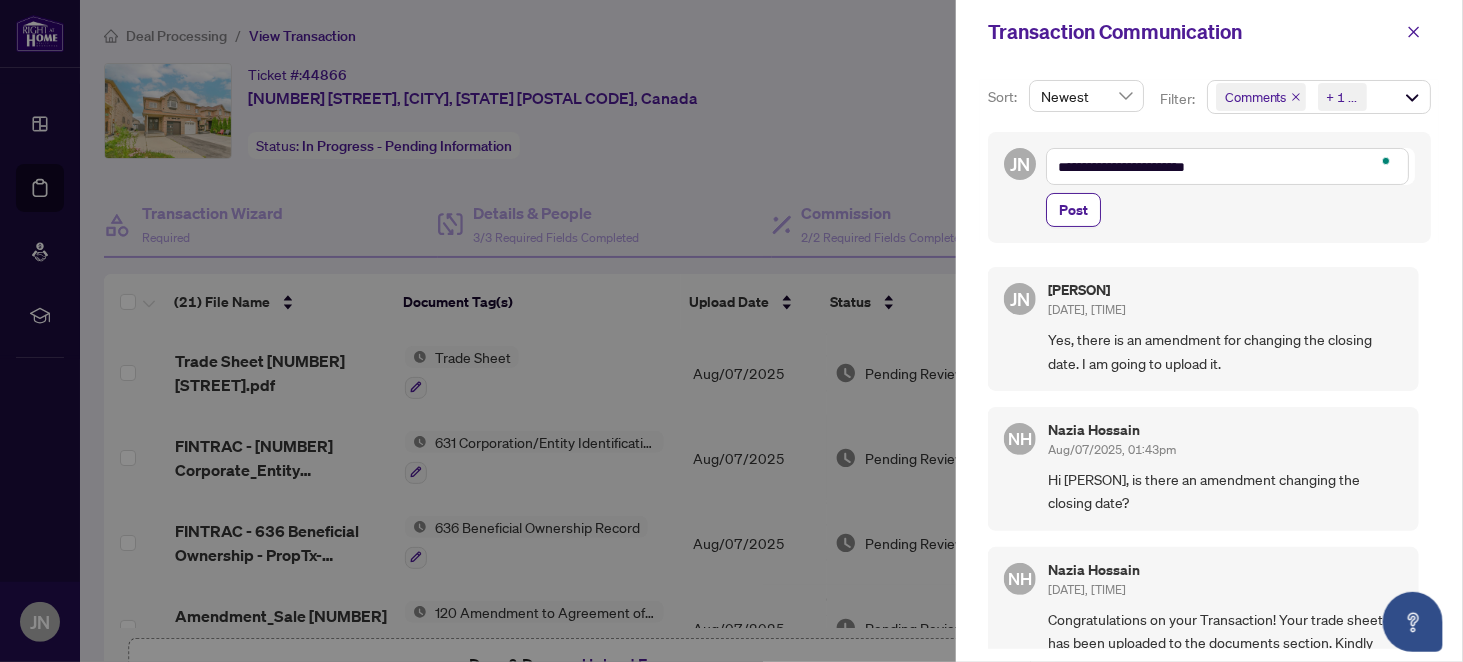 type on "**********" 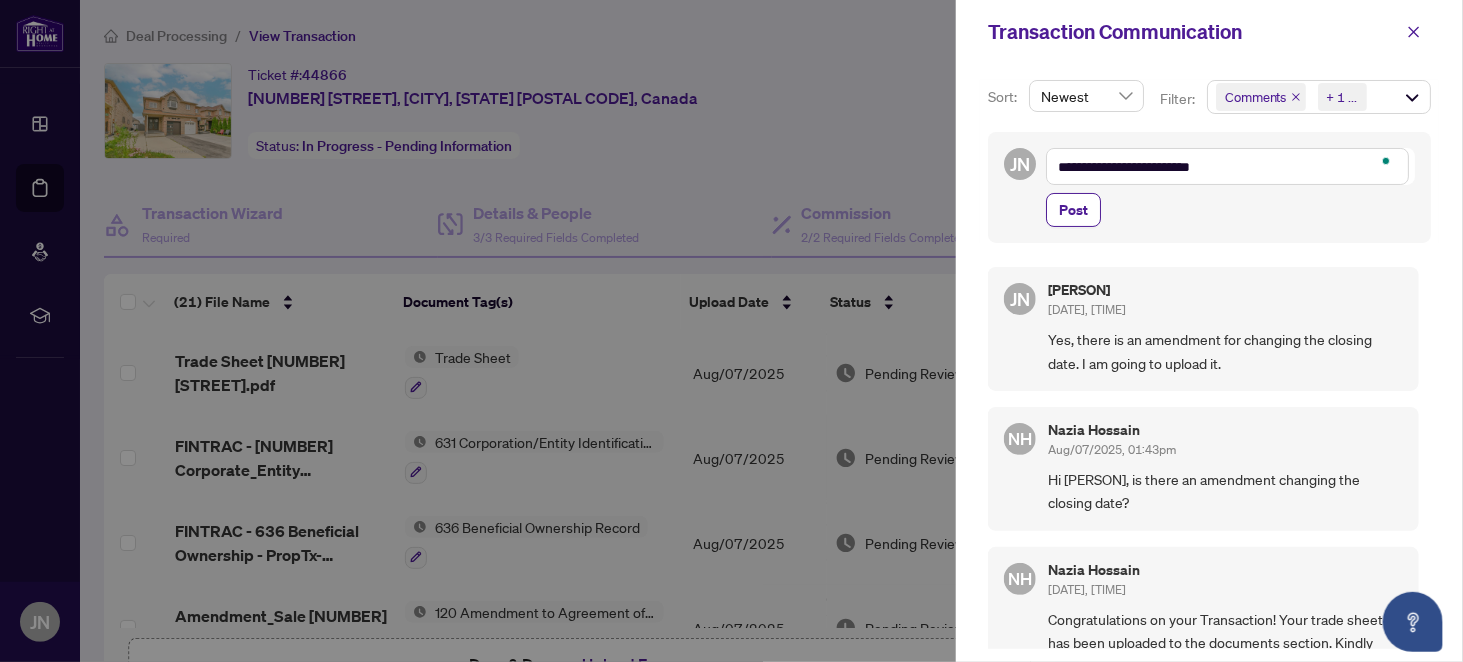 type on "**********" 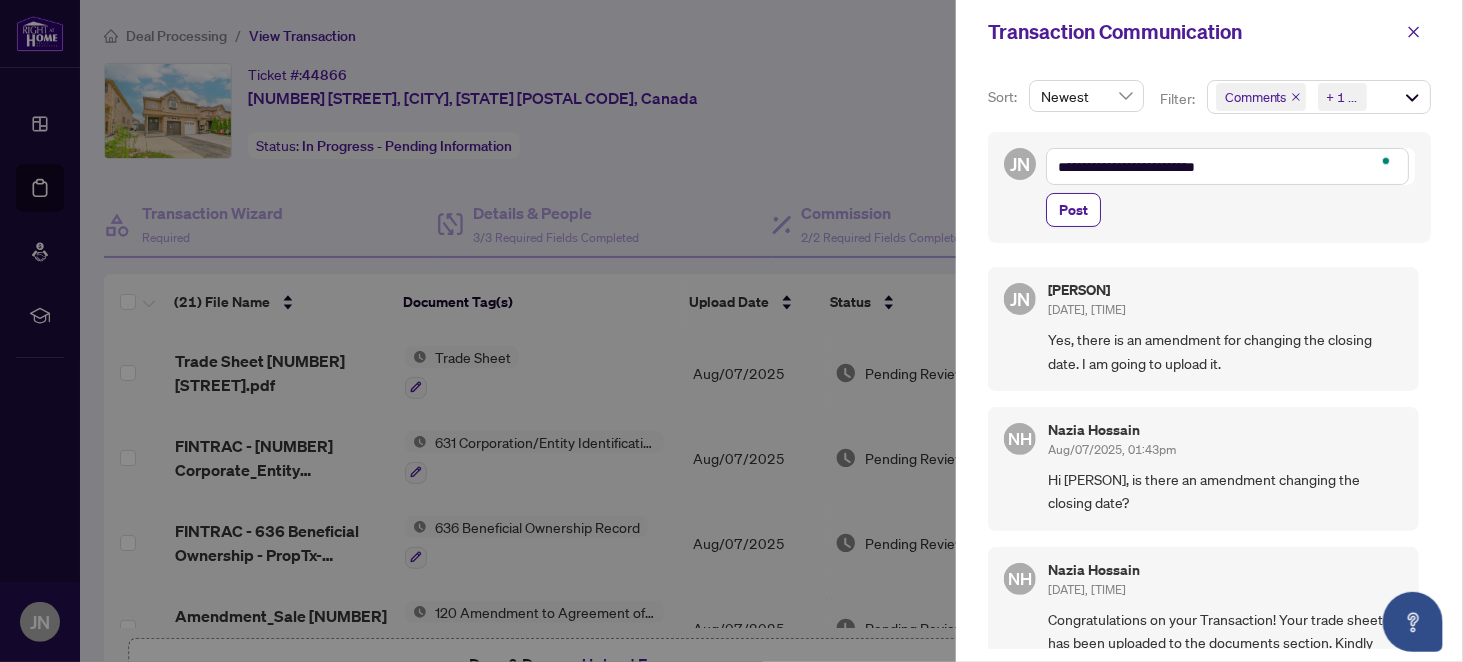 type on "**********" 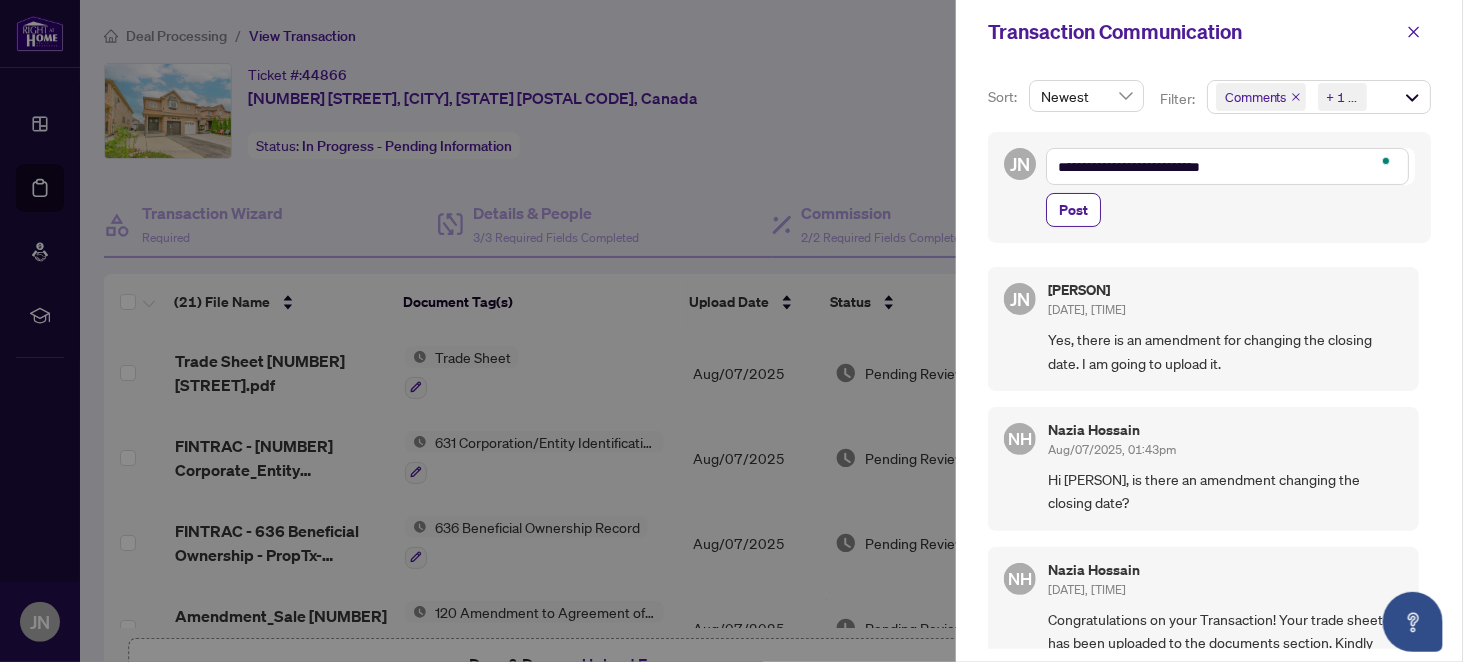 type on "**********" 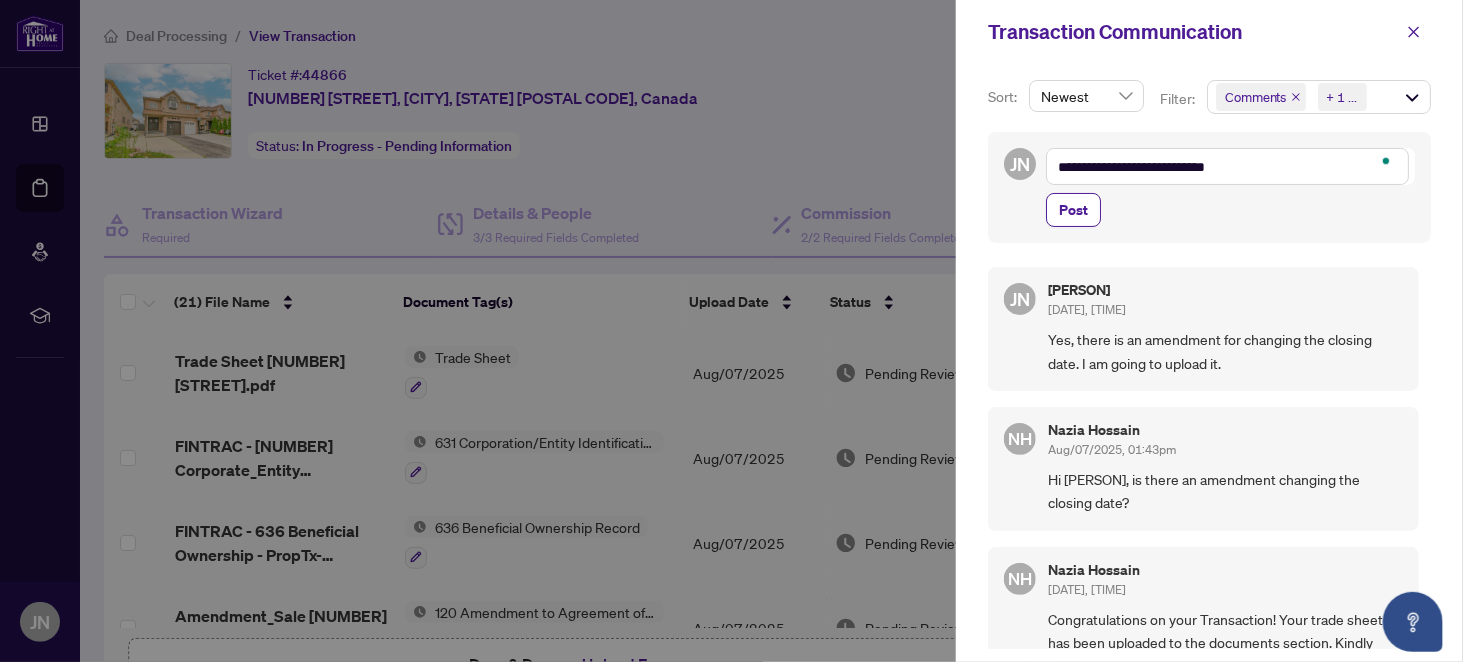 type on "**********" 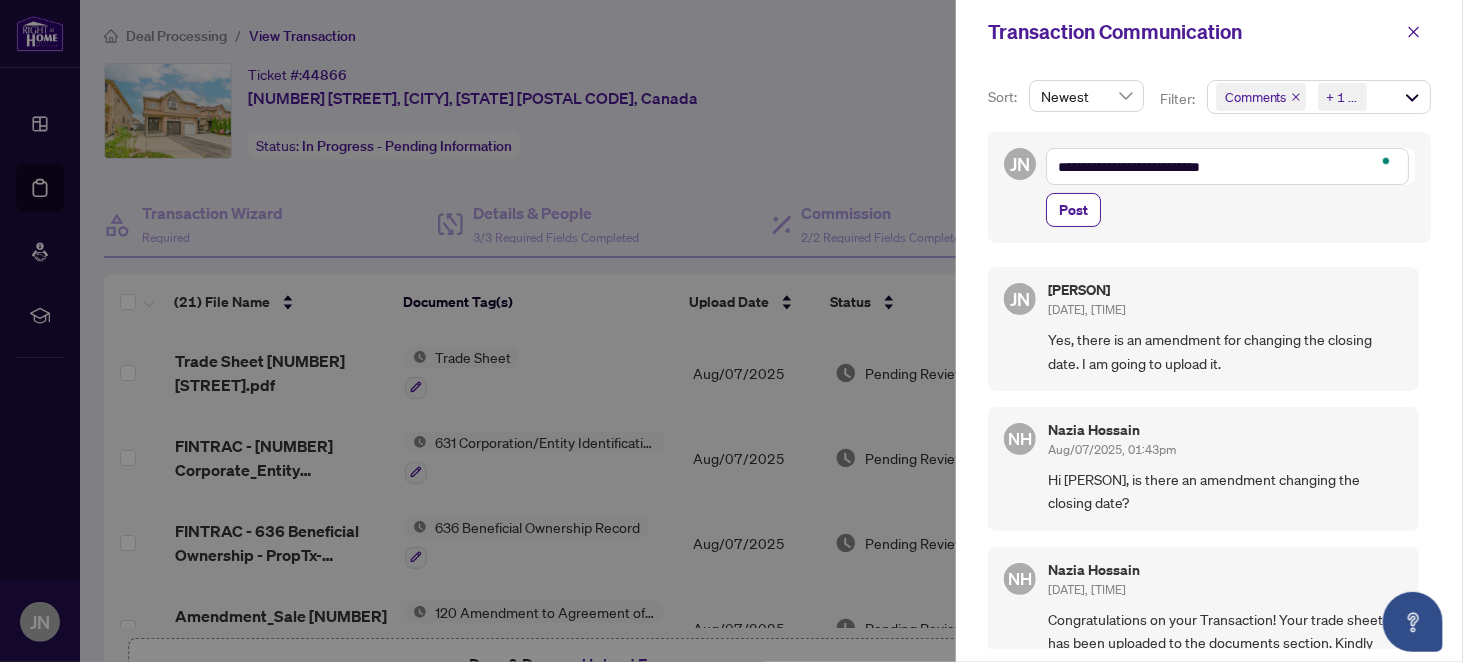 type on "**********" 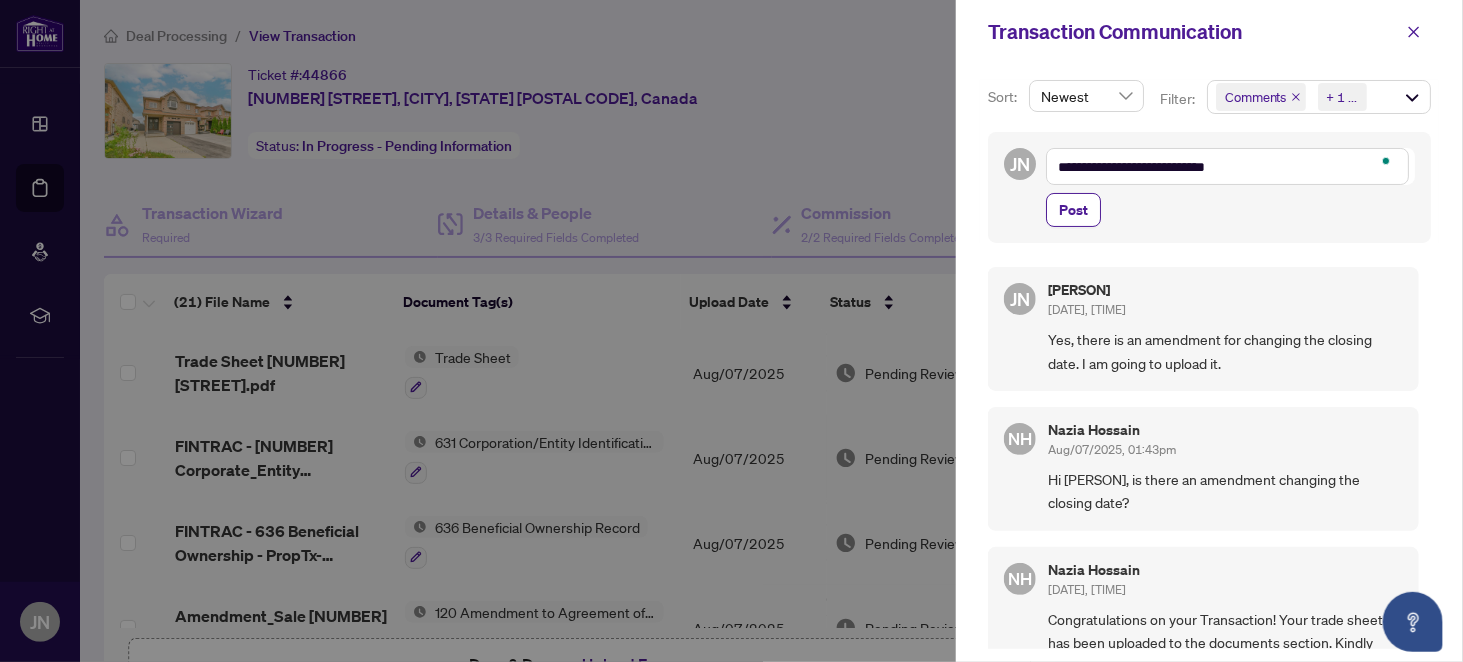 type on "**********" 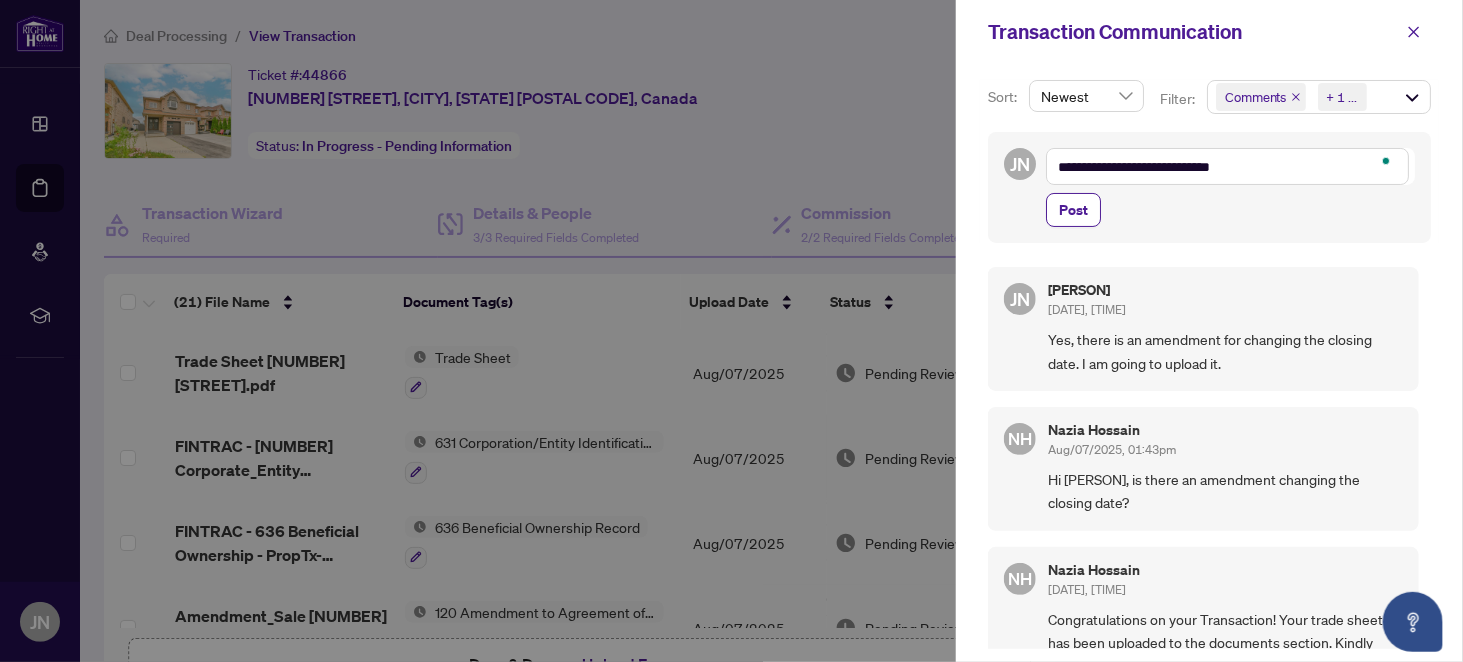 type on "**********" 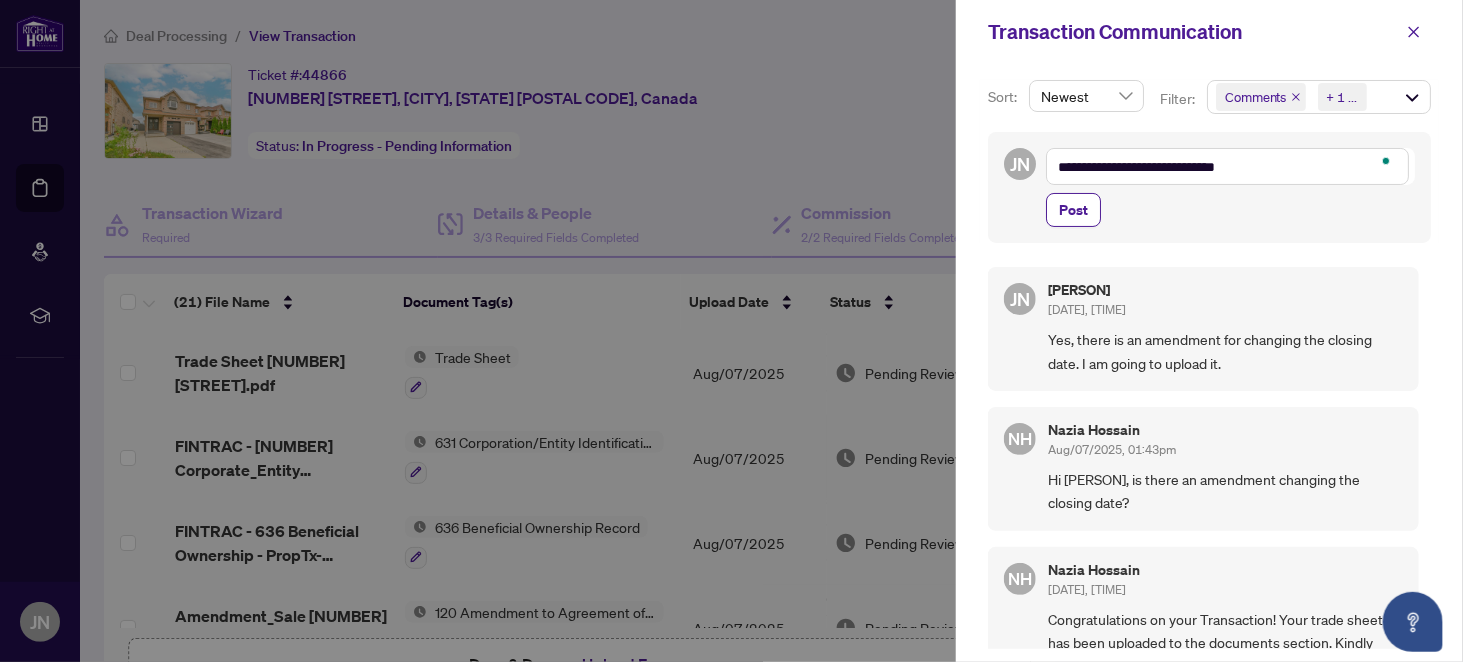 type on "**********" 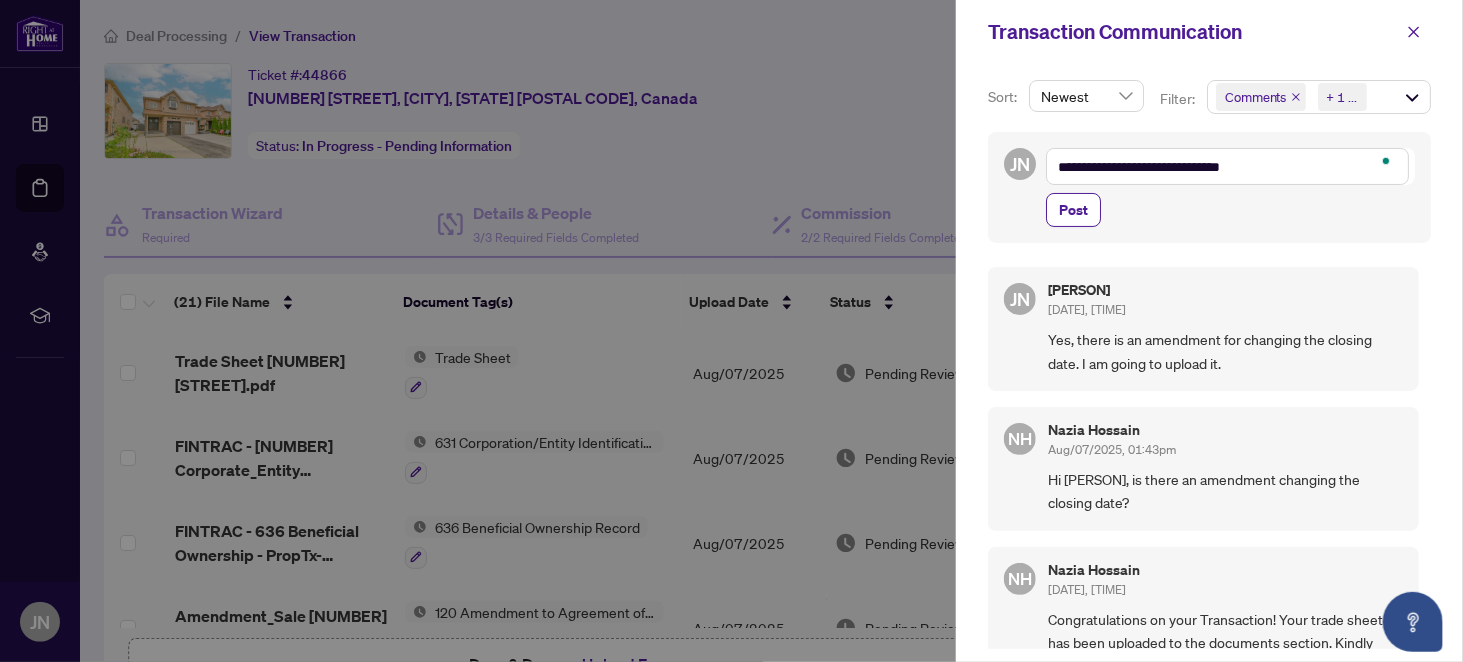 type on "**********" 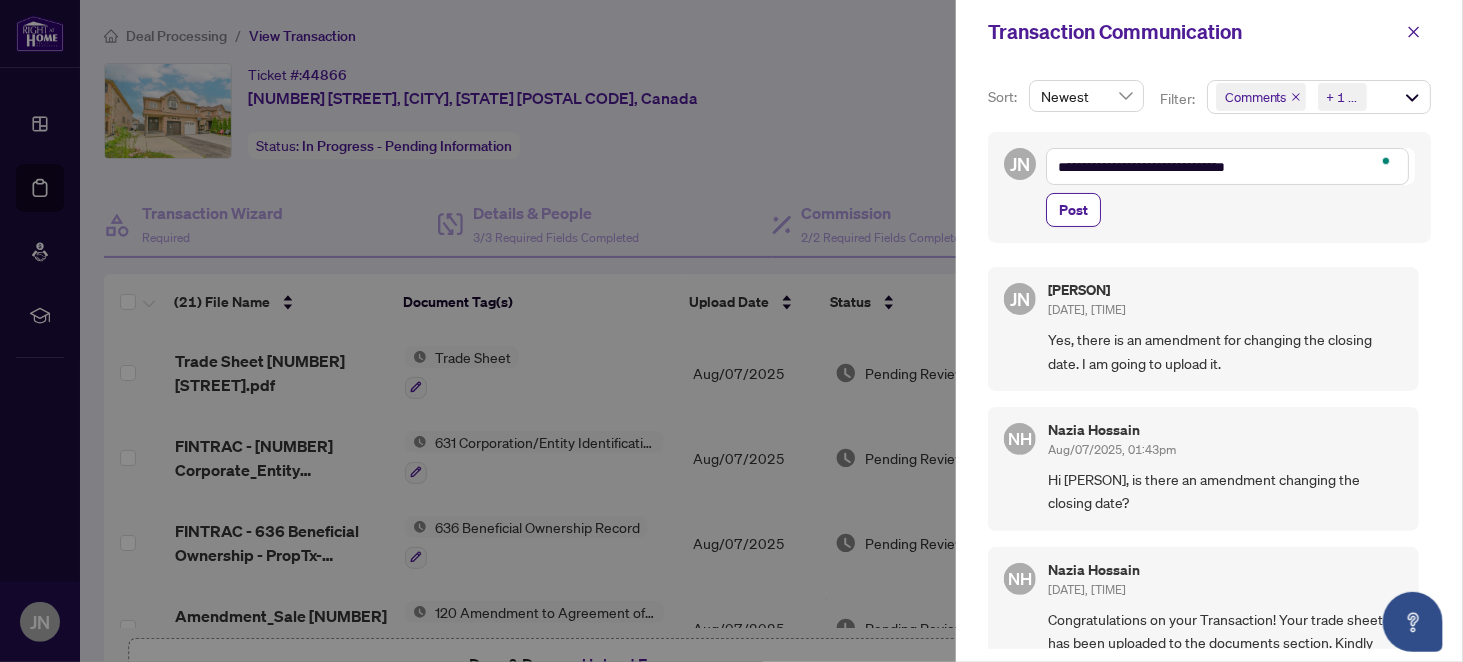 type on "**********" 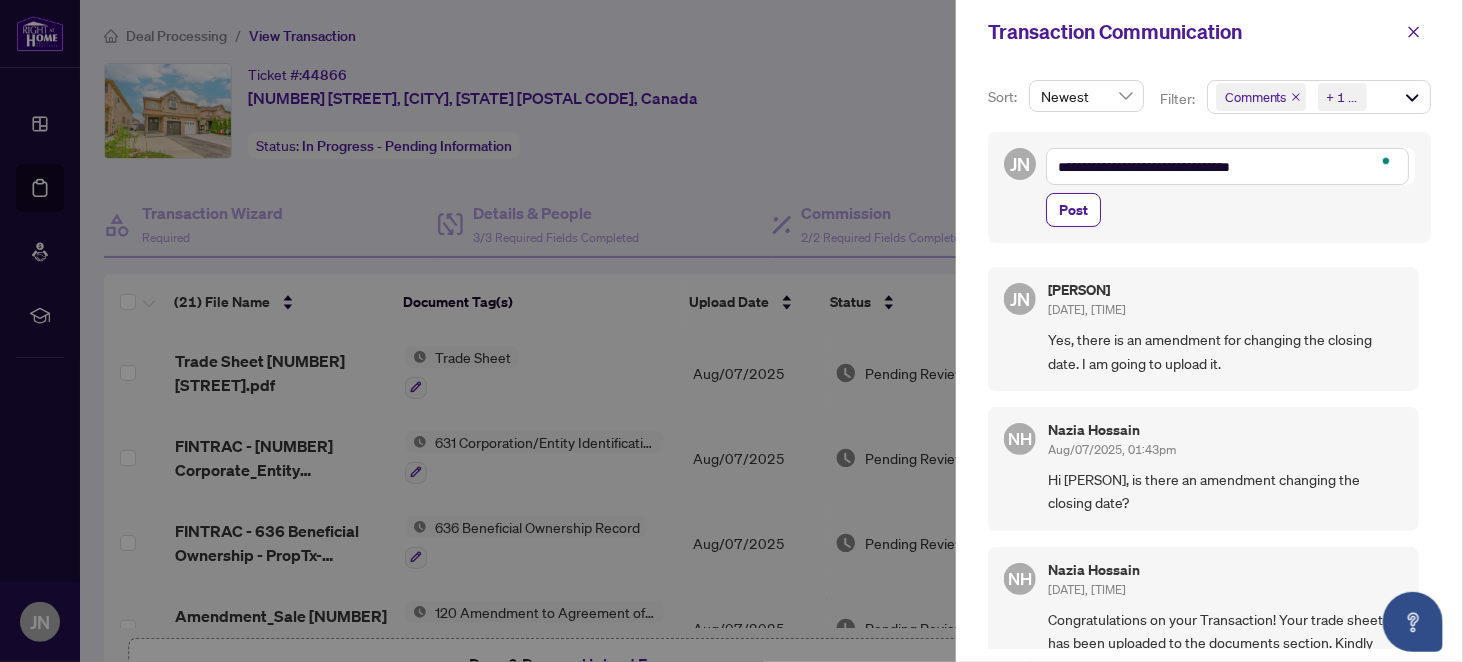 type on "**********" 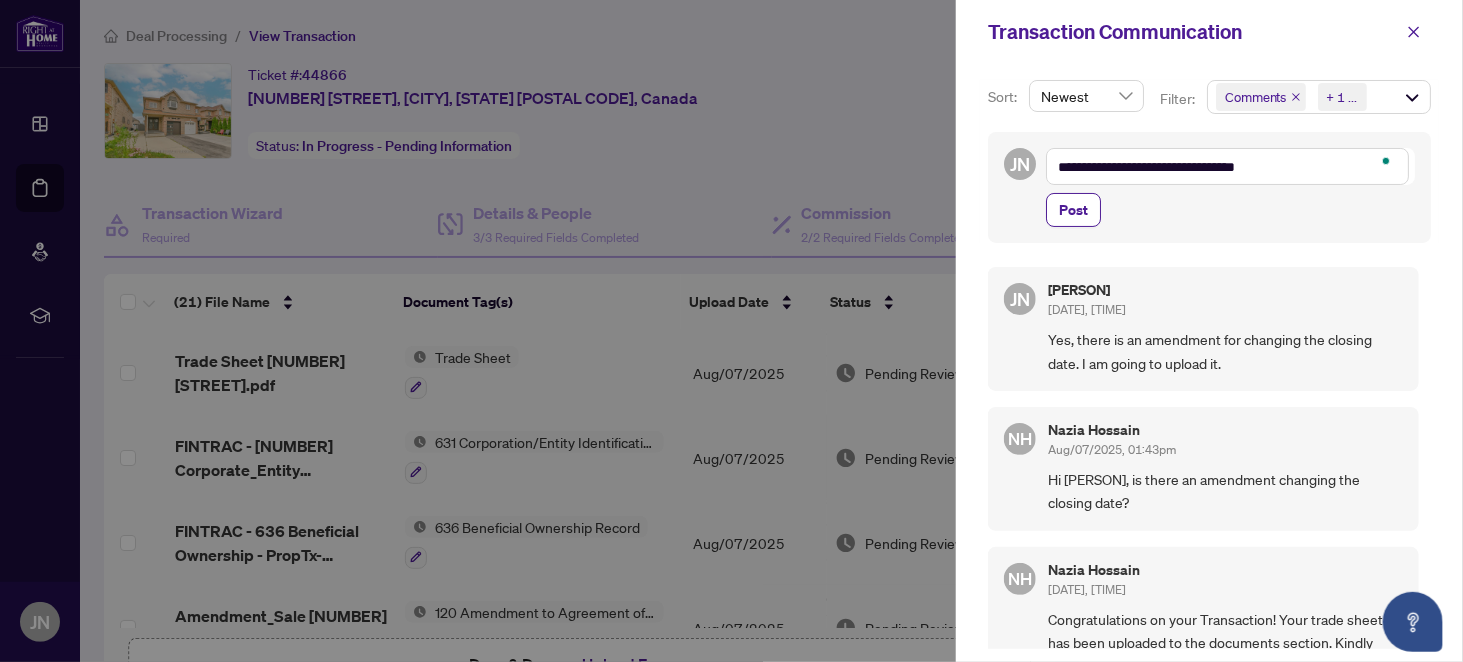 type on "**********" 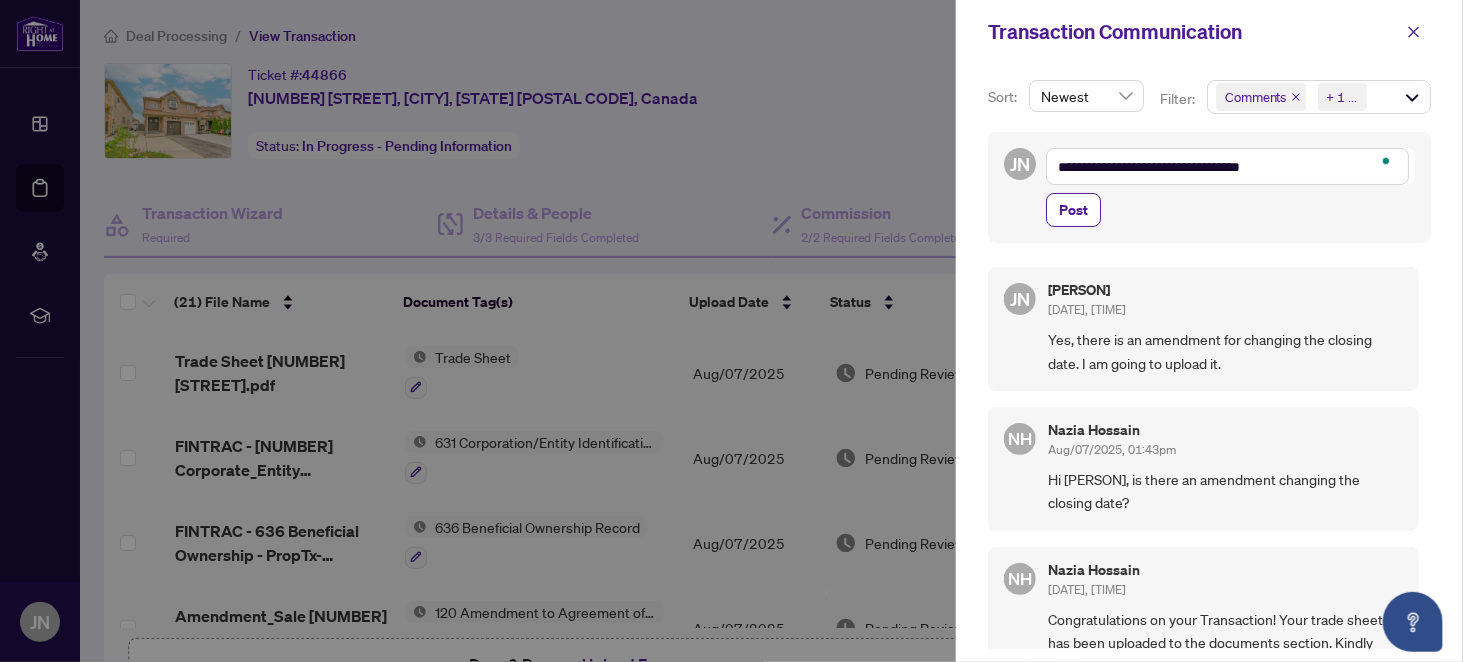 type on "**********" 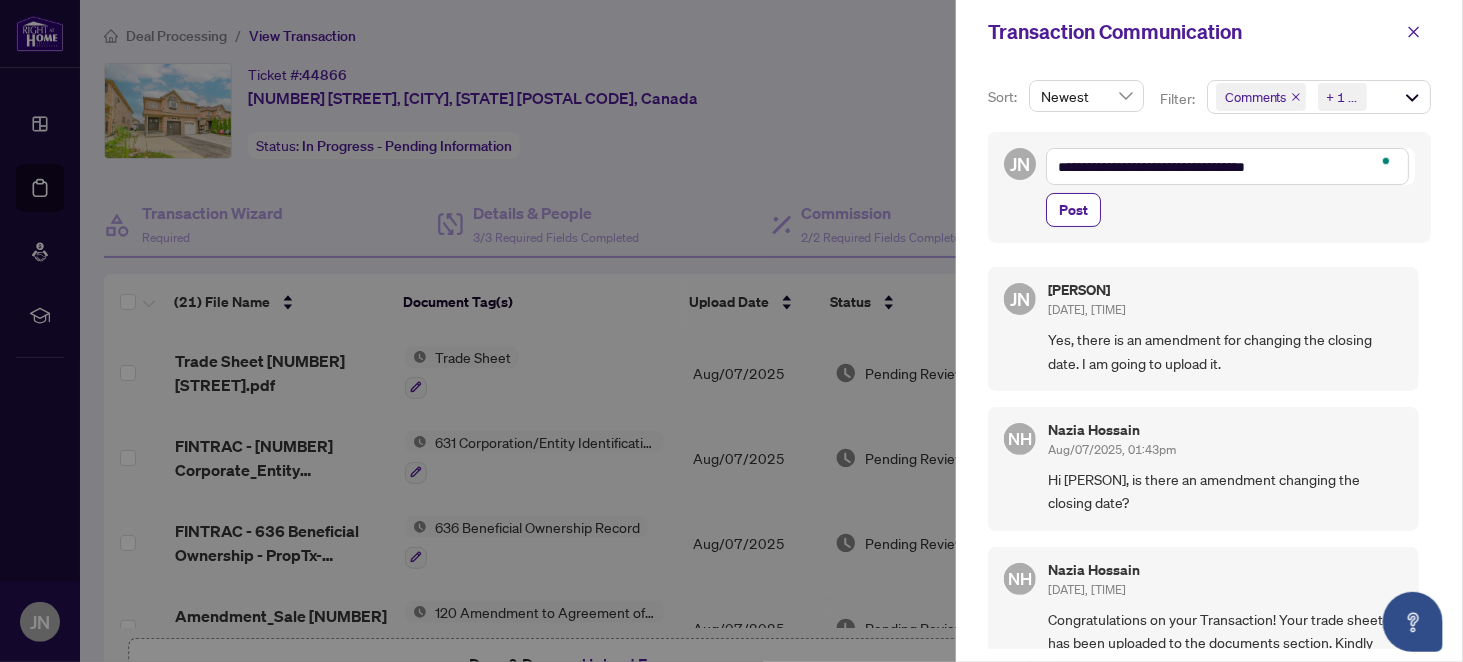 type on "**********" 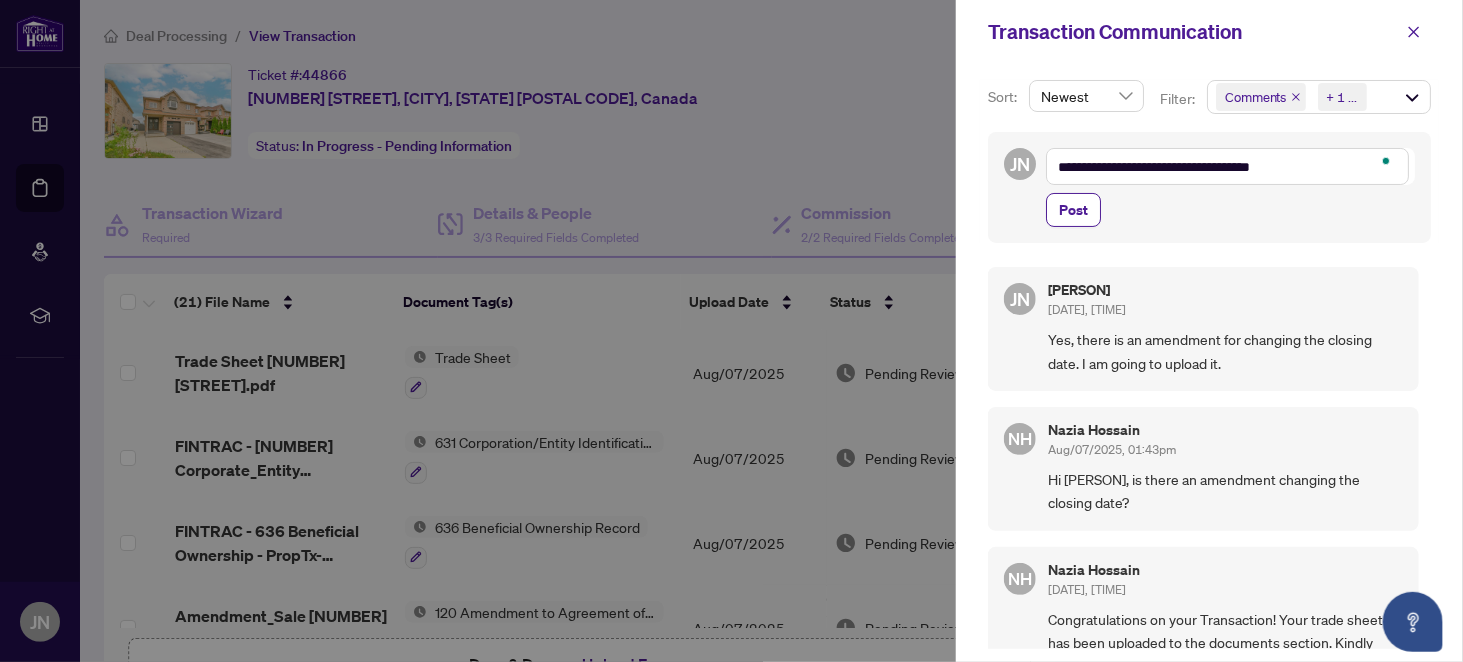 type on "**********" 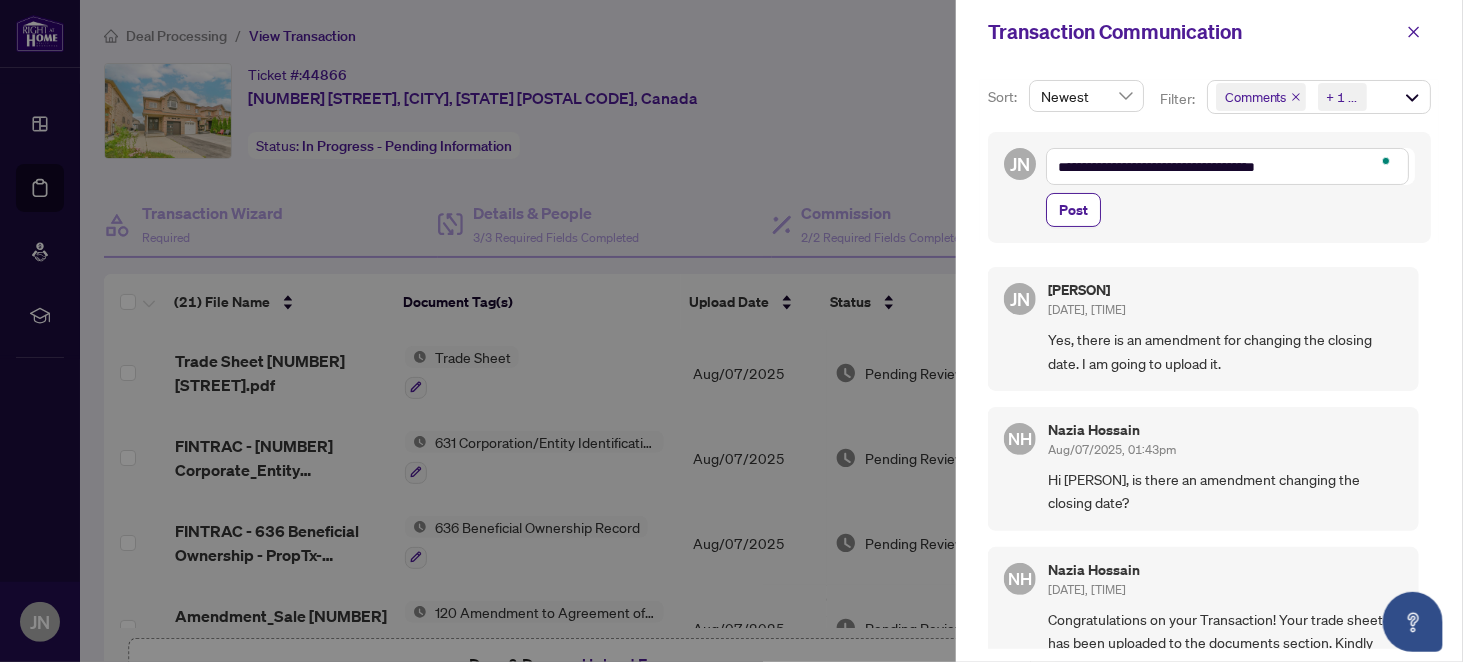 type on "**********" 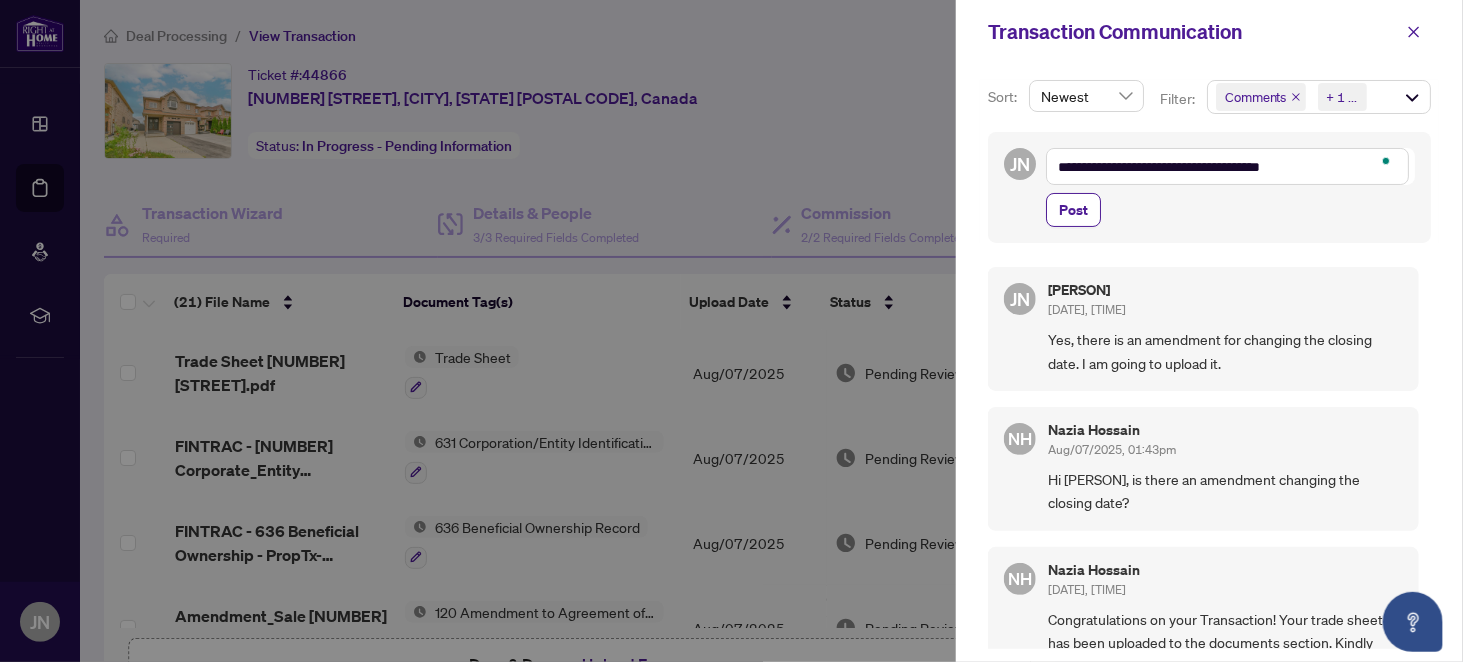 type on "**********" 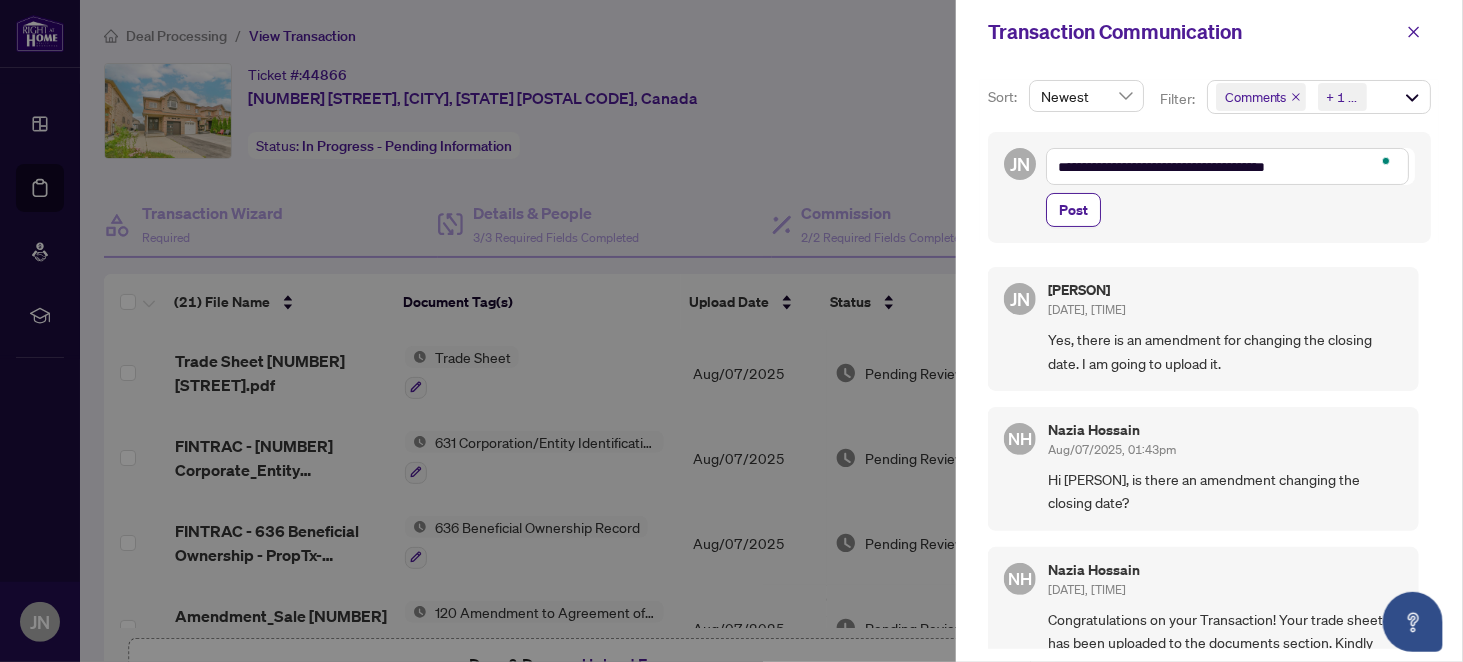 type on "**********" 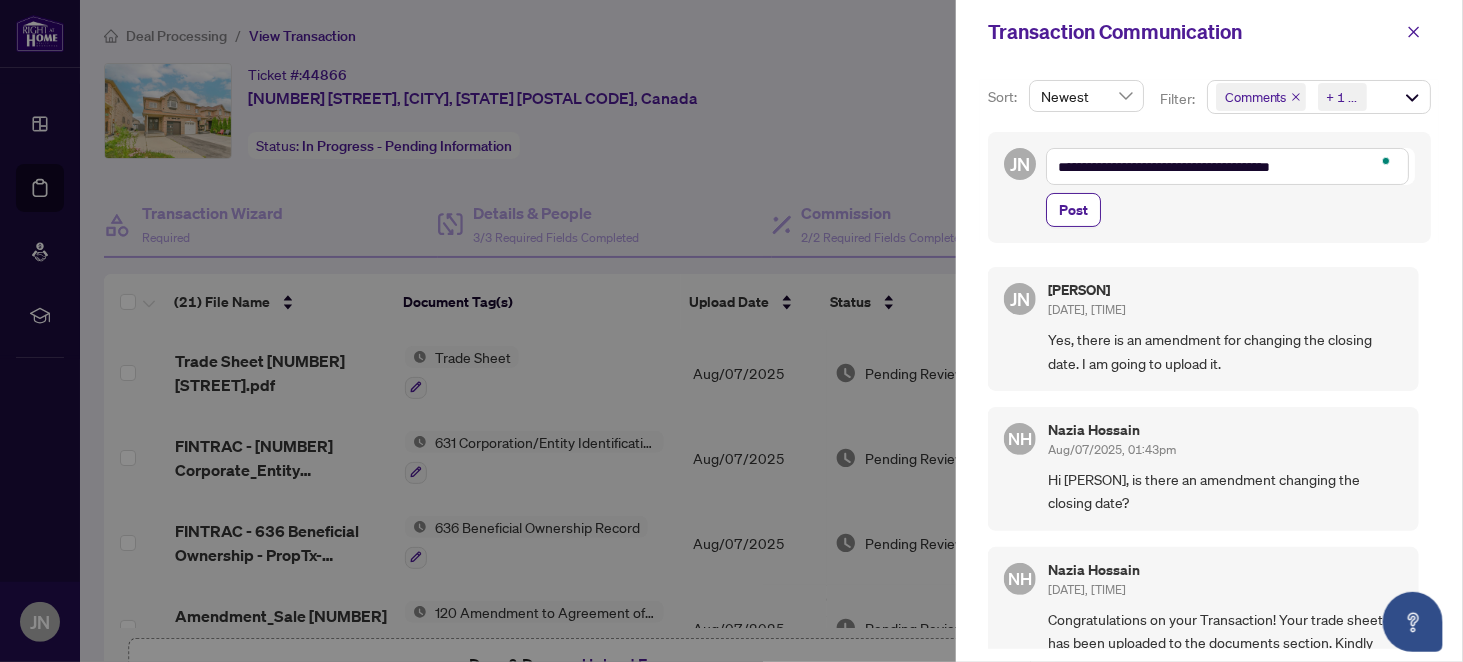 type on "**********" 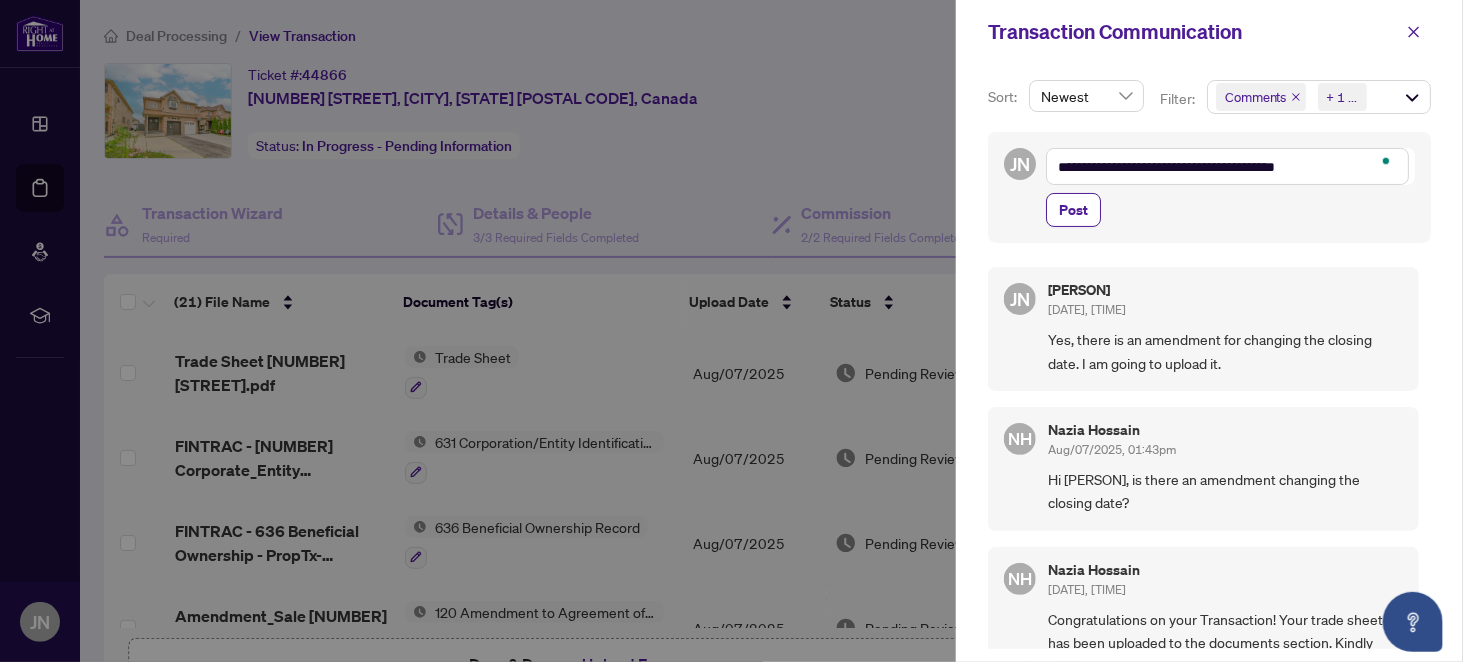 type on "**********" 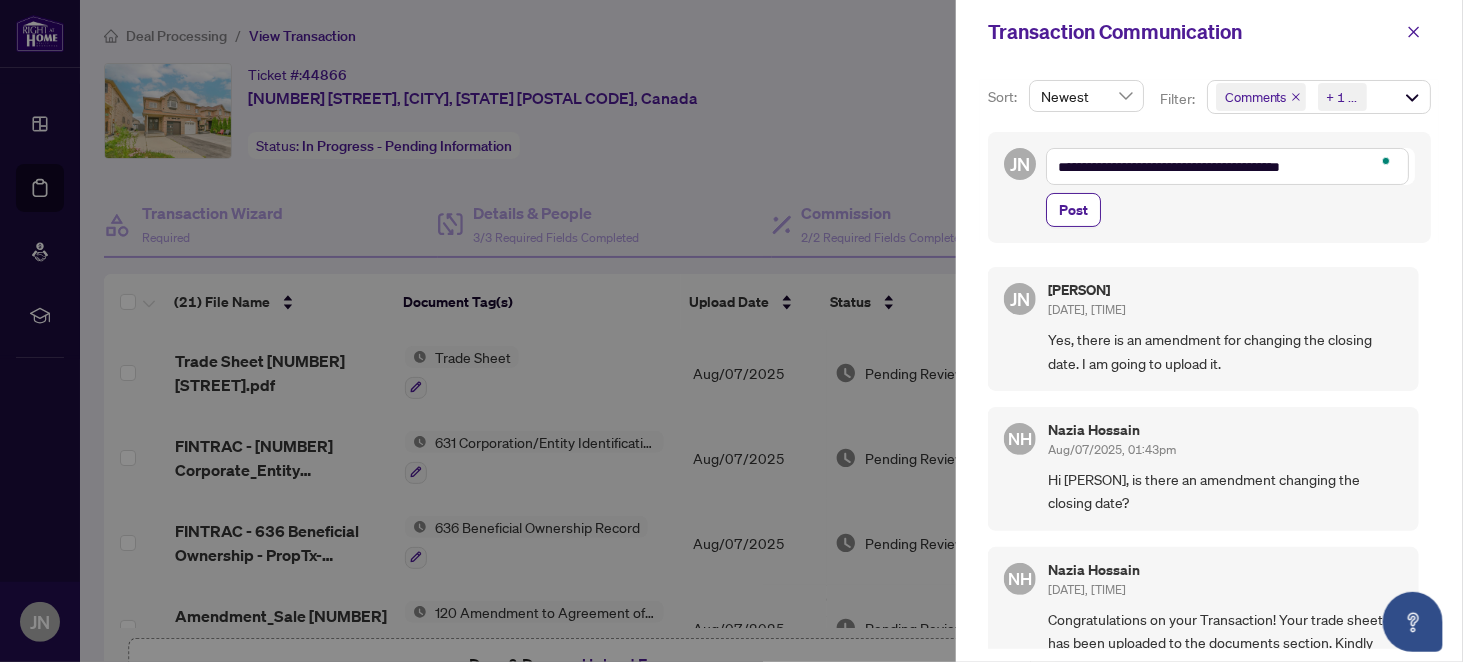 type on "**********" 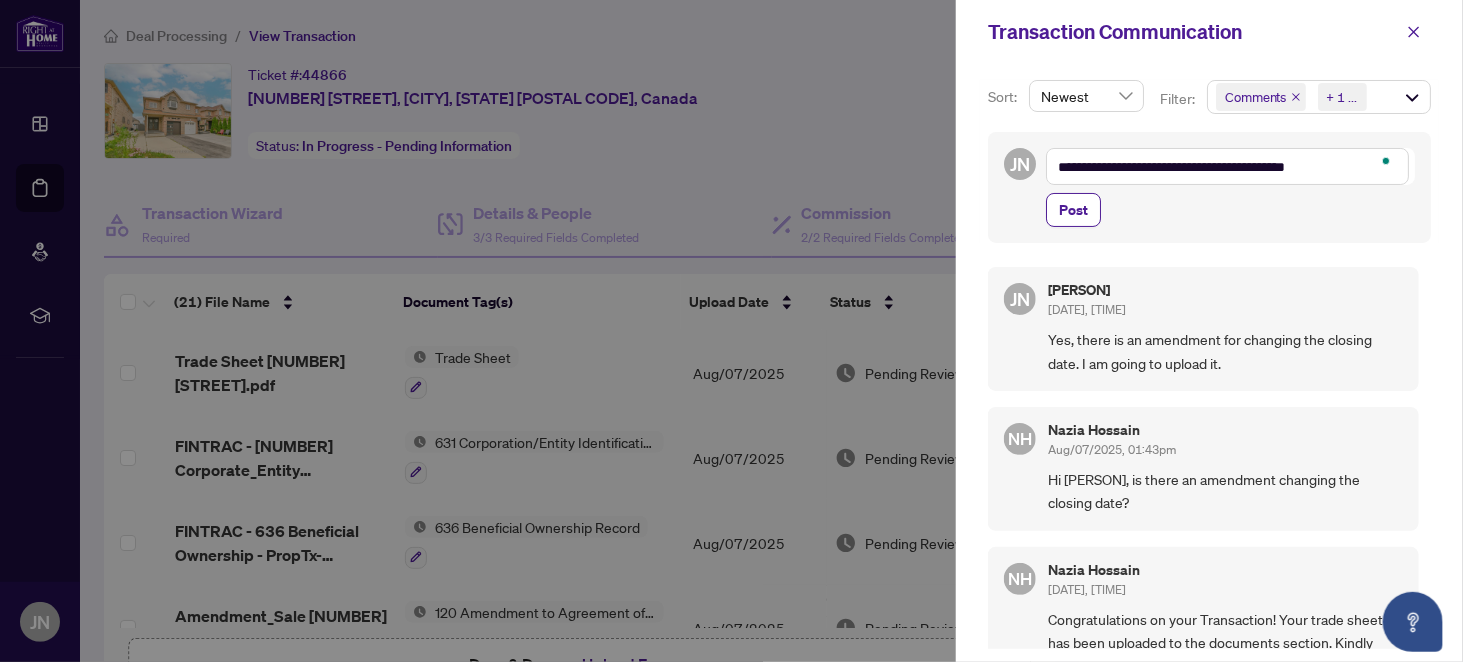 type on "**********" 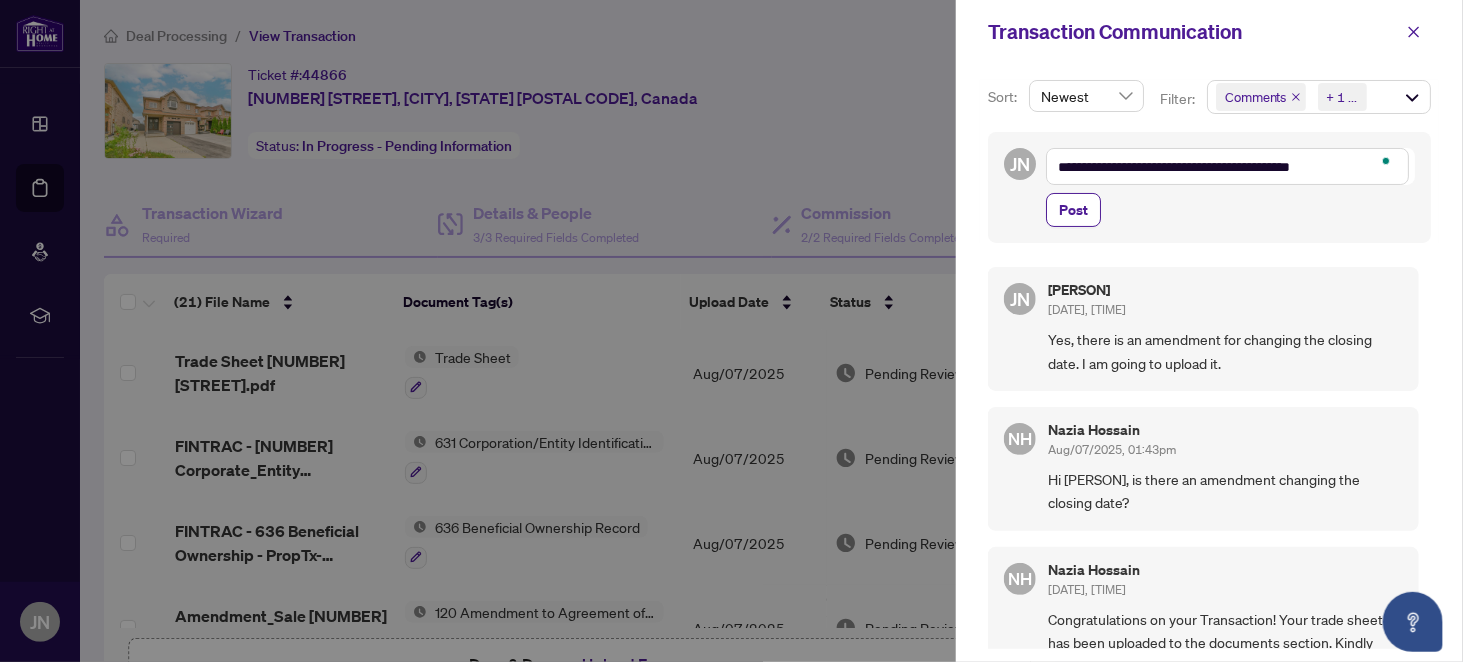 type on "**********" 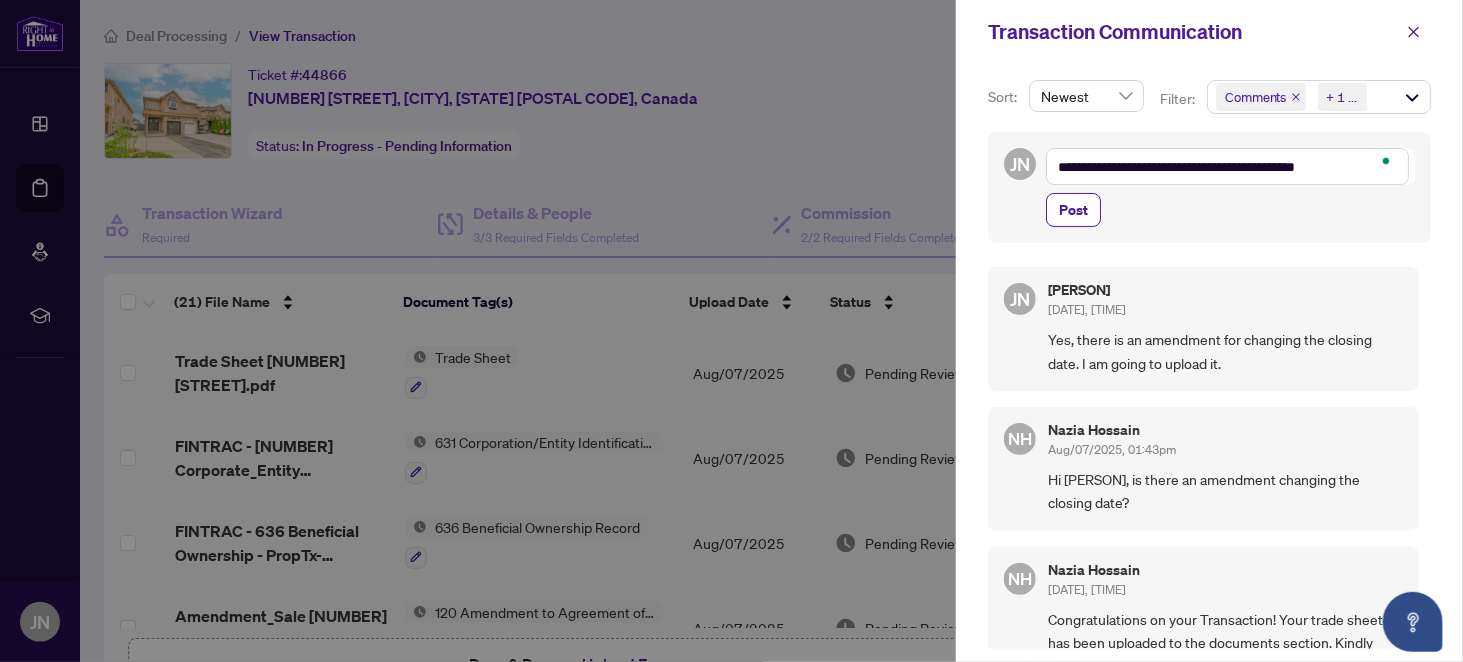type on "**********" 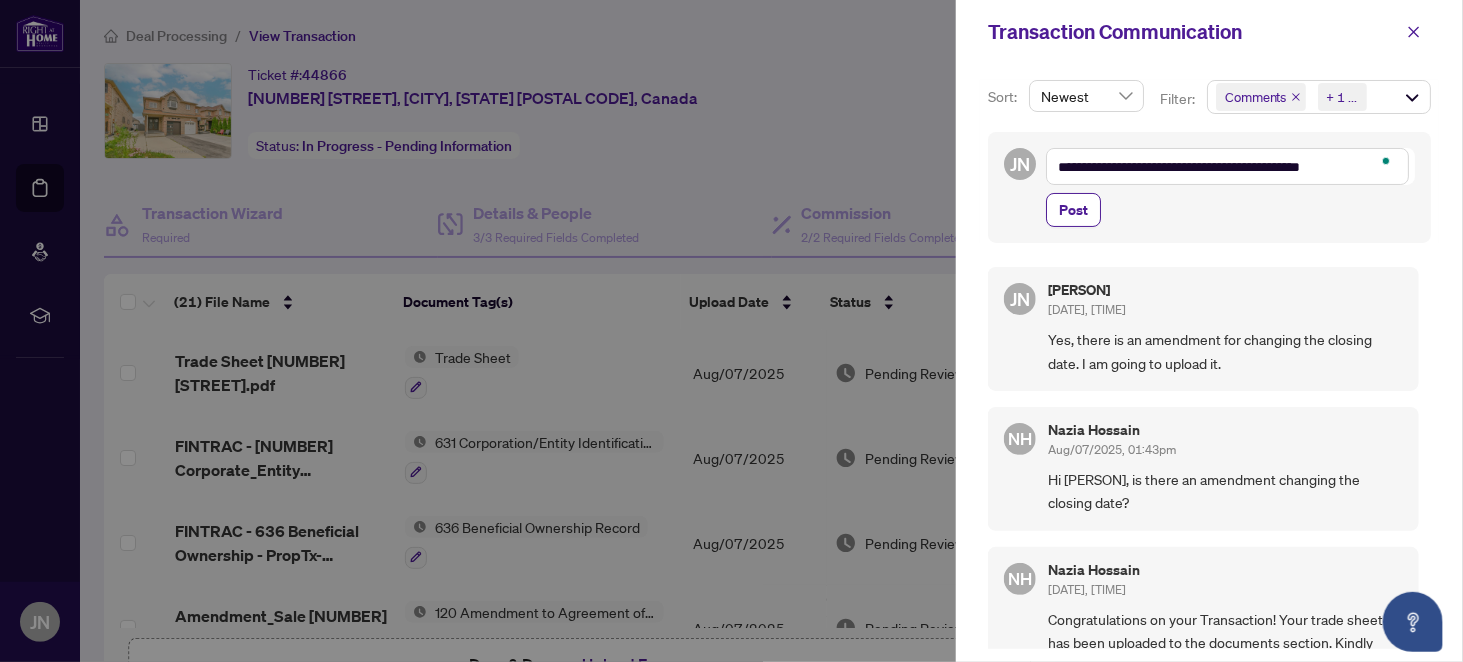 type on "**********" 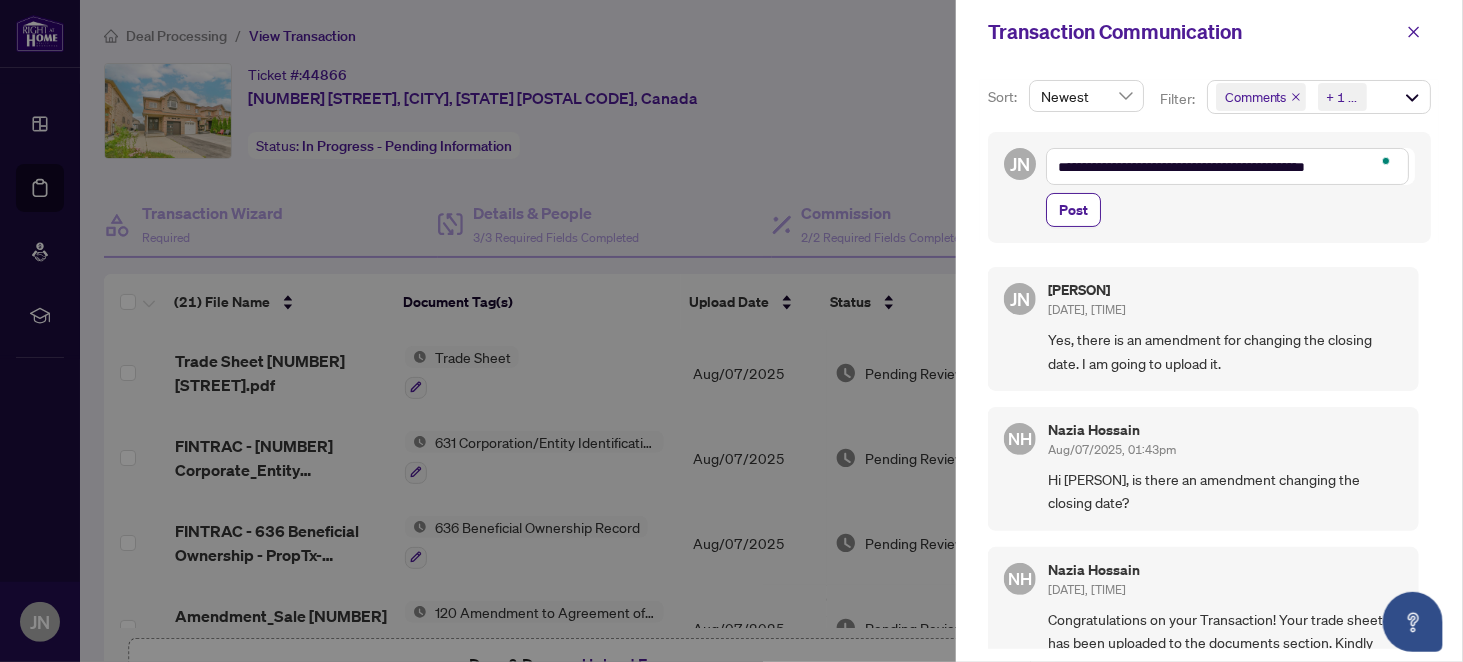 type on "**********" 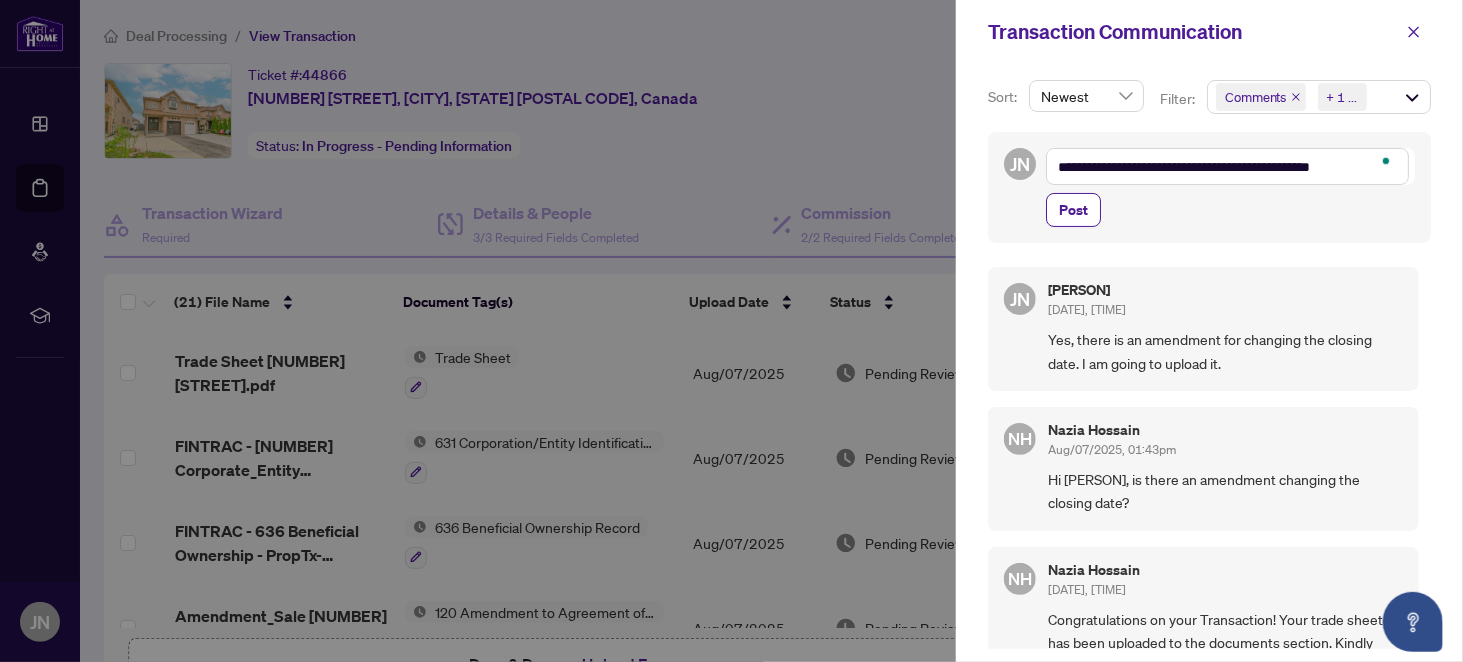type on "**********" 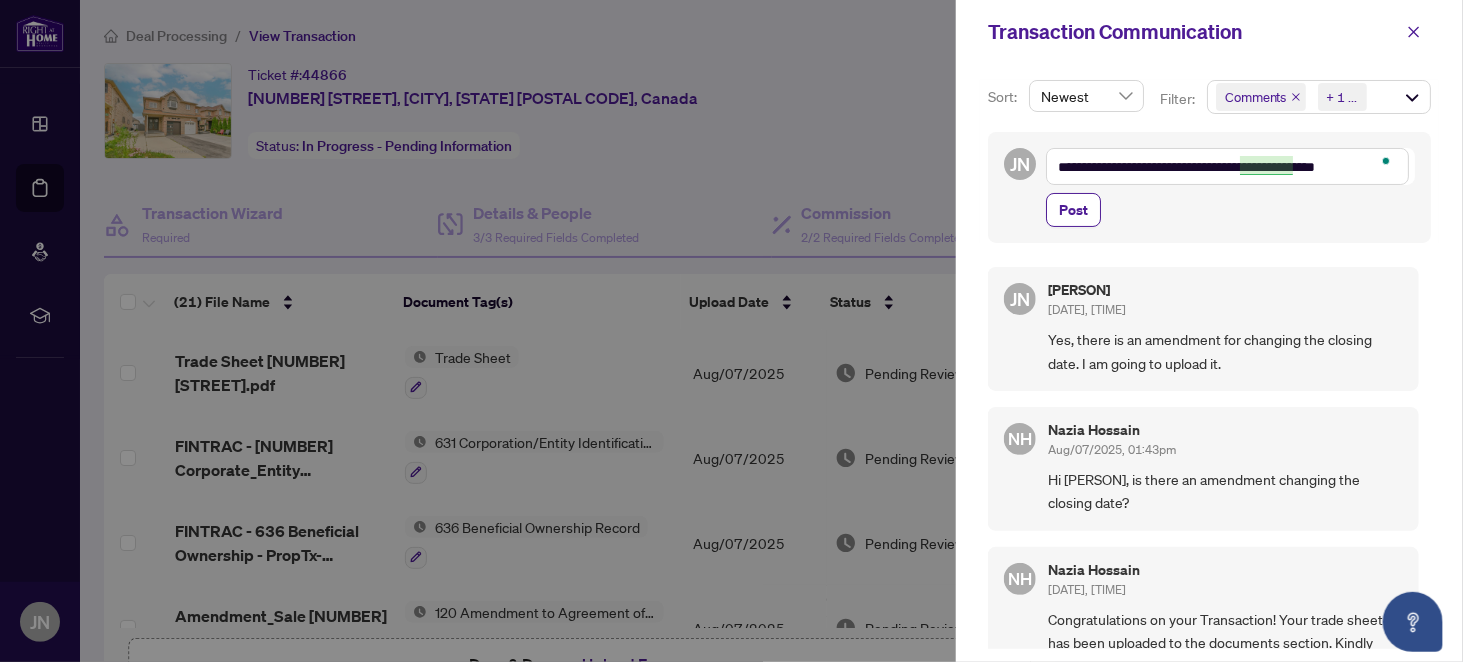 type on "**********" 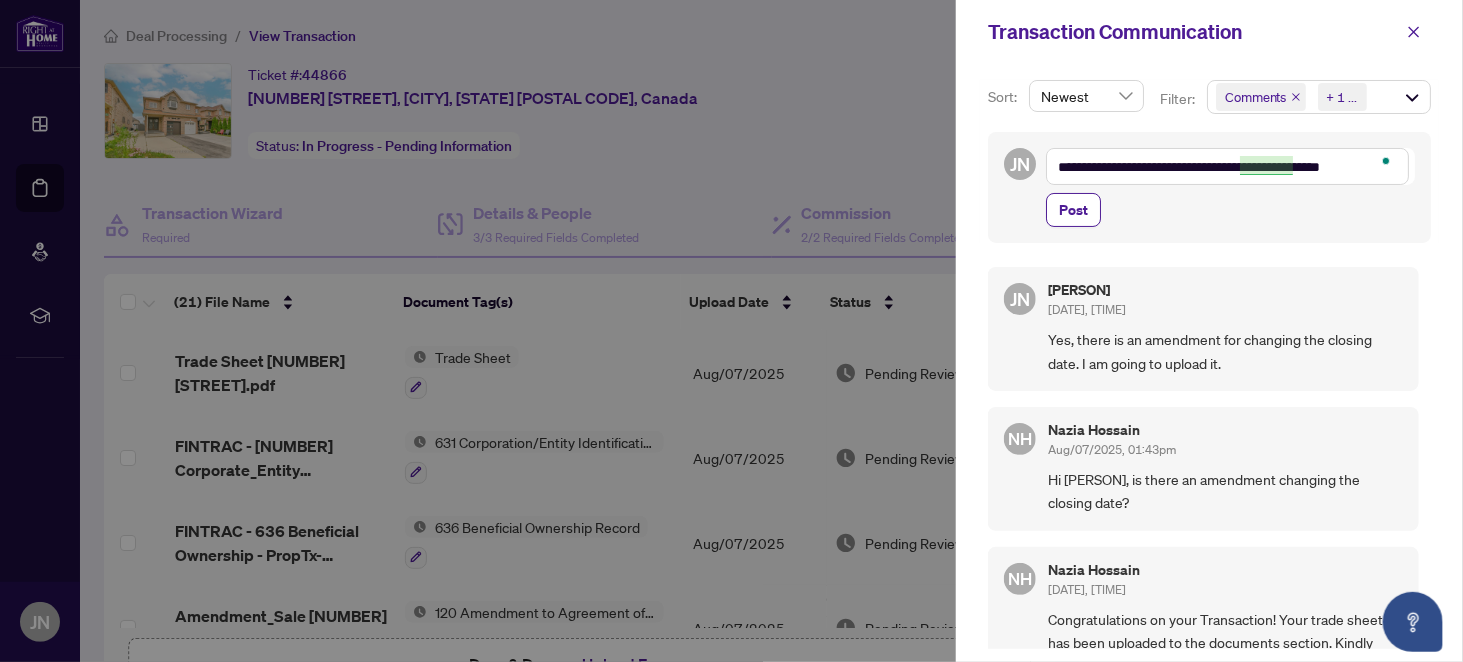 type on "**********" 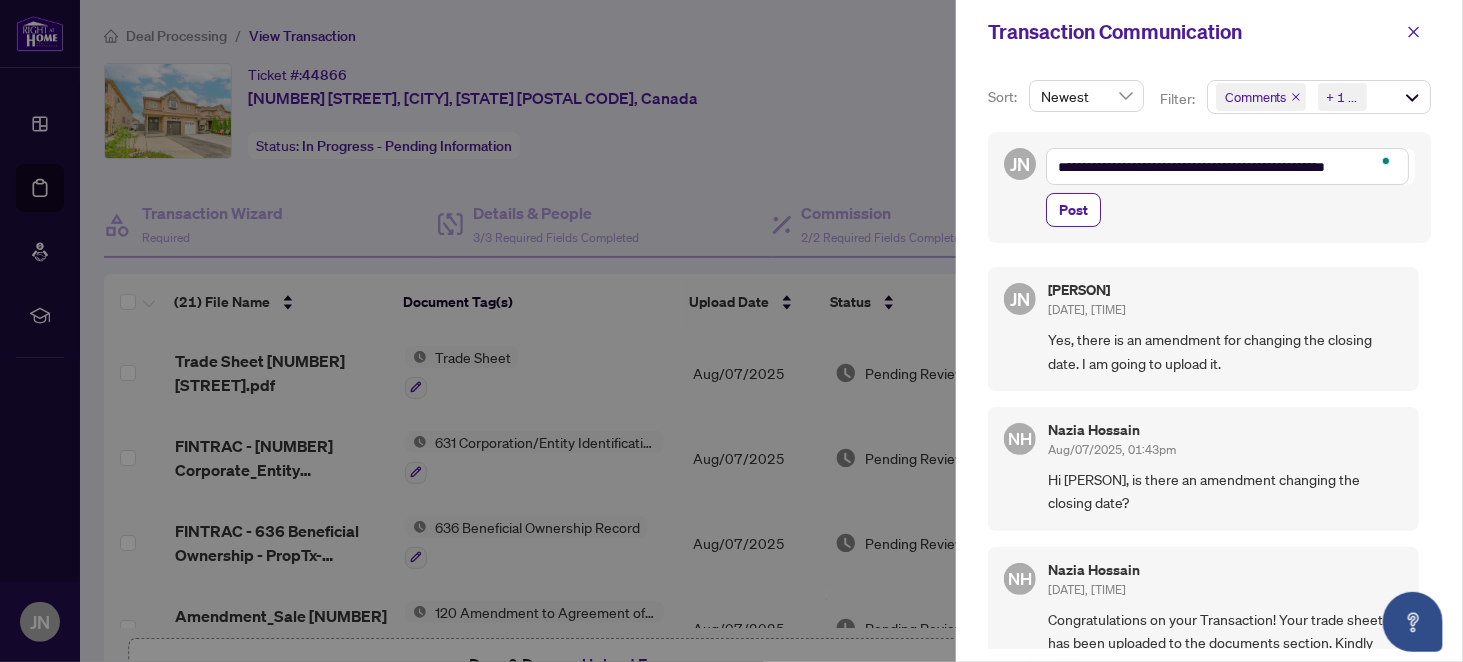 type on "**********" 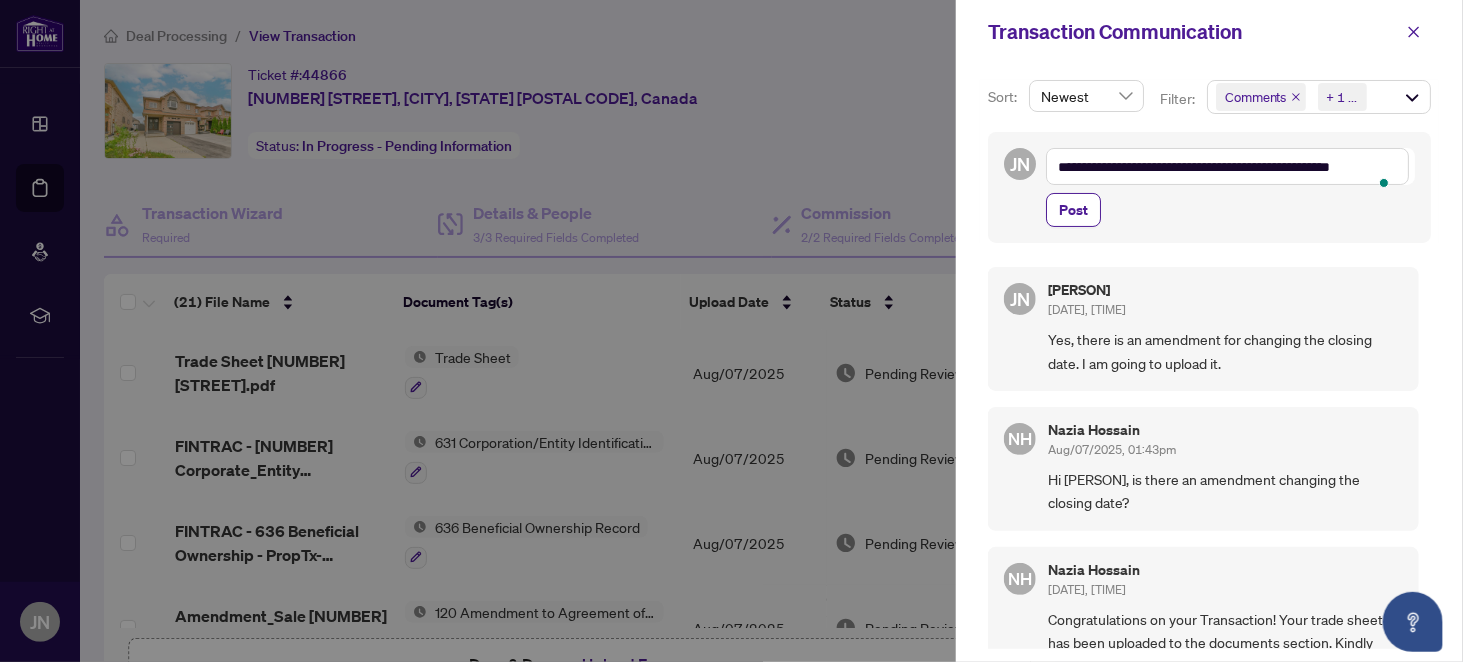 type on "**********" 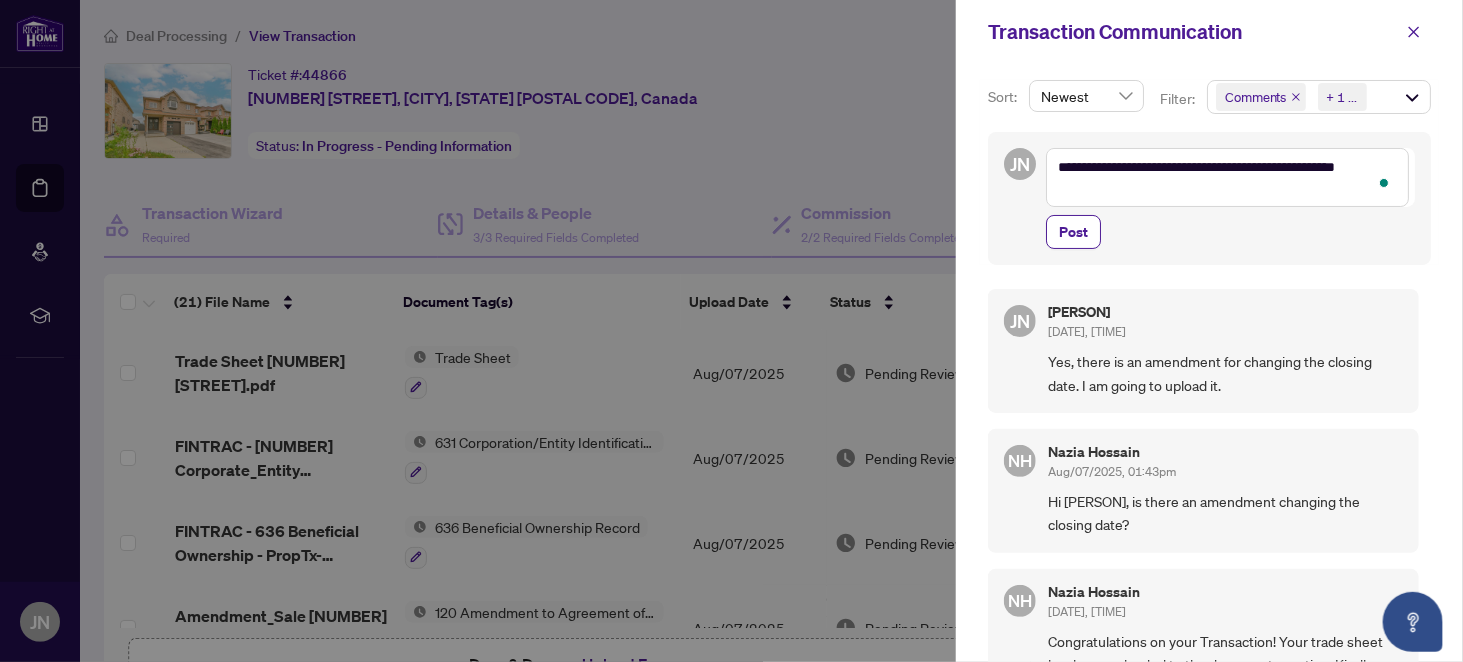 type on "**********" 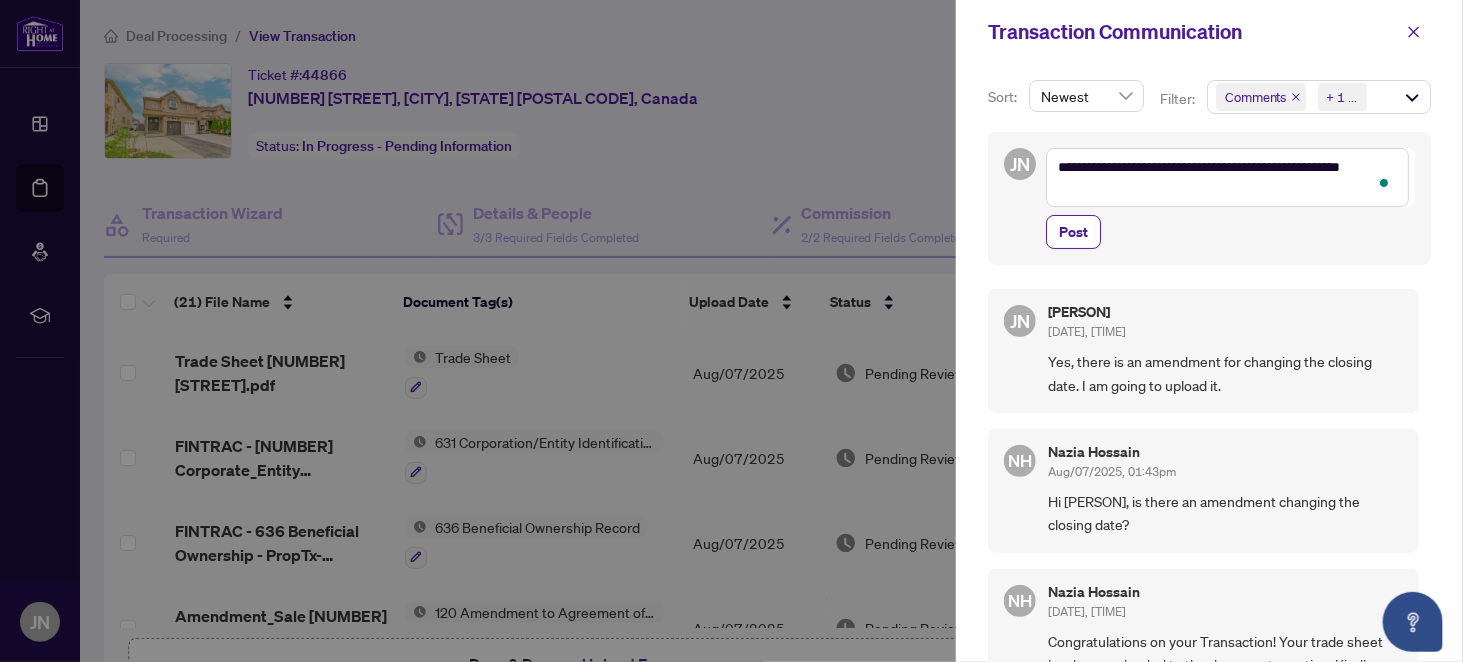 type on "**********" 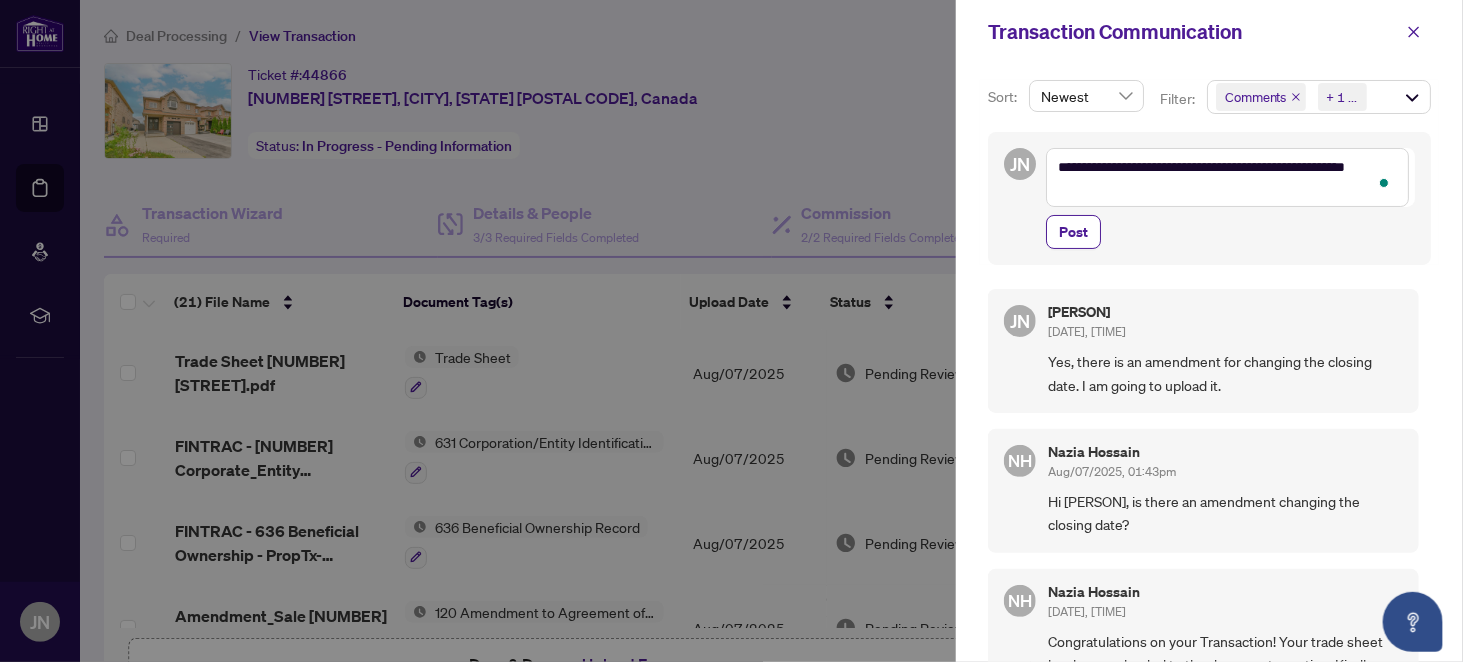 type on "**********" 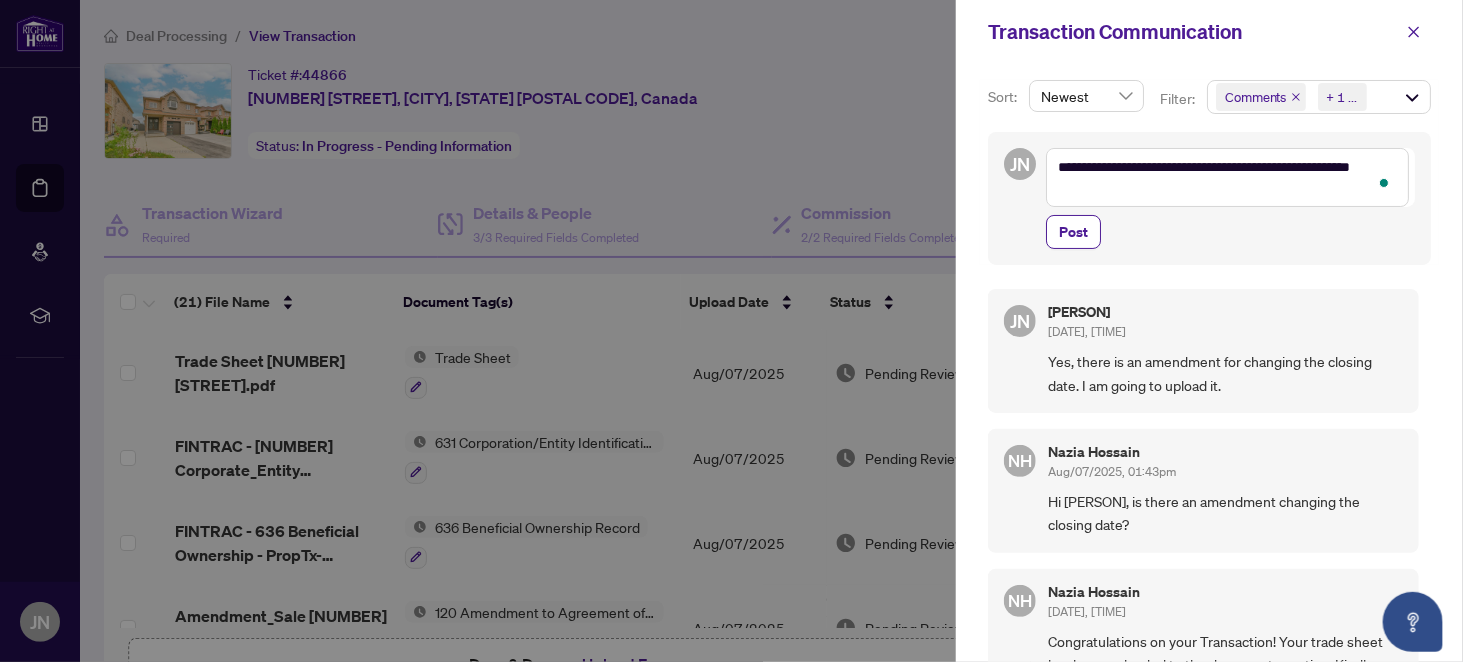 type on "**********" 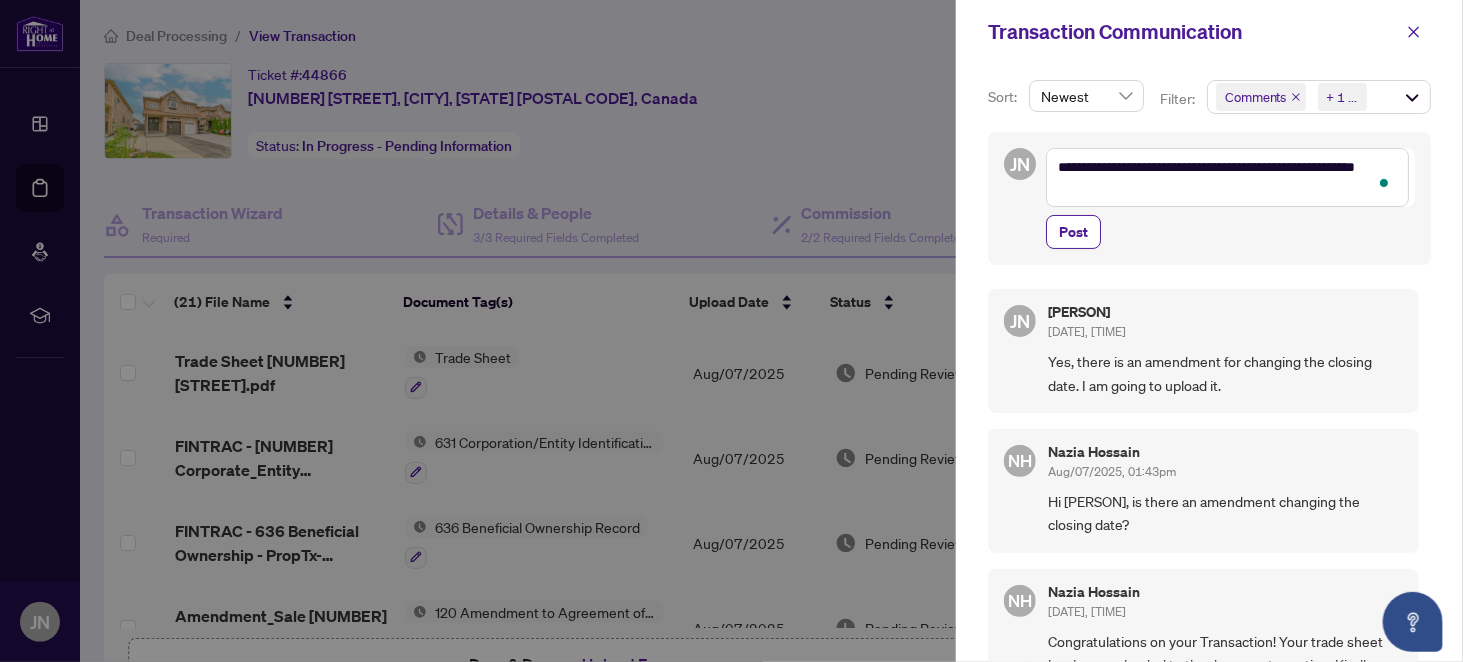 type on "**********" 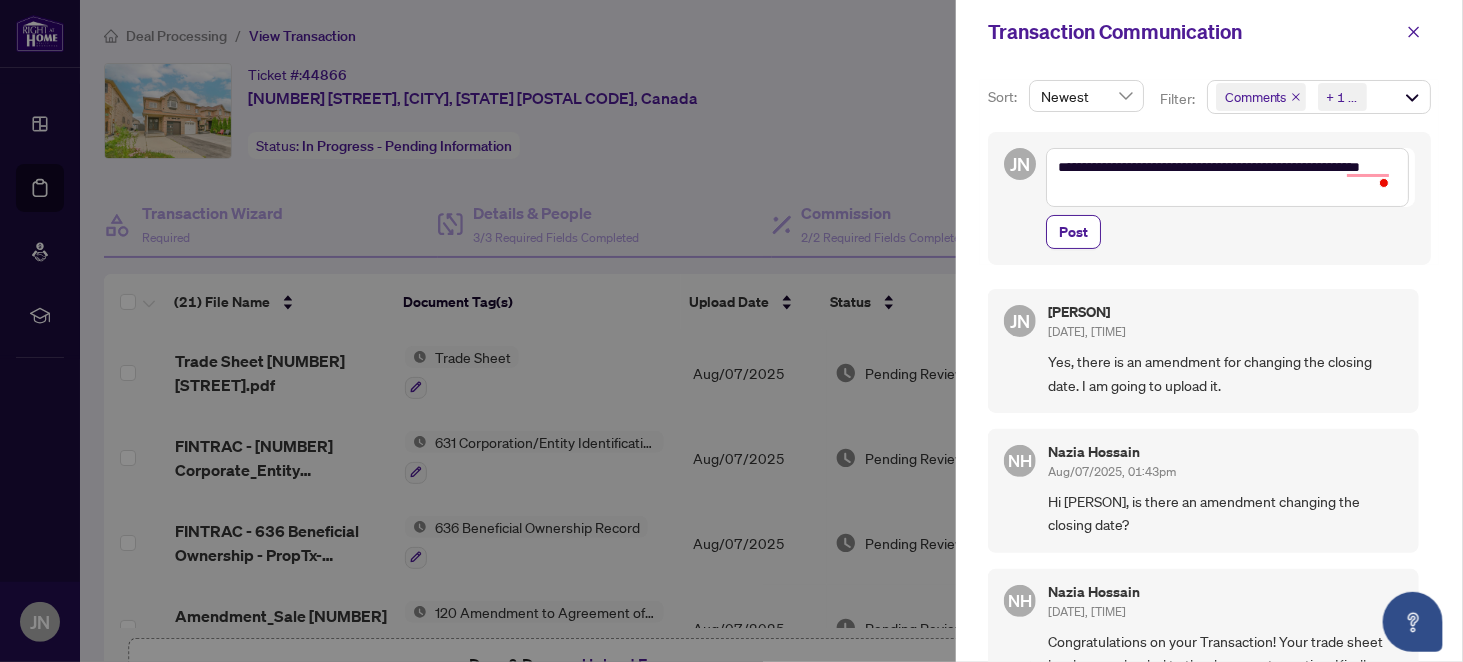 type on "**********" 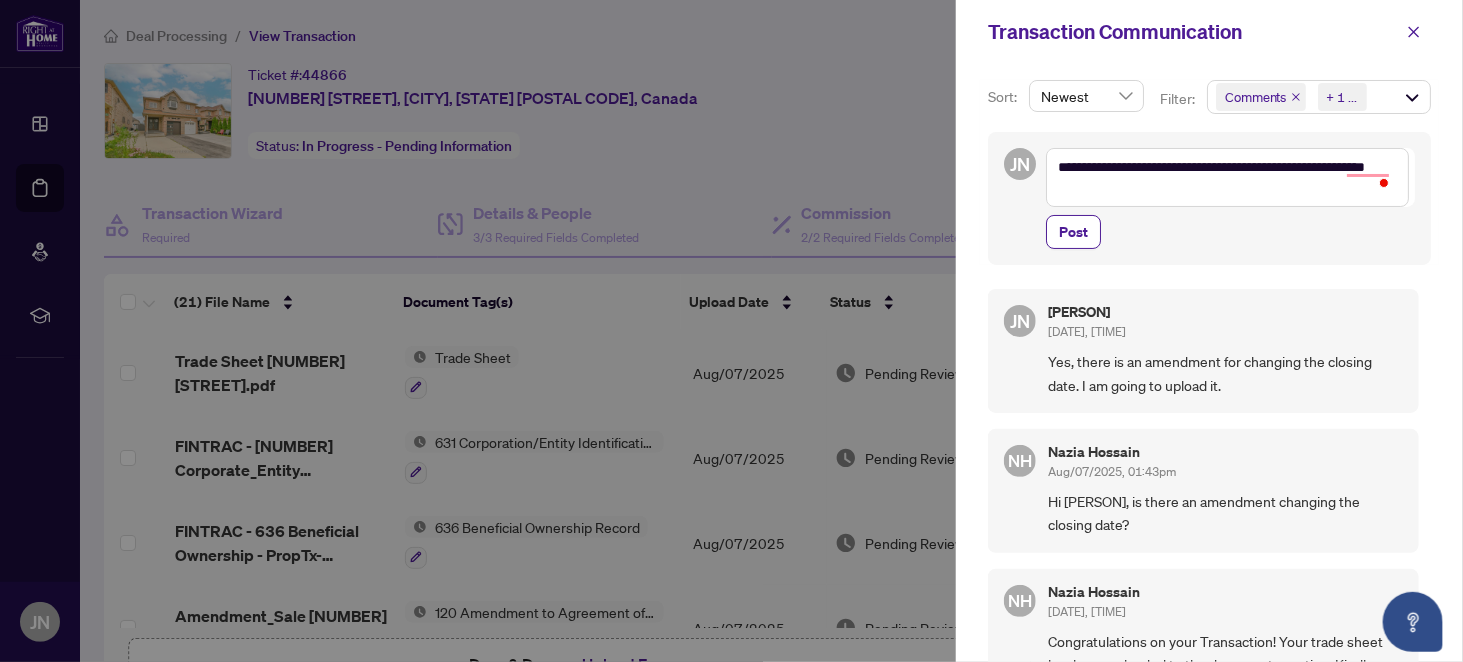 type on "**********" 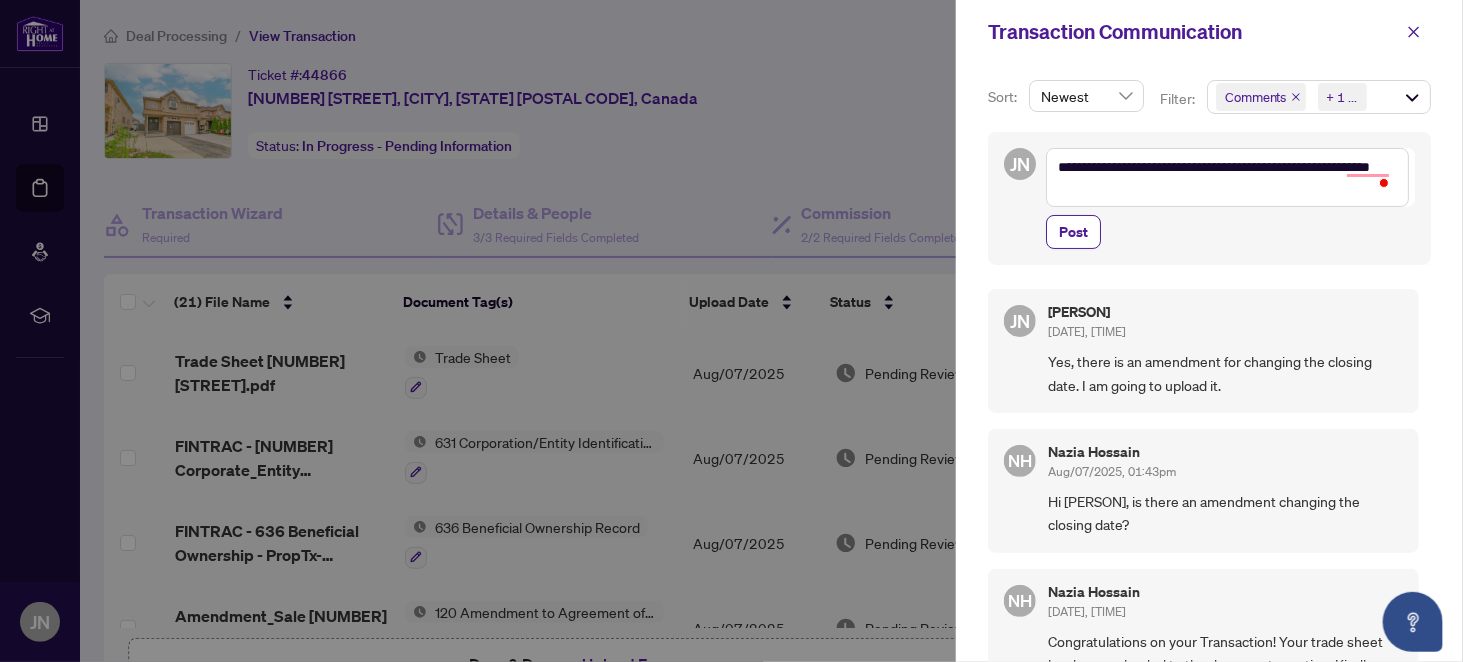 type on "**********" 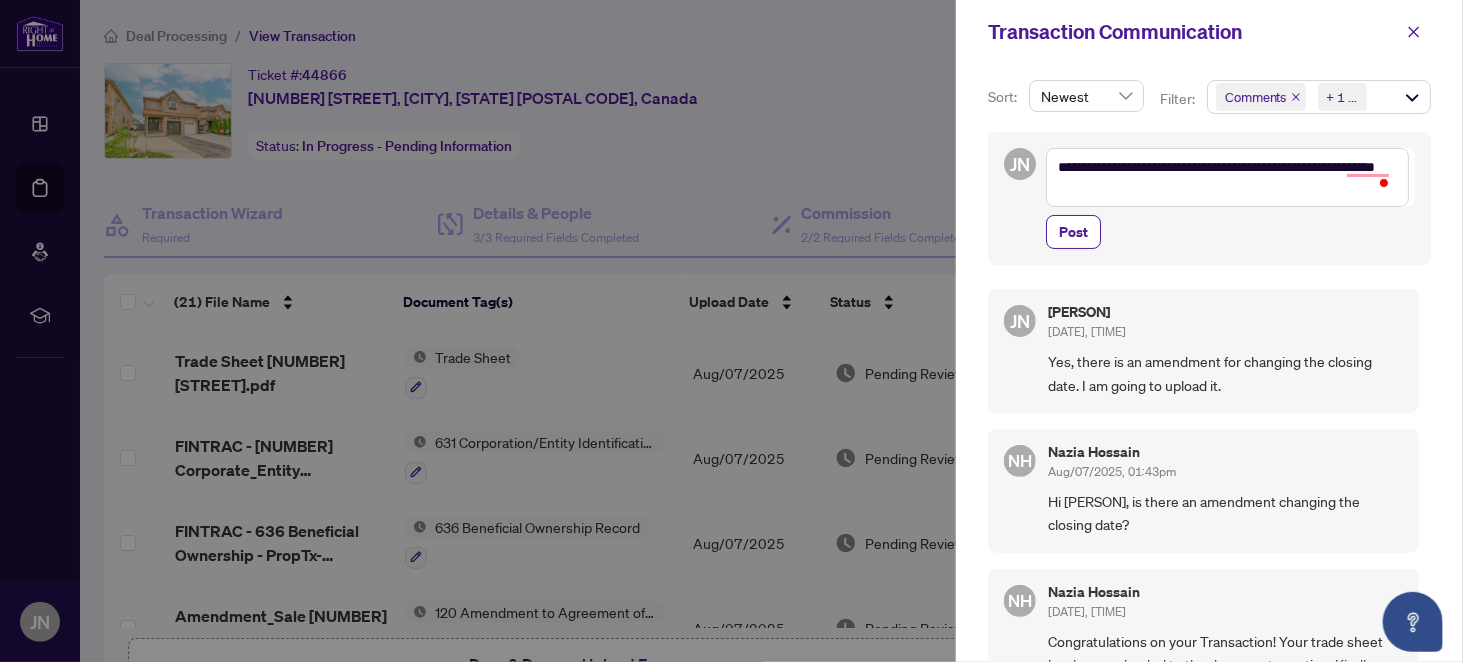 type on "**********" 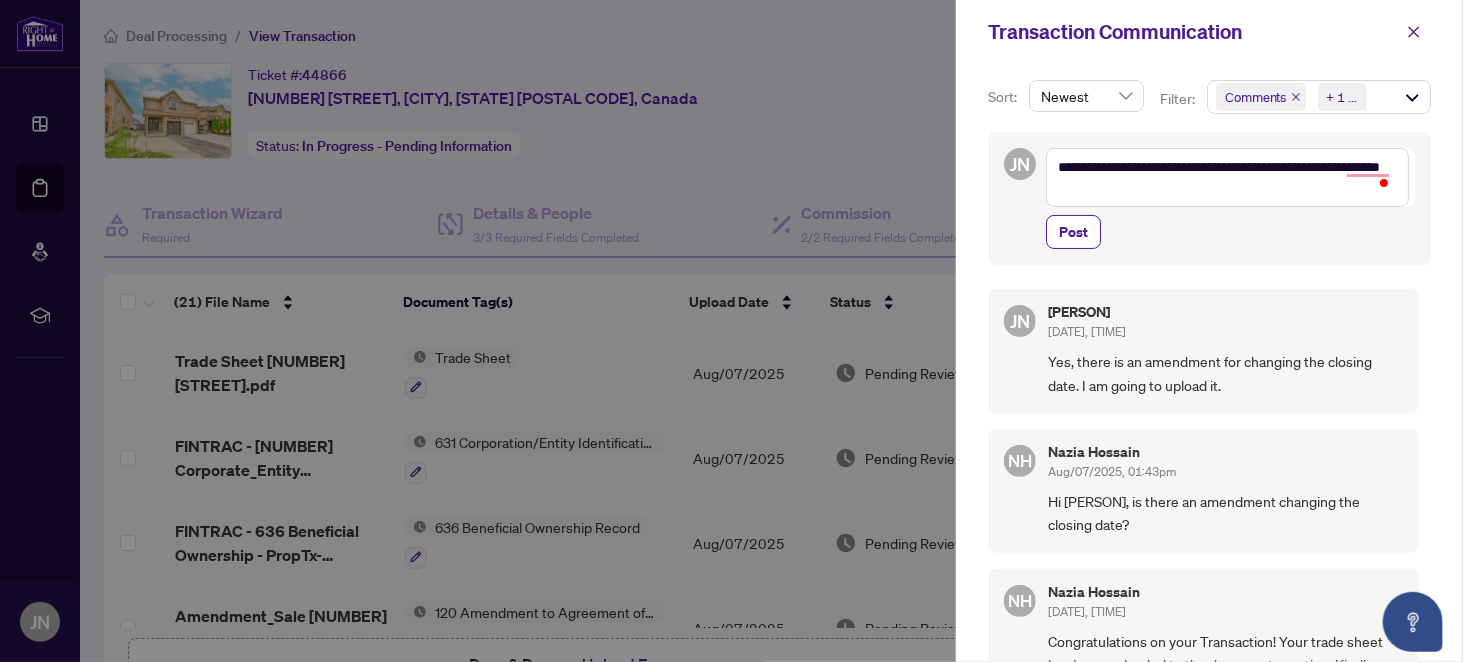 type on "**********" 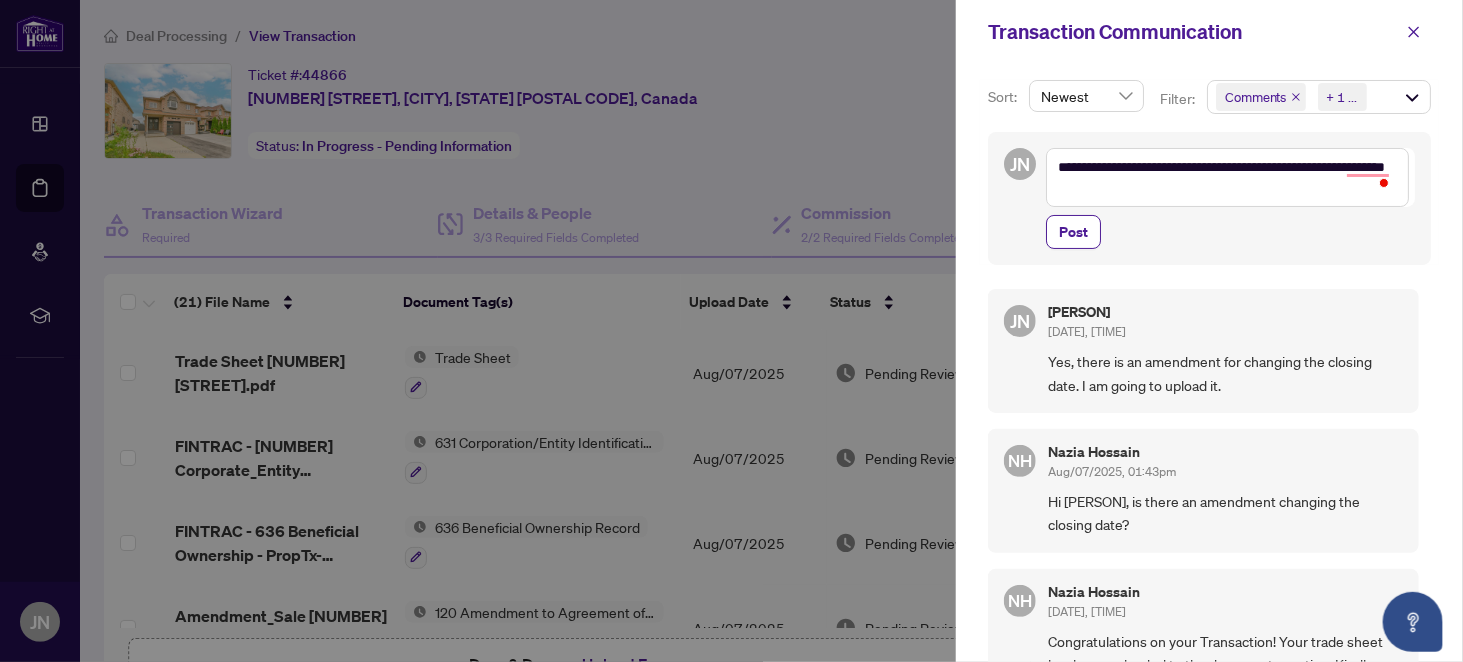 type on "**********" 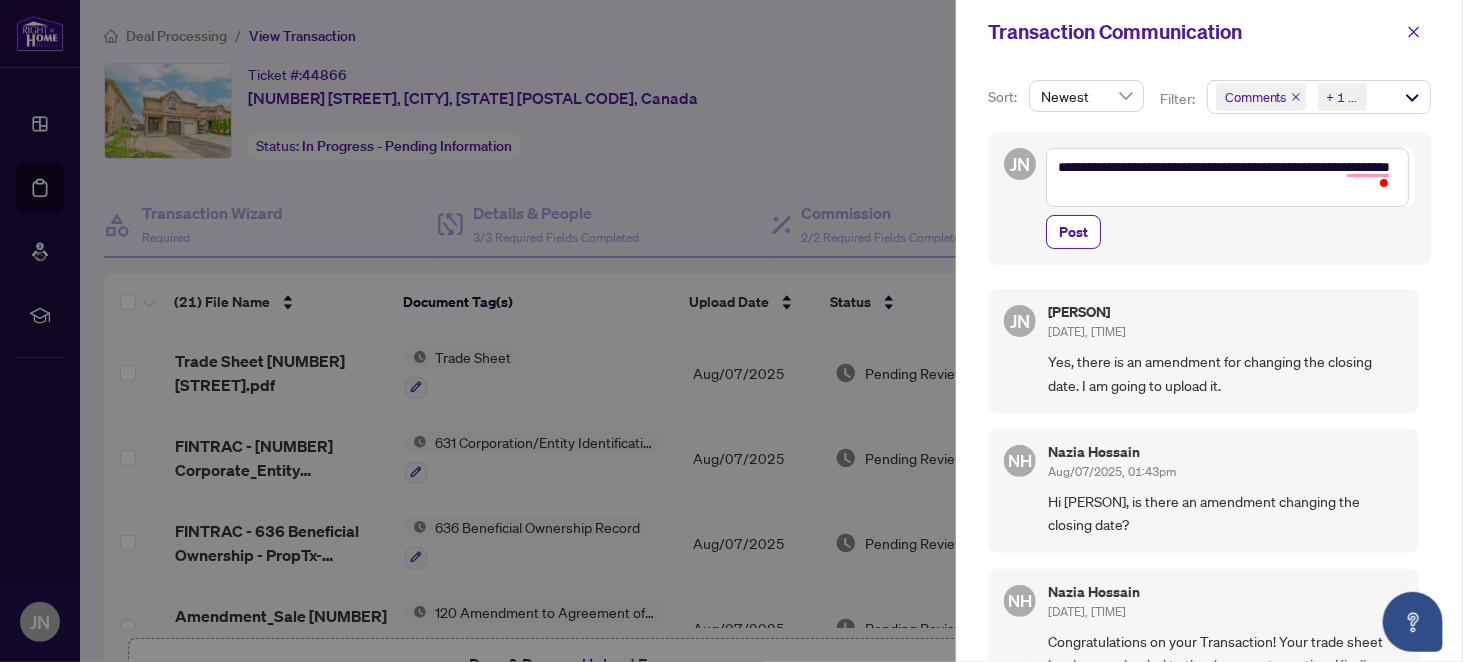 type on "**********" 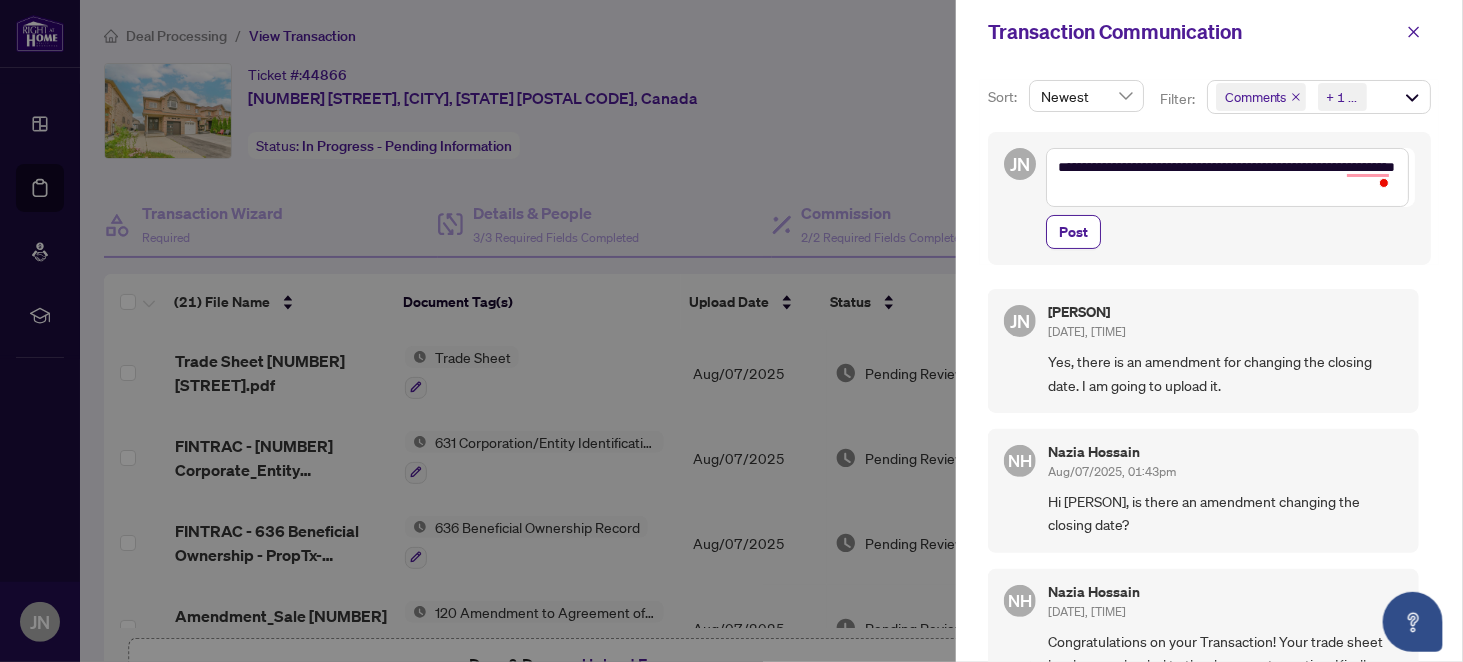 type on "**********" 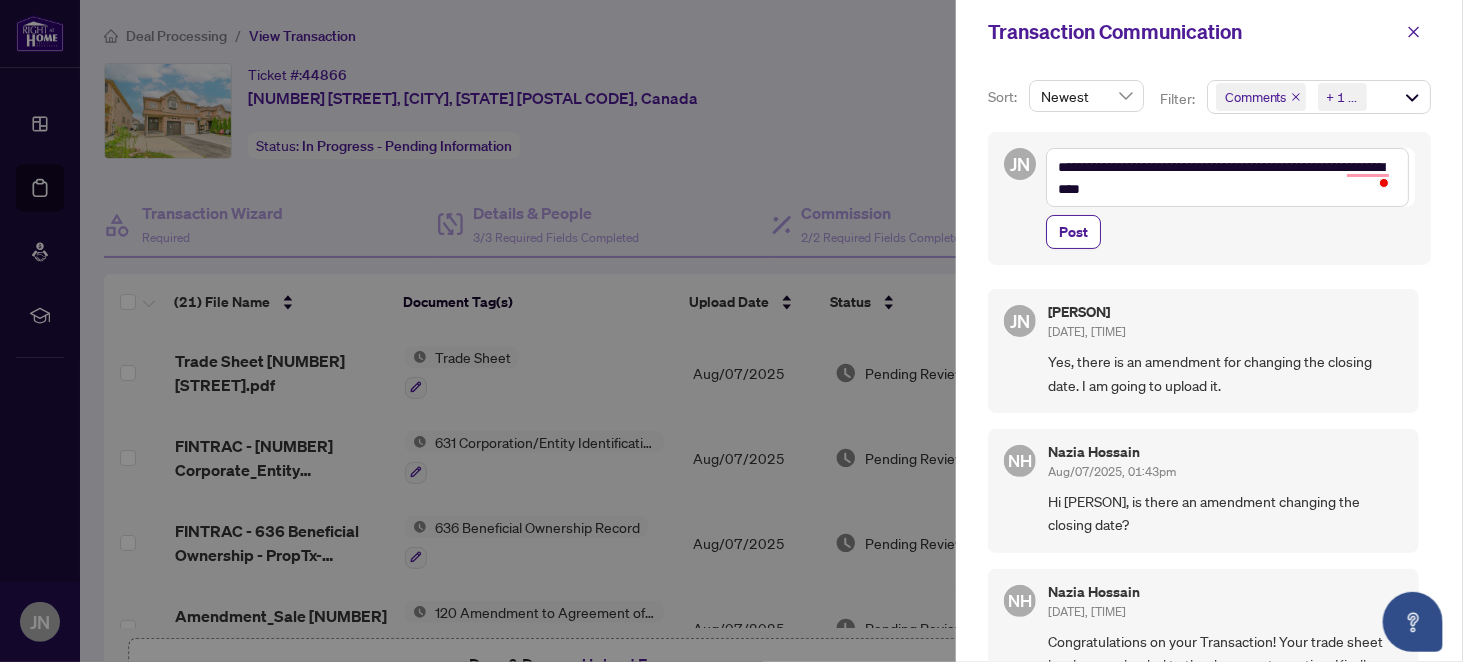 type on "**********" 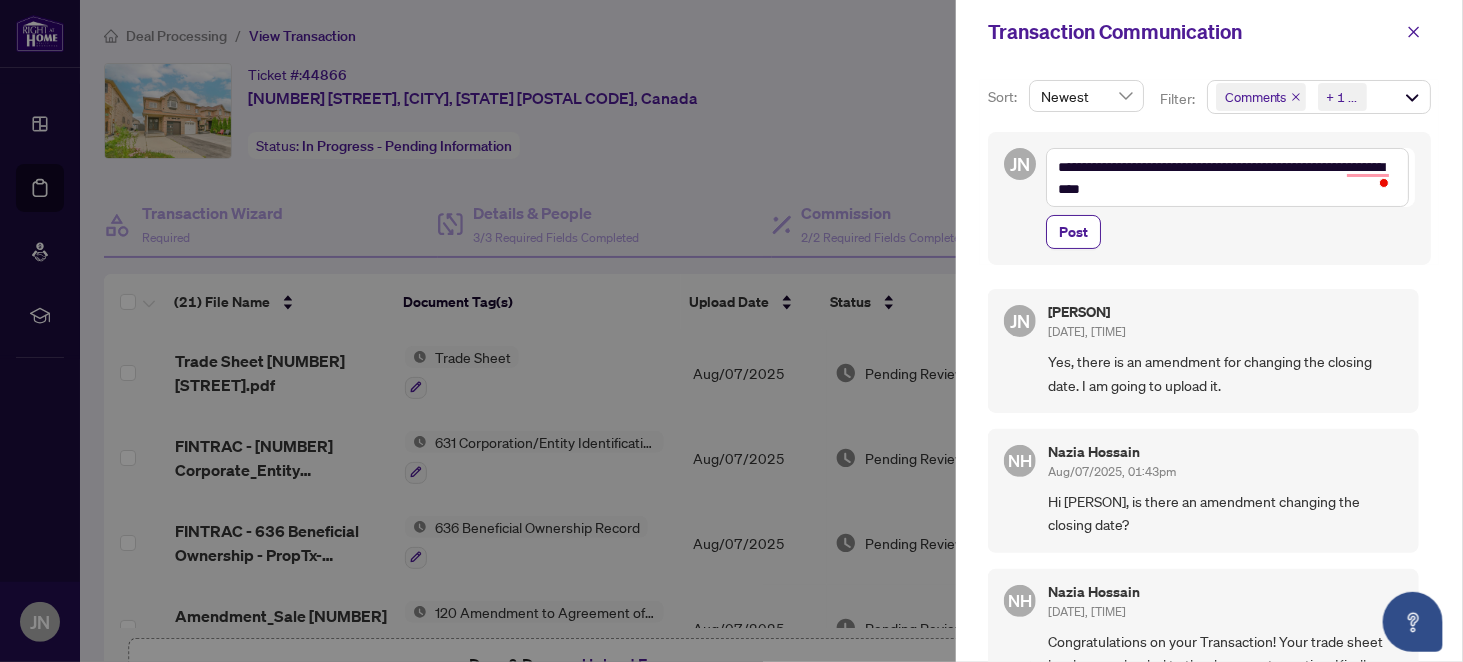 type on "**********" 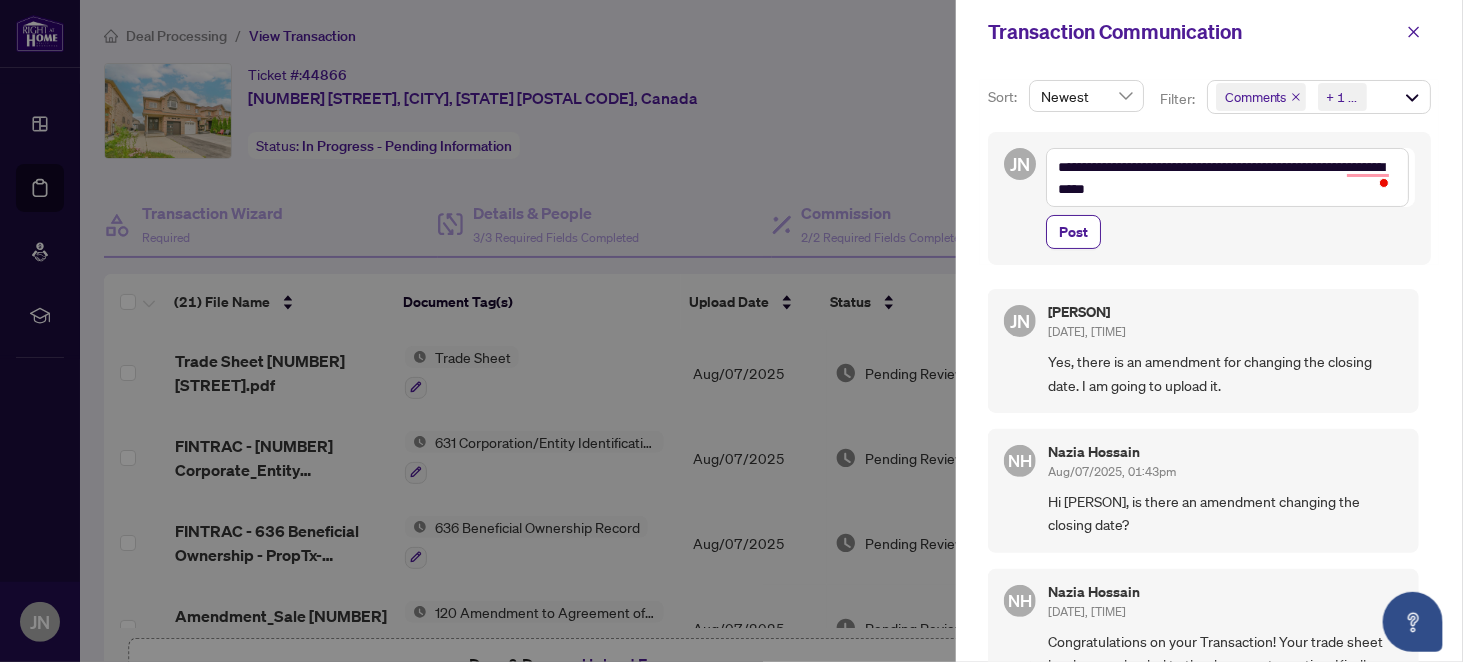 type on "**********" 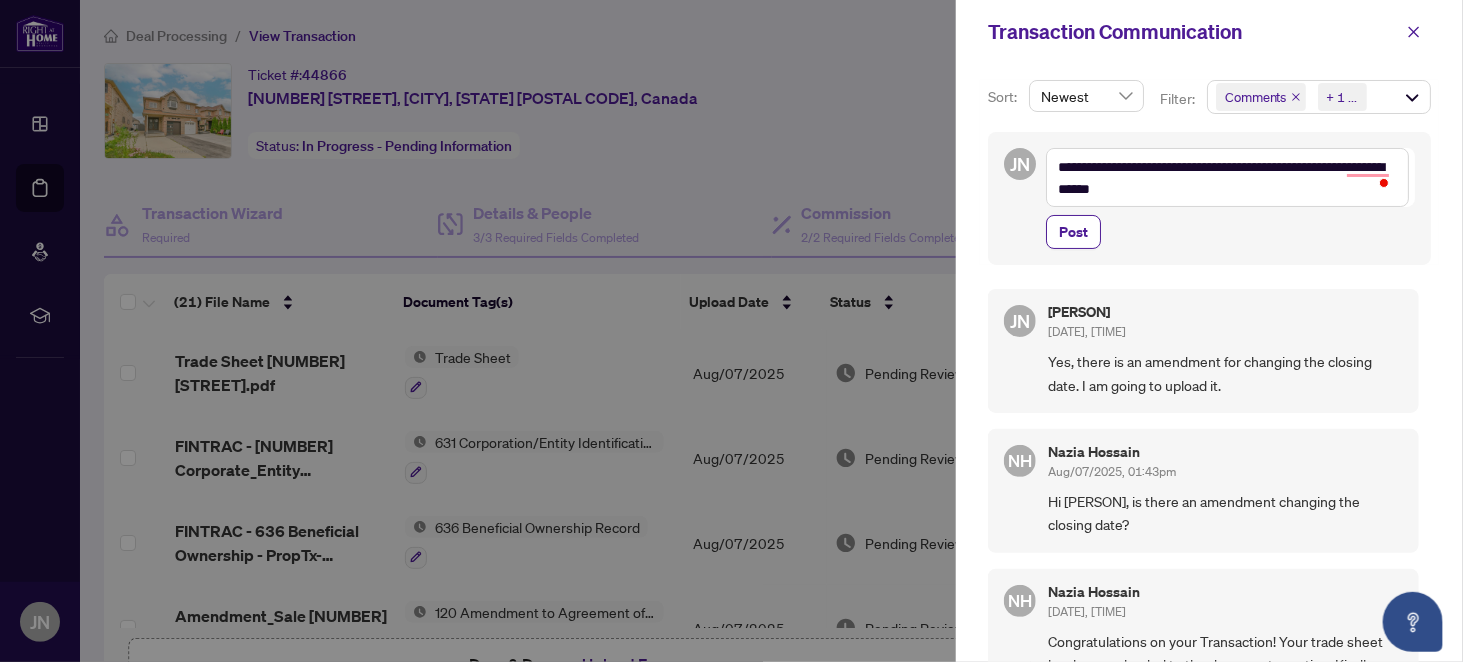 type on "**********" 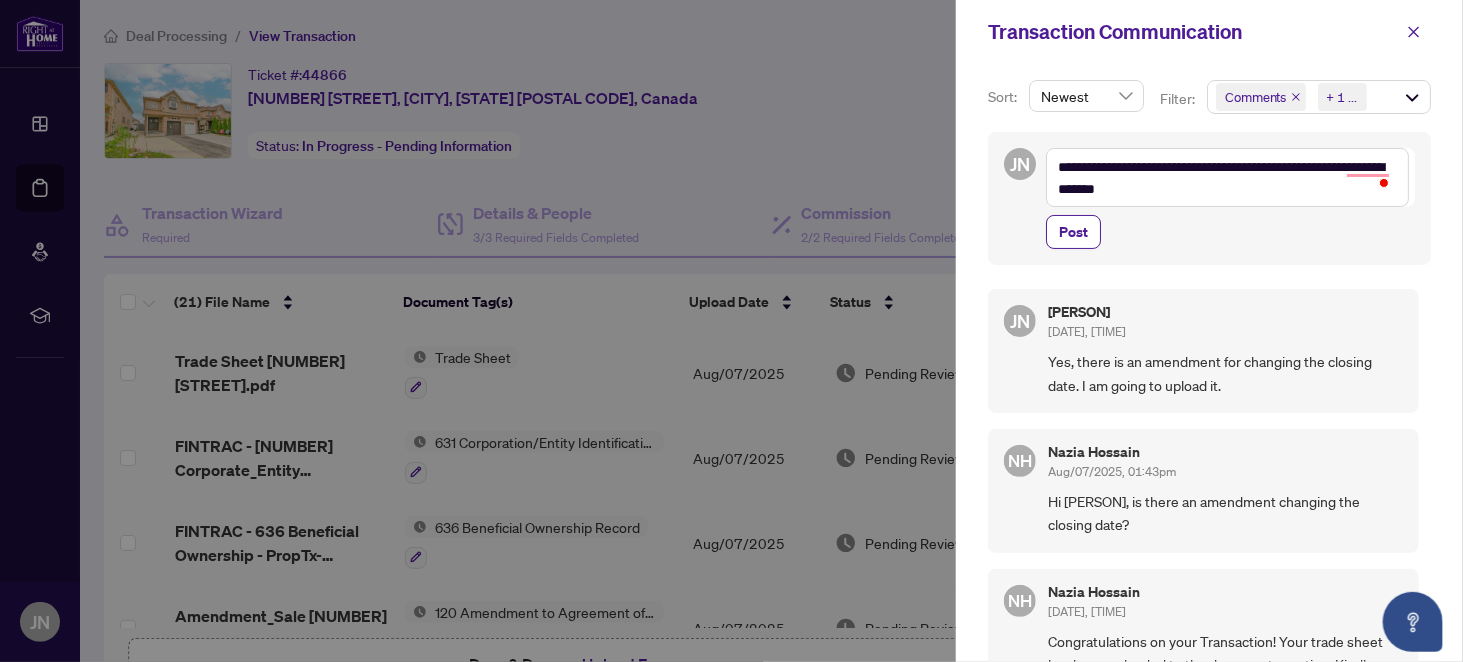 type on "**********" 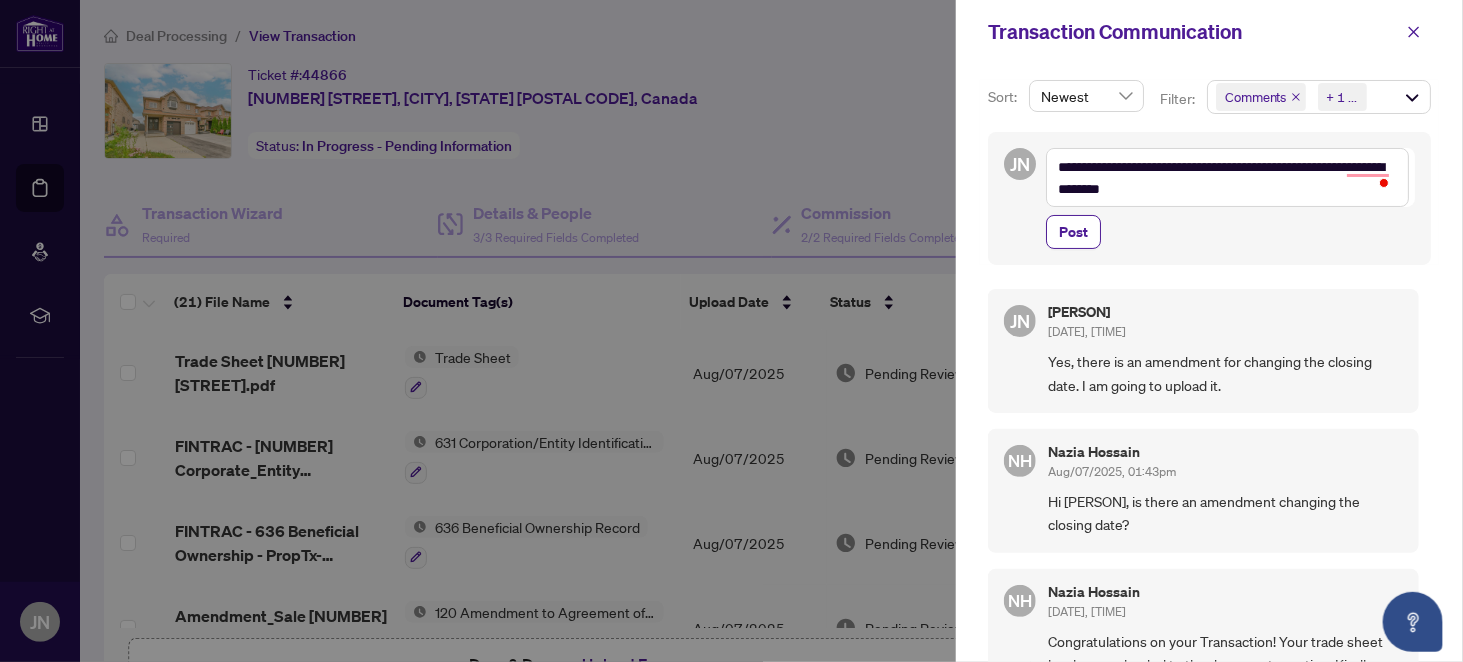 type on "**********" 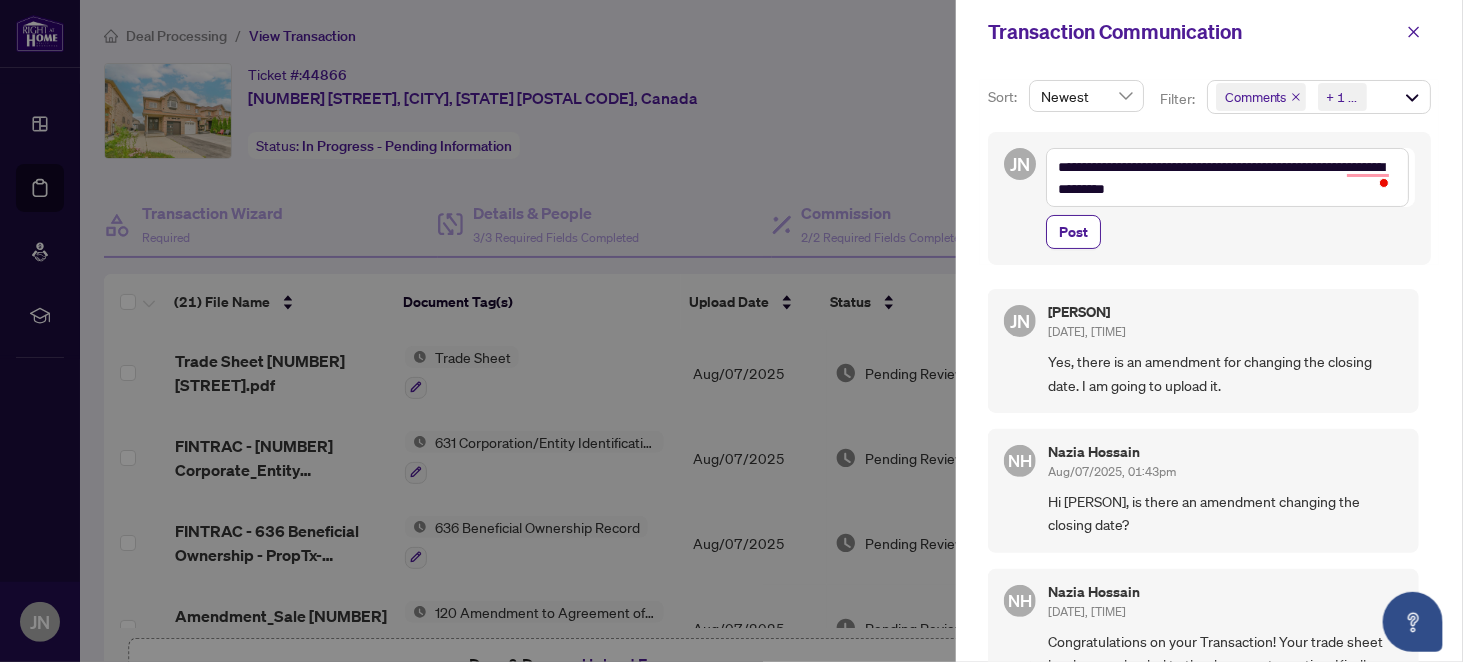 type on "**********" 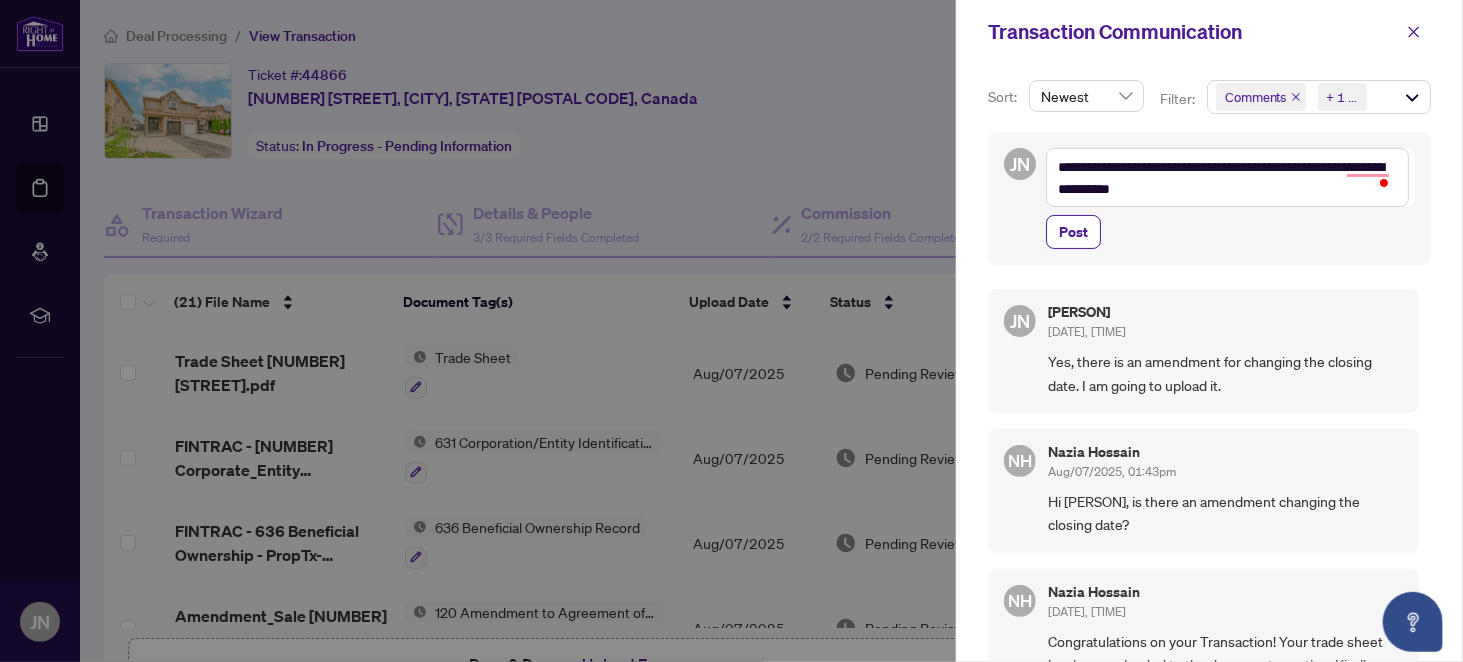 type on "**********" 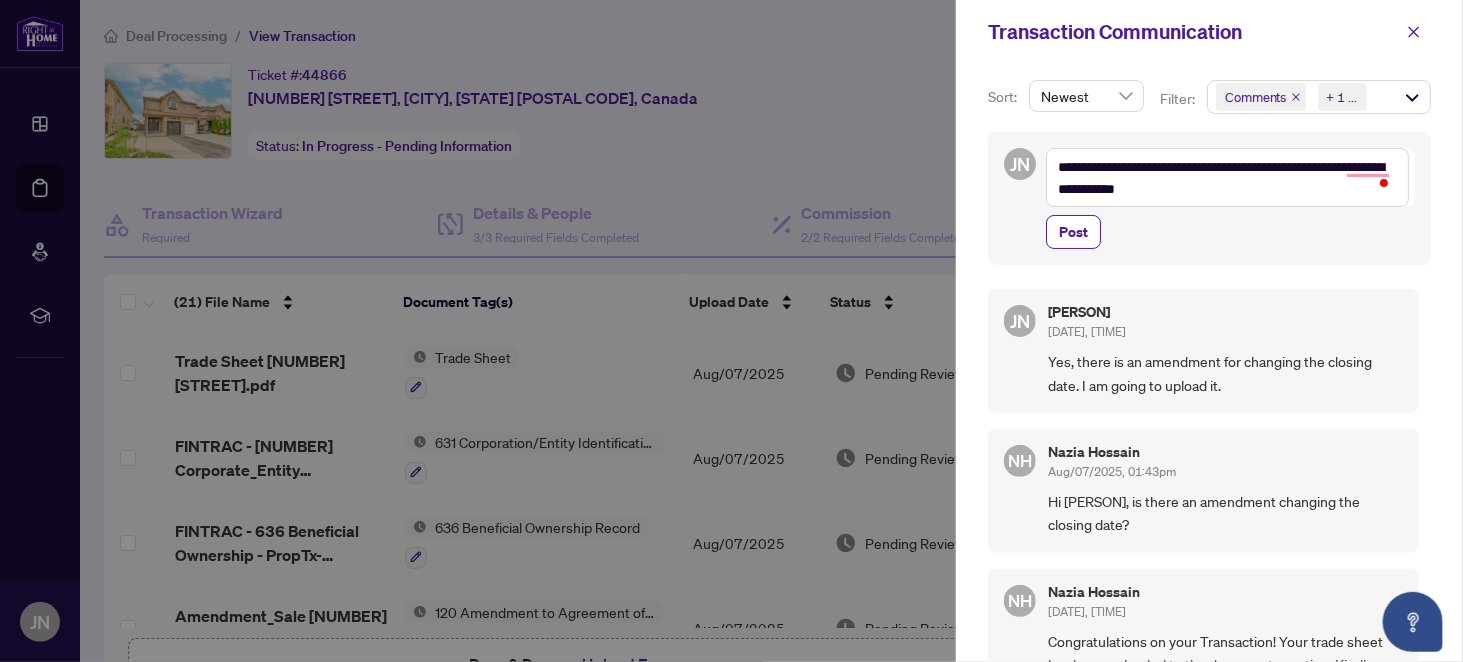 type on "**********" 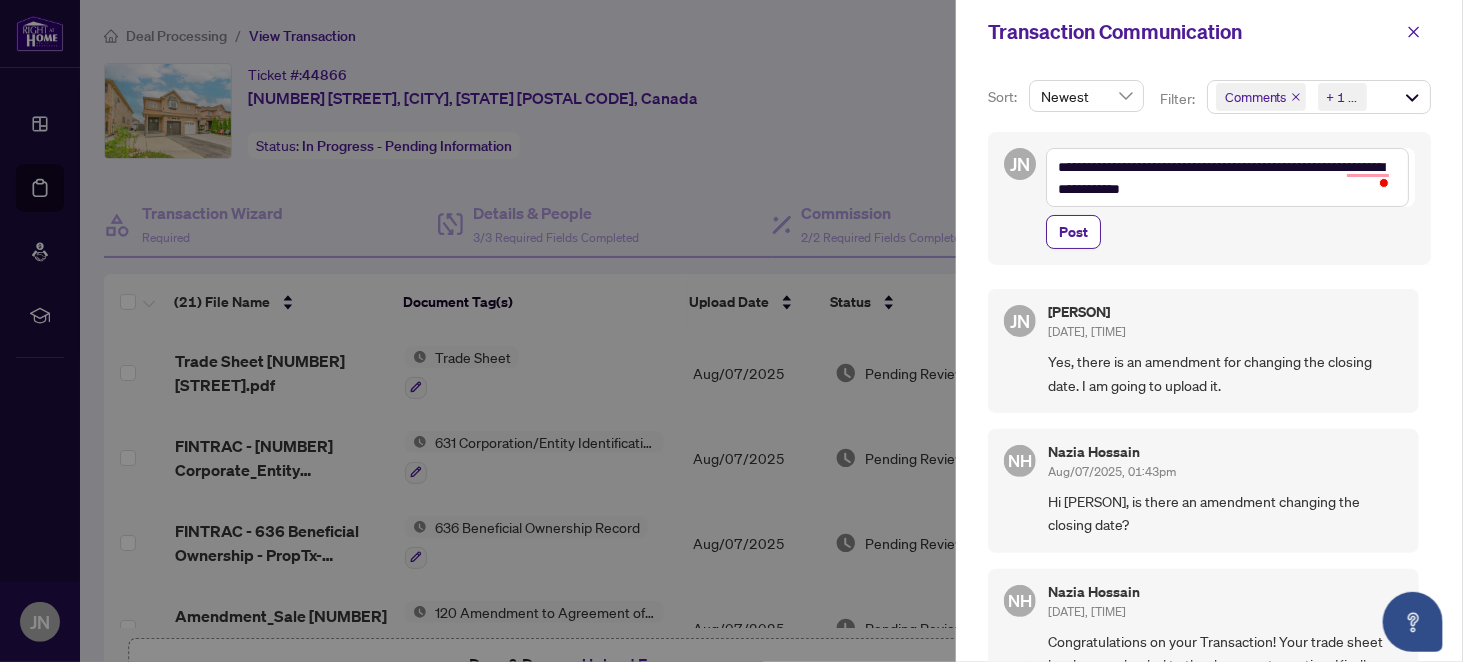 type on "**********" 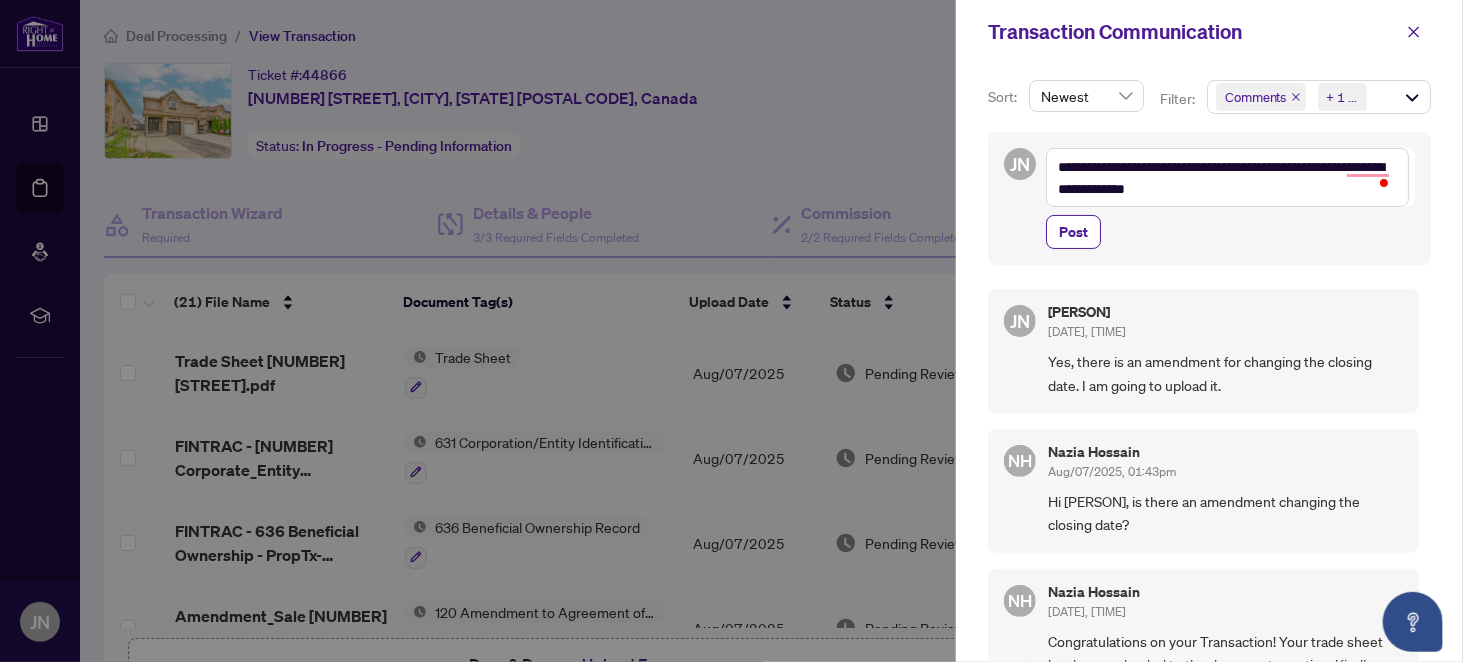 type on "**********" 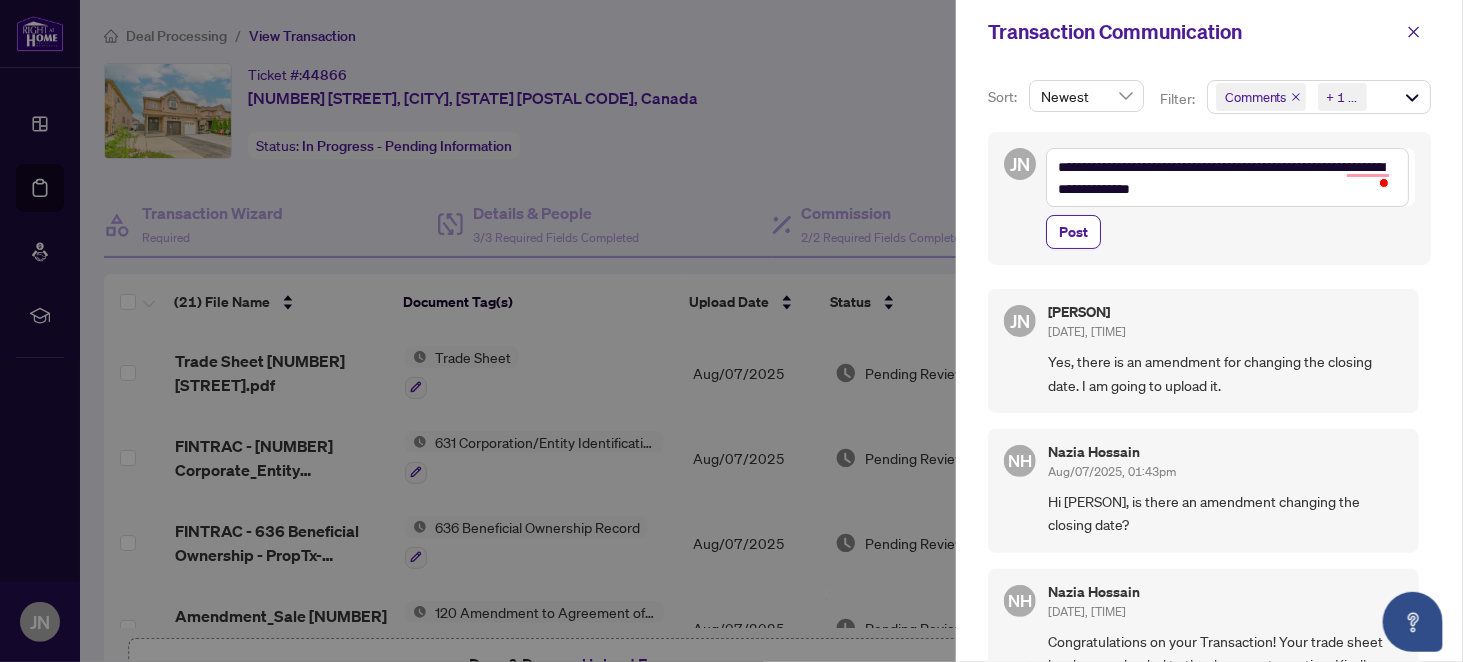 type on "**********" 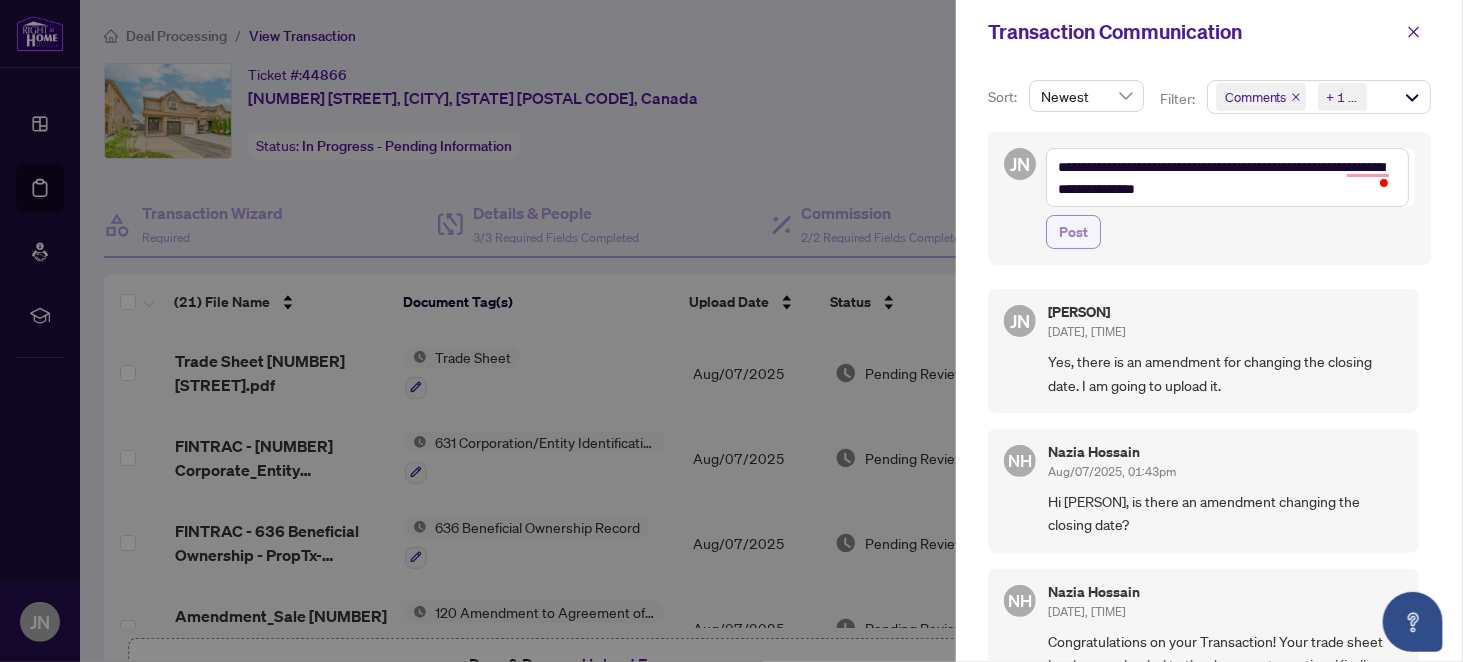 type on "**********" 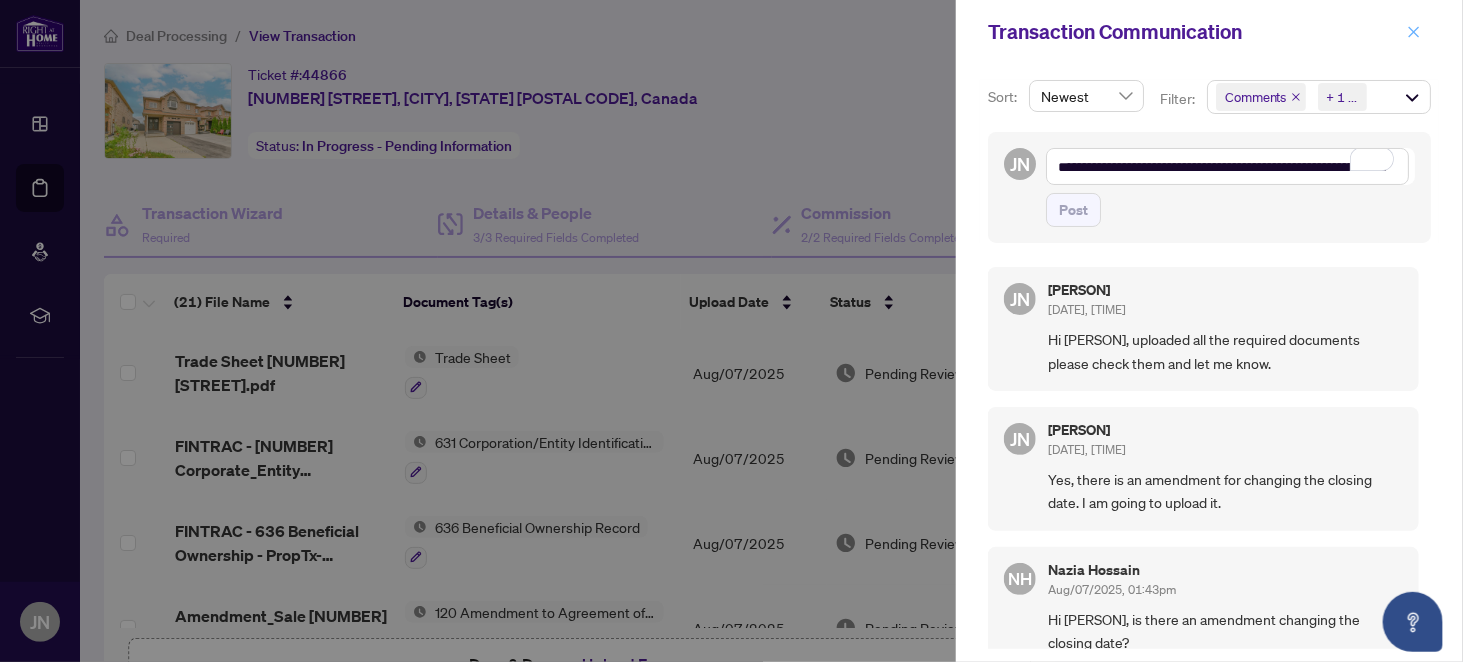 click 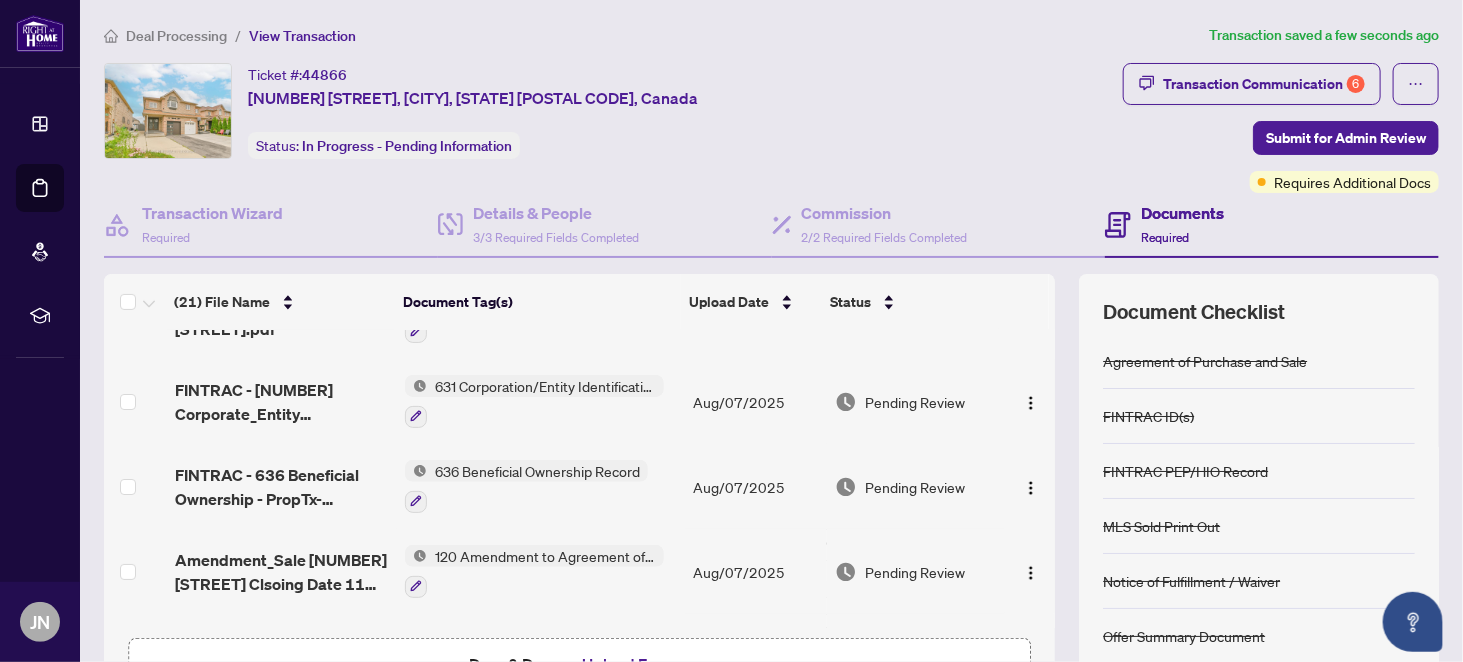 scroll, scrollTop: 0, scrollLeft: 0, axis: both 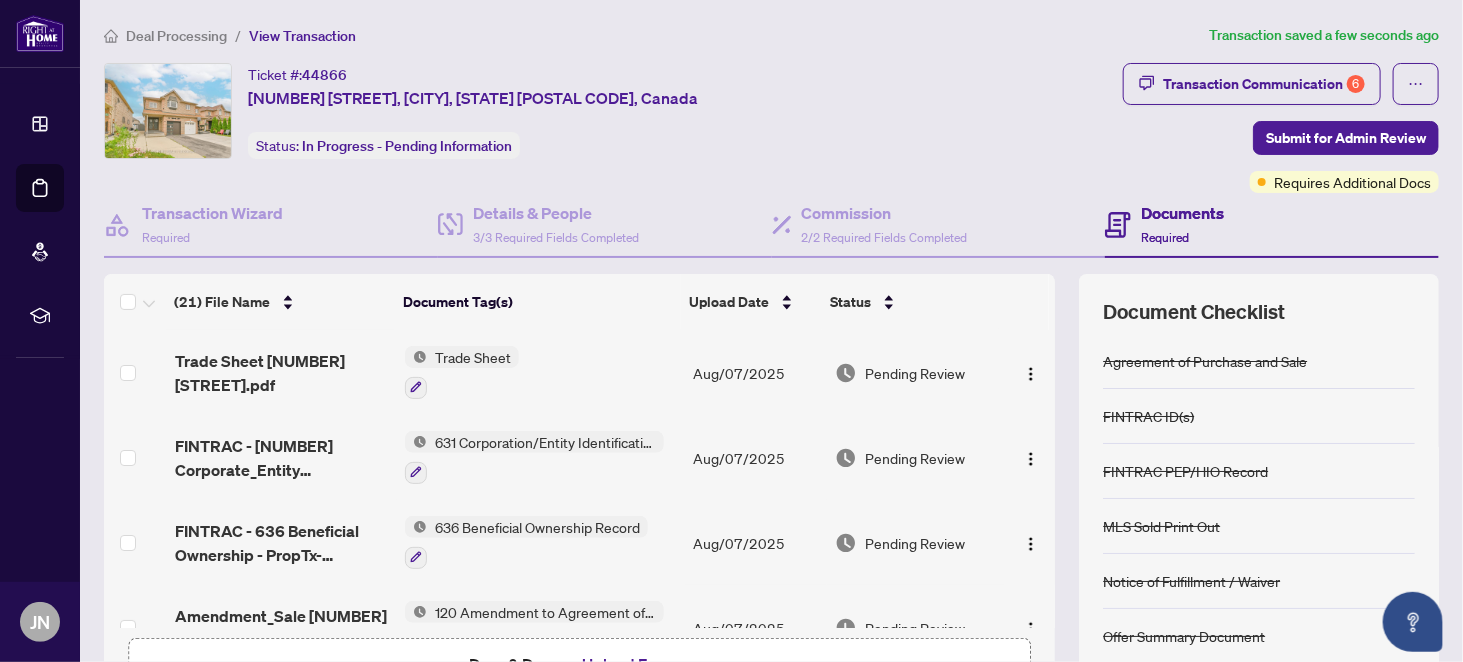 click on "Deal Processing" at bounding box center [176, 36] 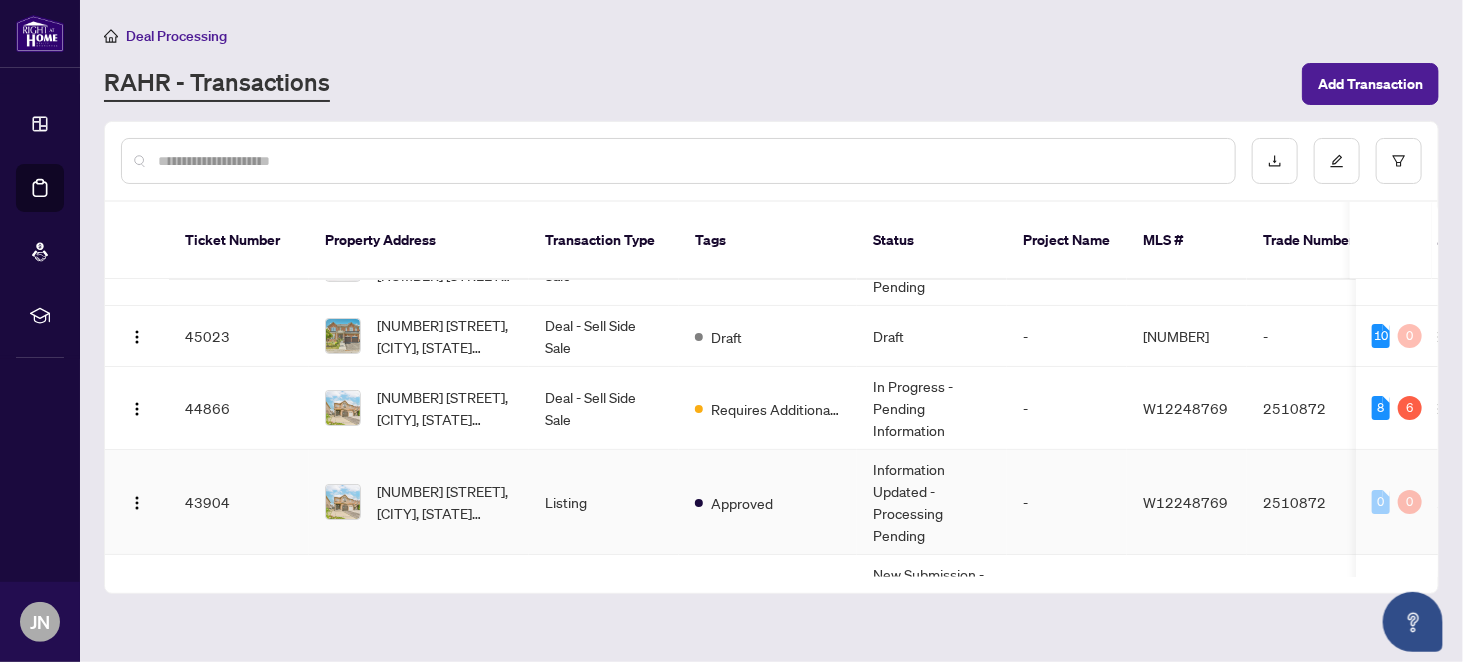 scroll, scrollTop: 0, scrollLeft: 0, axis: both 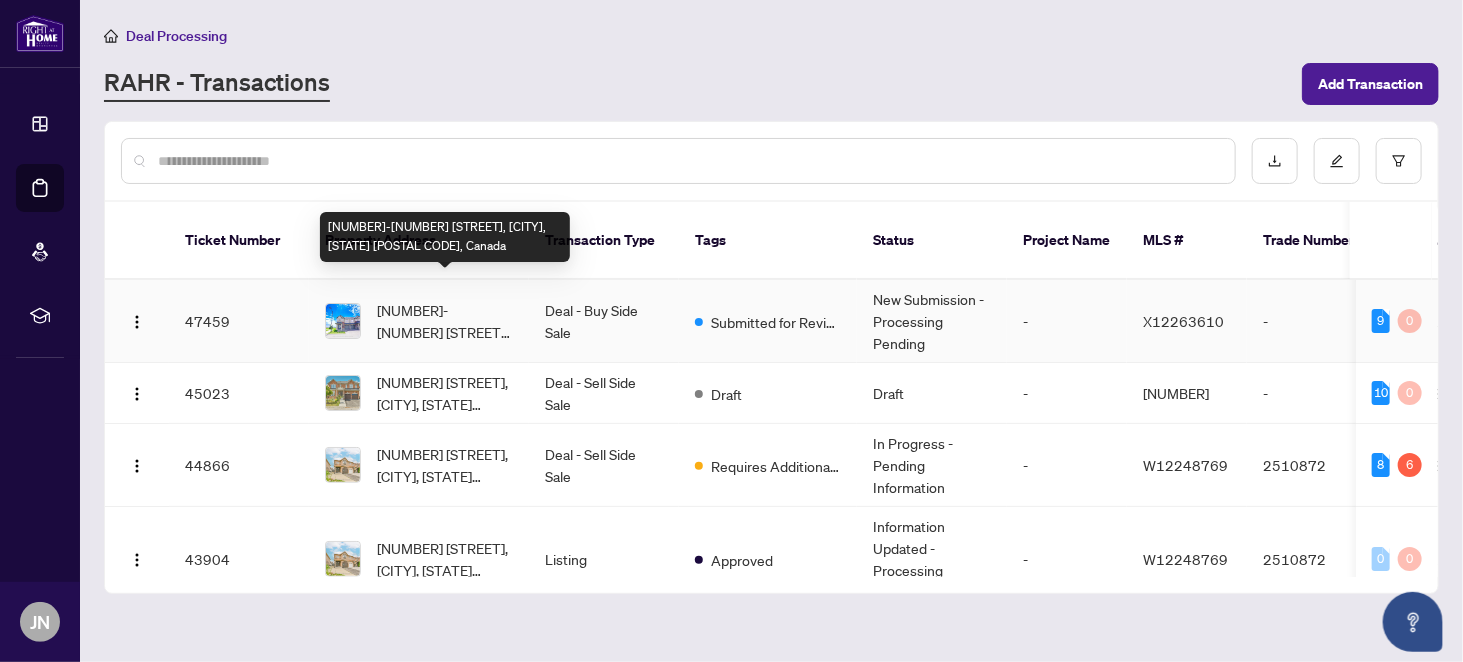 click on "[NUMBER]-[NUMBER] [STREET], [CITY], [STATE] [POSTAL CODE], Canada" at bounding box center [445, 321] 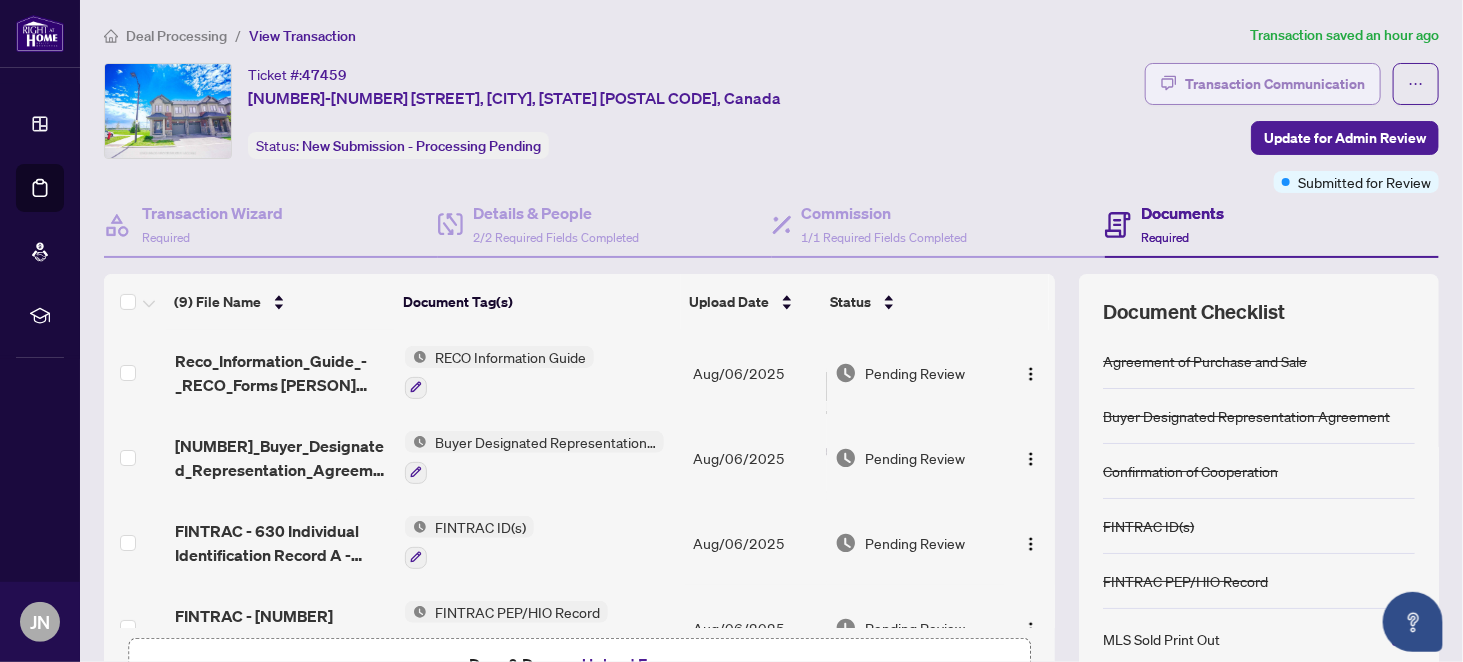 click on "Transaction Communication" at bounding box center (1275, 84) 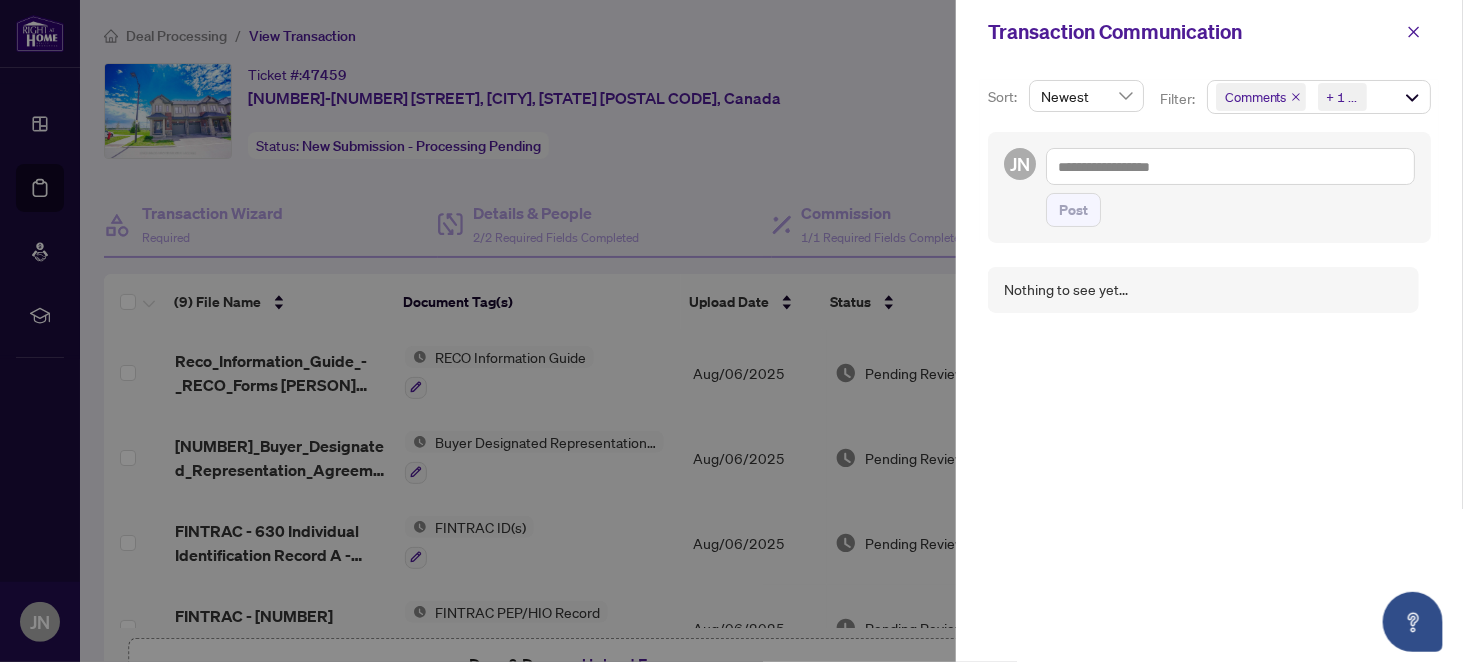 drag, startPoint x: 1408, startPoint y: 27, endPoint x: 1388, endPoint y: 43, distance: 25.612497 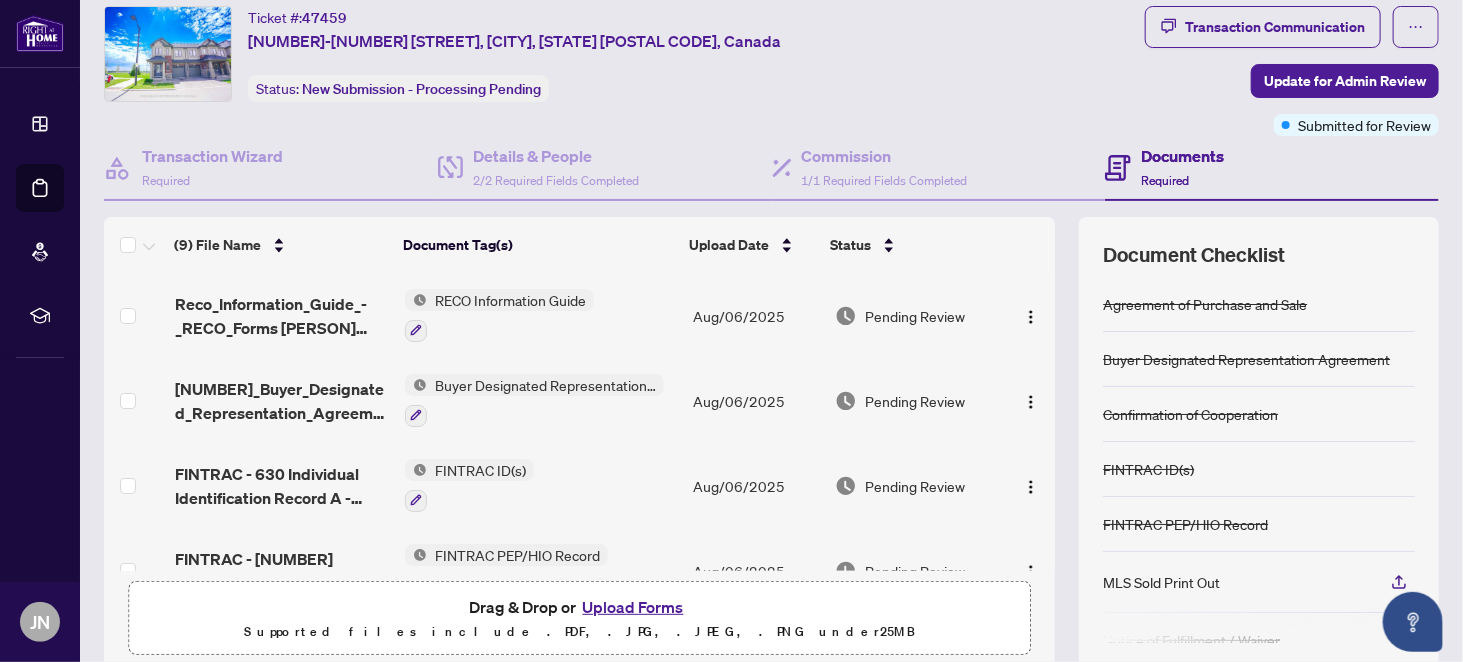 scroll, scrollTop: 0, scrollLeft: 0, axis: both 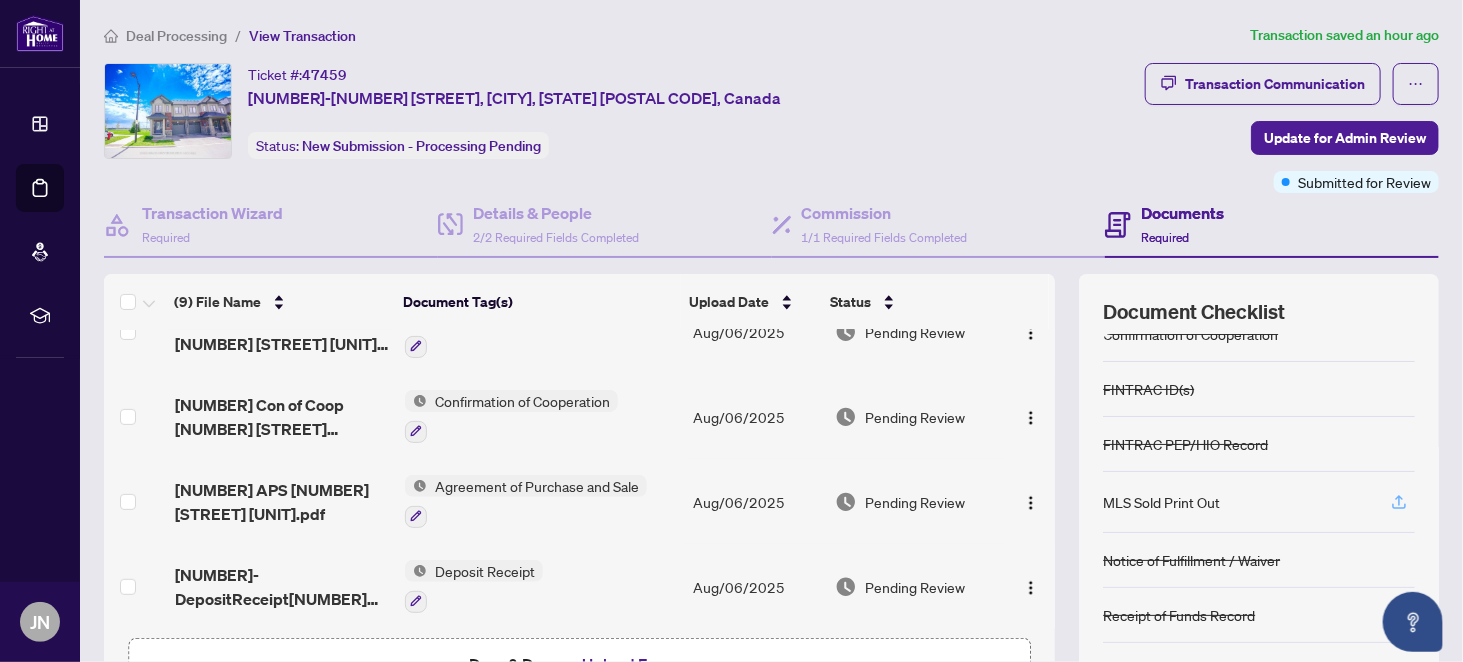 click 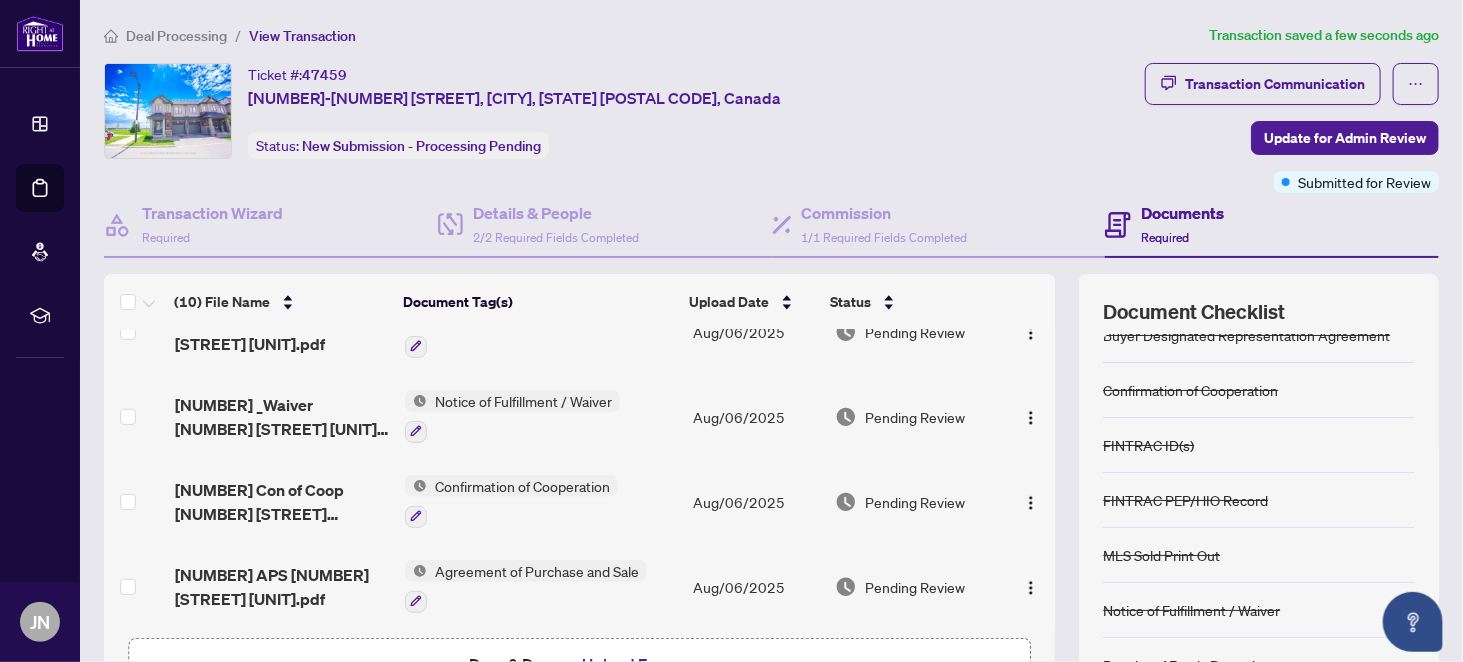scroll, scrollTop: 132, scrollLeft: 0, axis: vertical 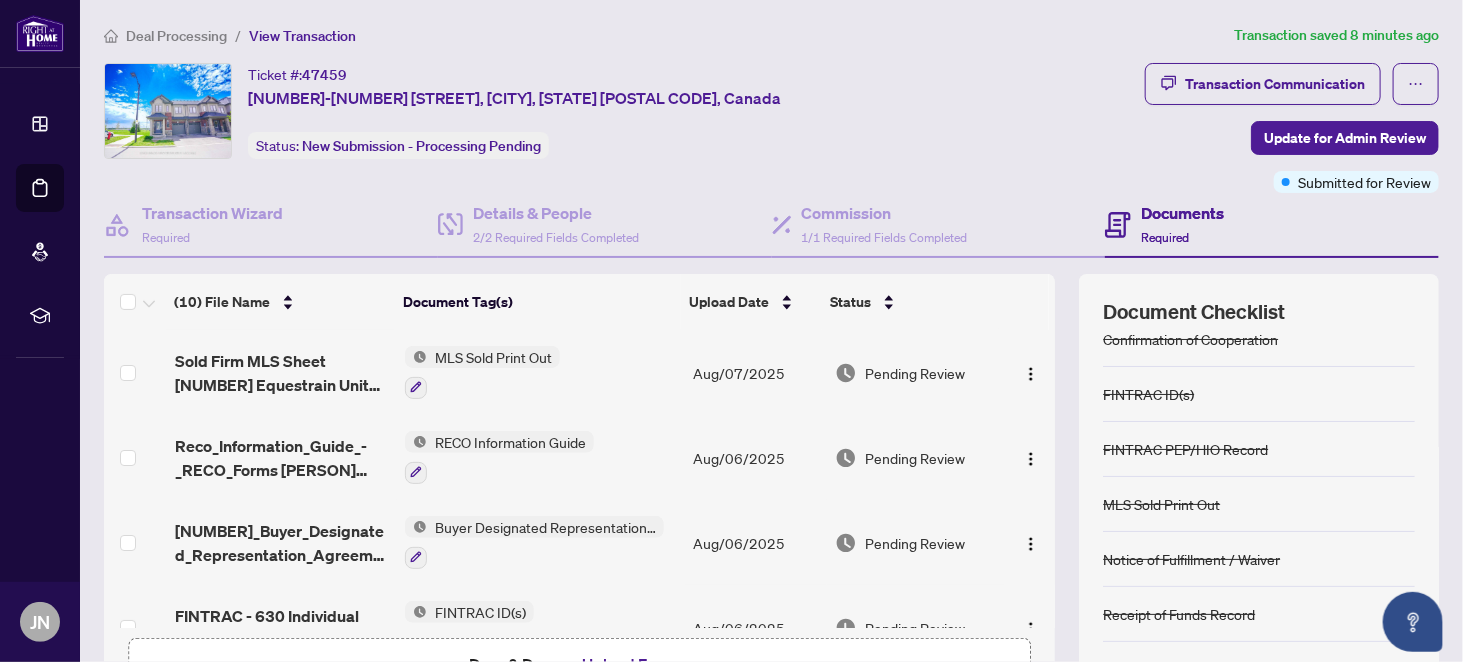 click on "Deal Processing" at bounding box center [176, 36] 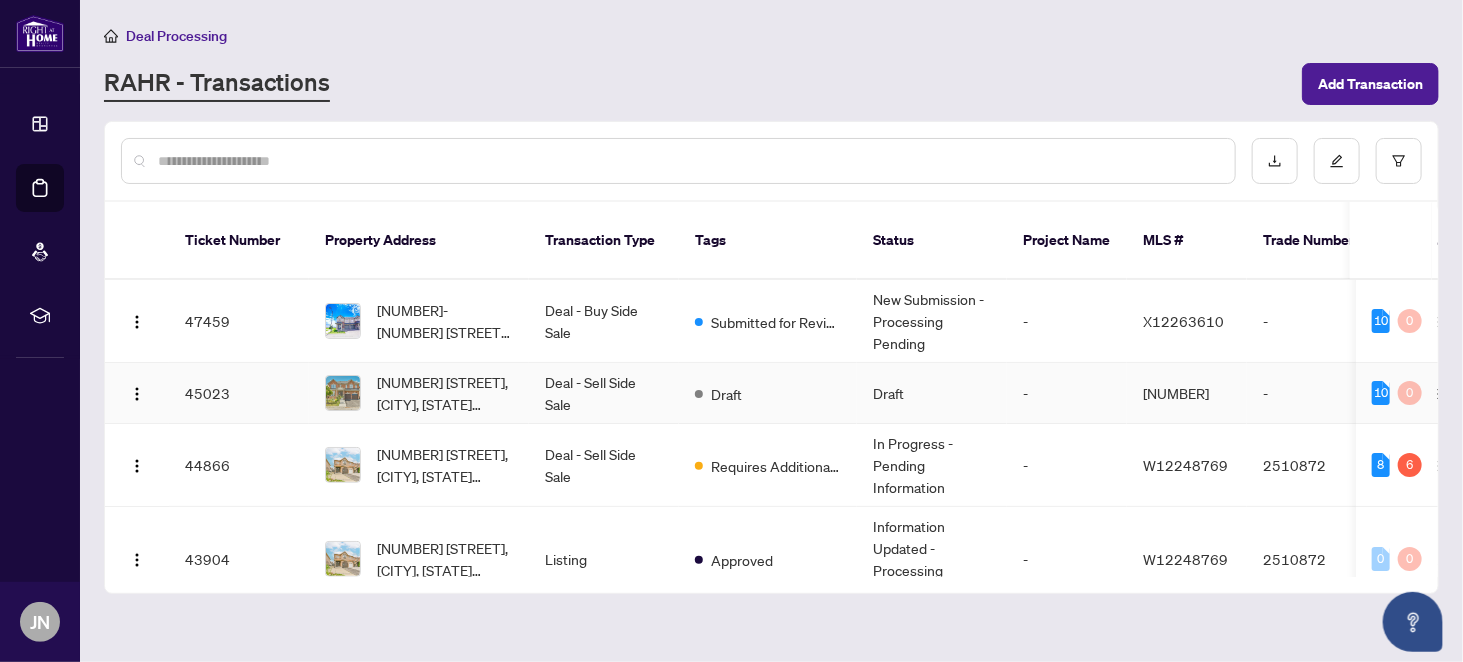 scroll, scrollTop: 100, scrollLeft: 0, axis: vertical 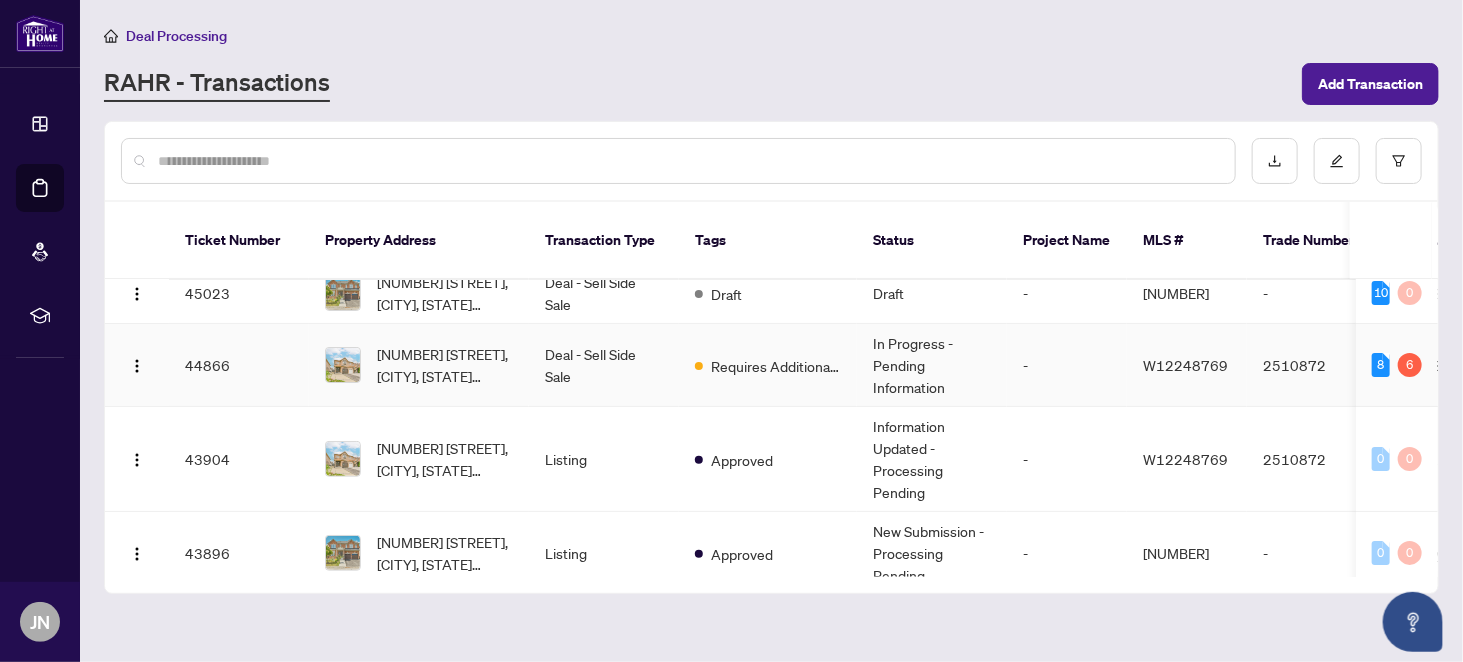 click on "Requires Additional Docs" at bounding box center [768, 365] 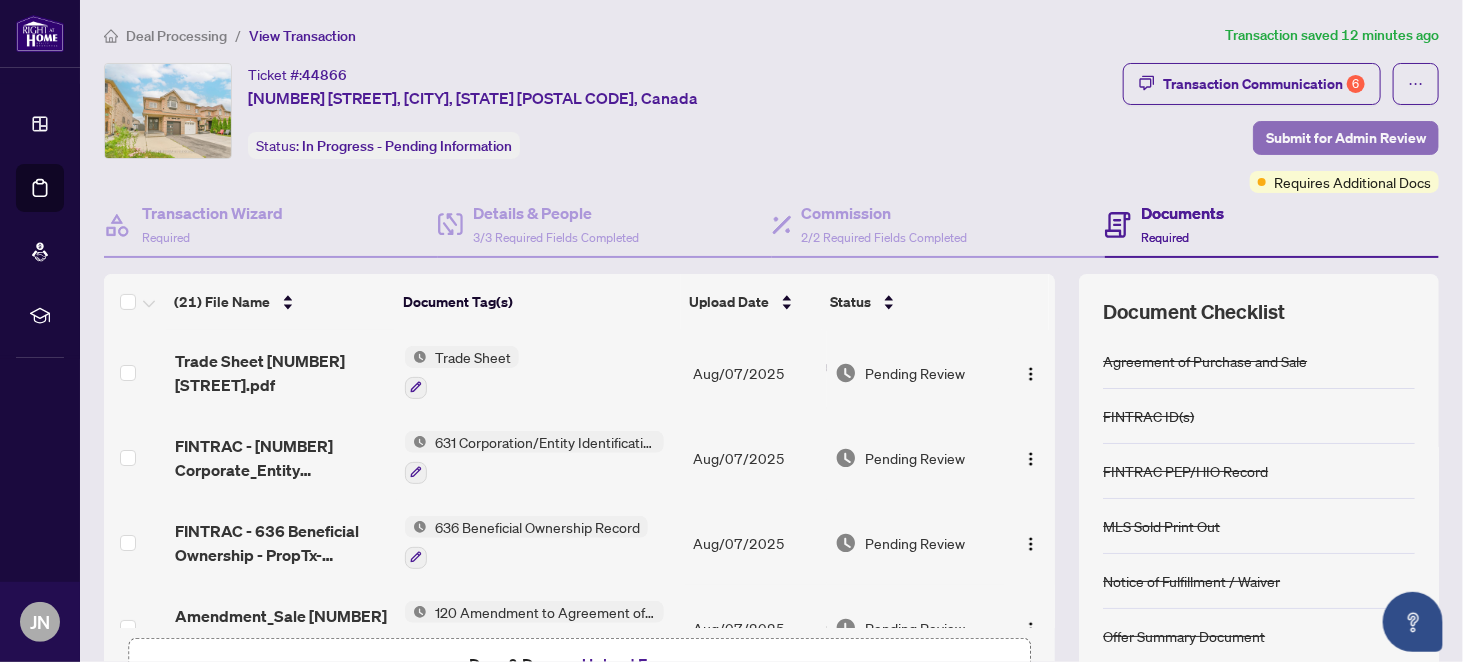 click on "Submit for Admin Review" at bounding box center [1346, 138] 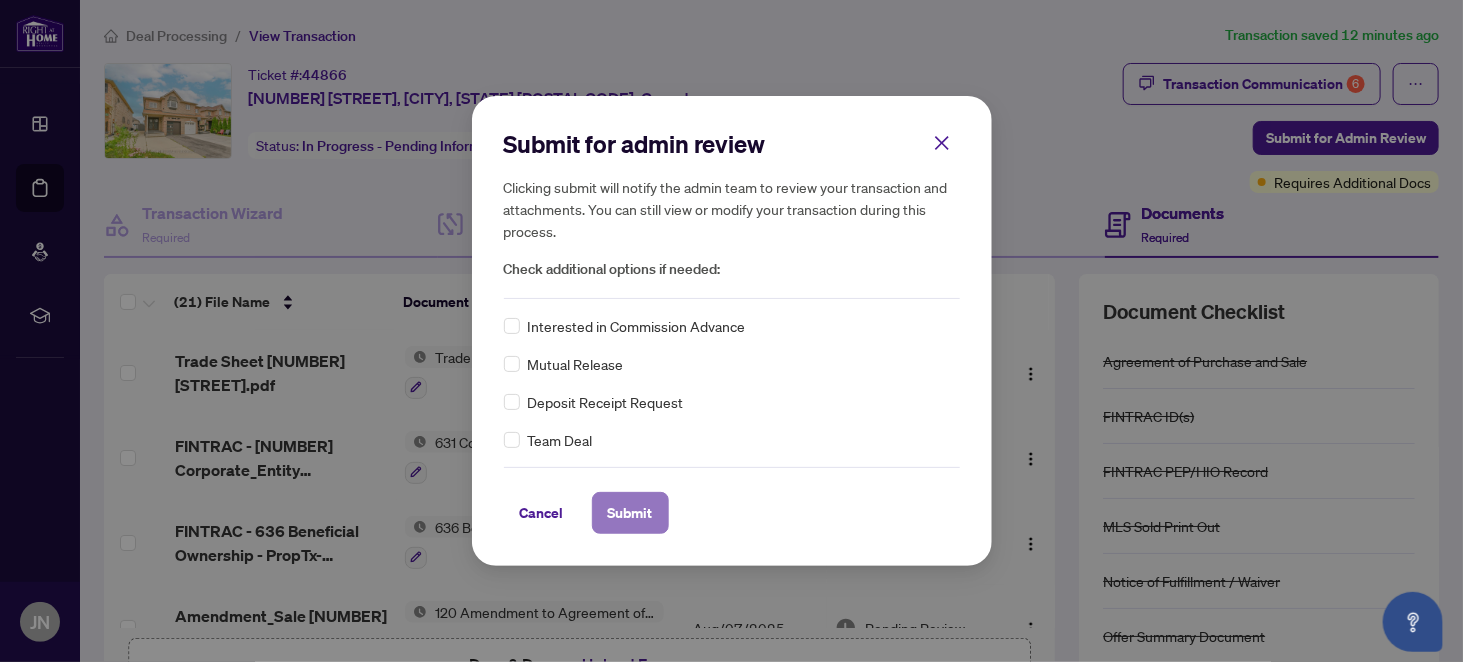 click on "Submit" at bounding box center [630, 513] 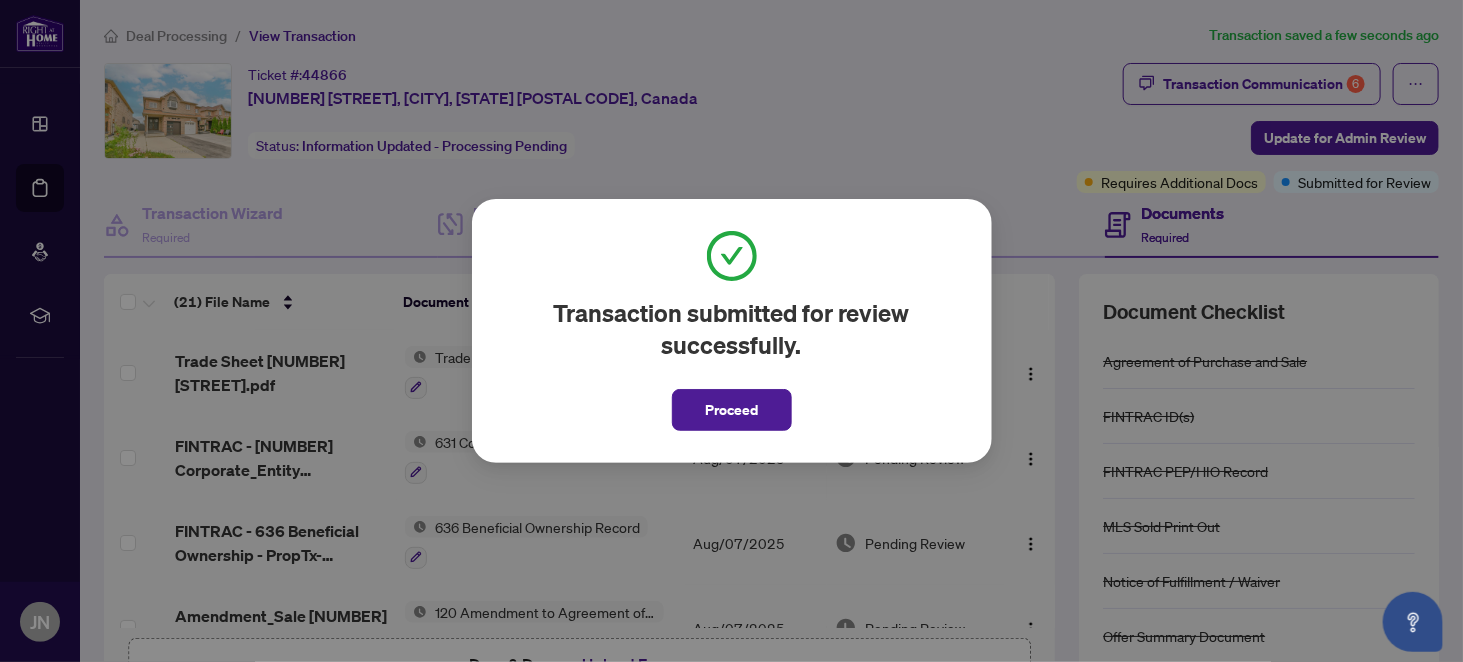click on "Proceed" at bounding box center (731, 410) 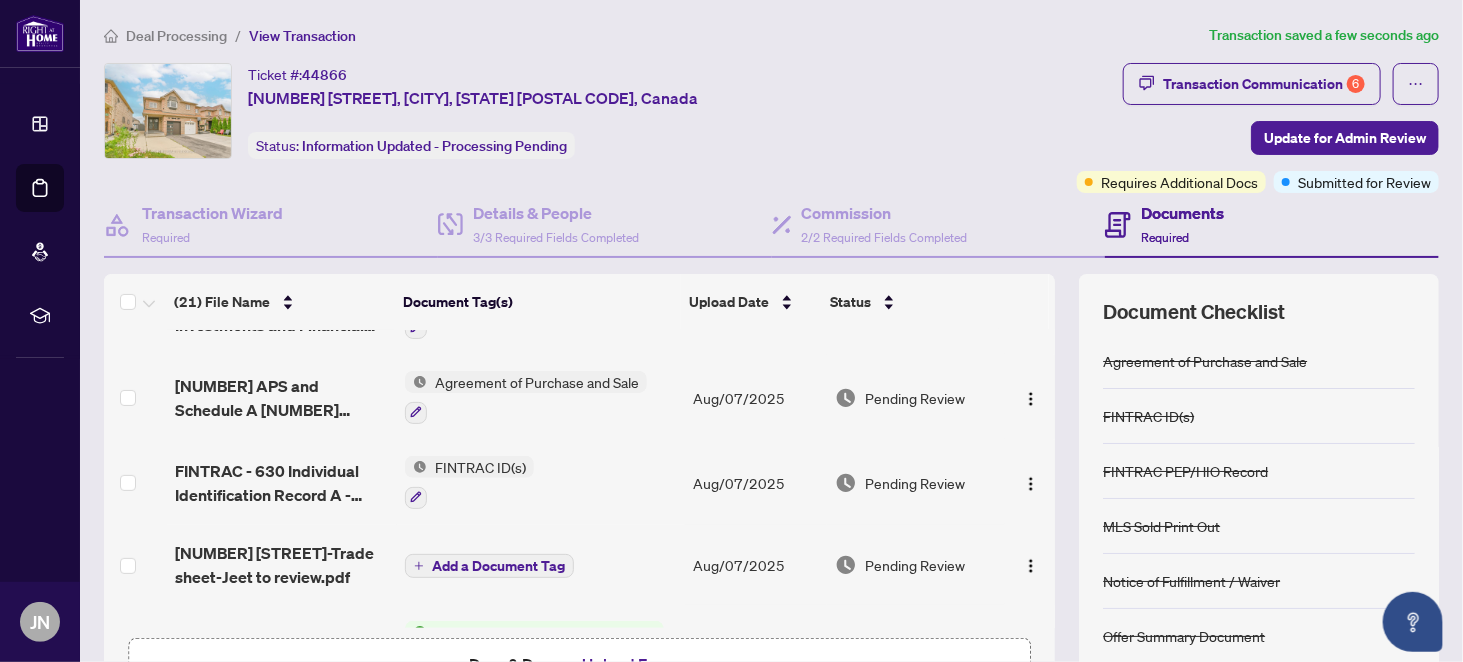 scroll, scrollTop: 0, scrollLeft: 0, axis: both 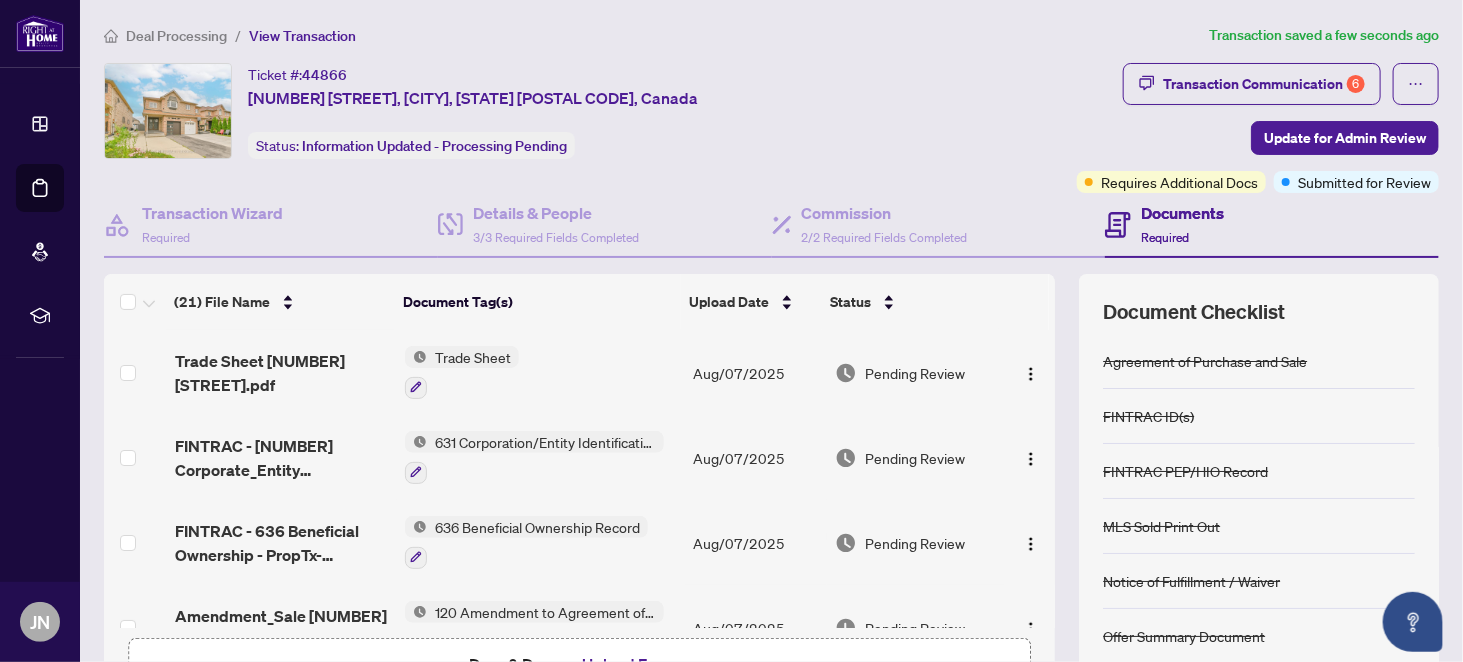 click on "Deal Processing" at bounding box center [176, 36] 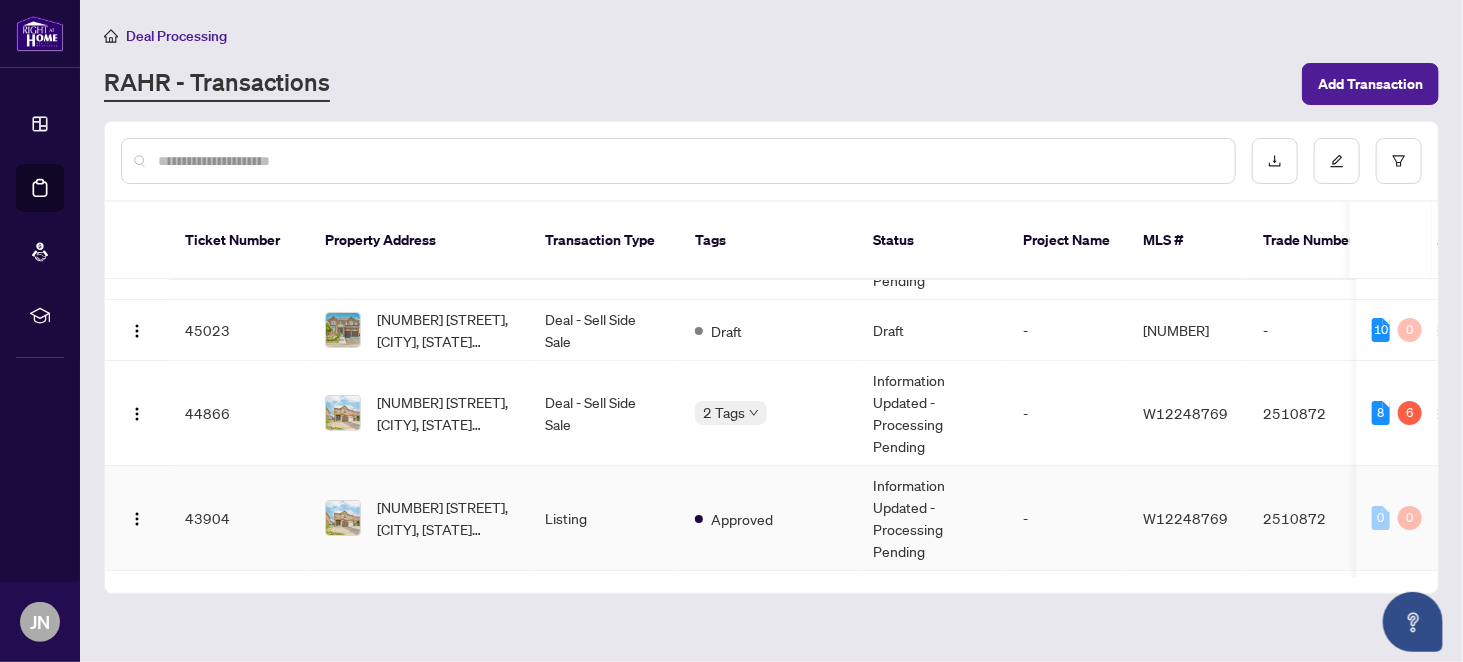 scroll, scrollTop: 0, scrollLeft: 0, axis: both 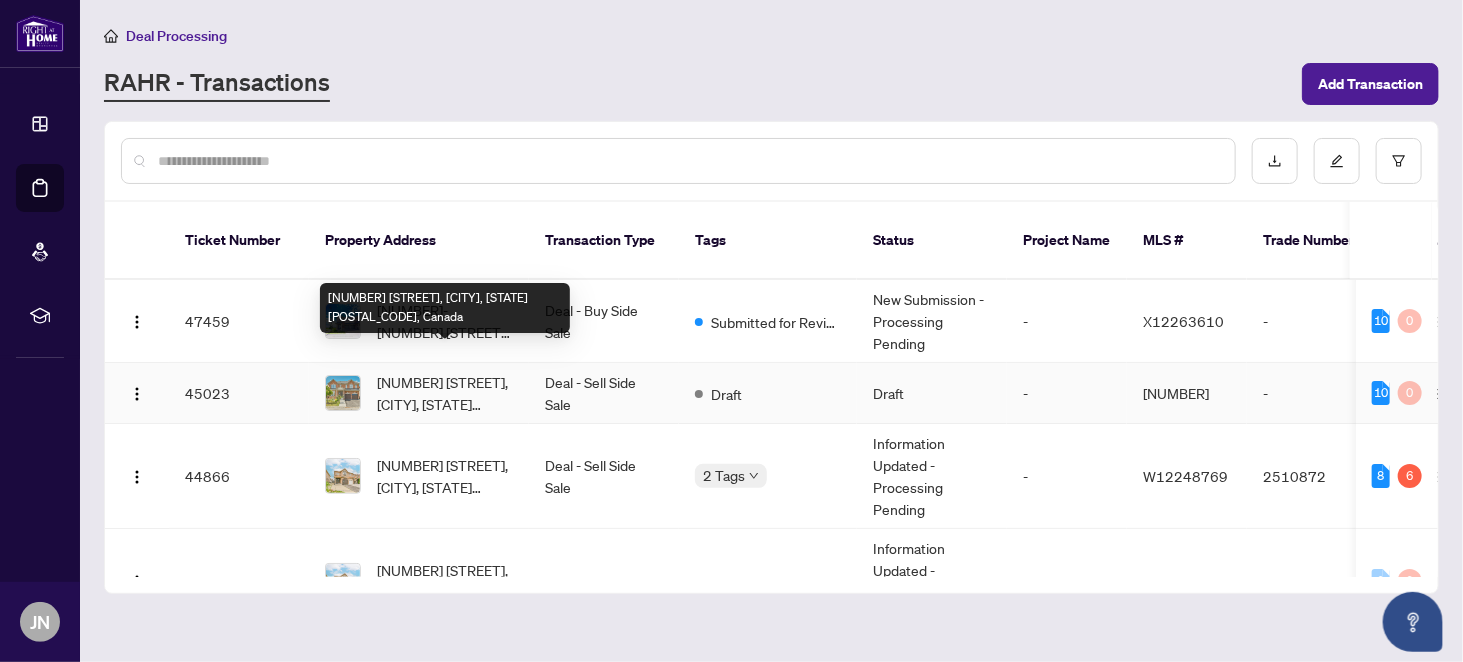 click on "[NUMBER] [STREET], [CITY], [STATE] [POSTAL_CODE], Canada" at bounding box center (445, 393) 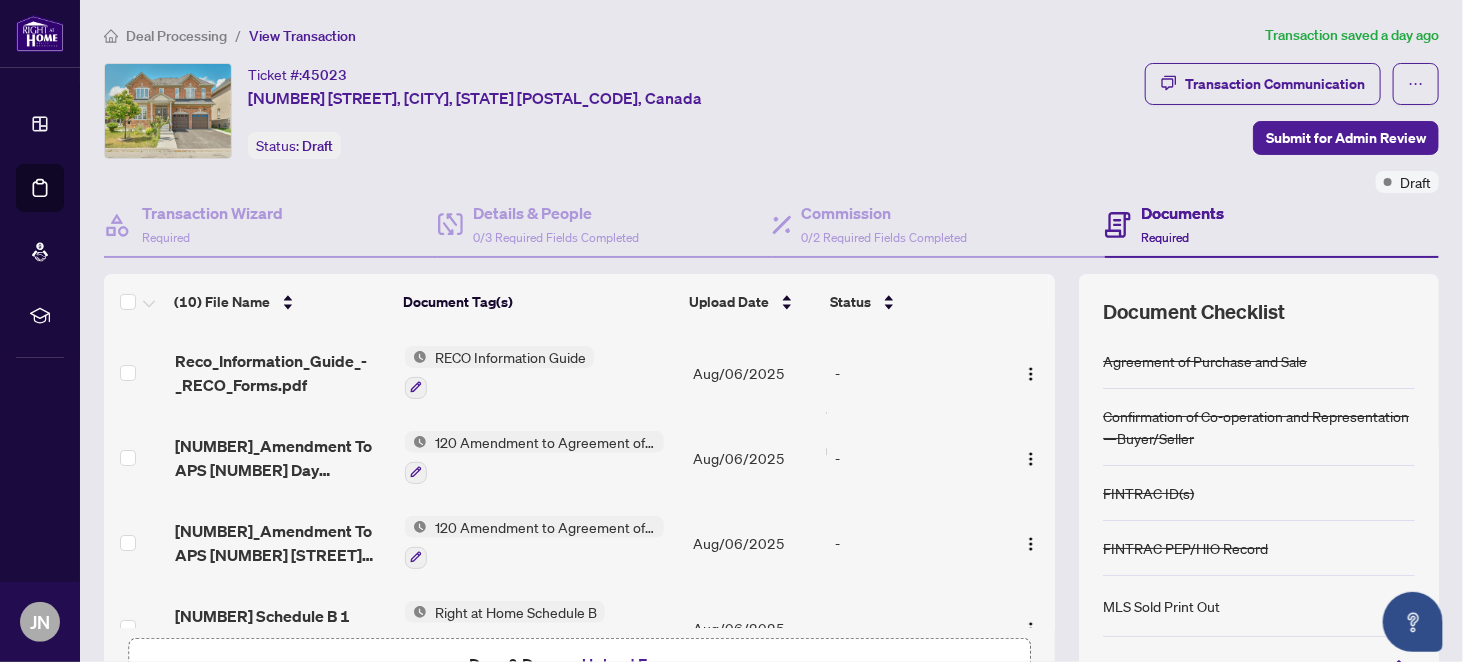 scroll, scrollTop: 164, scrollLeft: 0, axis: vertical 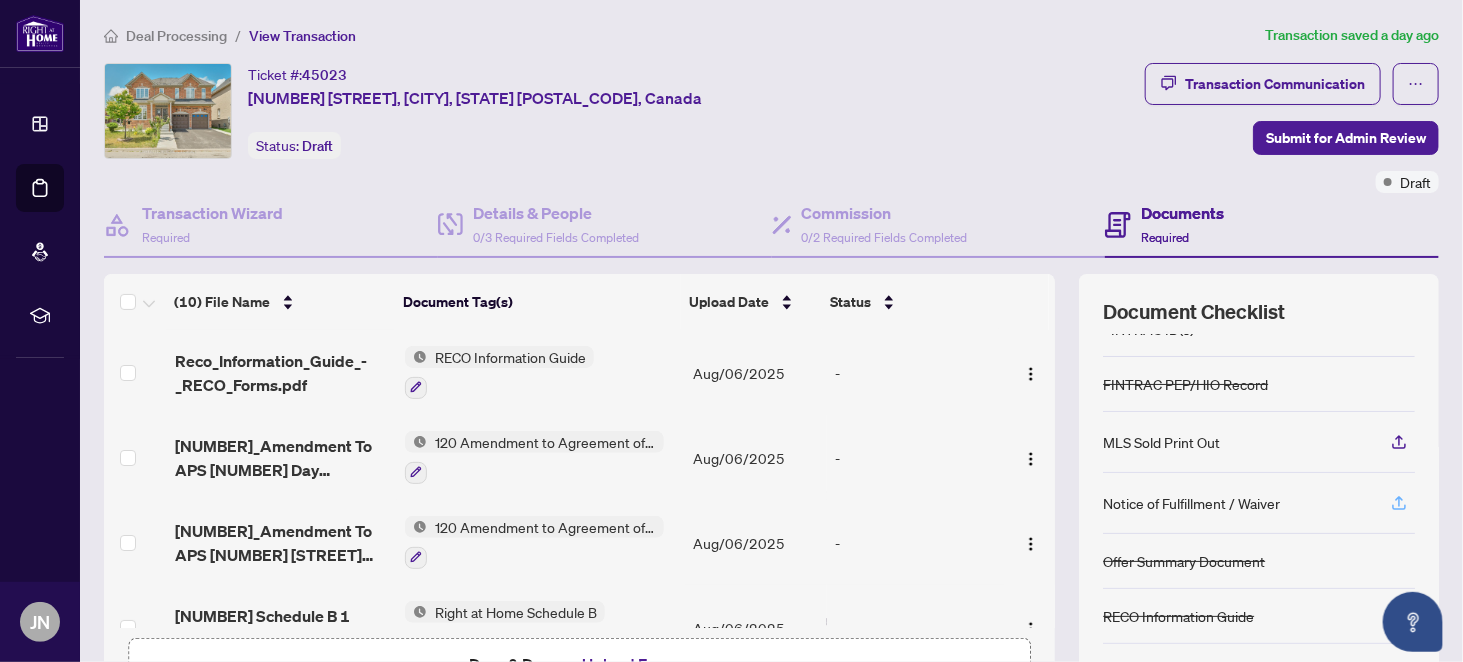 click 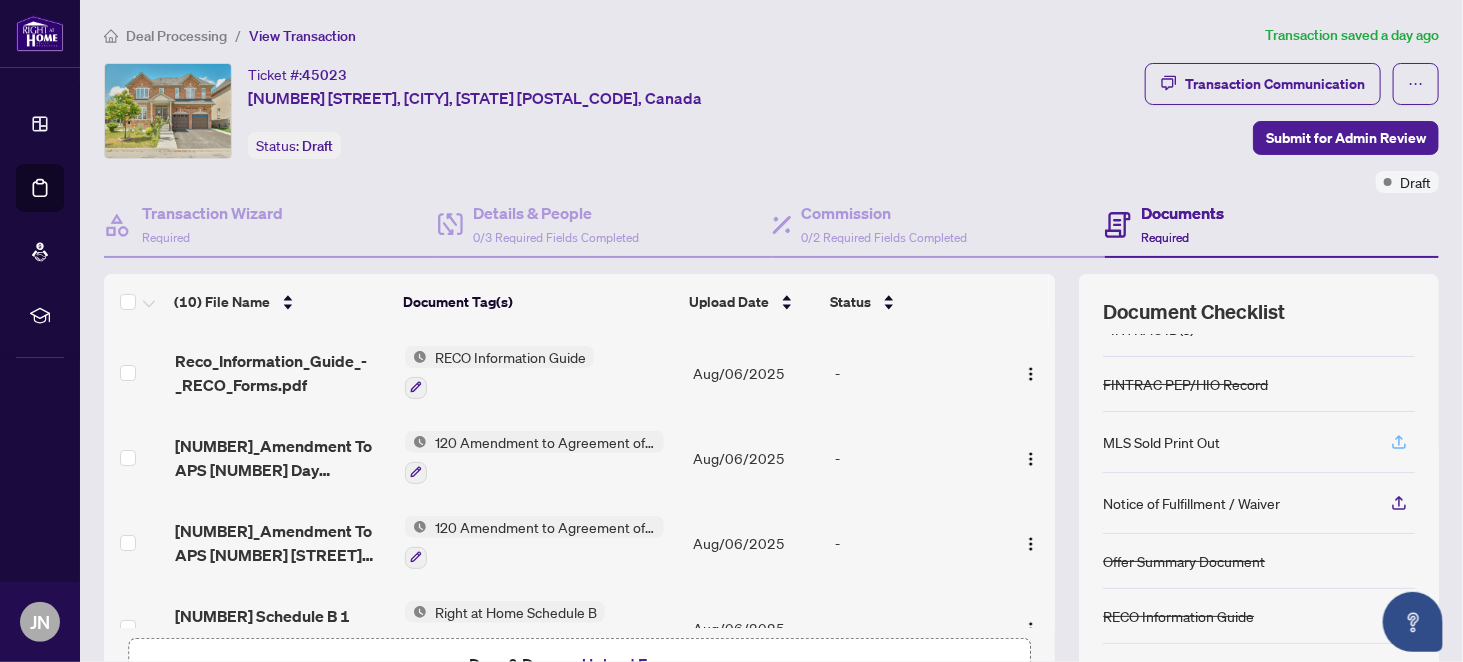 click 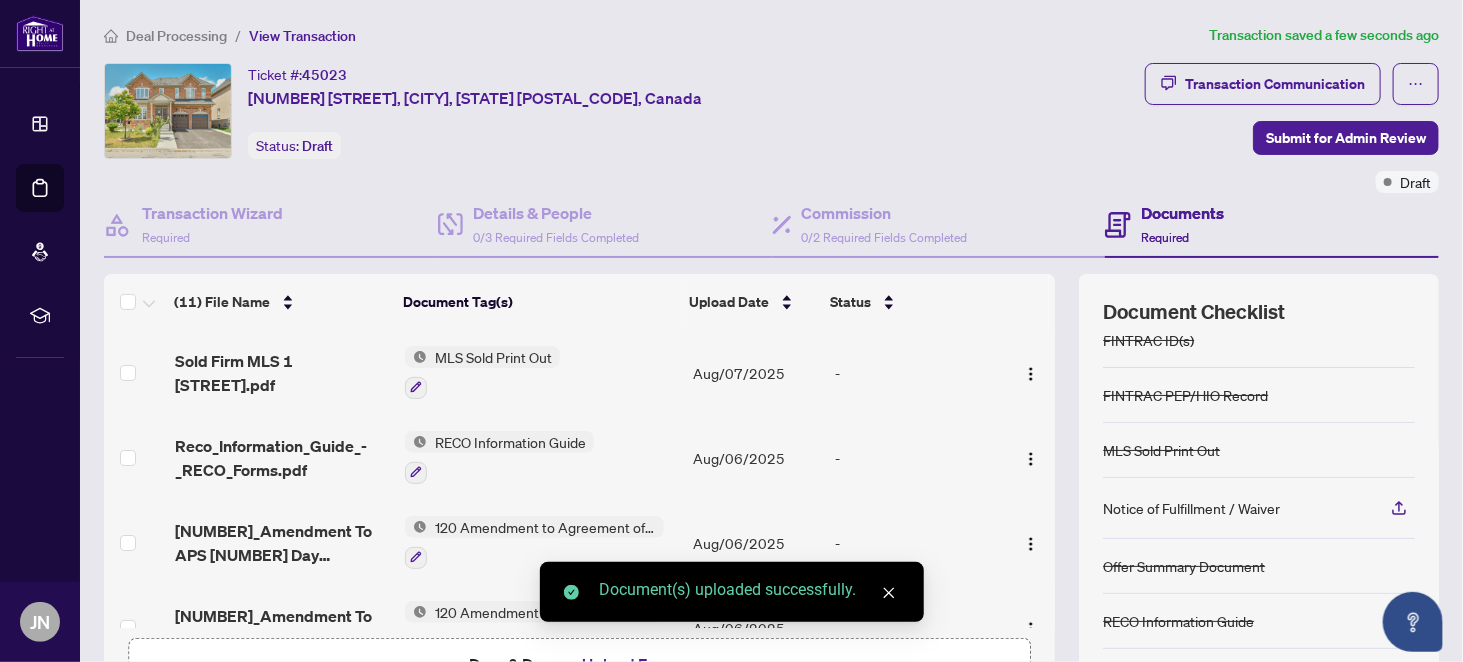 scroll, scrollTop: 159, scrollLeft: 0, axis: vertical 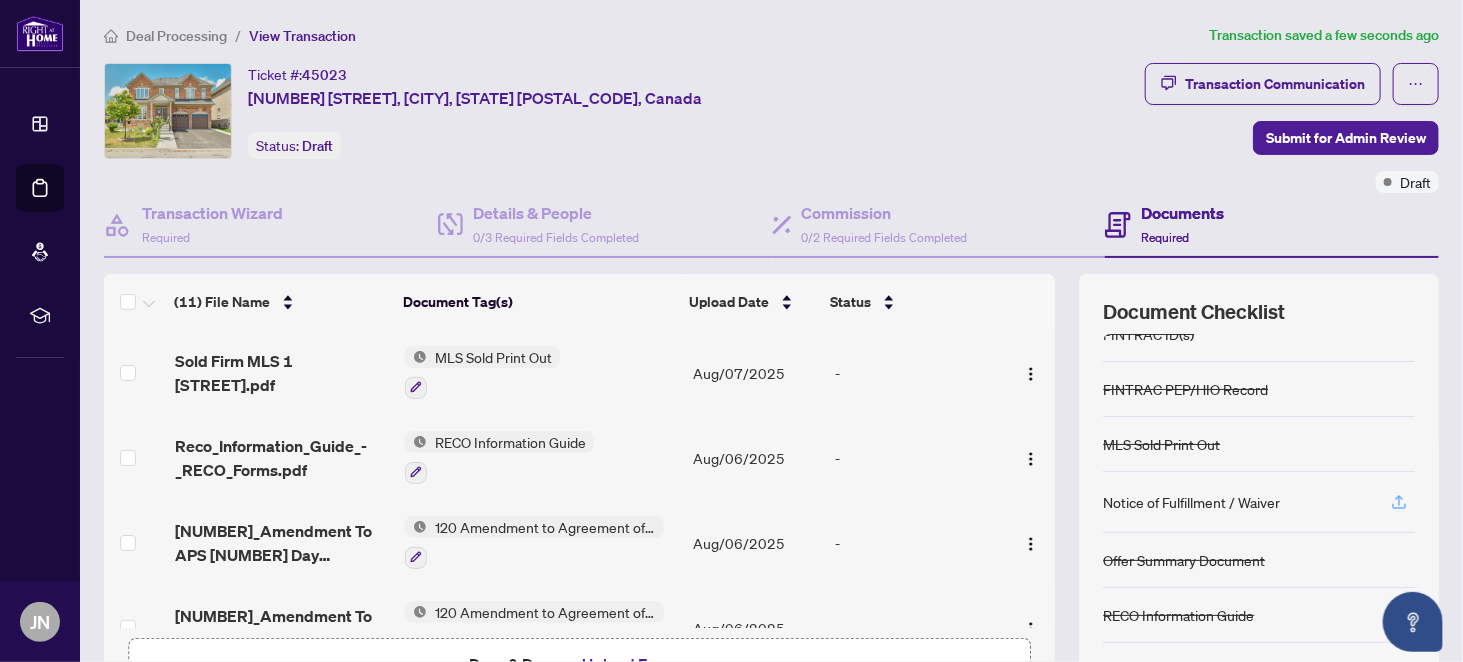 click 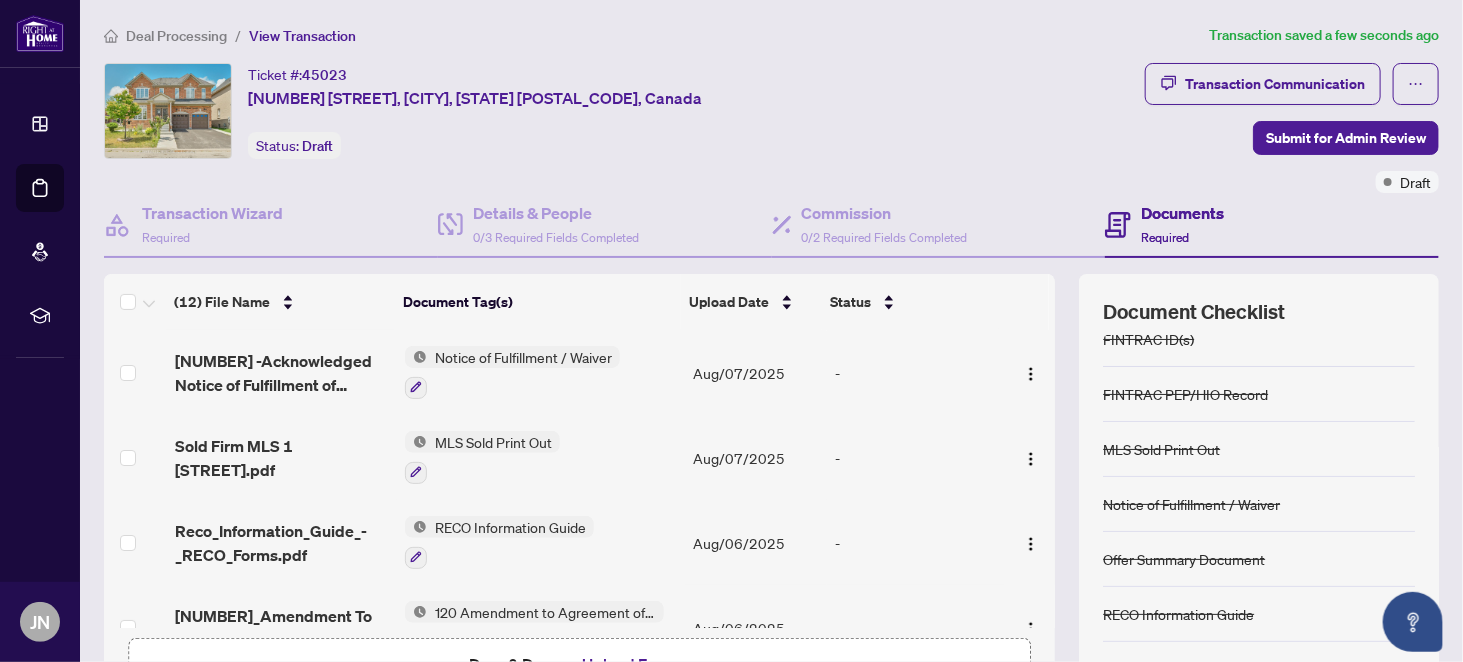 scroll, scrollTop: 0, scrollLeft: 0, axis: both 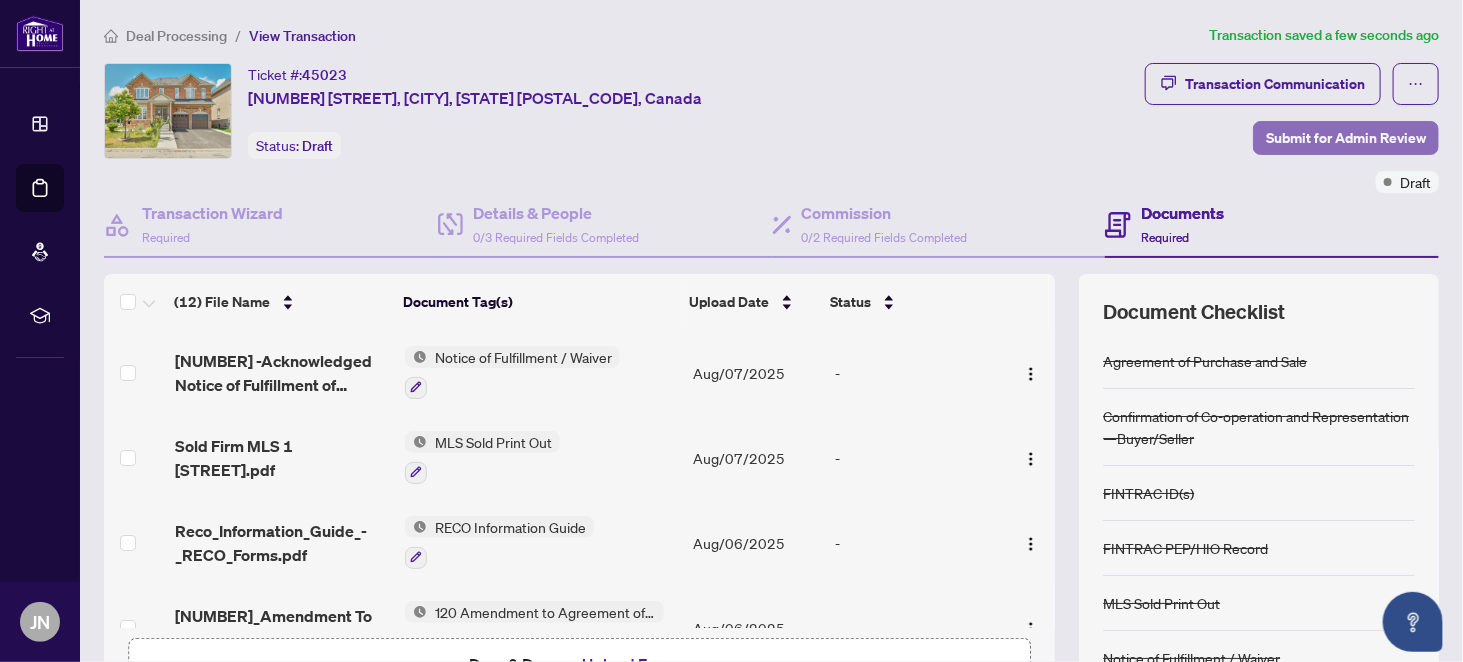 click on "Submit for Admin Review" at bounding box center [1346, 138] 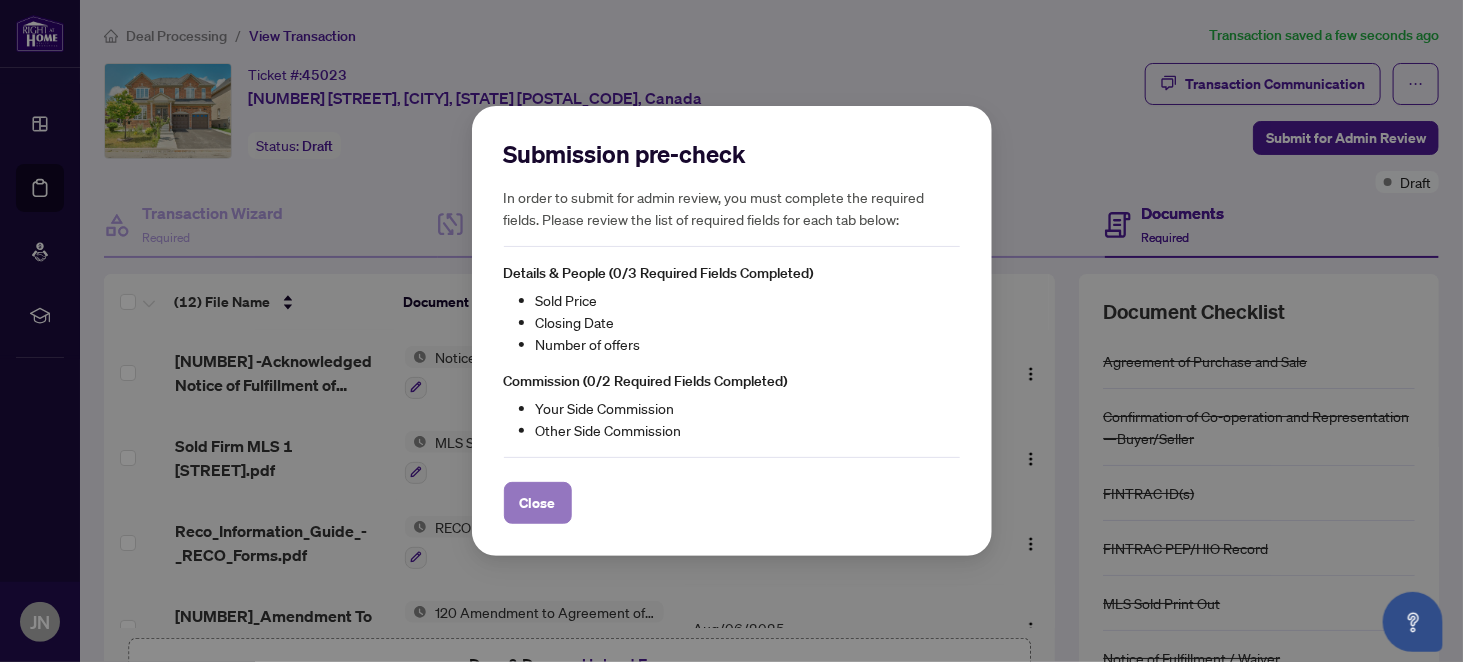 click on "Close" at bounding box center (538, 503) 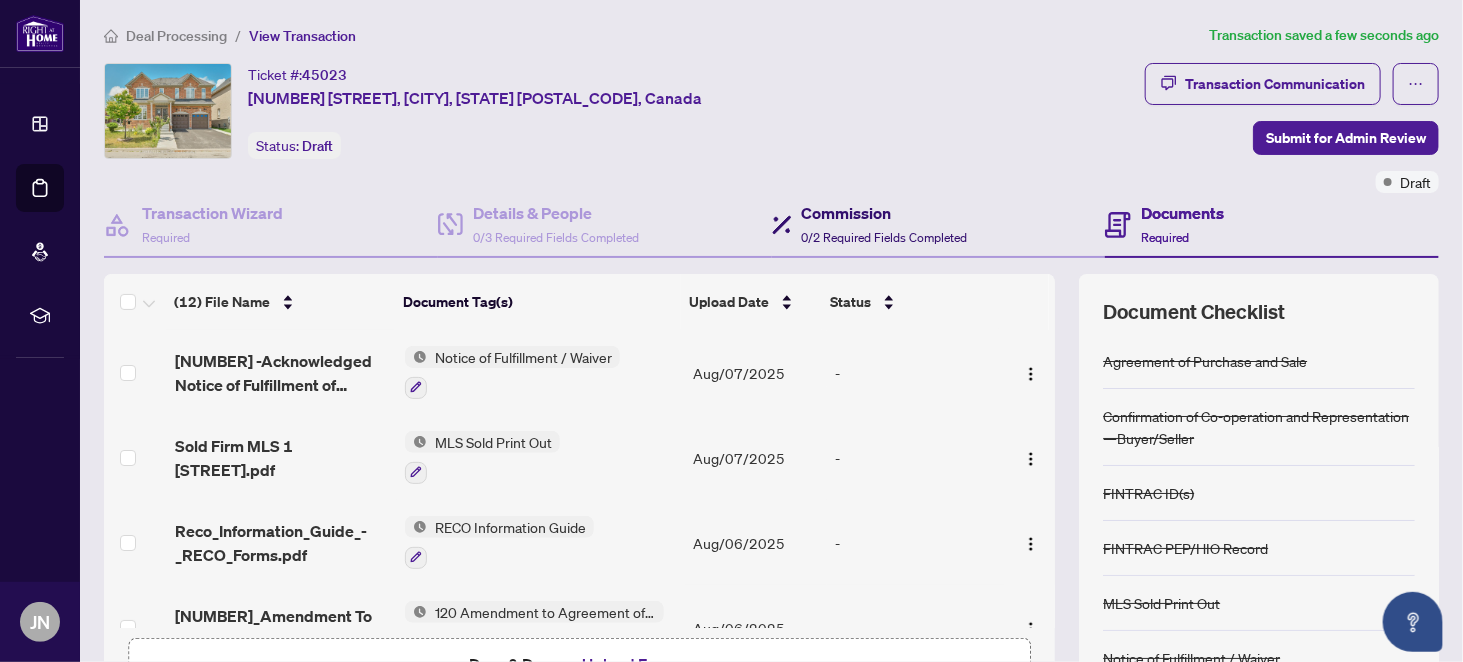 click on "Commission" at bounding box center (885, 213) 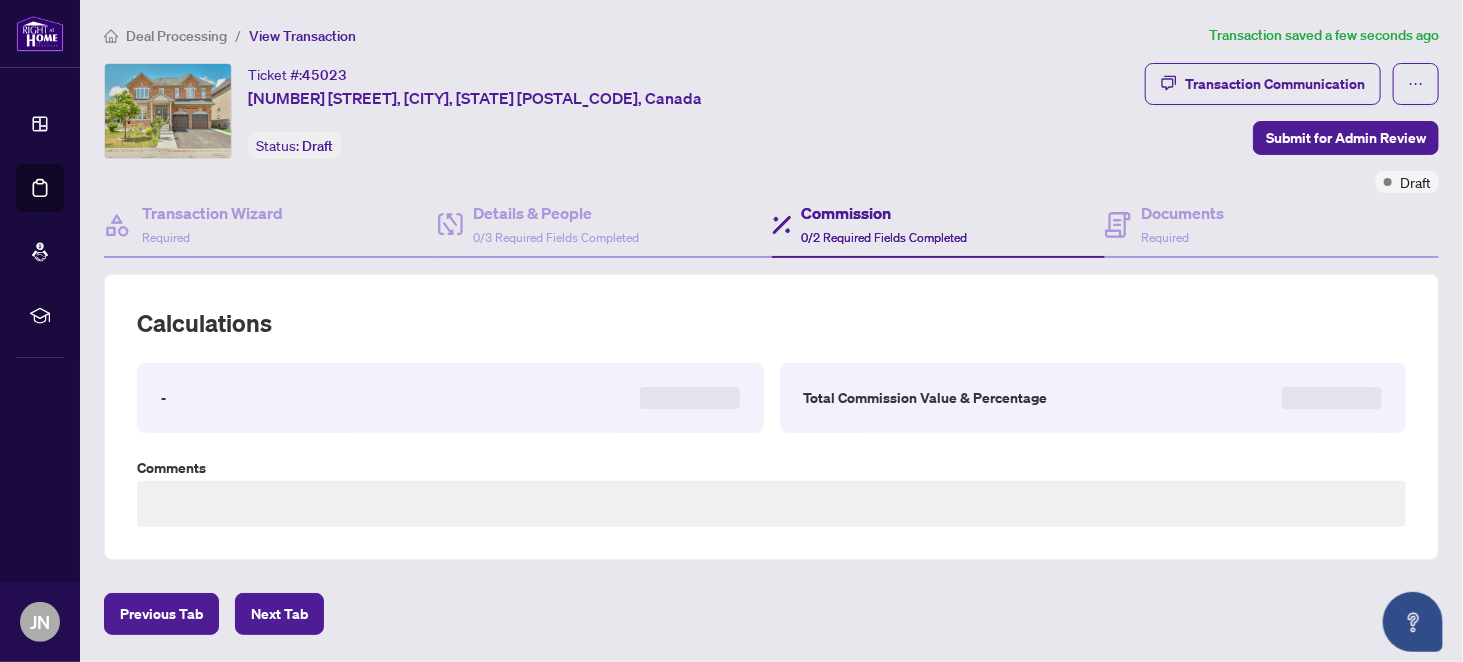 type on "**********" 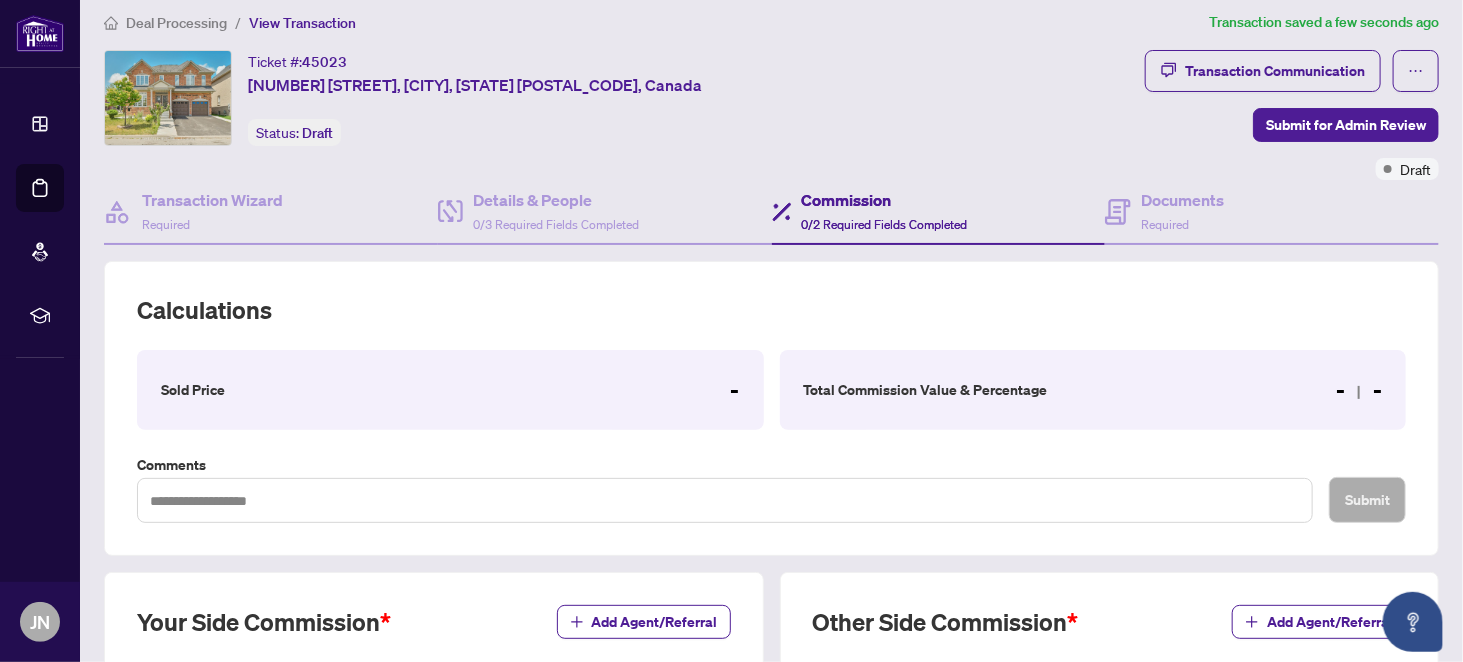 scroll, scrollTop: 0, scrollLeft: 0, axis: both 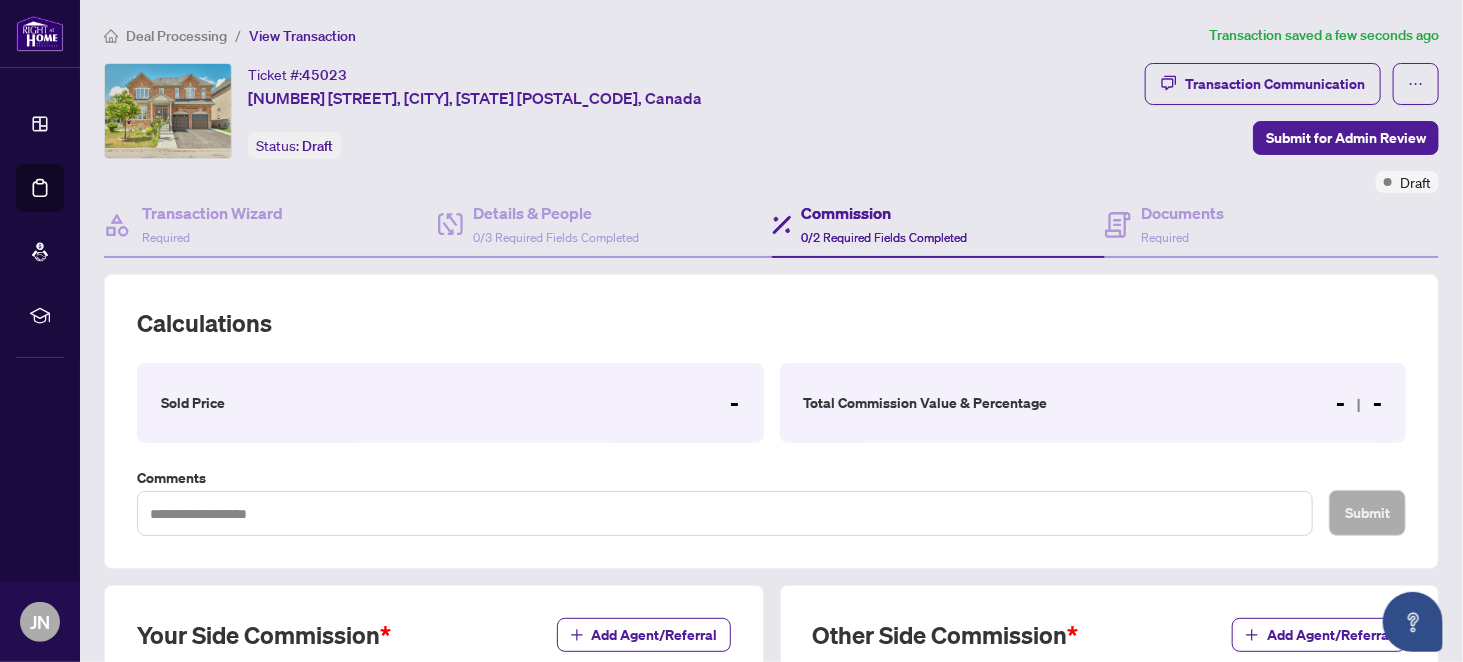 click on "Sold Price -" at bounding box center (450, 403) 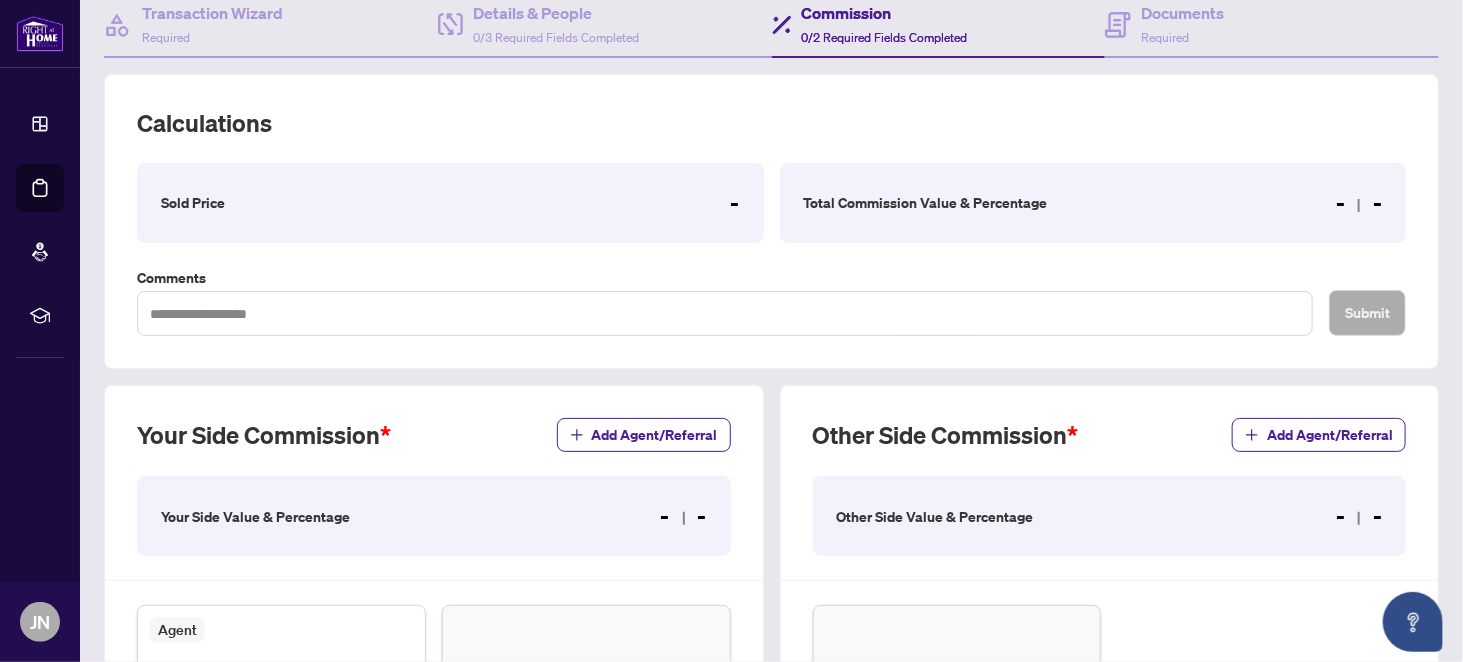 scroll, scrollTop: 300, scrollLeft: 0, axis: vertical 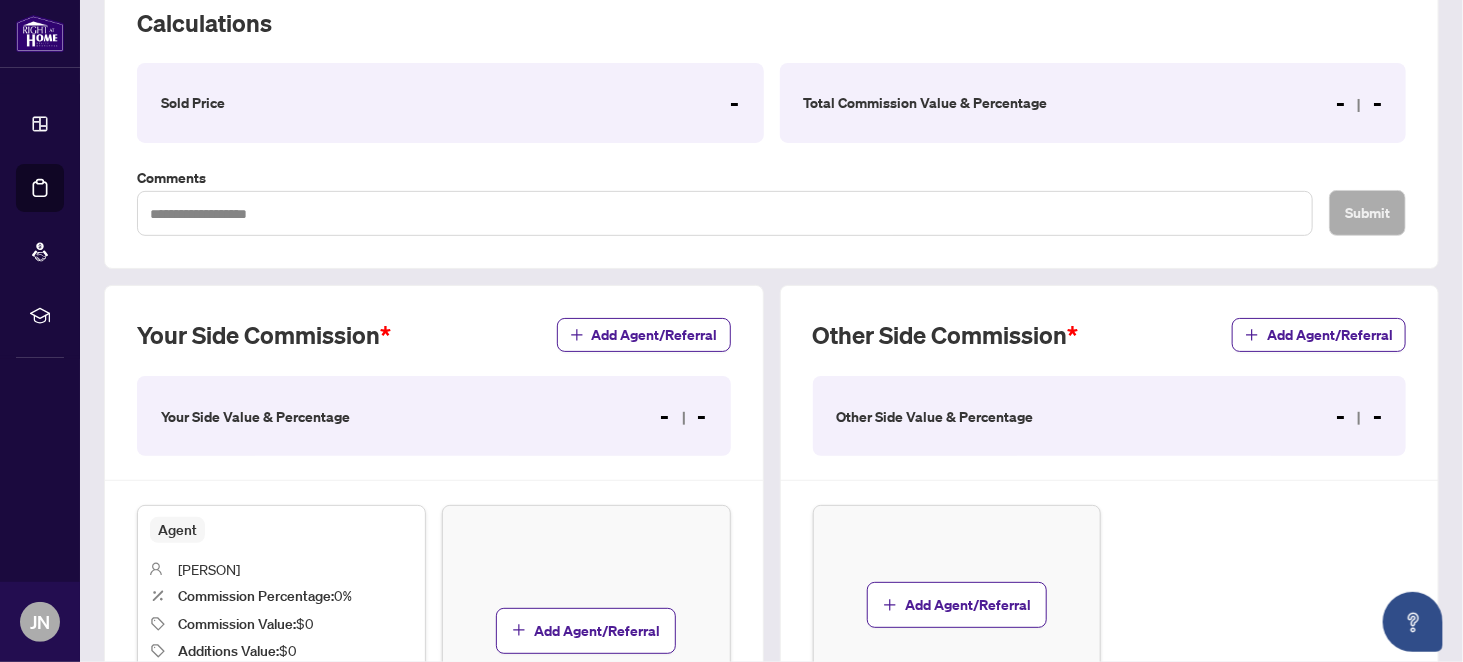 click on "Your Side Value & Percentage" at bounding box center (255, 417) 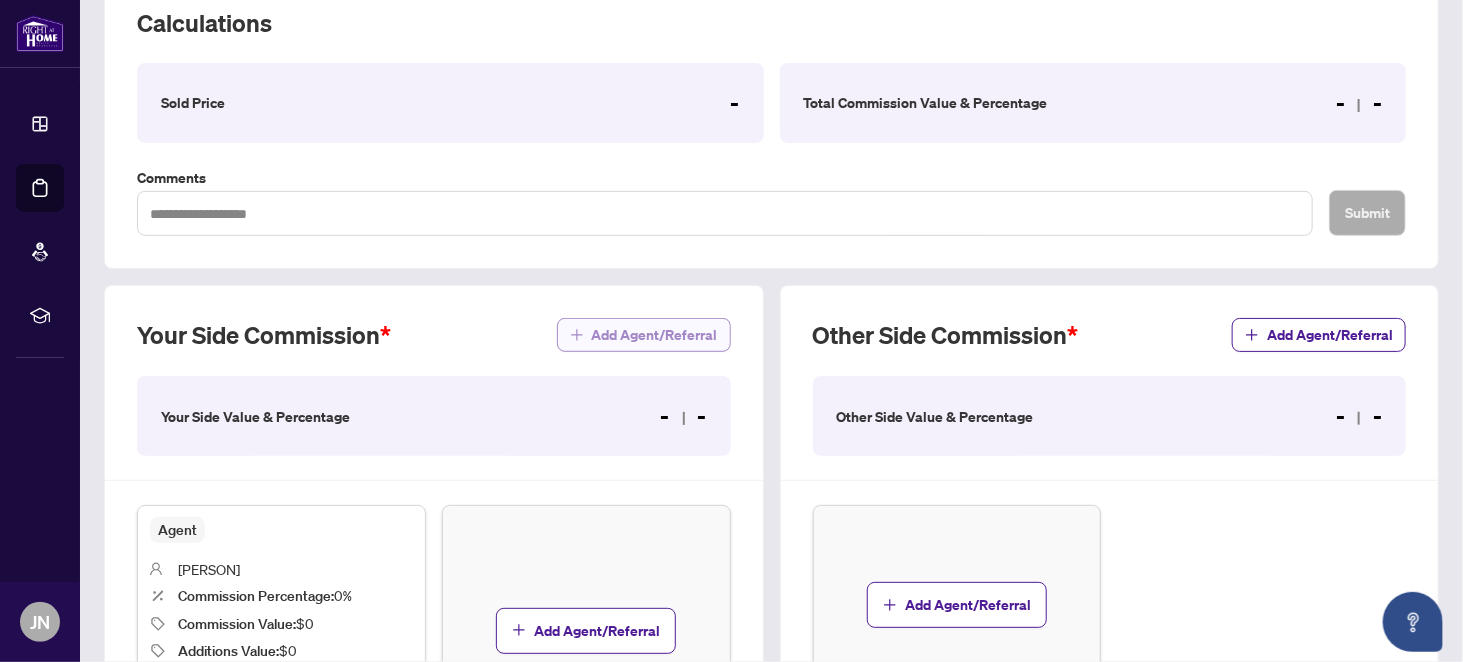 click on "Add Agent/Referral" at bounding box center (655, 335) 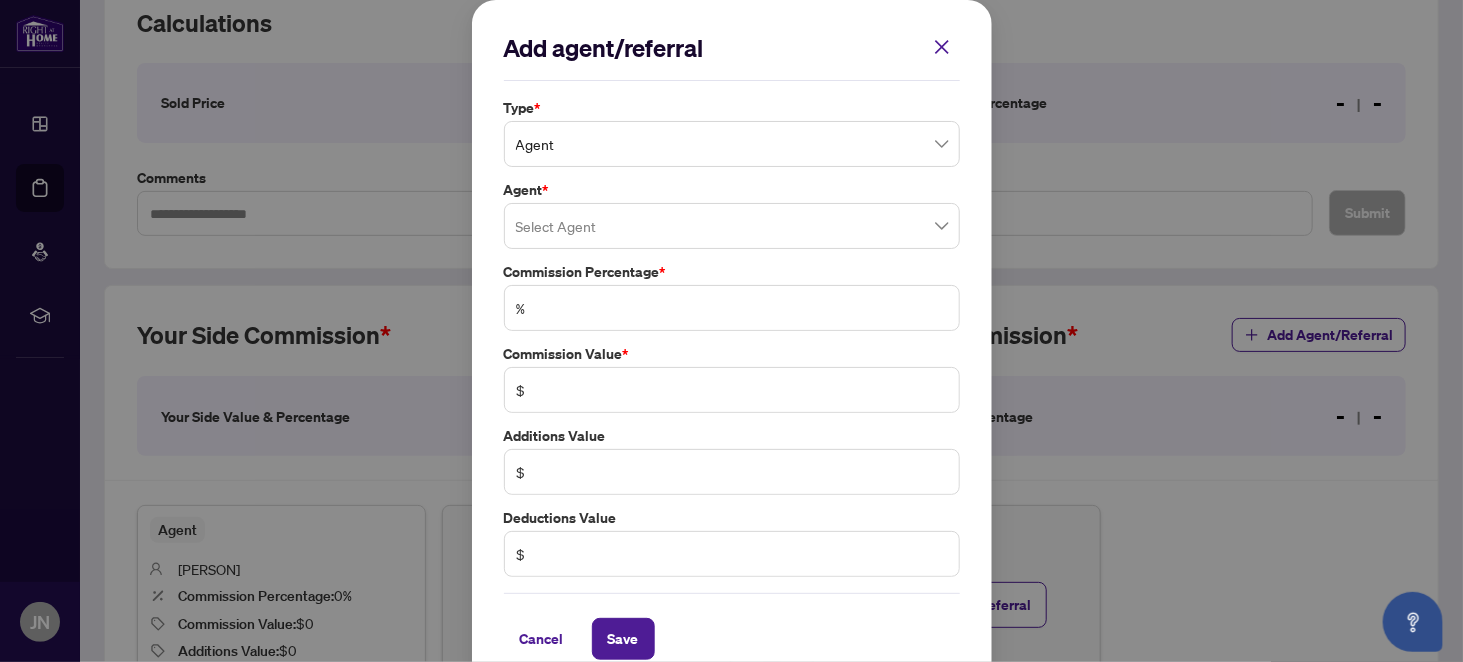 click on "Agent" at bounding box center [732, 144] 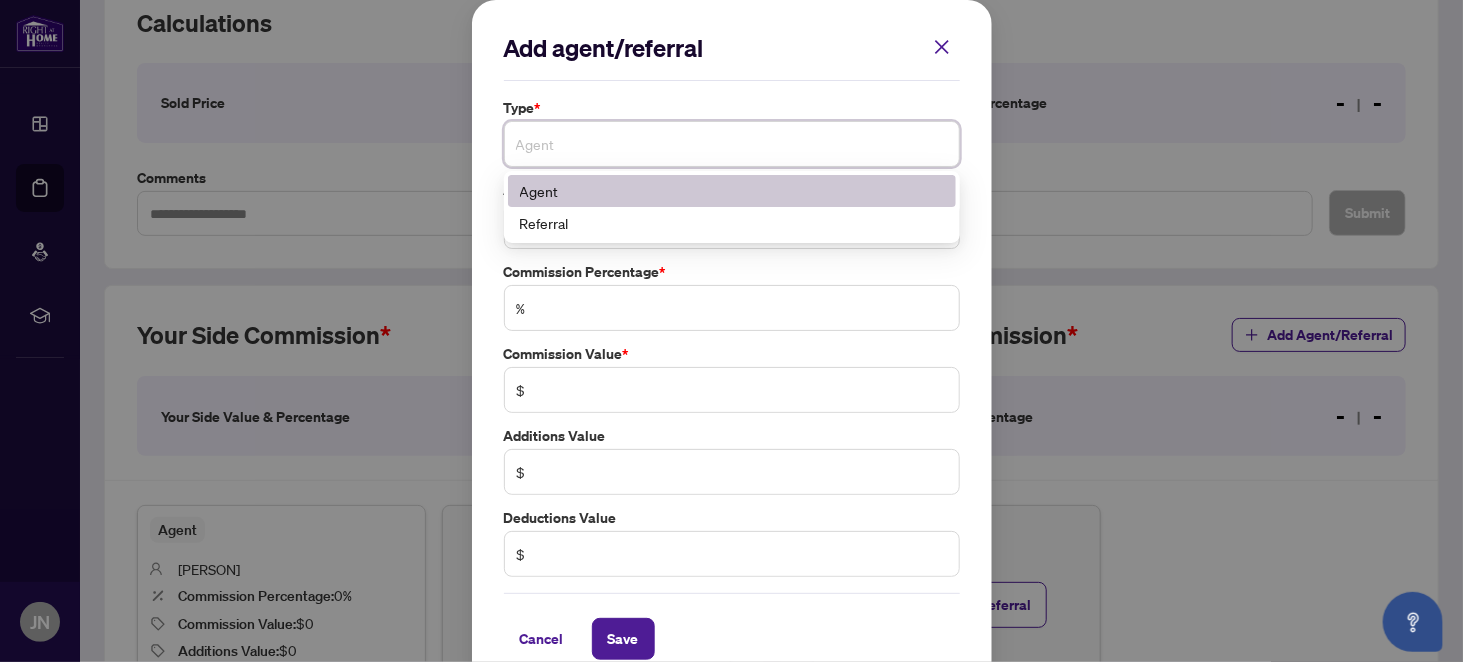 click on "Agent" at bounding box center [732, 191] 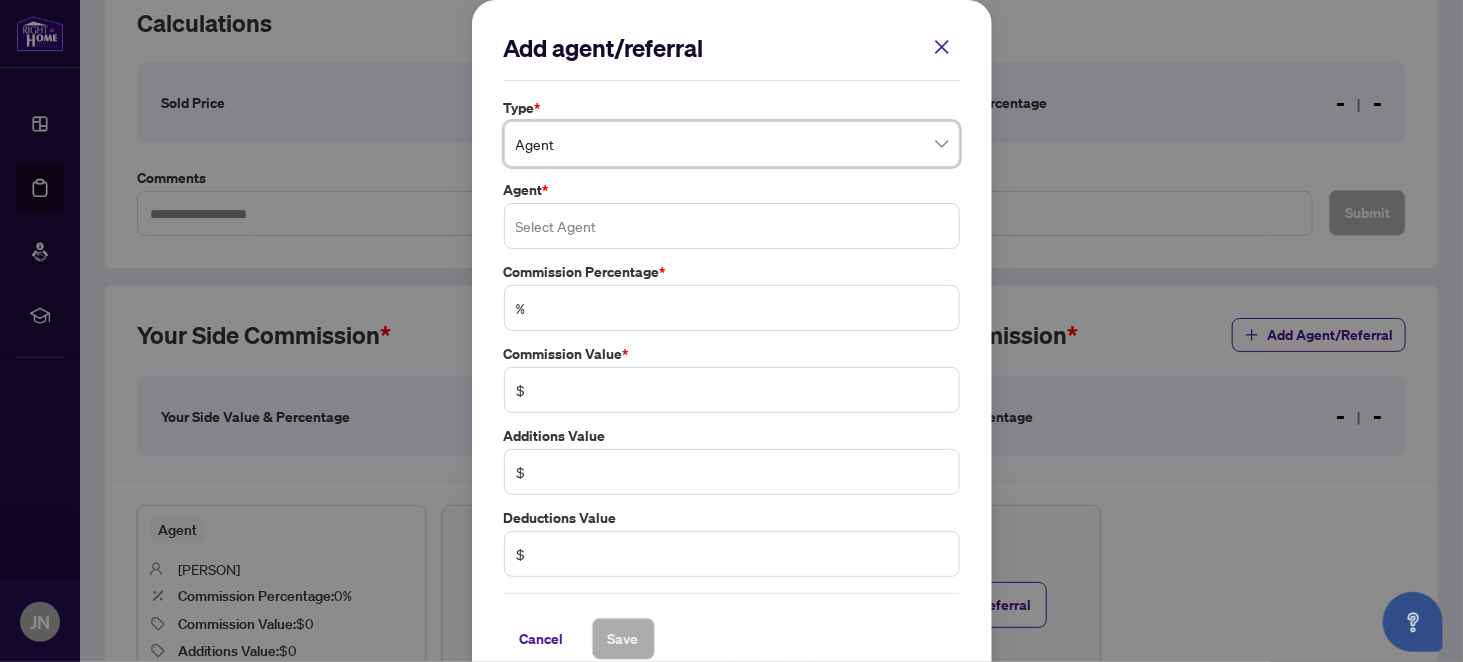 click at bounding box center (732, 226) 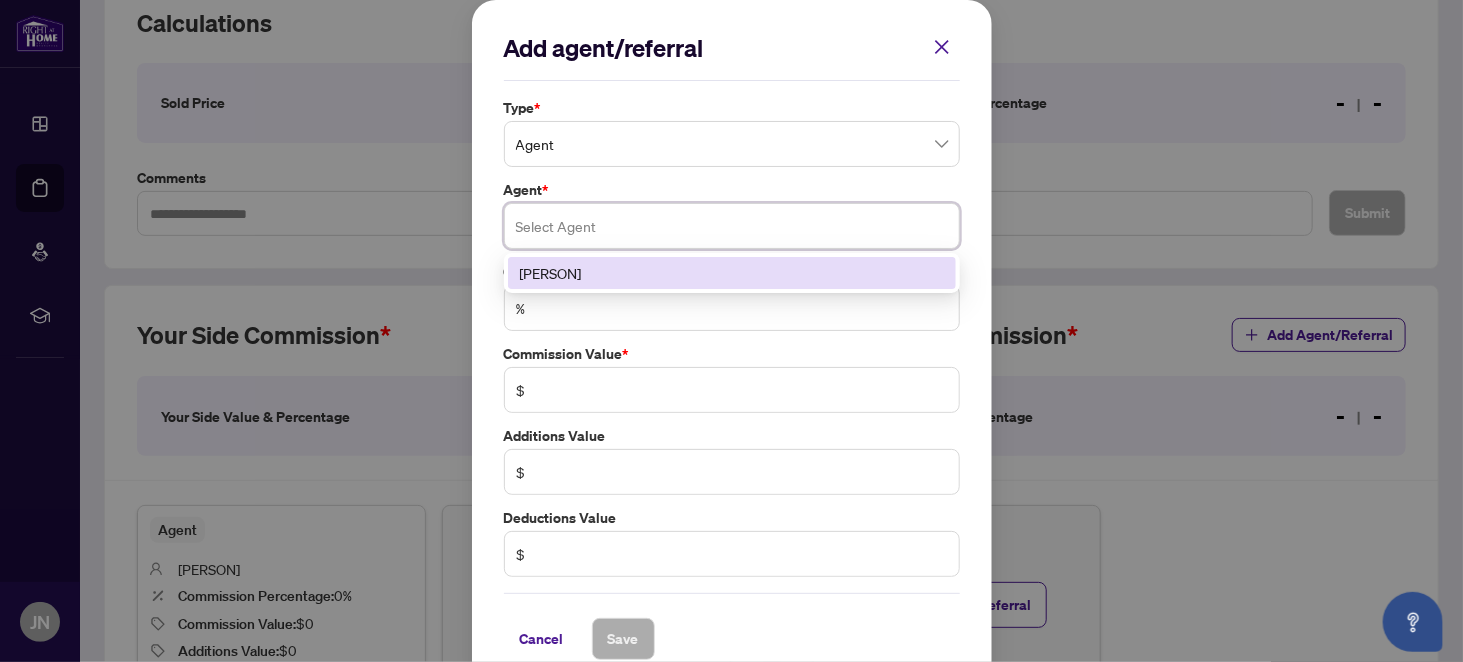 click on "[PERSON]" at bounding box center [732, 273] 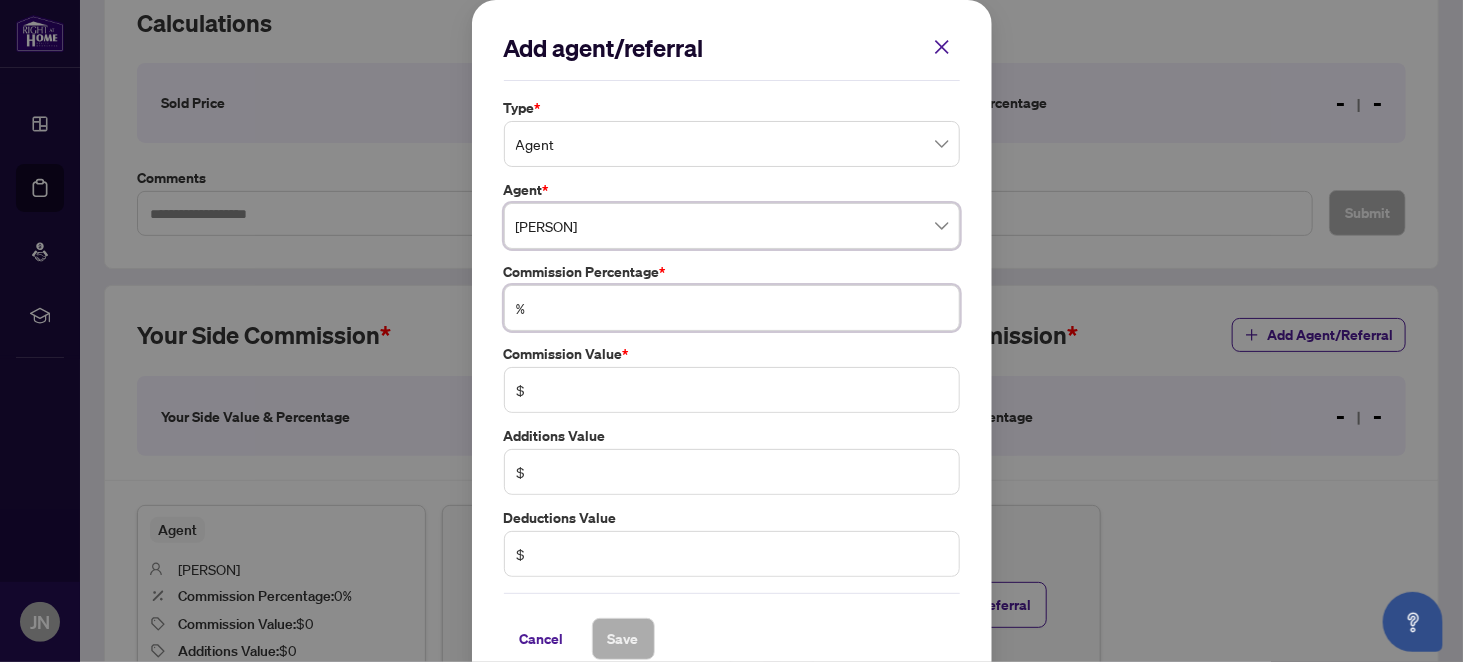 click at bounding box center (742, 308) 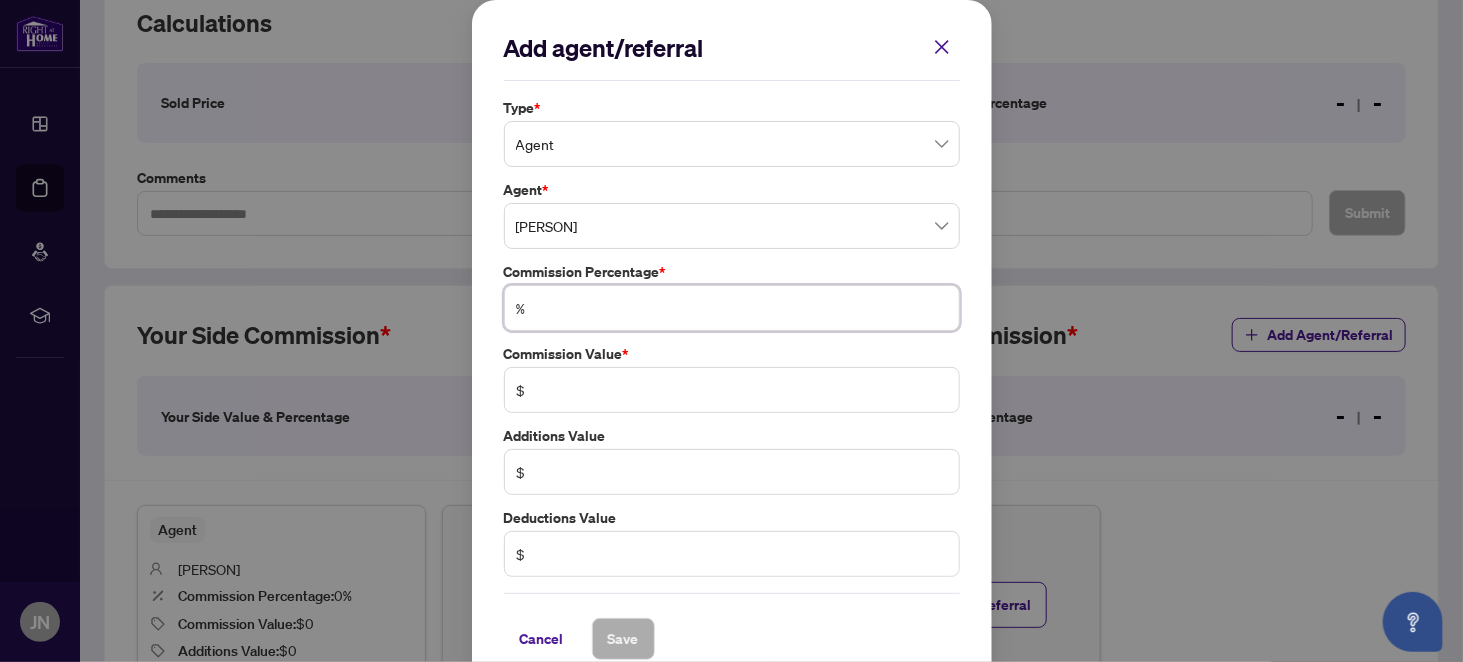 type on "**" 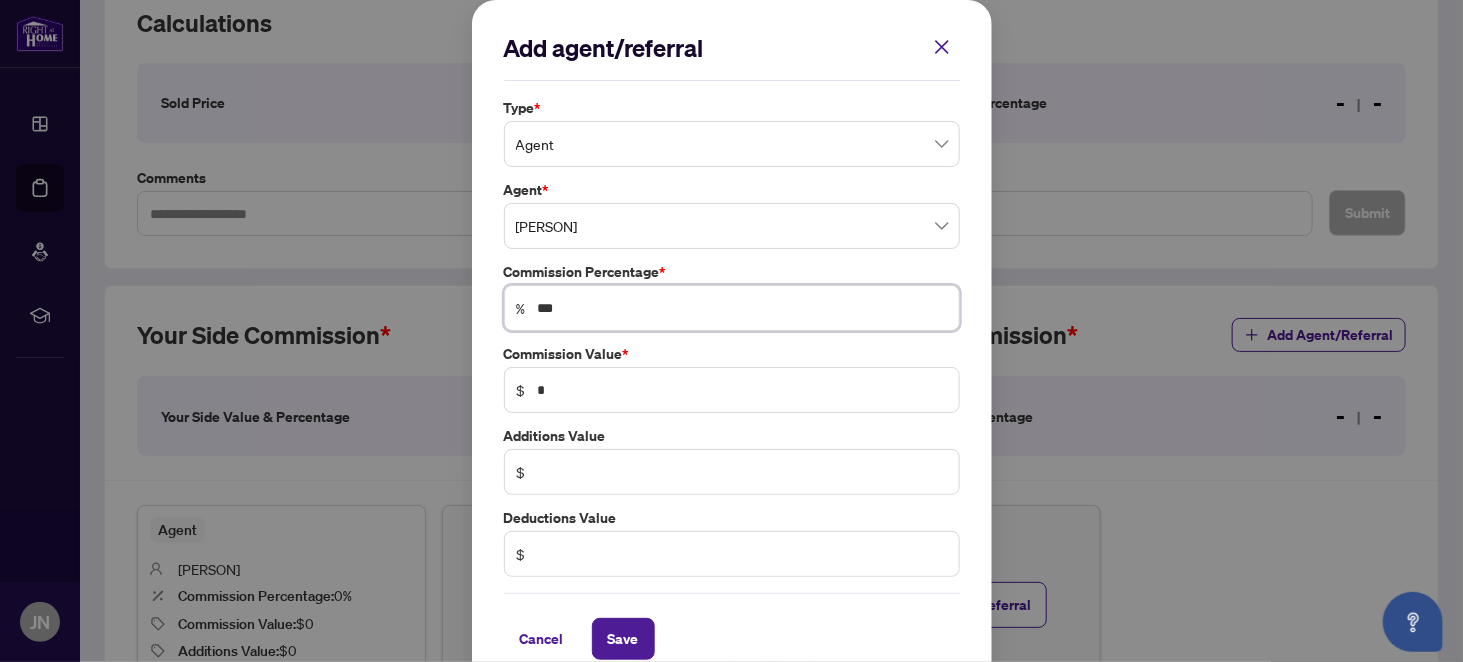 type on "***" 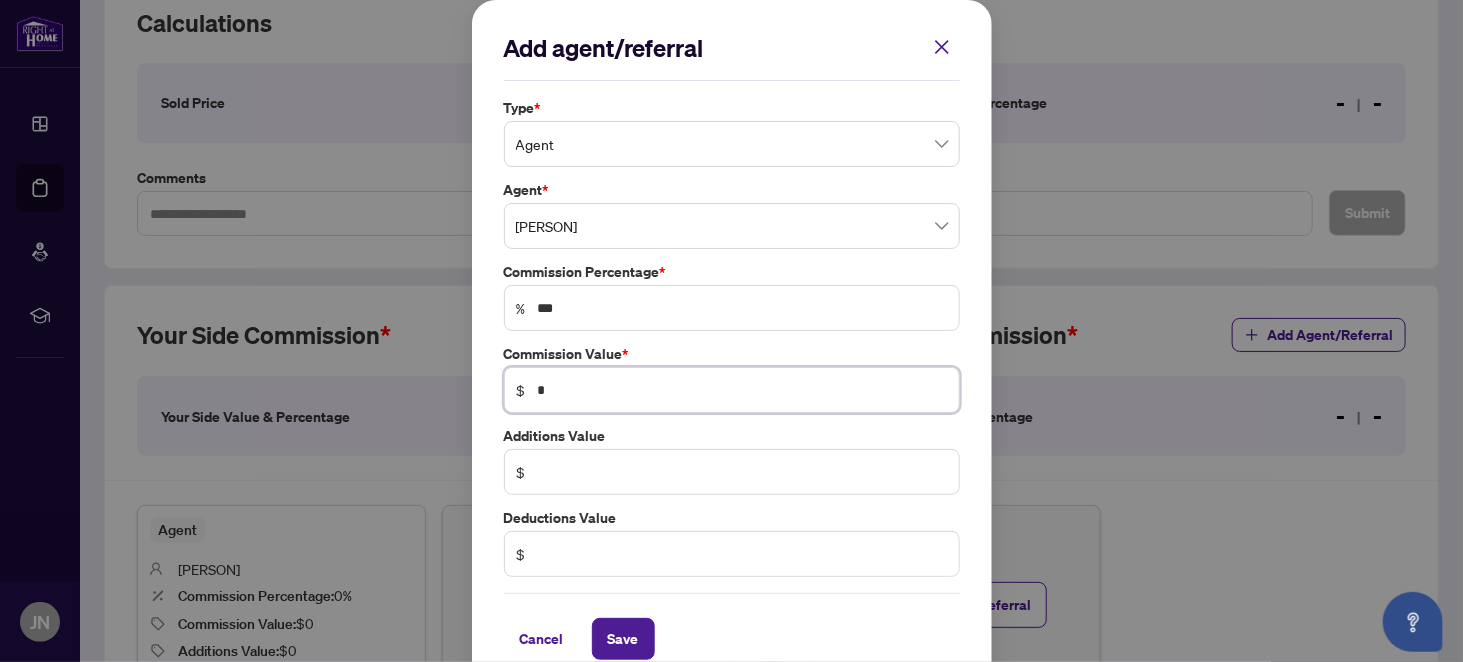 click on "*" at bounding box center [742, 390] 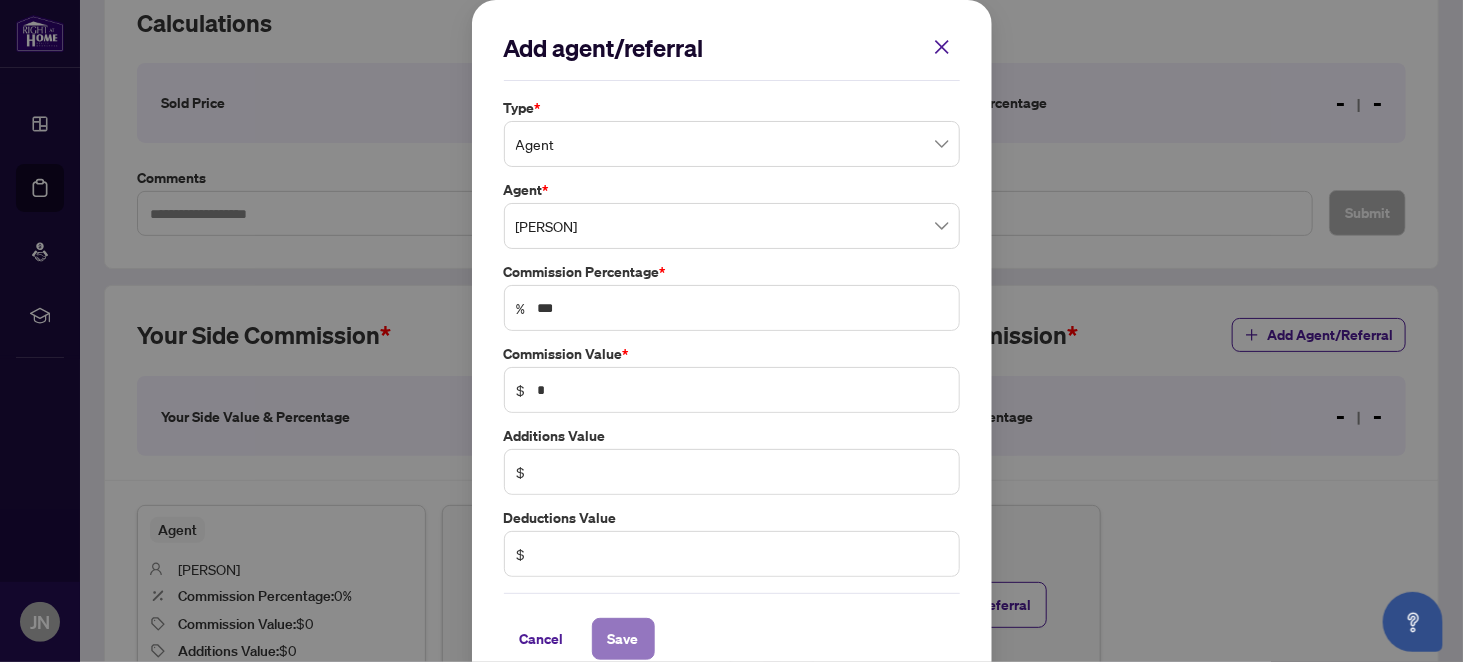 click on "Save" at bounding box center (623, 639) 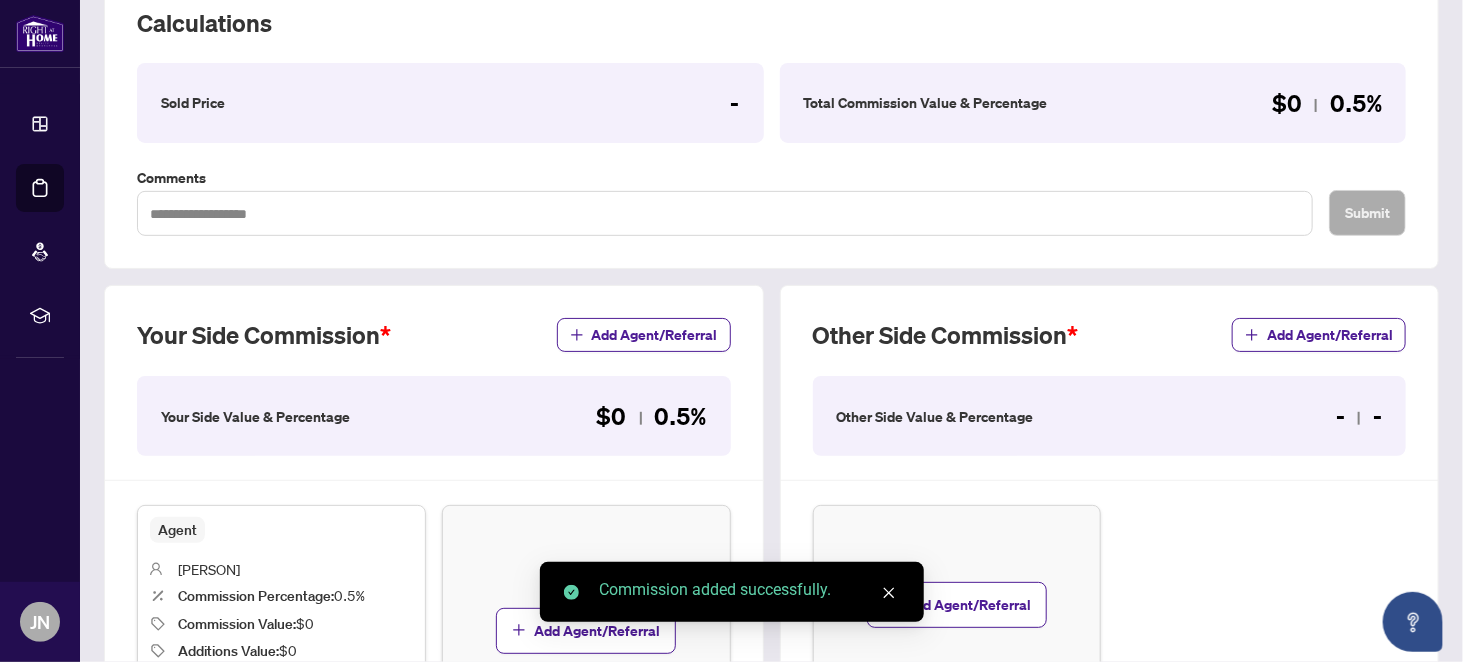 scroll, scrollTop: 0, scrollLeft: 0, axis: both 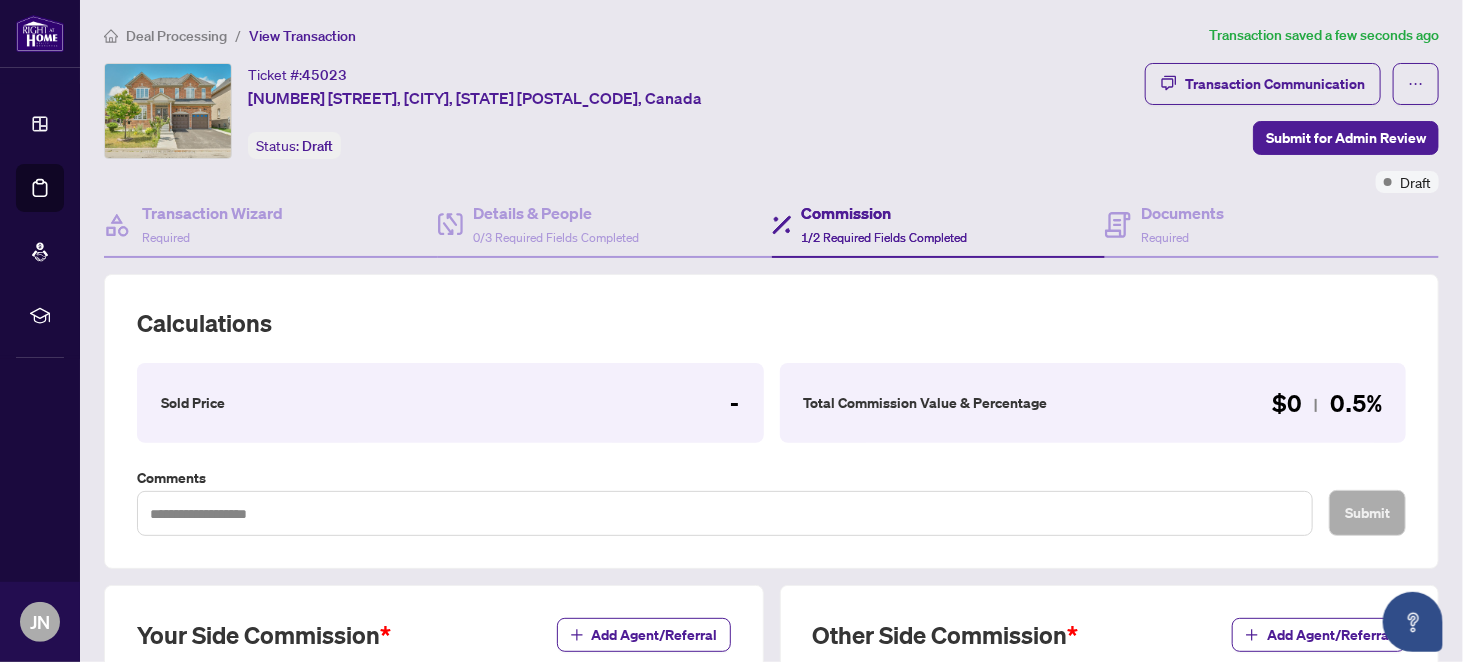 click on "Sold Price" at bounding box center [193, 403] 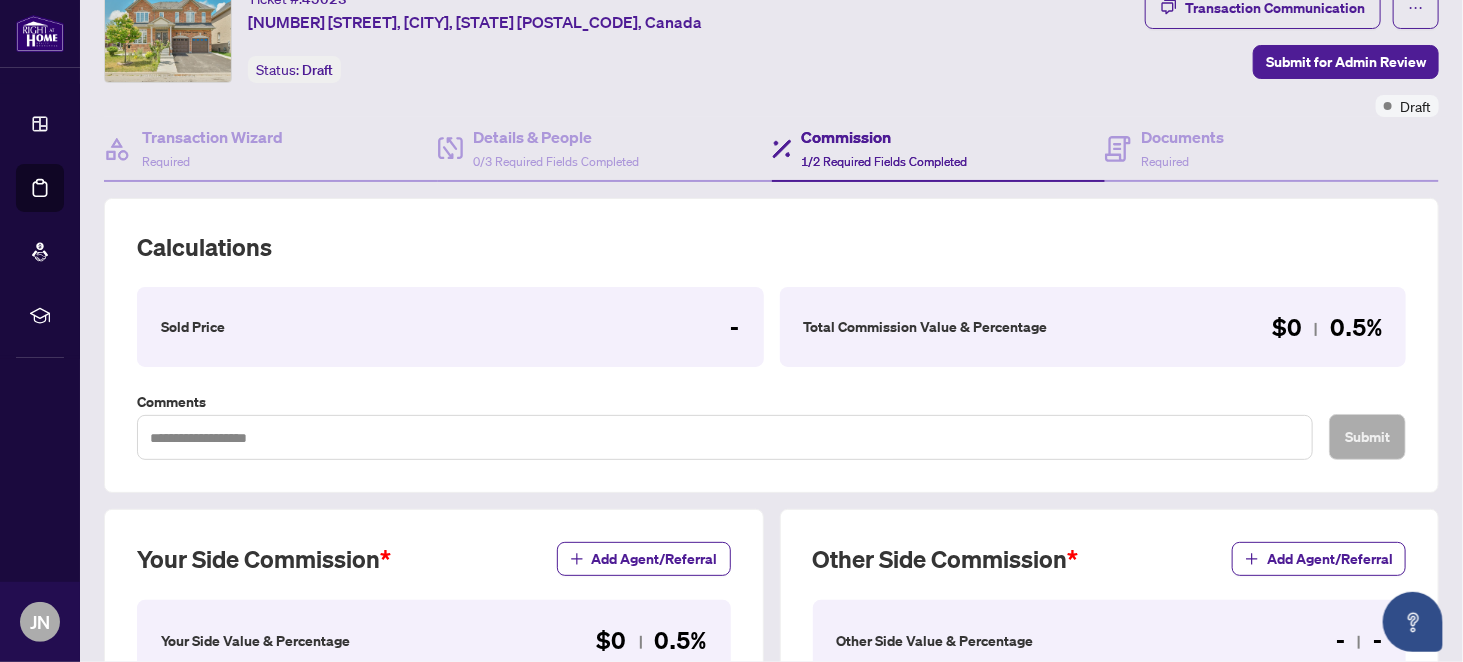 scroll, scrollTop: 0, scrollLeft: 0, axis: both 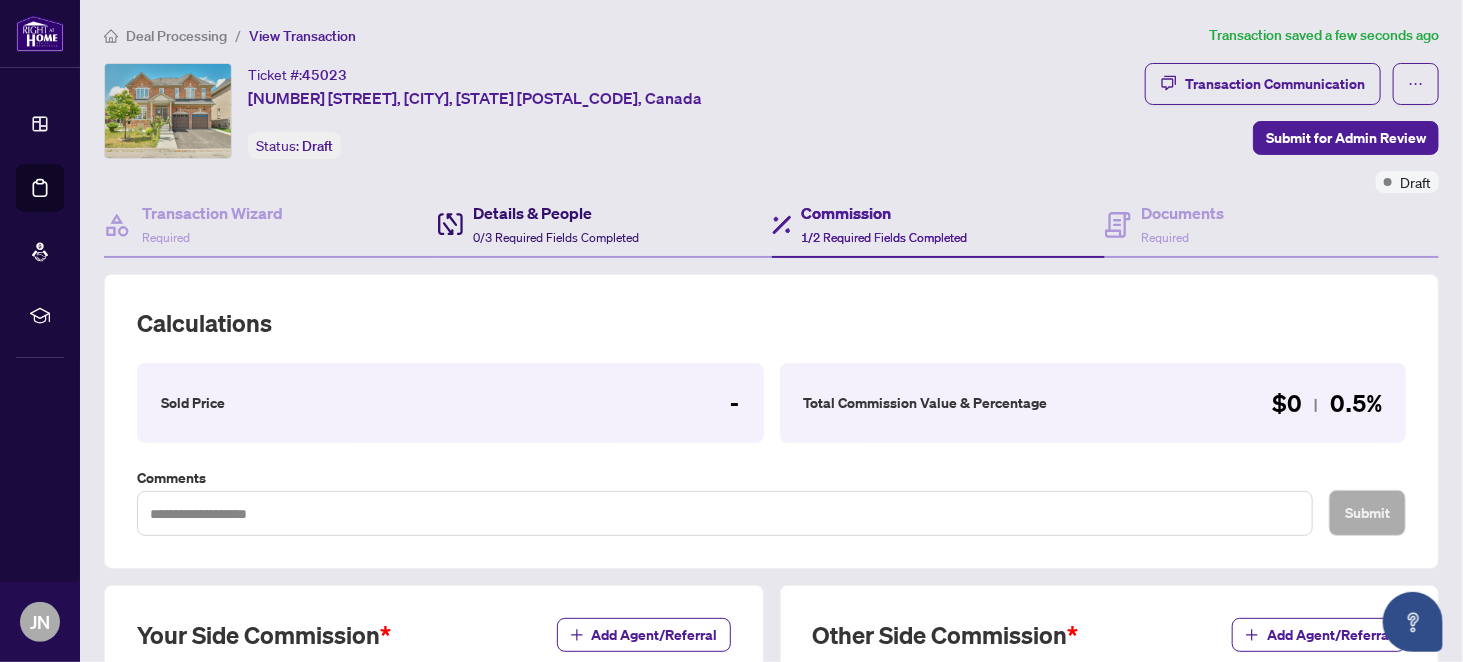 click on "Details & People" at bounding box center [556, 213] 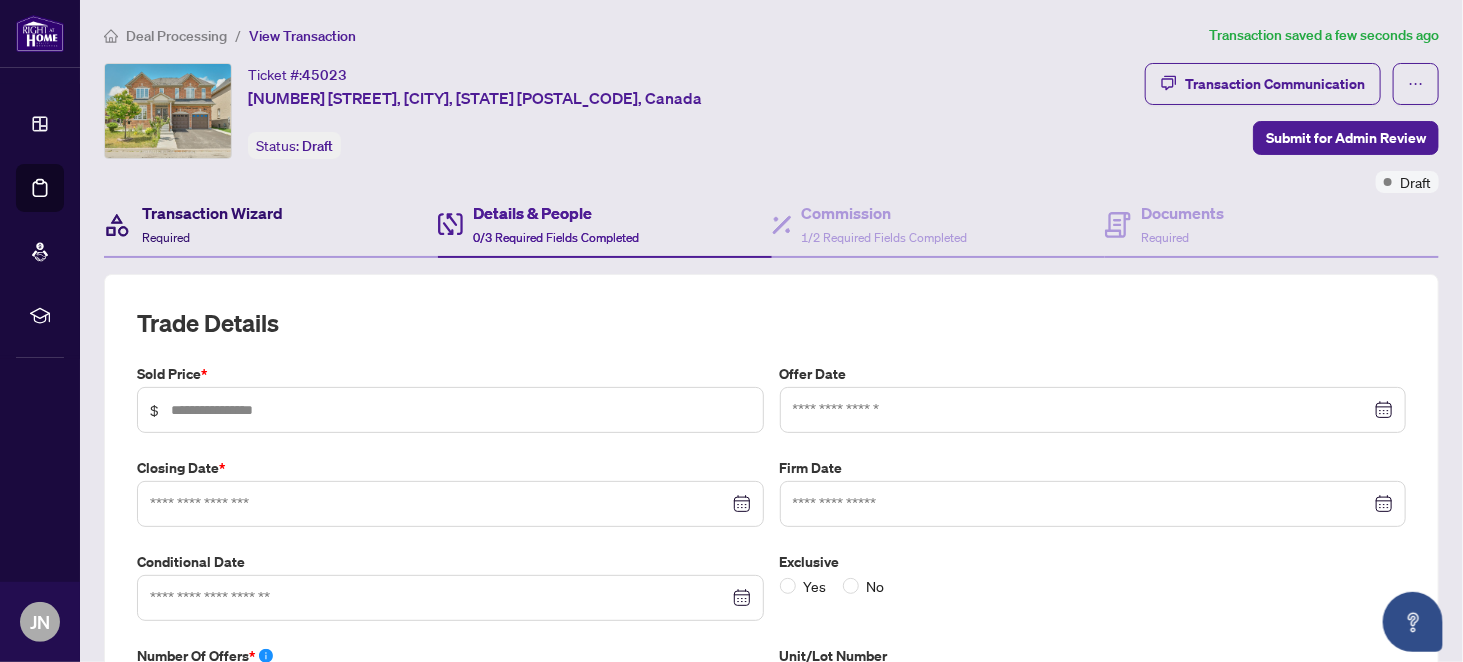 click on "Transaction Wizard" at bounding box center (212, 213) 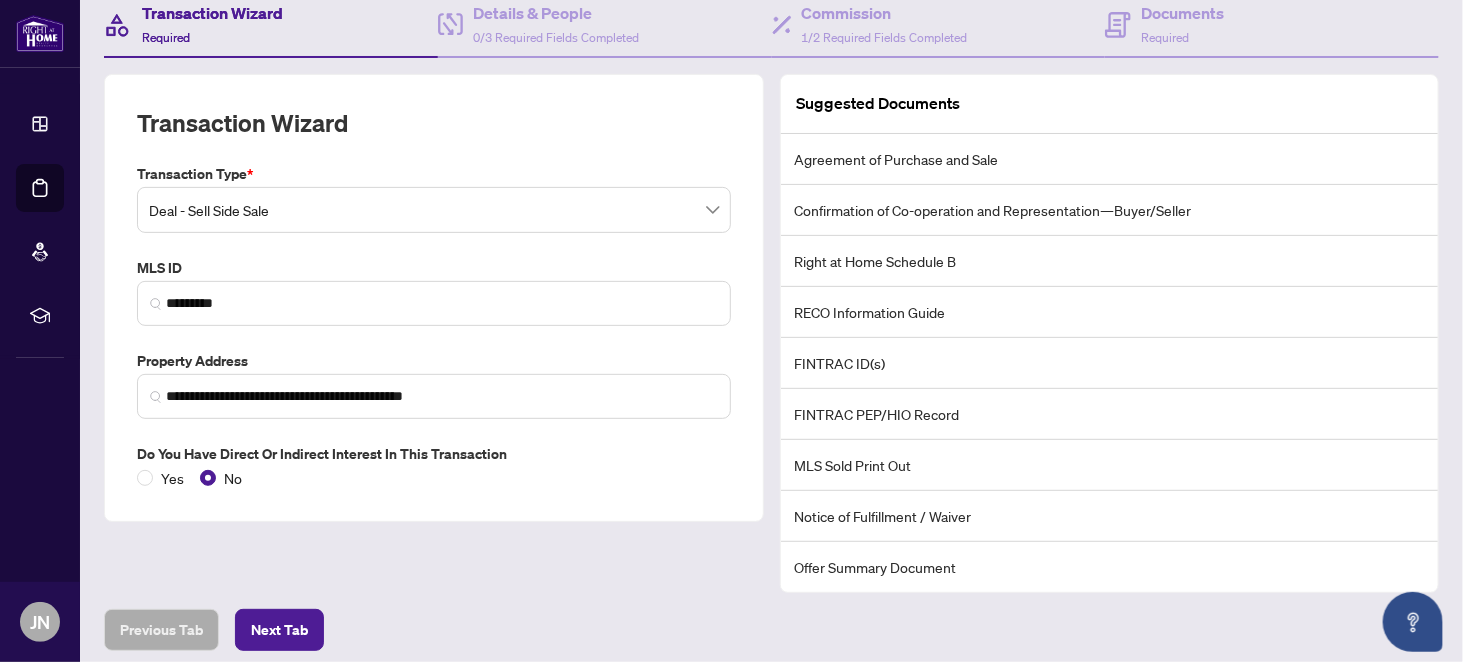 scroll, scrollTop: 273, scrollLeft: 0, axis: vertical 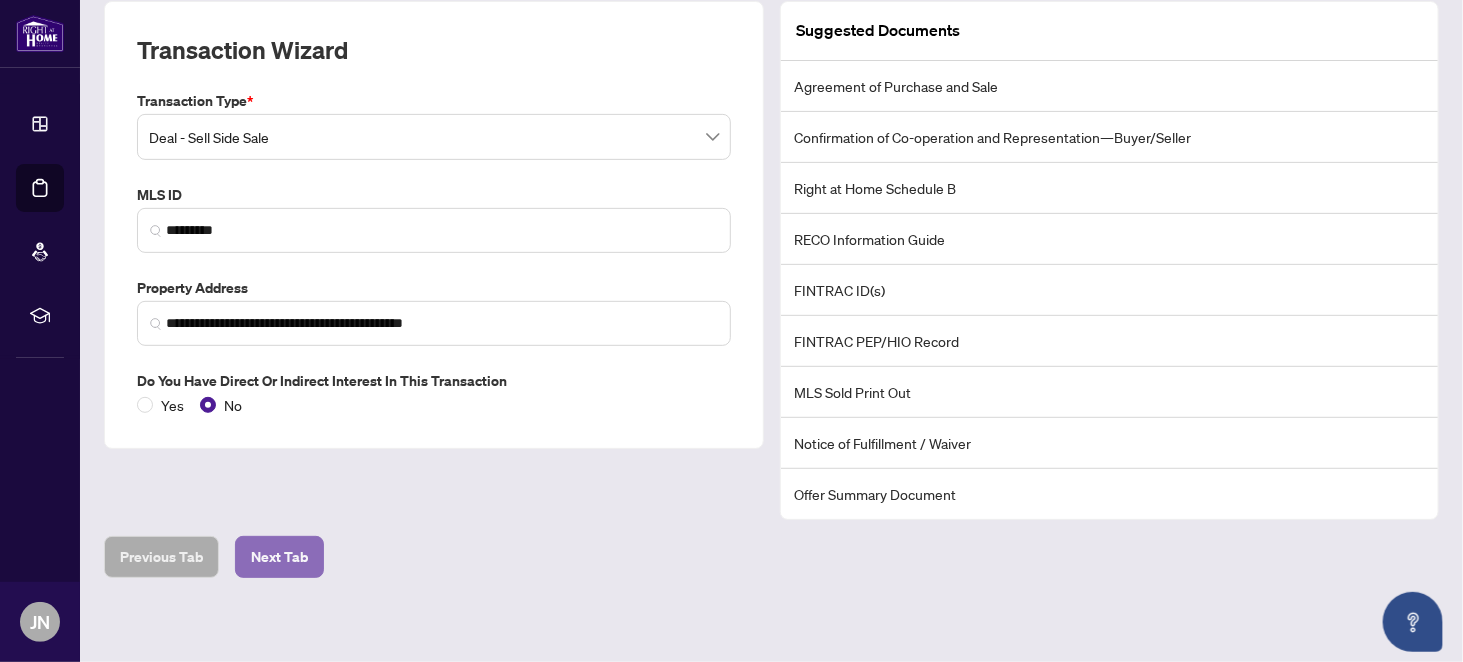 click on "Next Tab" at bounding box center [279, 557] 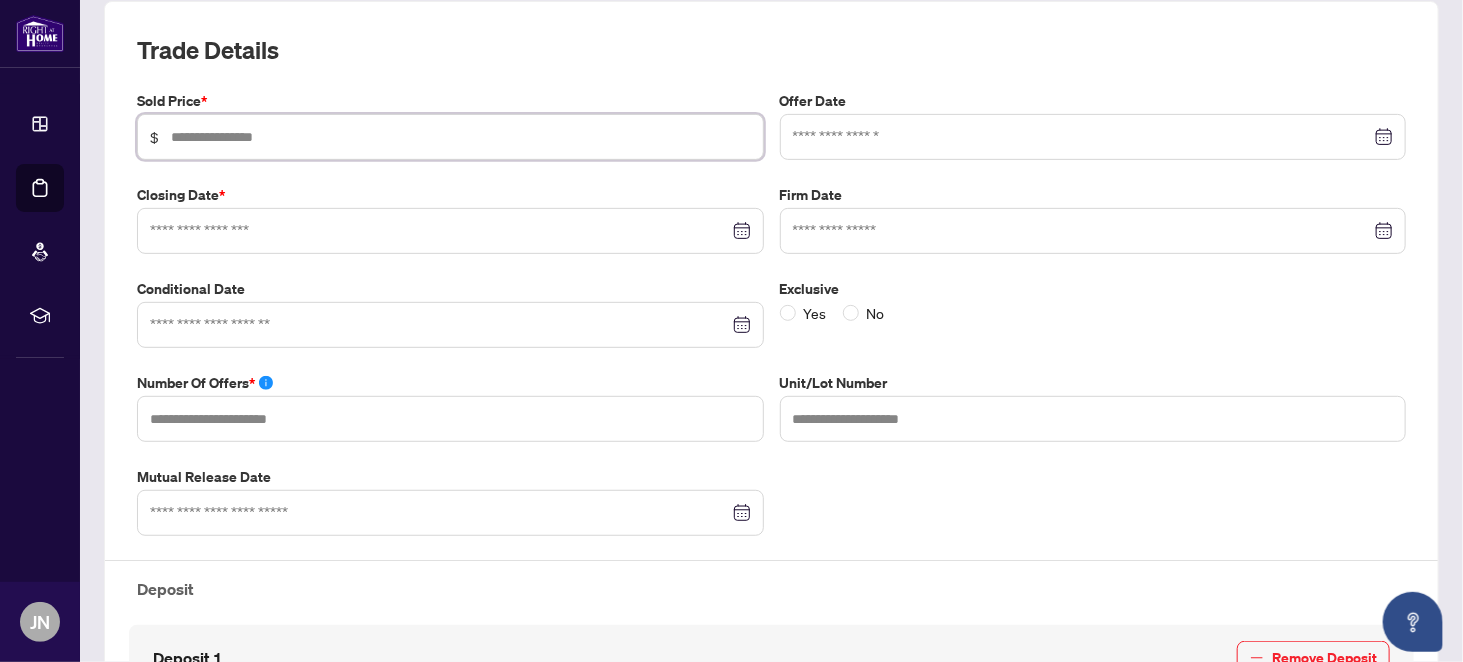 click at bounding box center [461, 137] 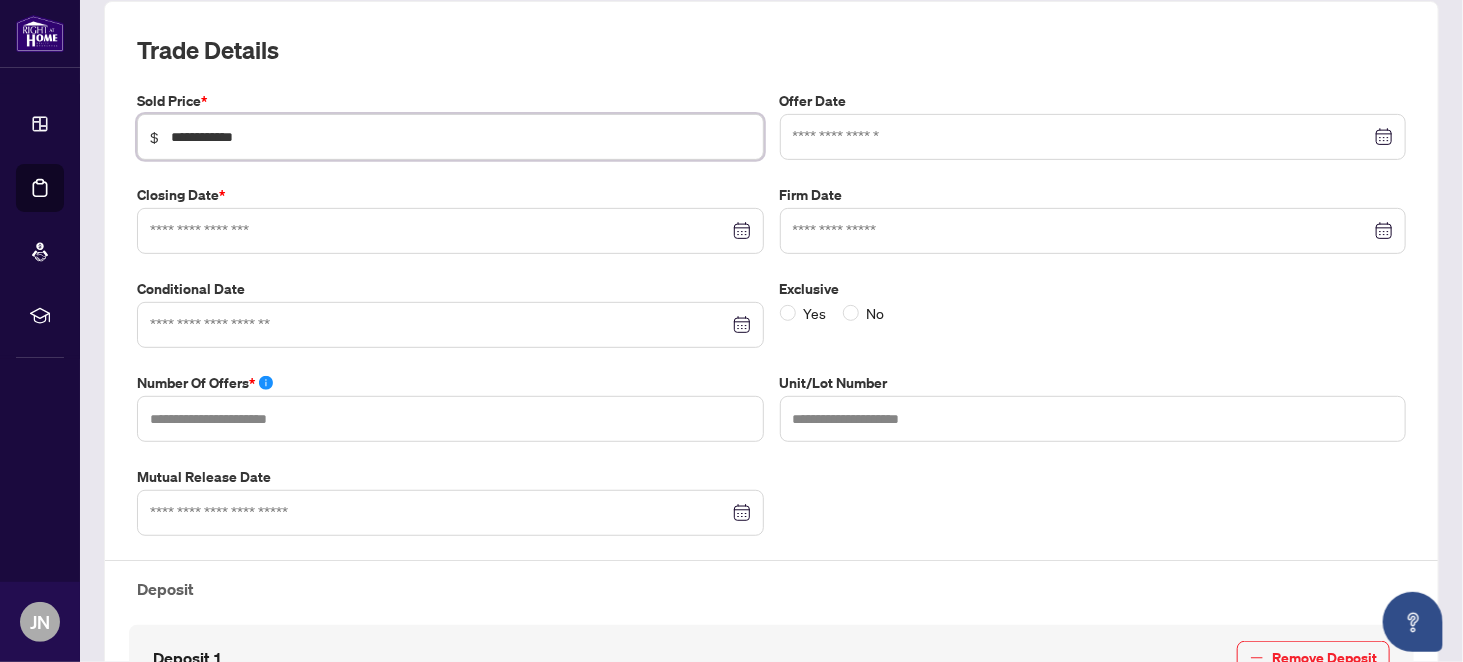 type on "**********" 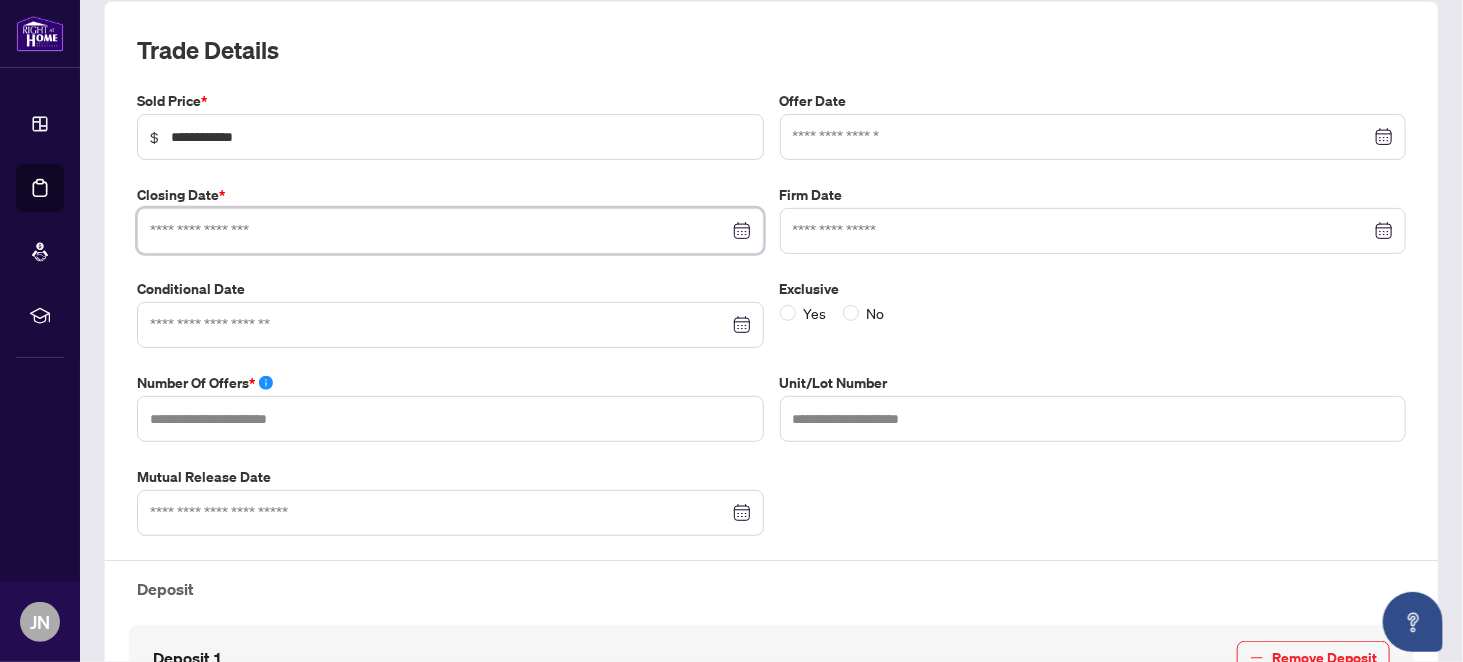 click at bounding box center [439, 231] 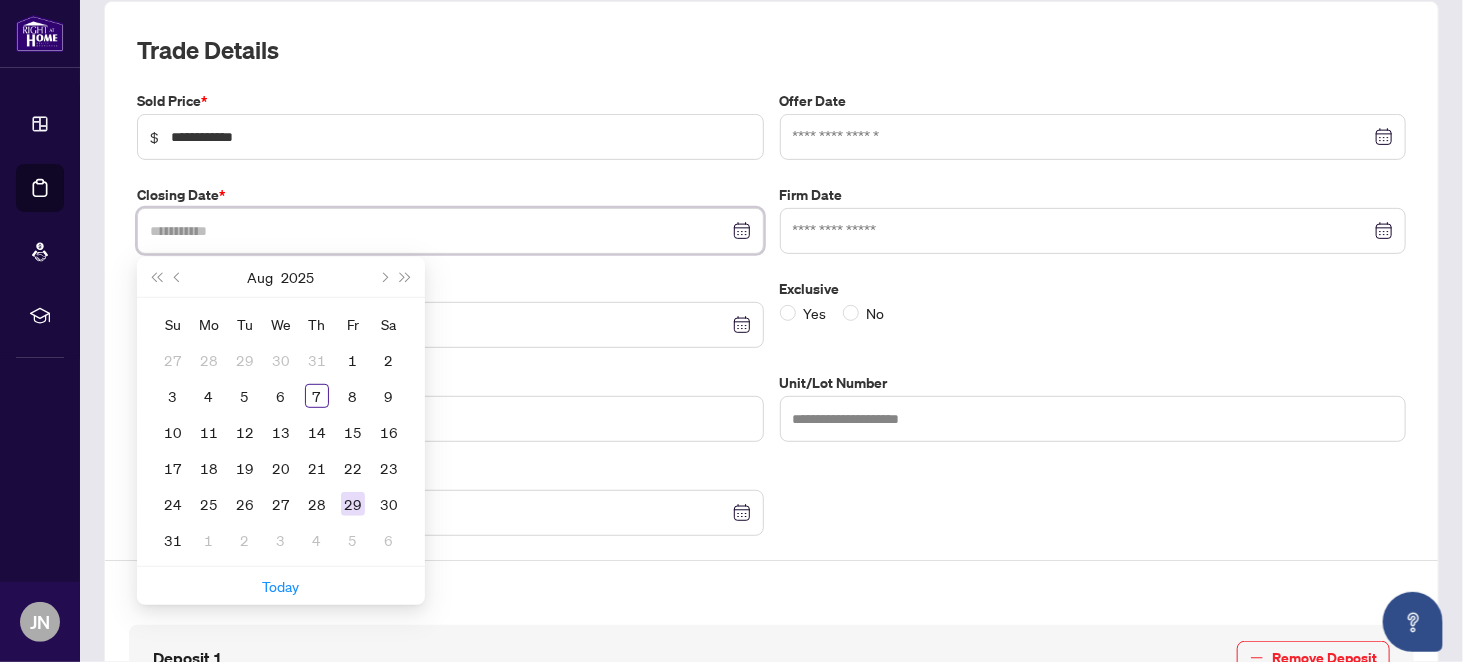 type on "**********" 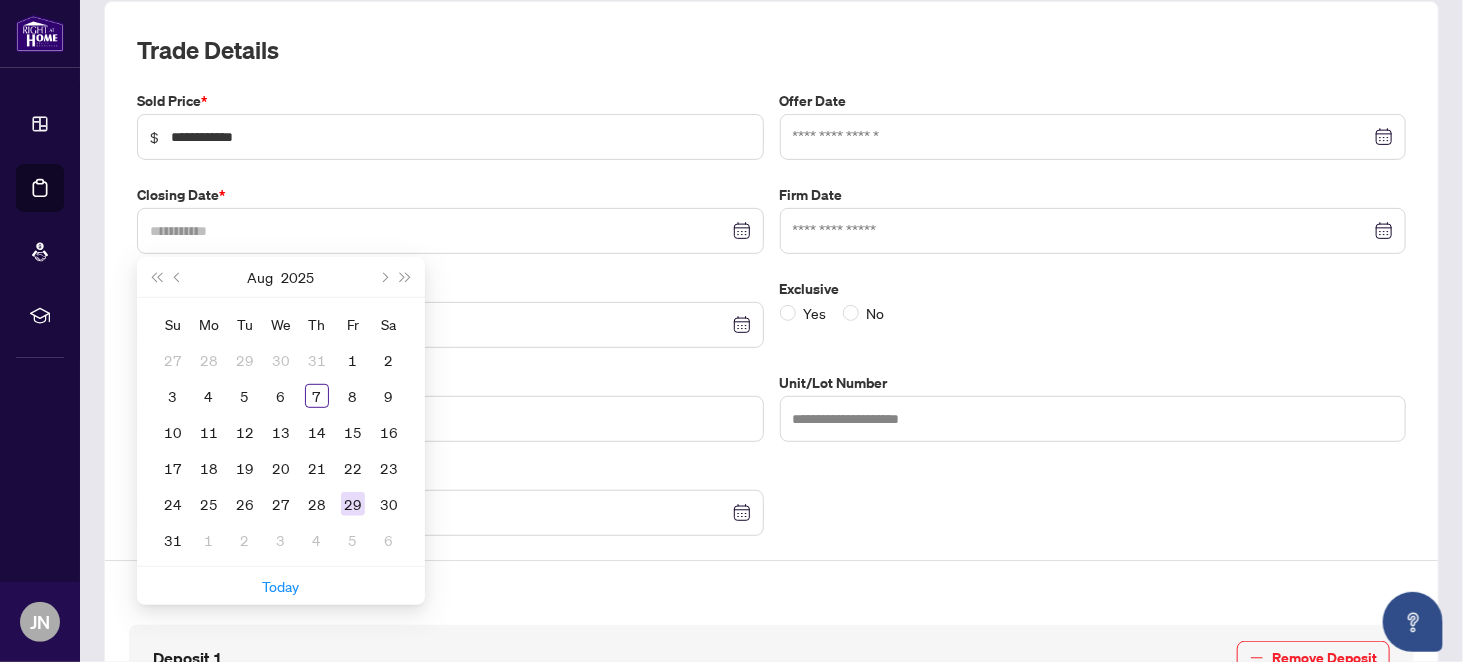 click on "29" at bounding box center [353, 504] 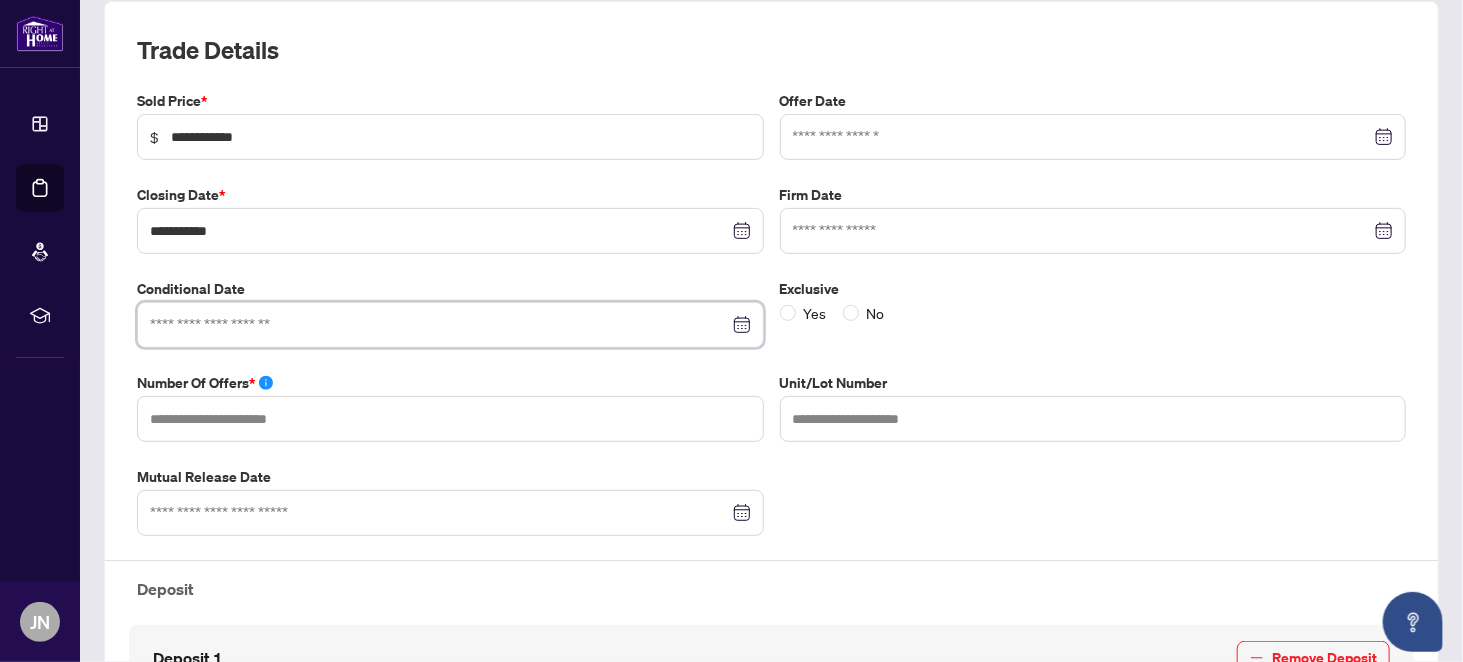 click at bounding box center [439, 325] 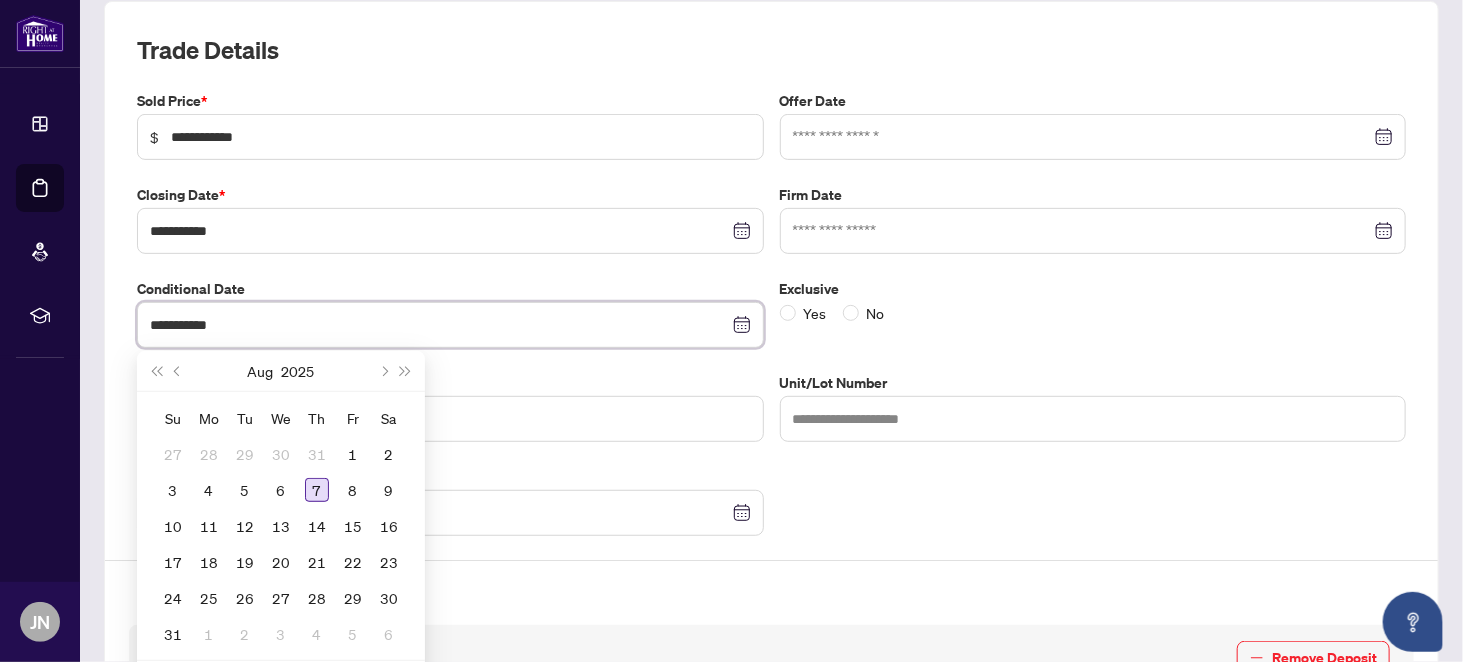 type on "**********" 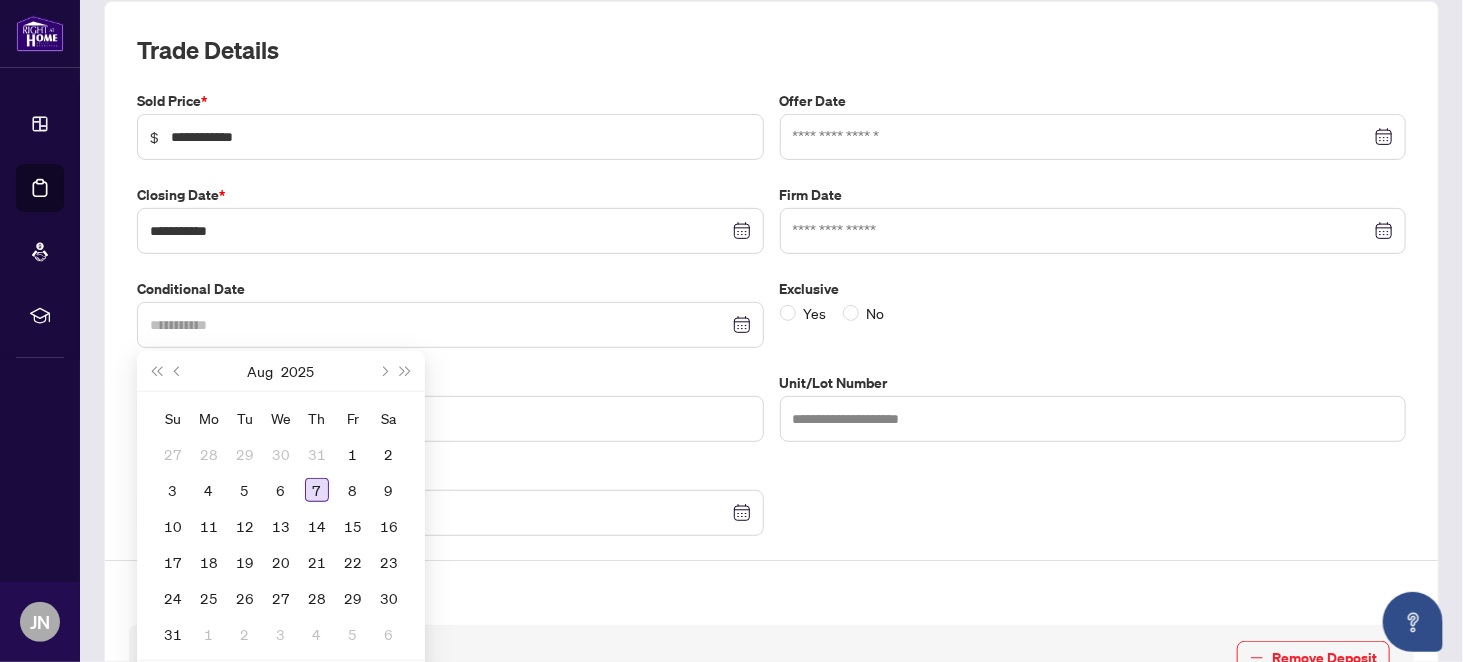 click on "7" at bounding box center (317, 490) 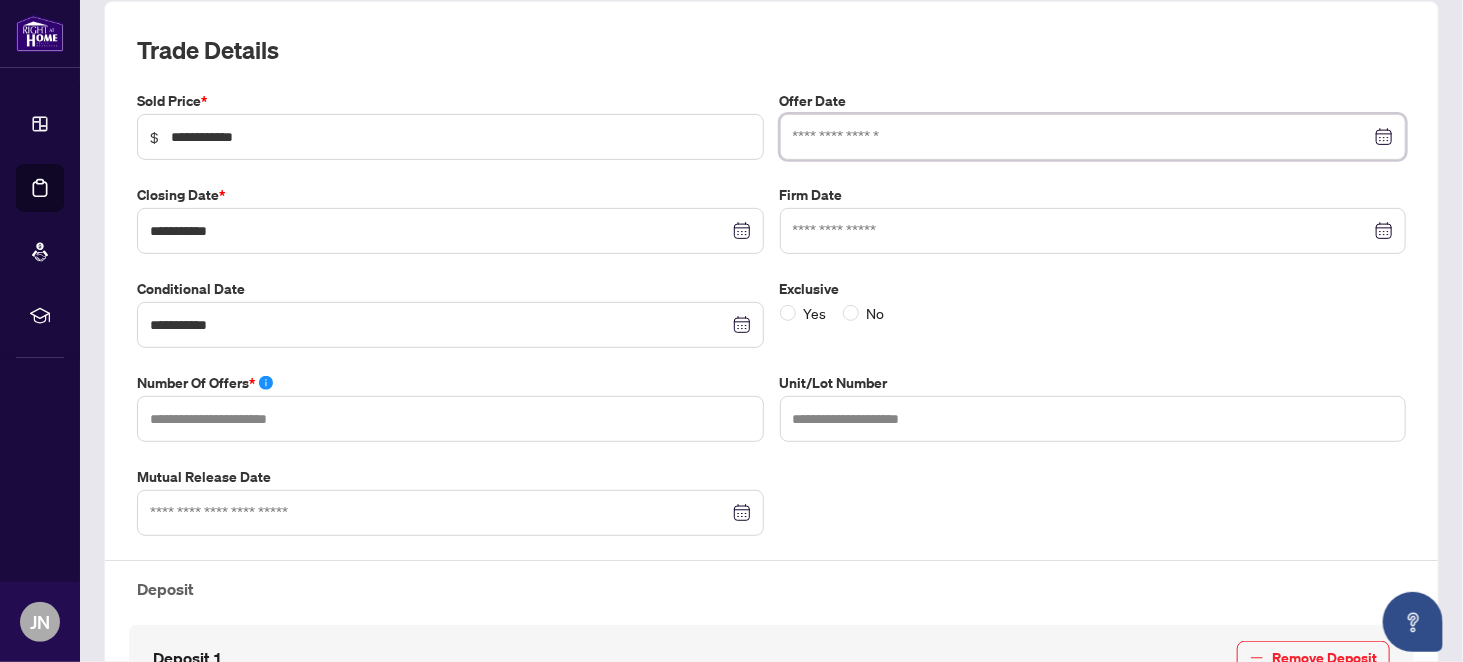 click at bounding box center [1082, 137] 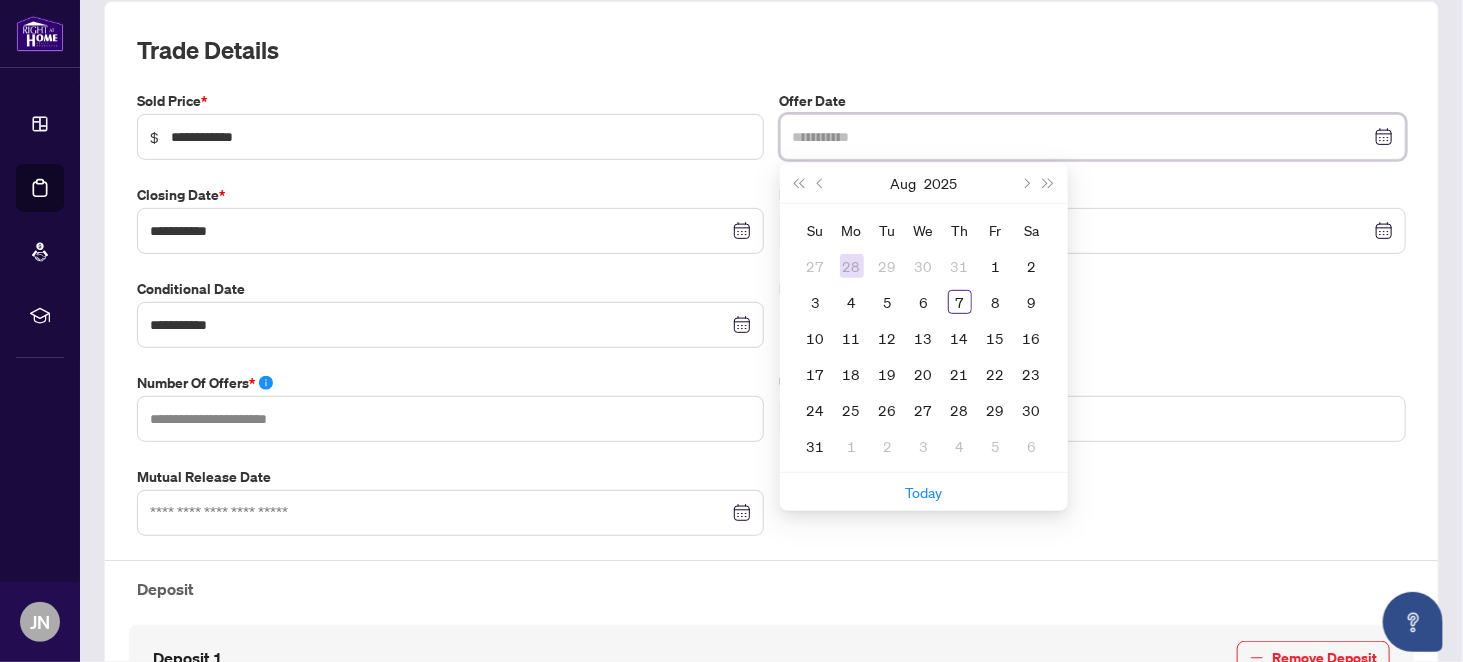 type on "**********" 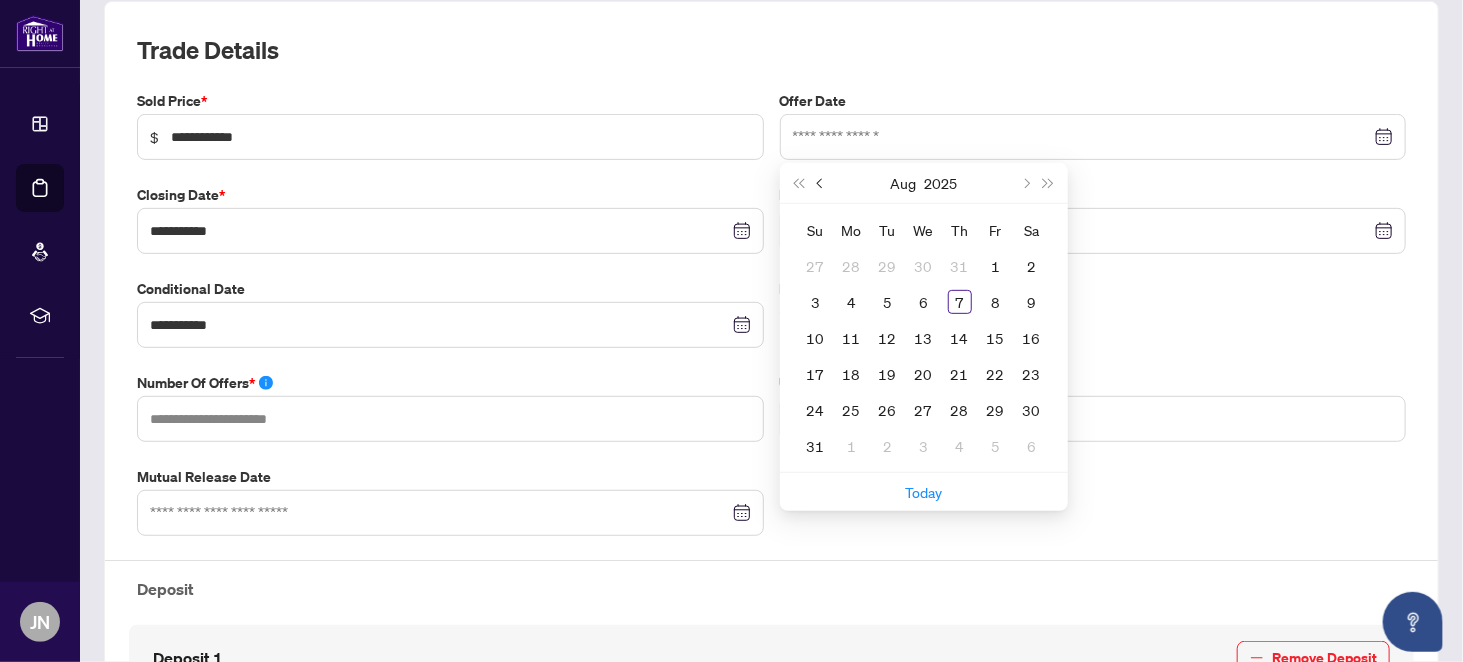 click at bounding box center (821, 183) 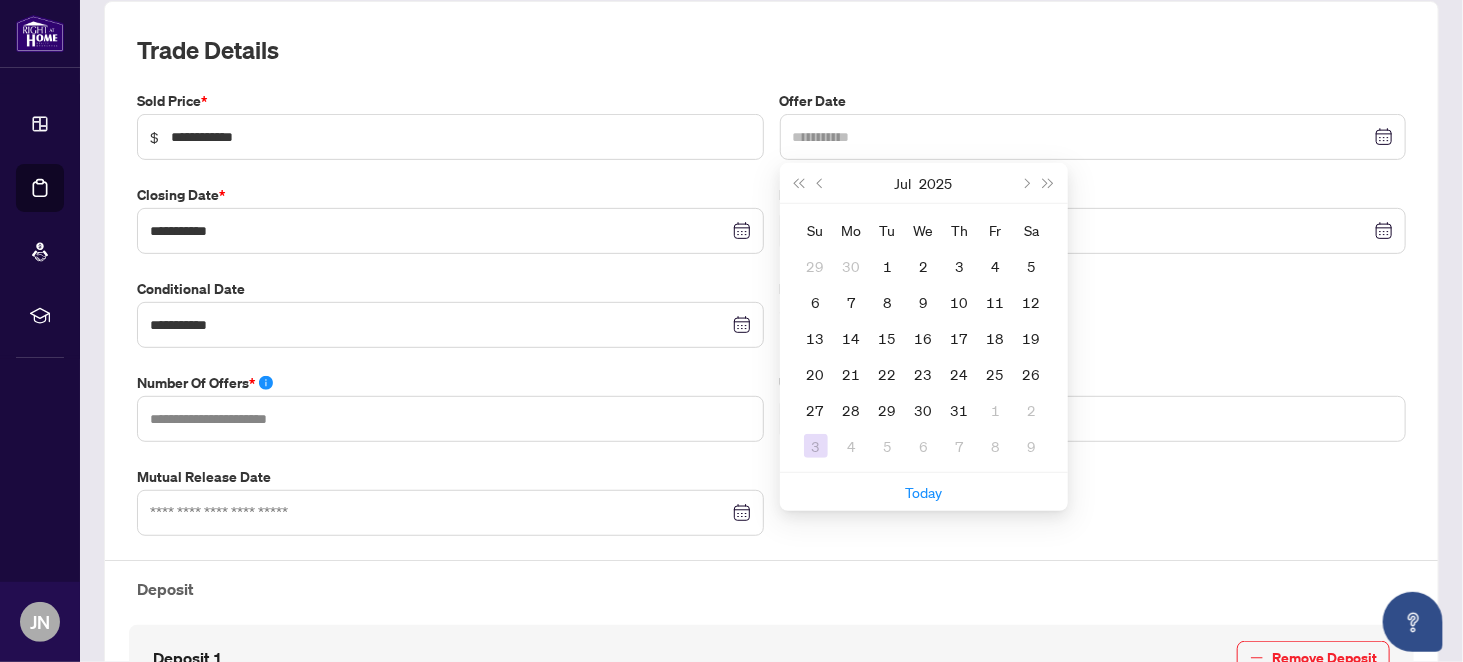 type on "**********" 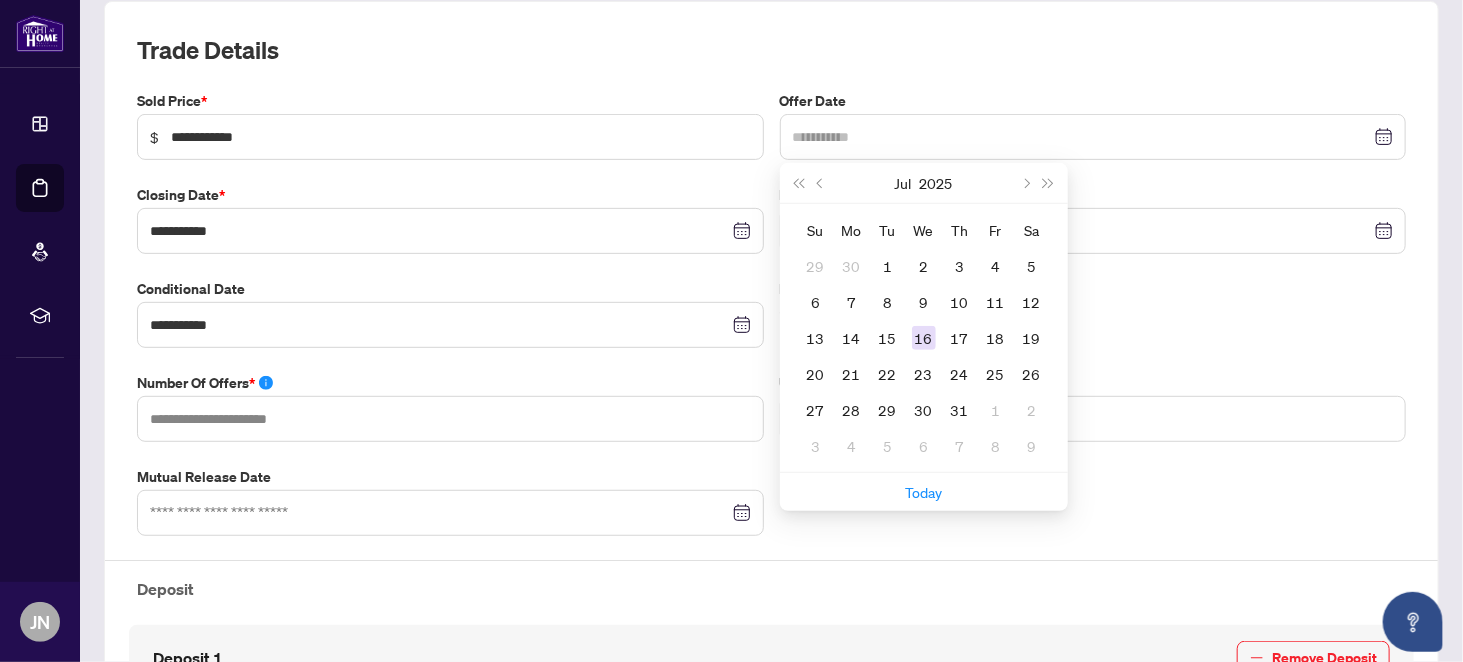 type on "**********" 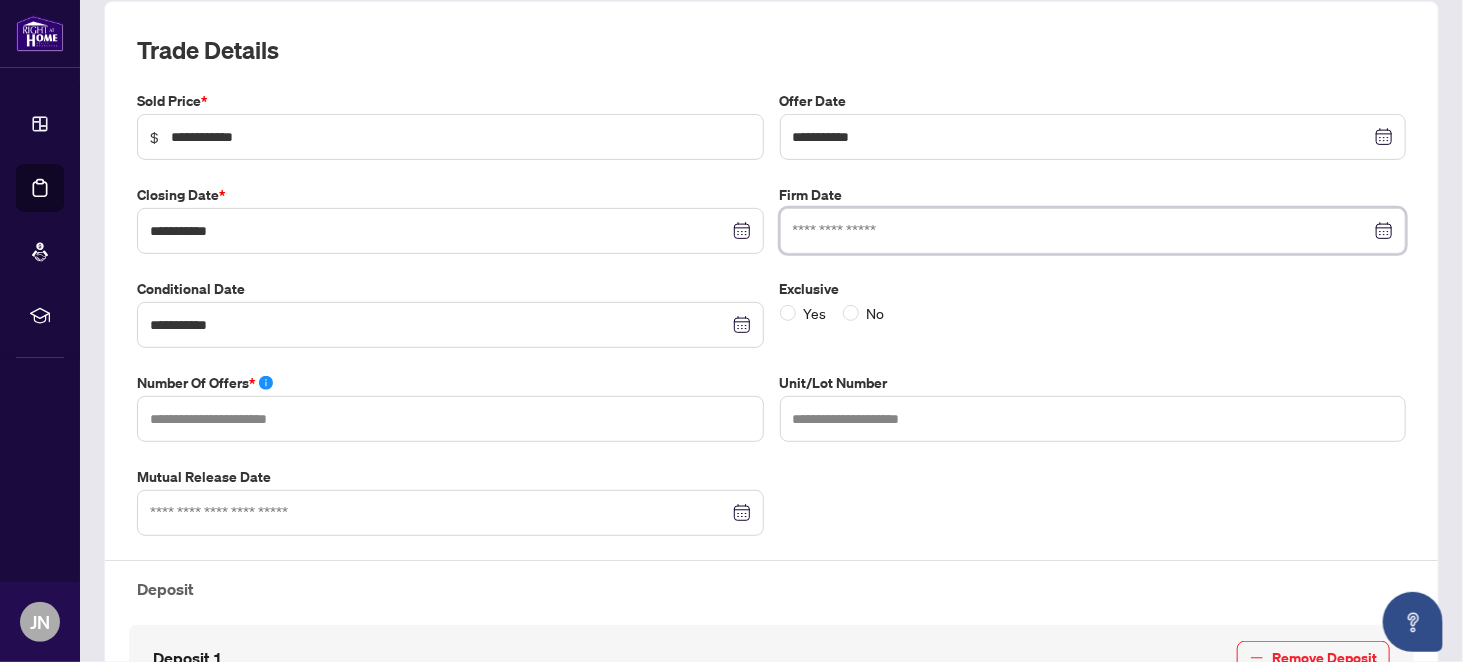 click at bounding box center (1082, 231) 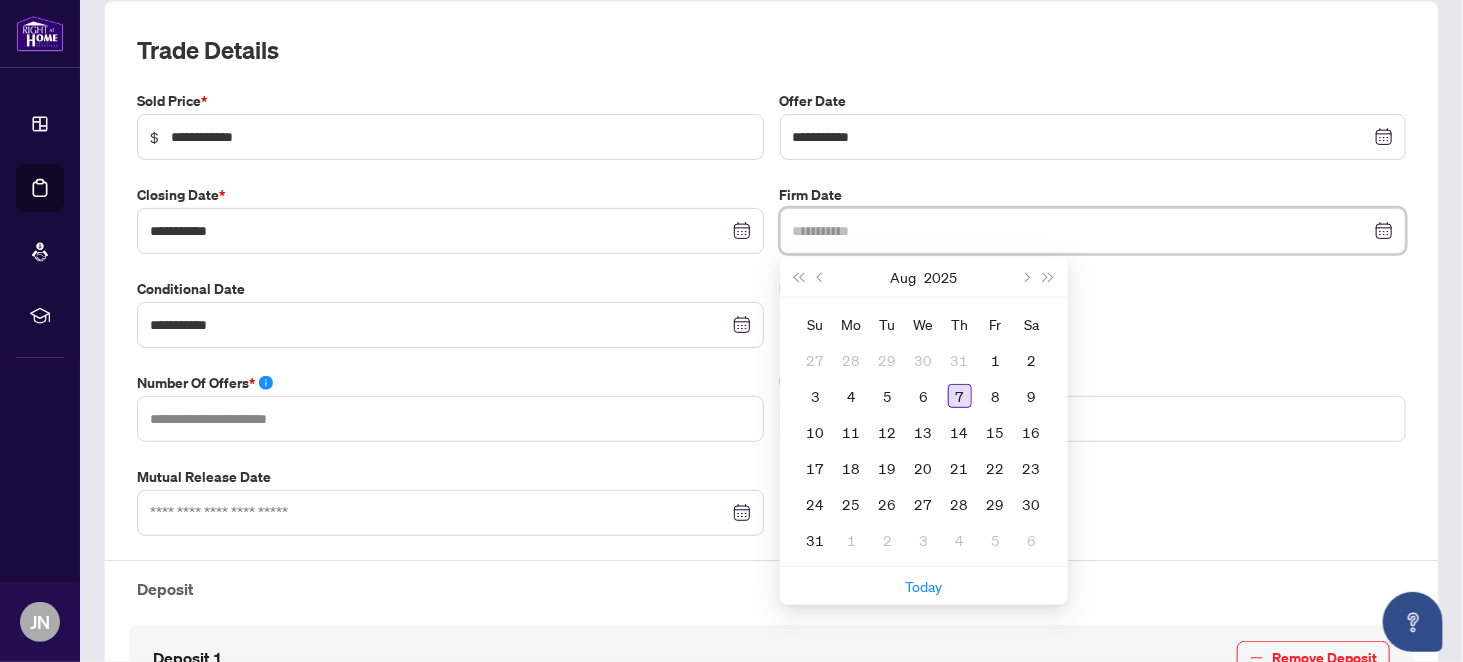 type on "**********" 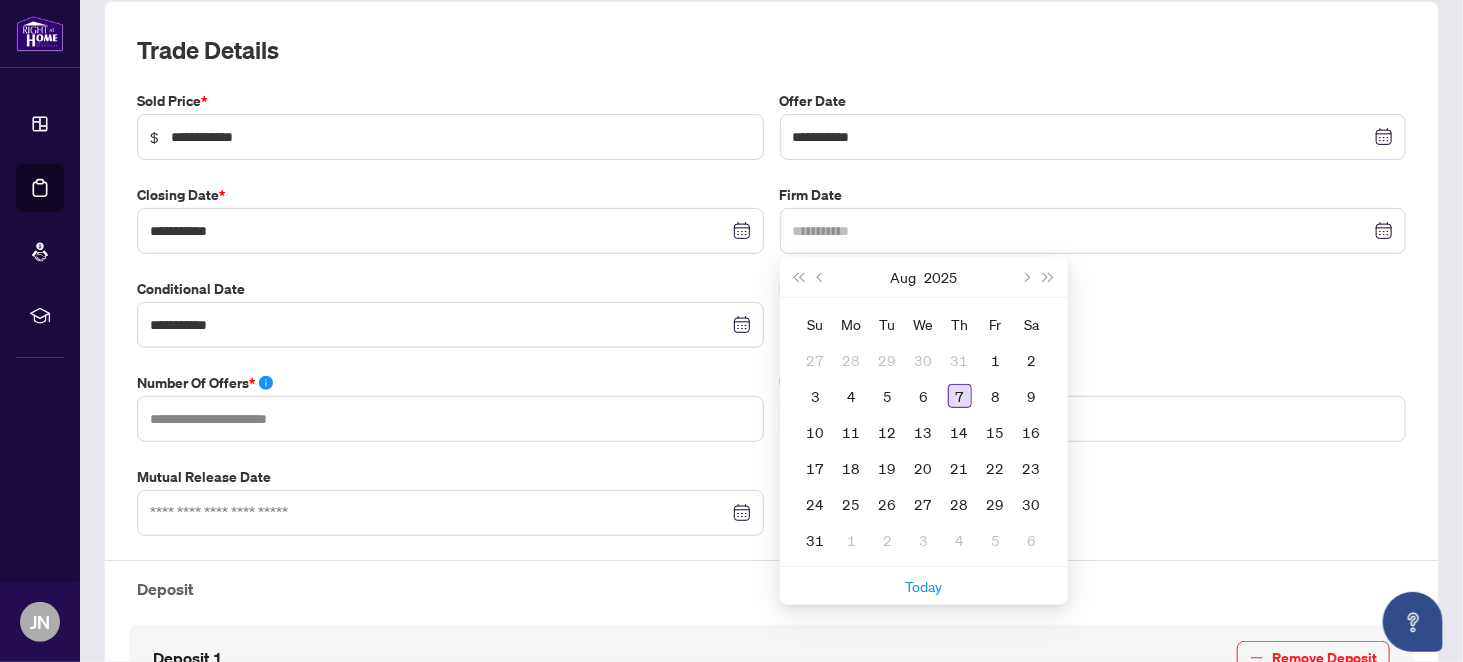 click on "7" at bounding box center [960, 396] 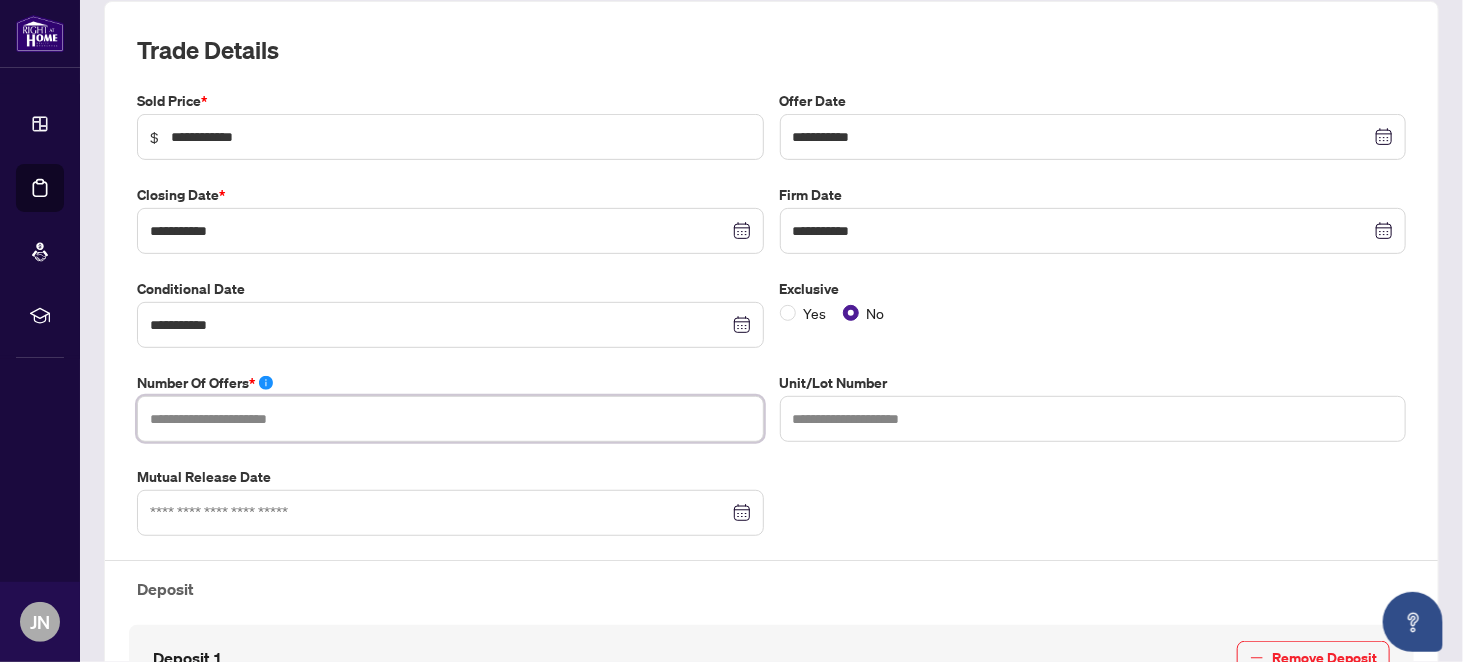 click at bounding box center [450, 419] 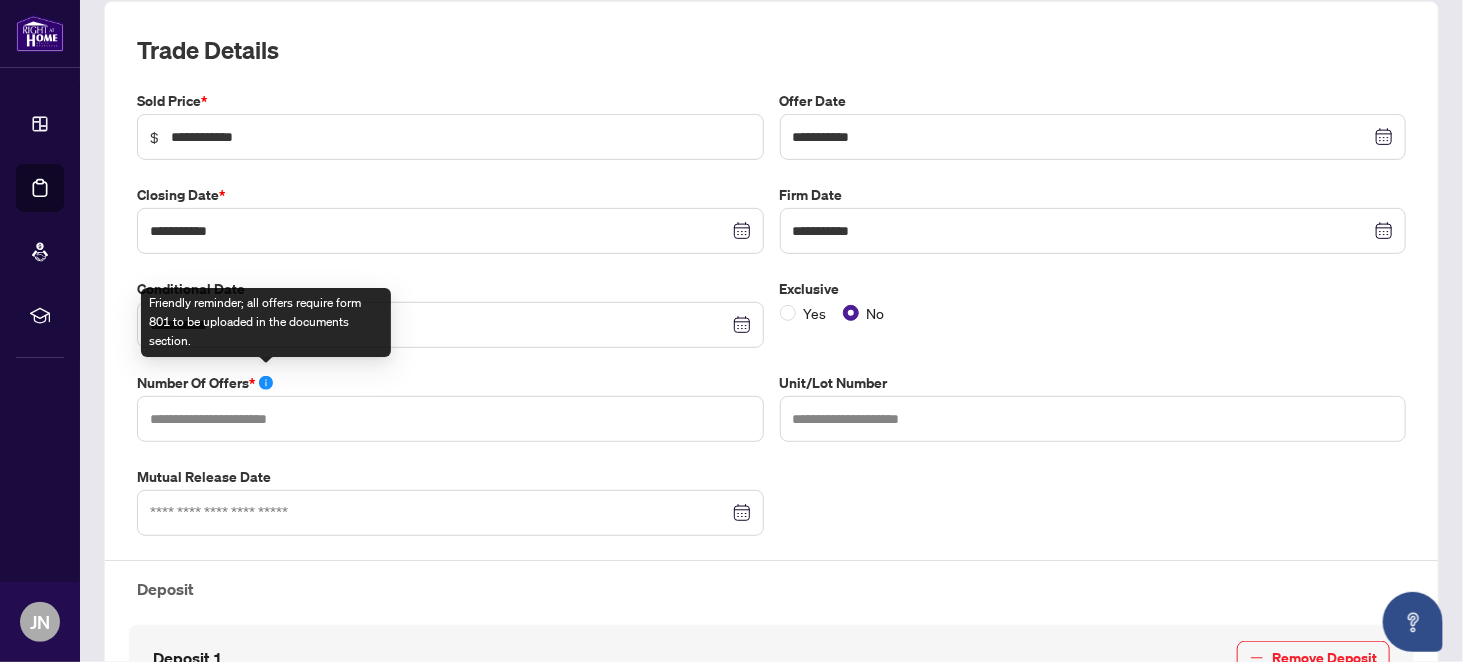 click 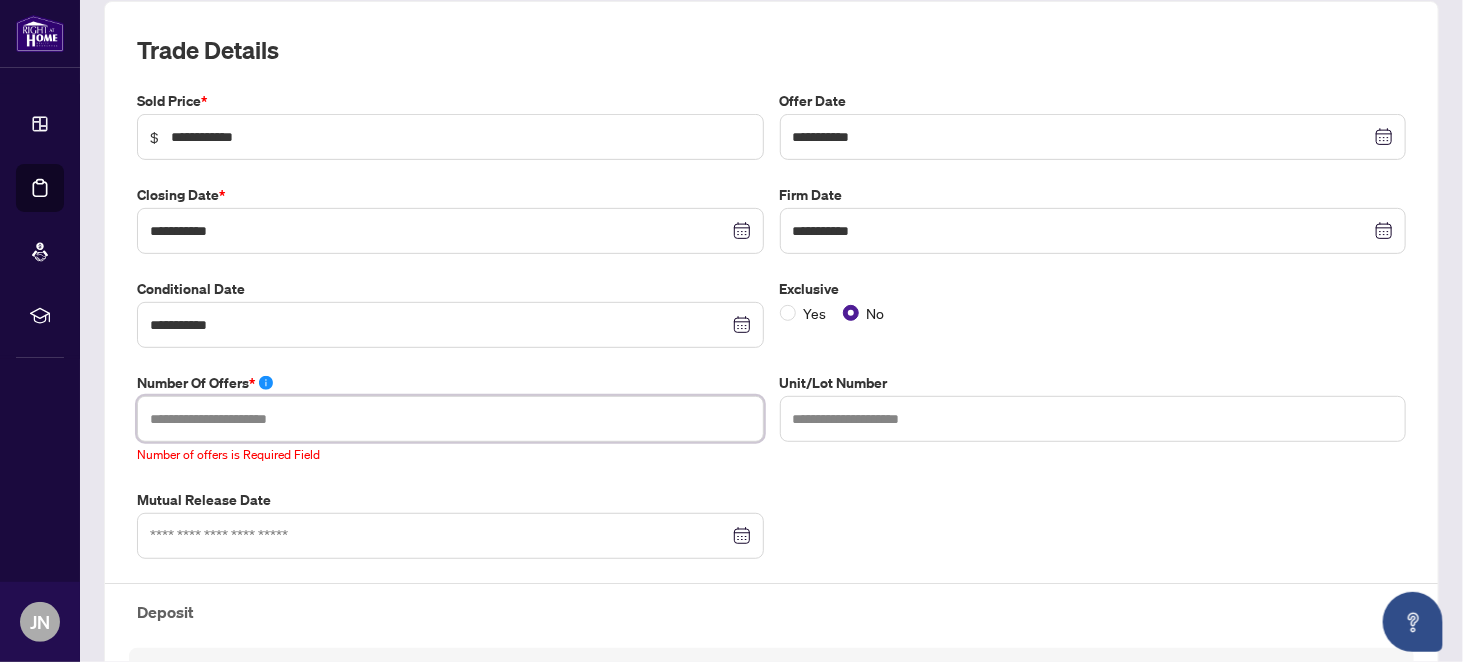 click at bounding box center (450, 419) 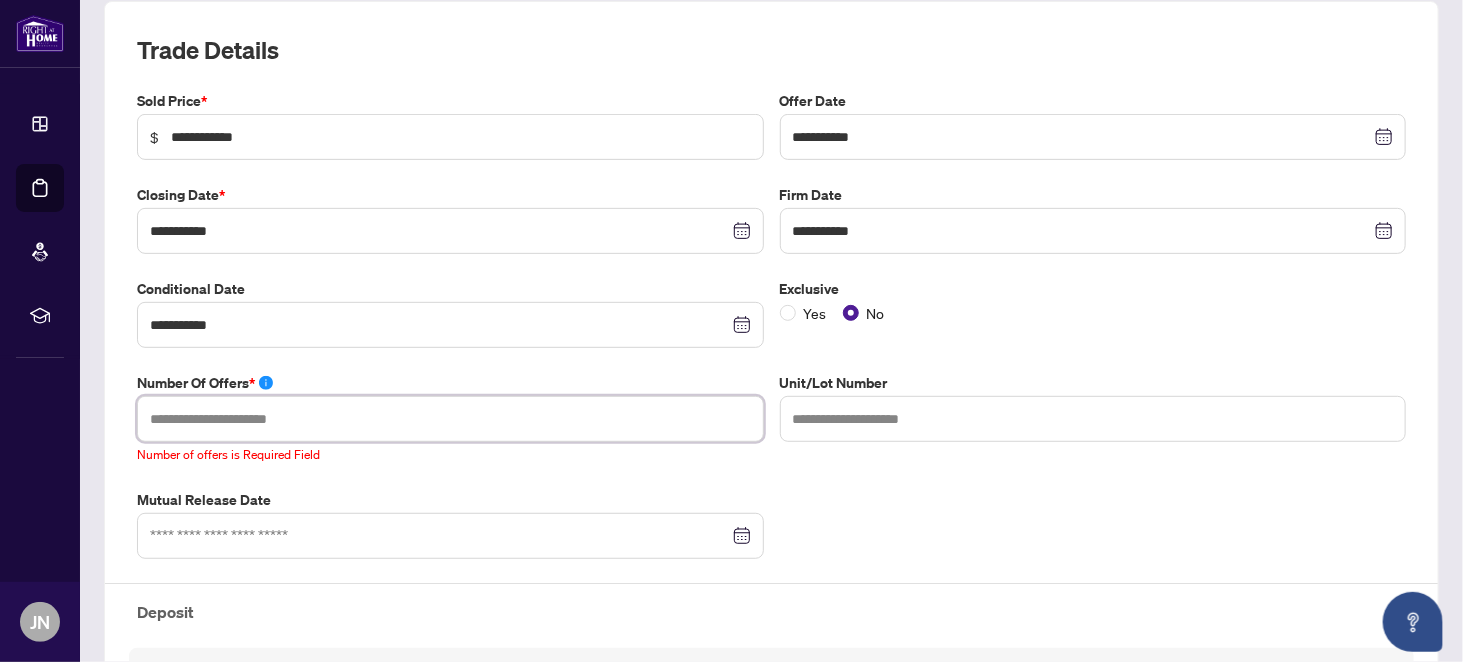 click at bounding box center [450, 419] 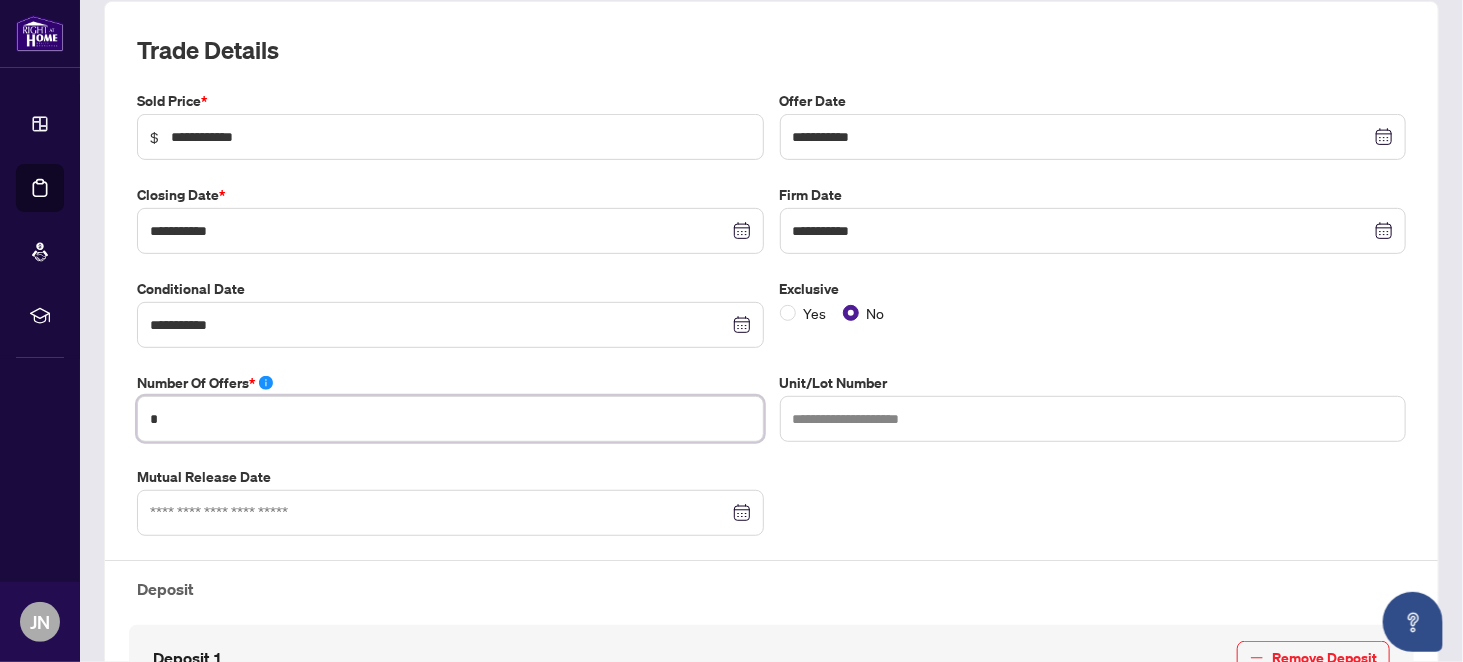 type on "*" 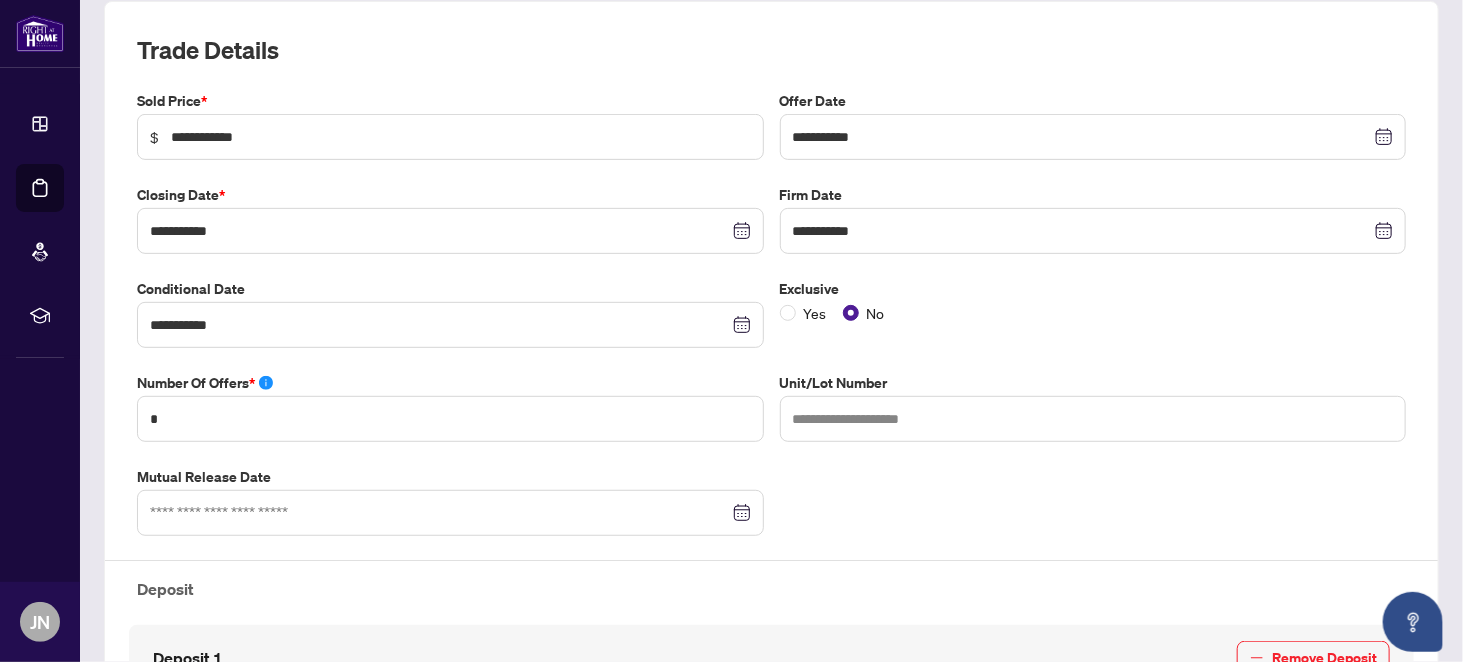 click on "**********" at bounding box center (771, 526) 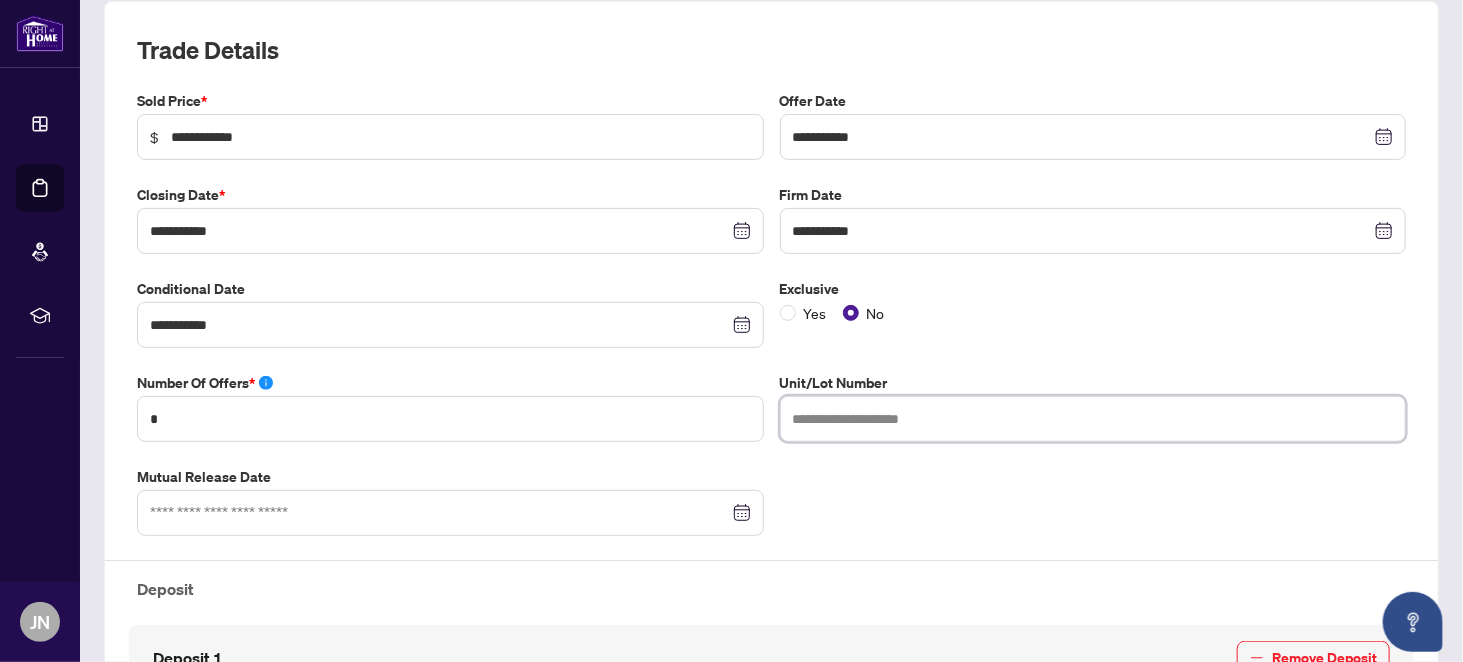 click at bounding box center (1093, 419) 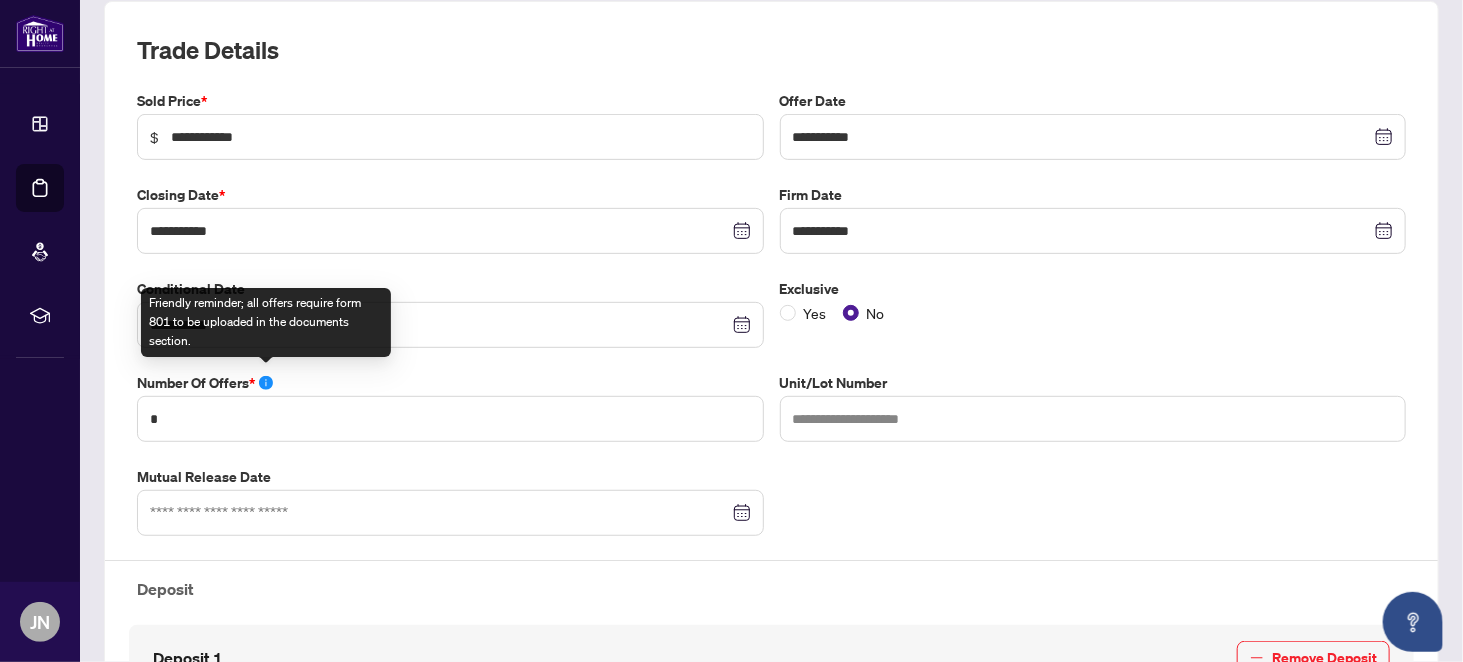 click 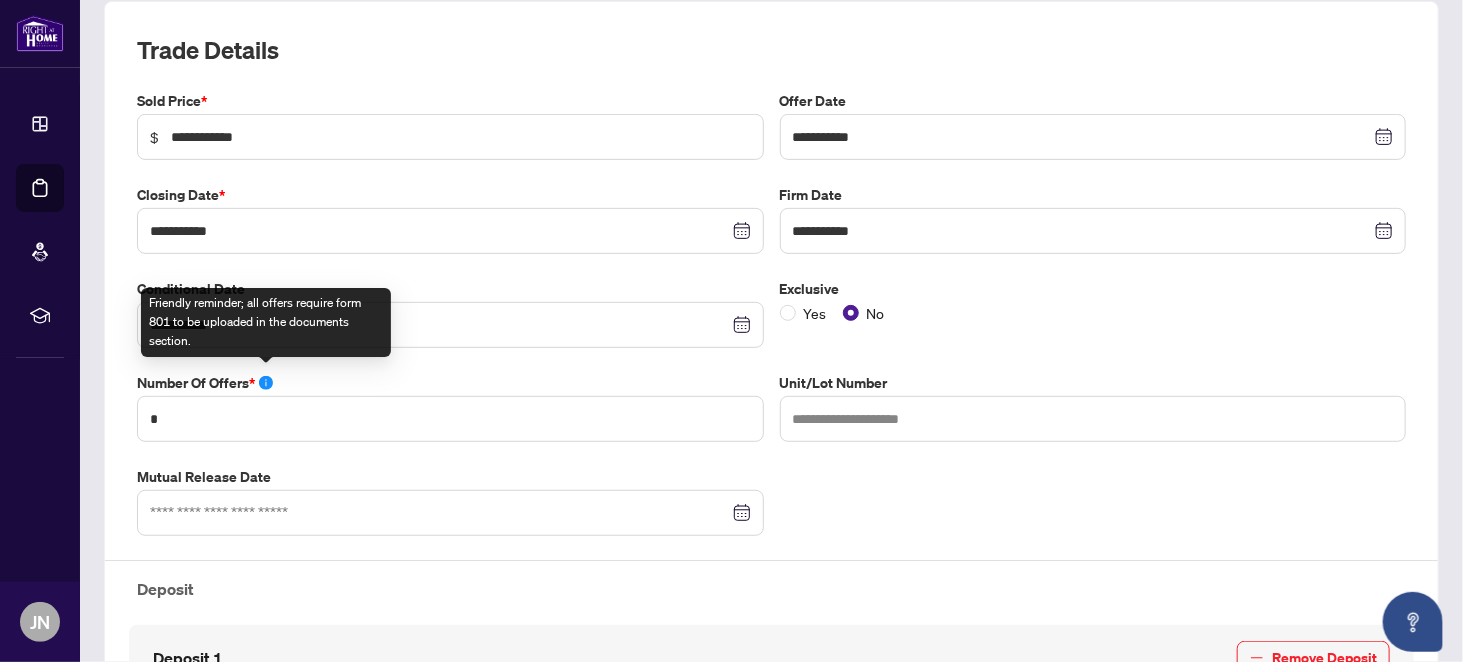 drag, startPoint x: 265, startPoint y: 374, endPoint x: 381, endPoint y: 372, distance: 116.01724 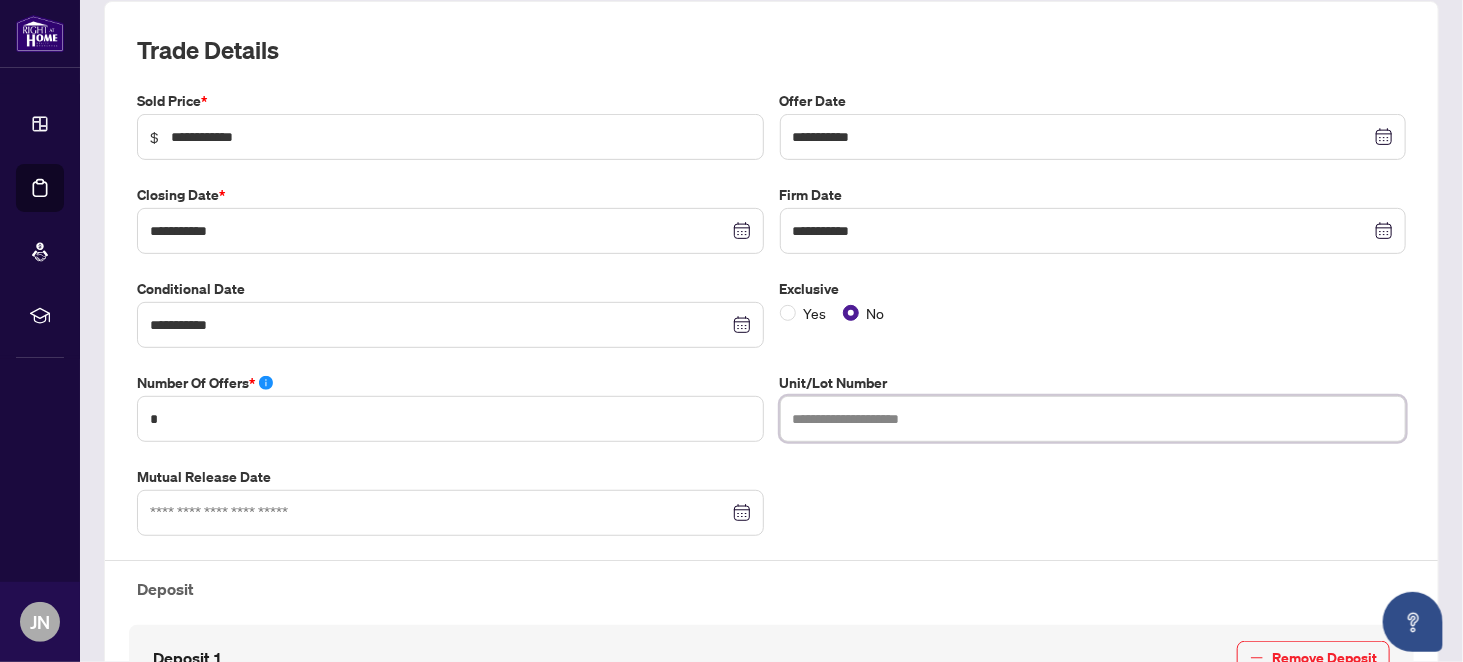 click at bounding box center [1093, 419] 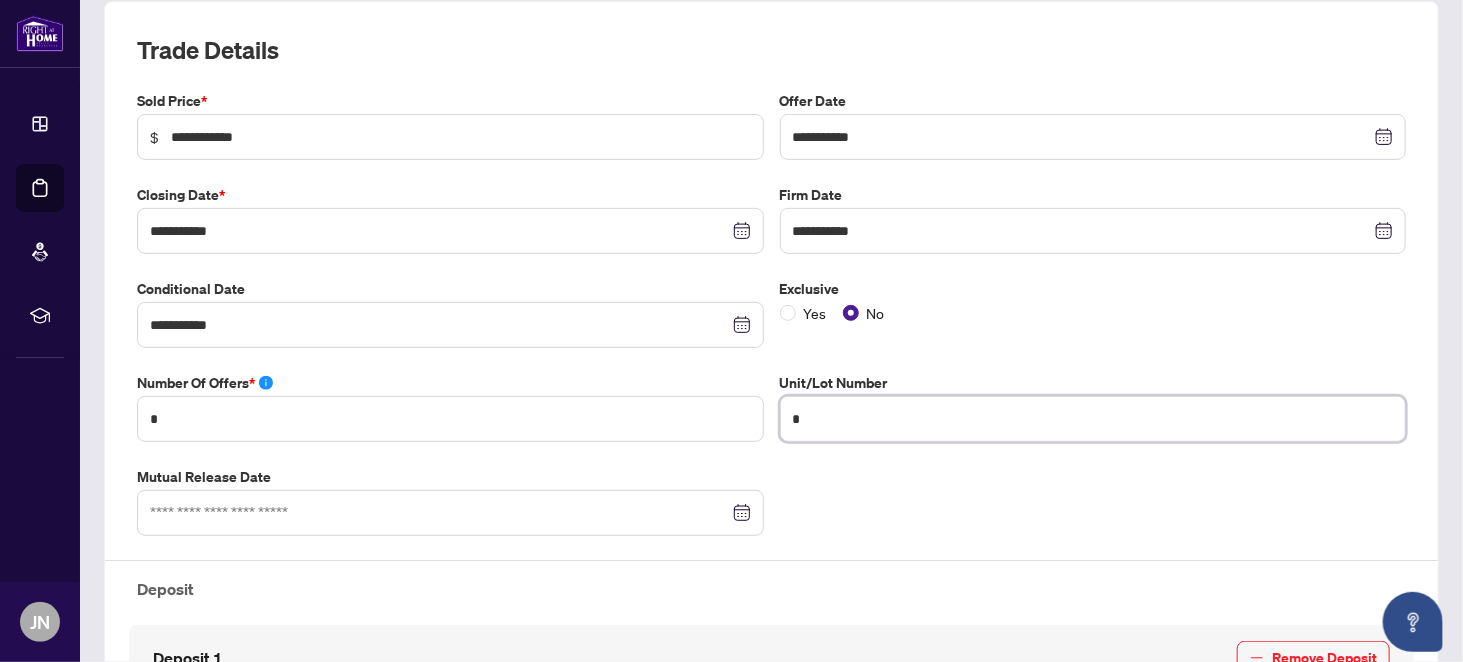 type on "*" 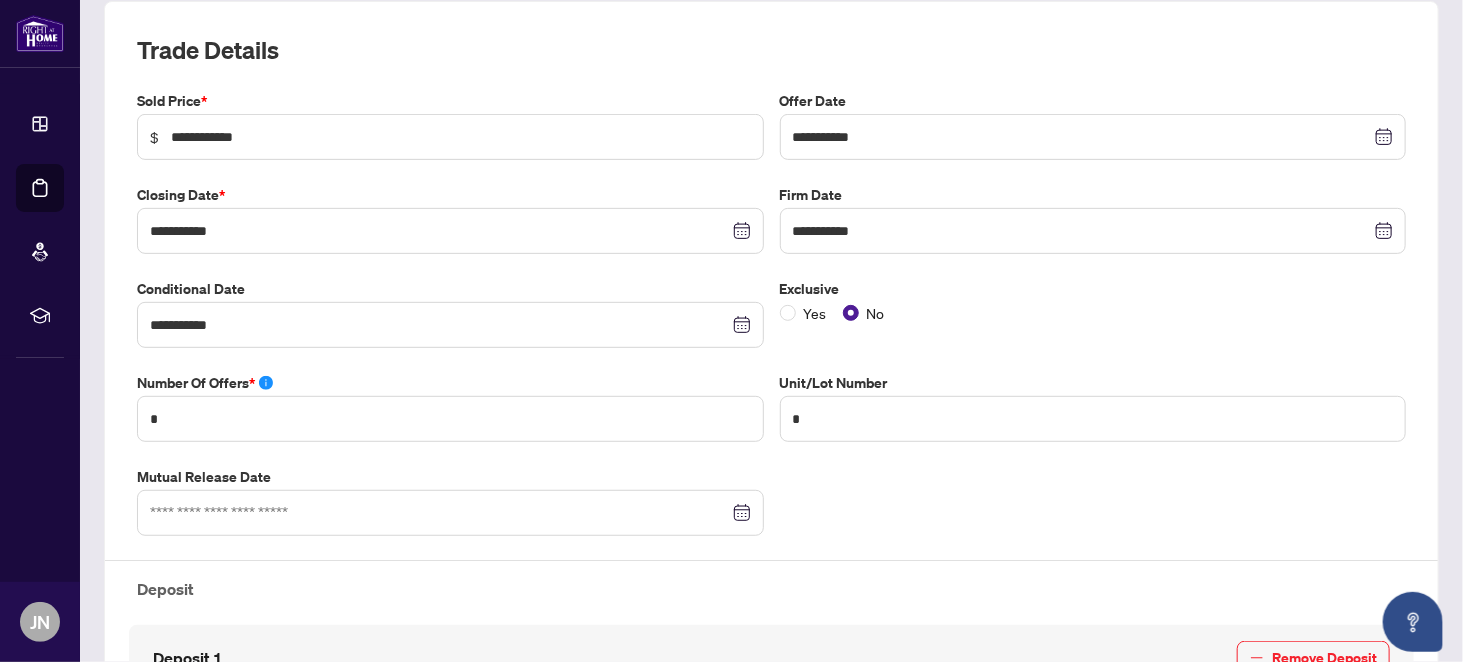 click on "**********" at bounding box center (771, 526) 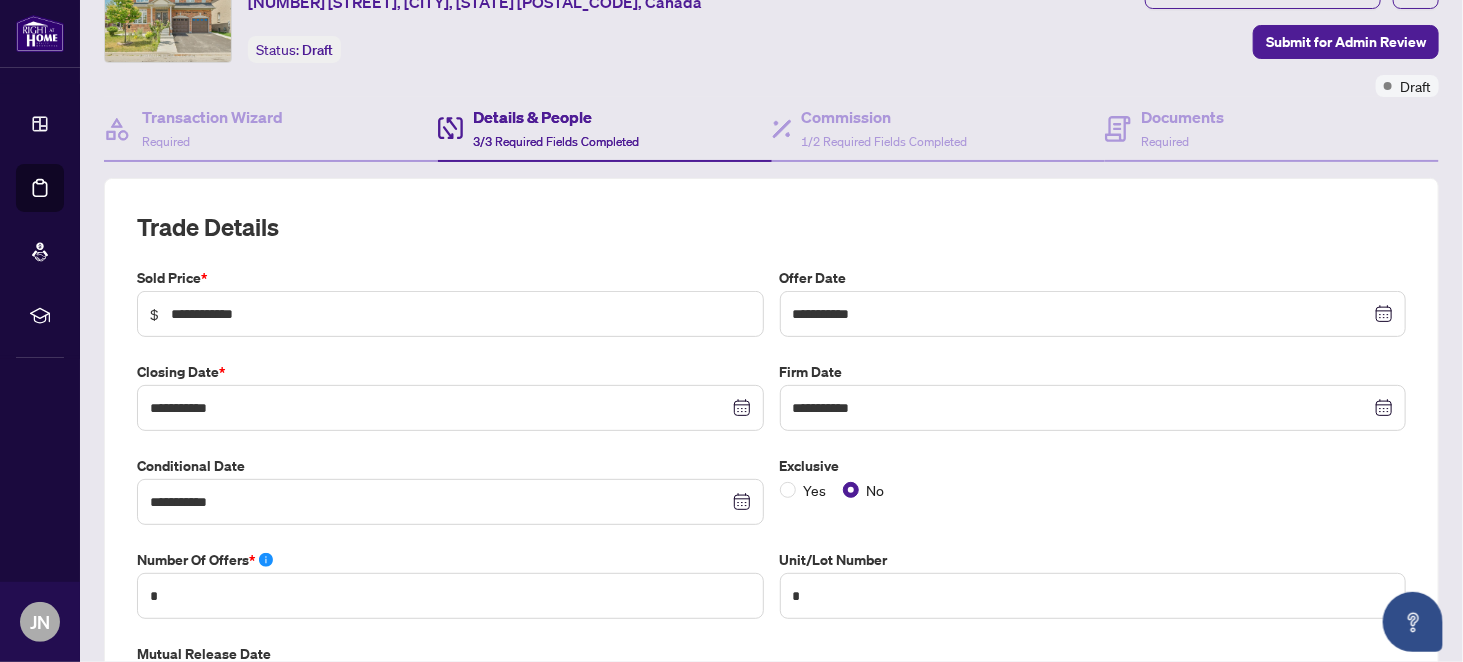 scroll, scrollTop: 300, scrollLeft: 0, axis: vertical 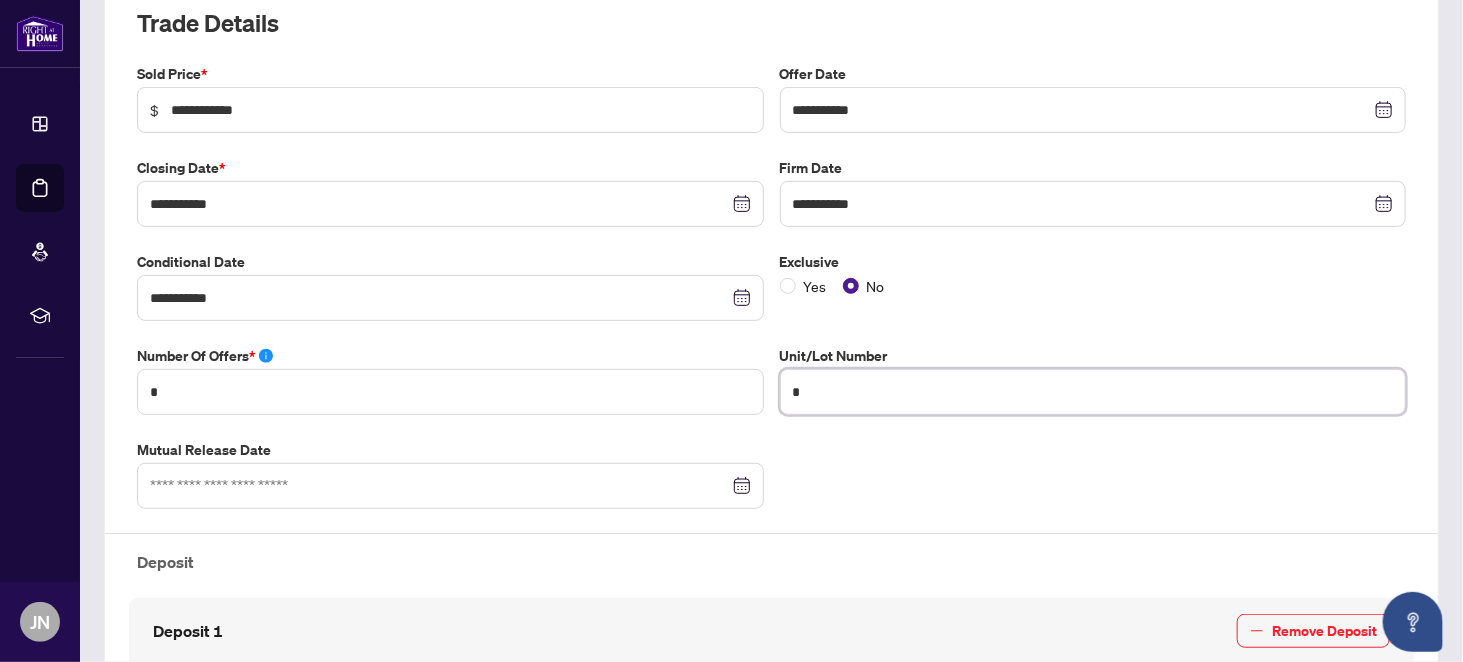 click on "*" at bounding box center [1093, 392] 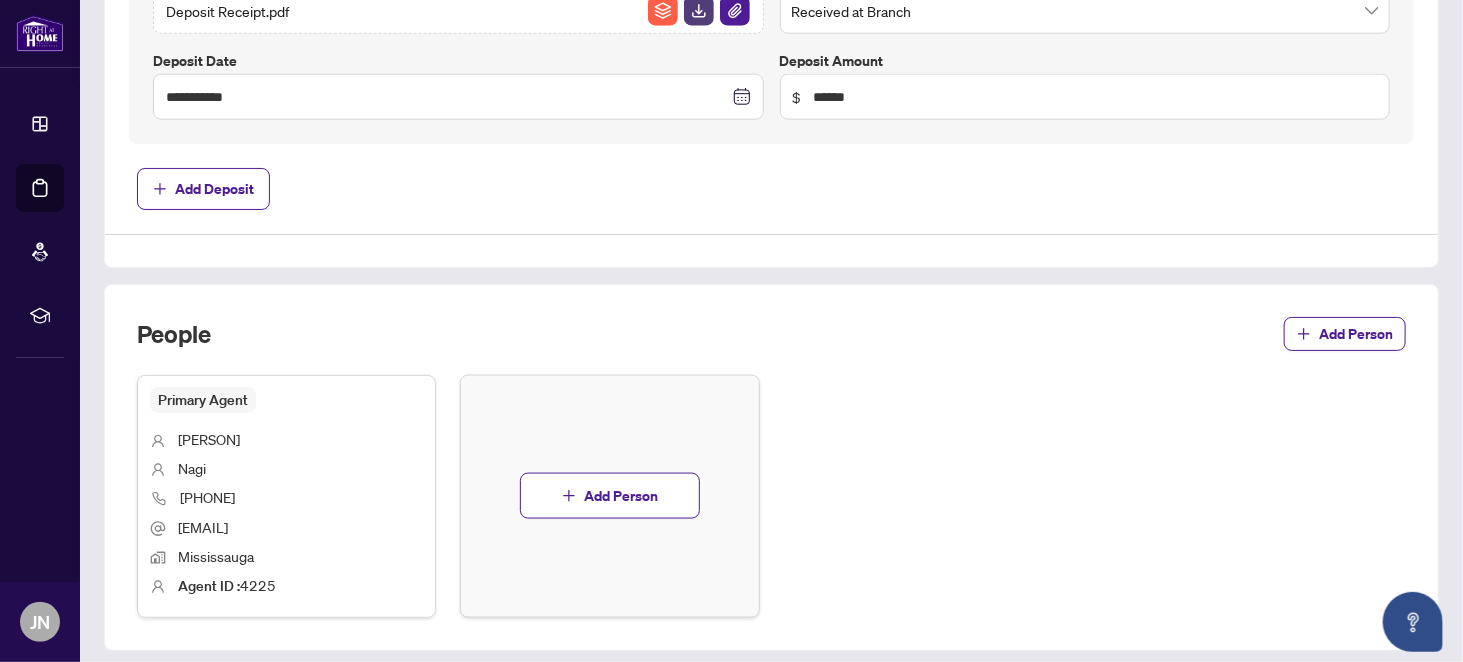 scroll, scrollTop: 1100, scrollLeft: 0, axis: vertical 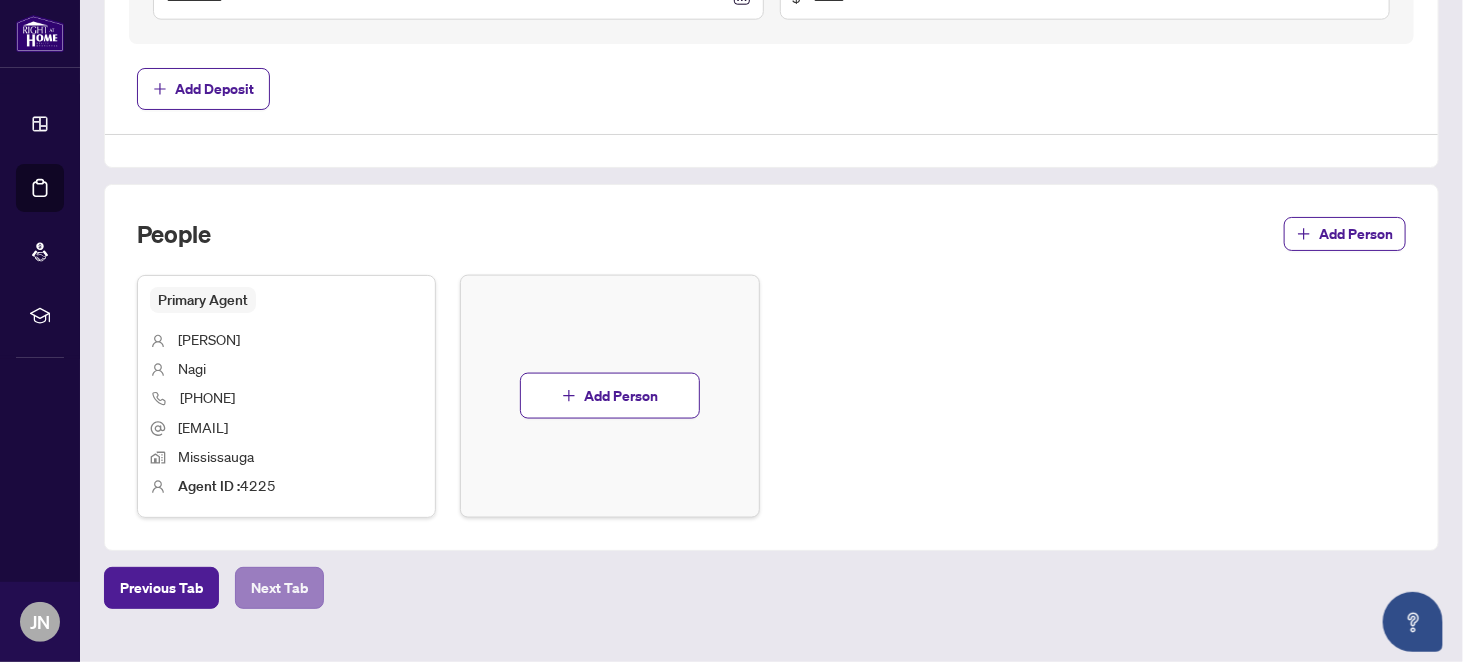 type 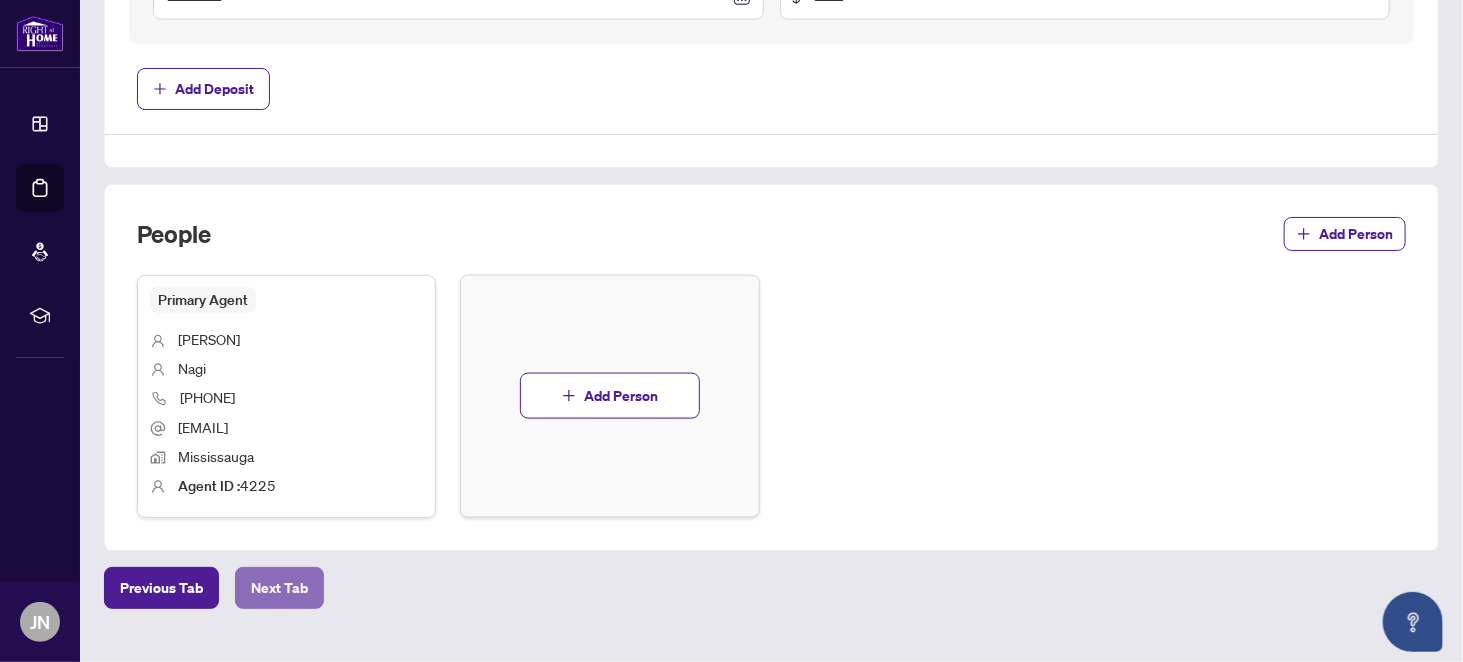 click on "Next Tab" at bounding box center (279, 588) 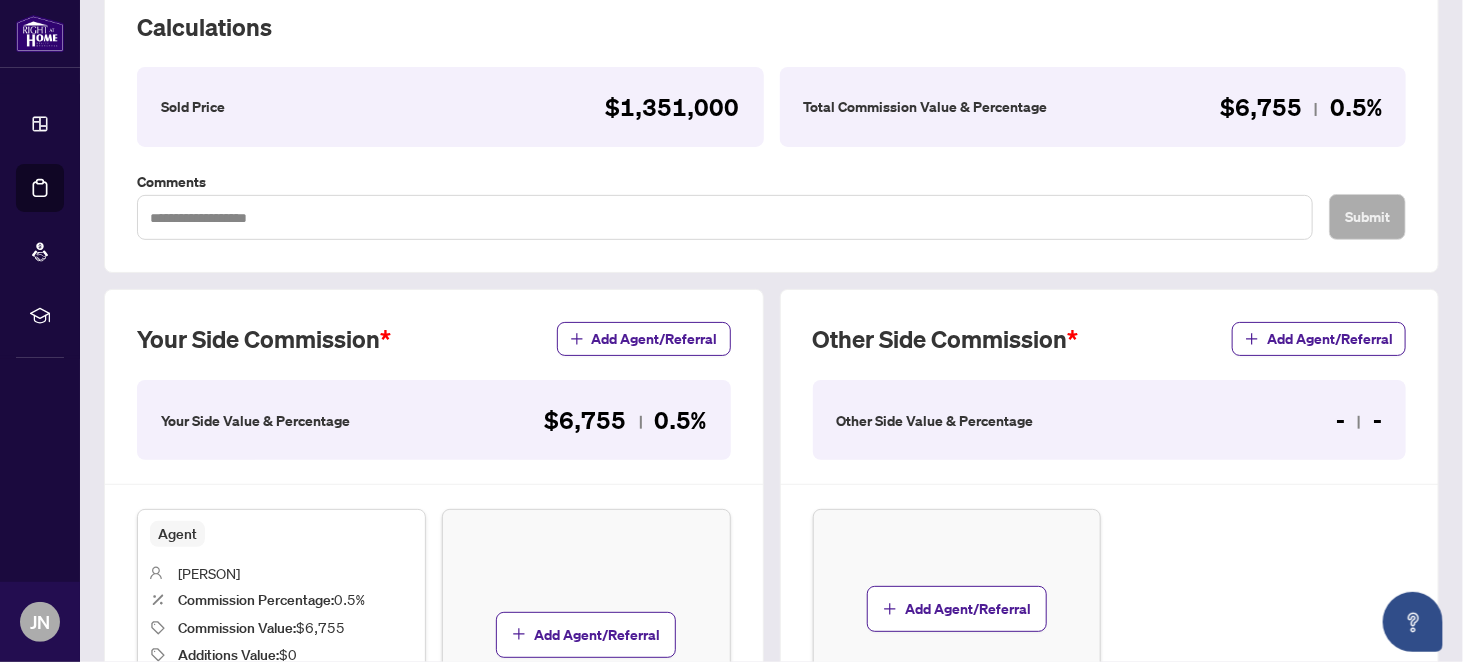 scroll, scrollTop: 300, scrollLeft: 0, axis: vertical 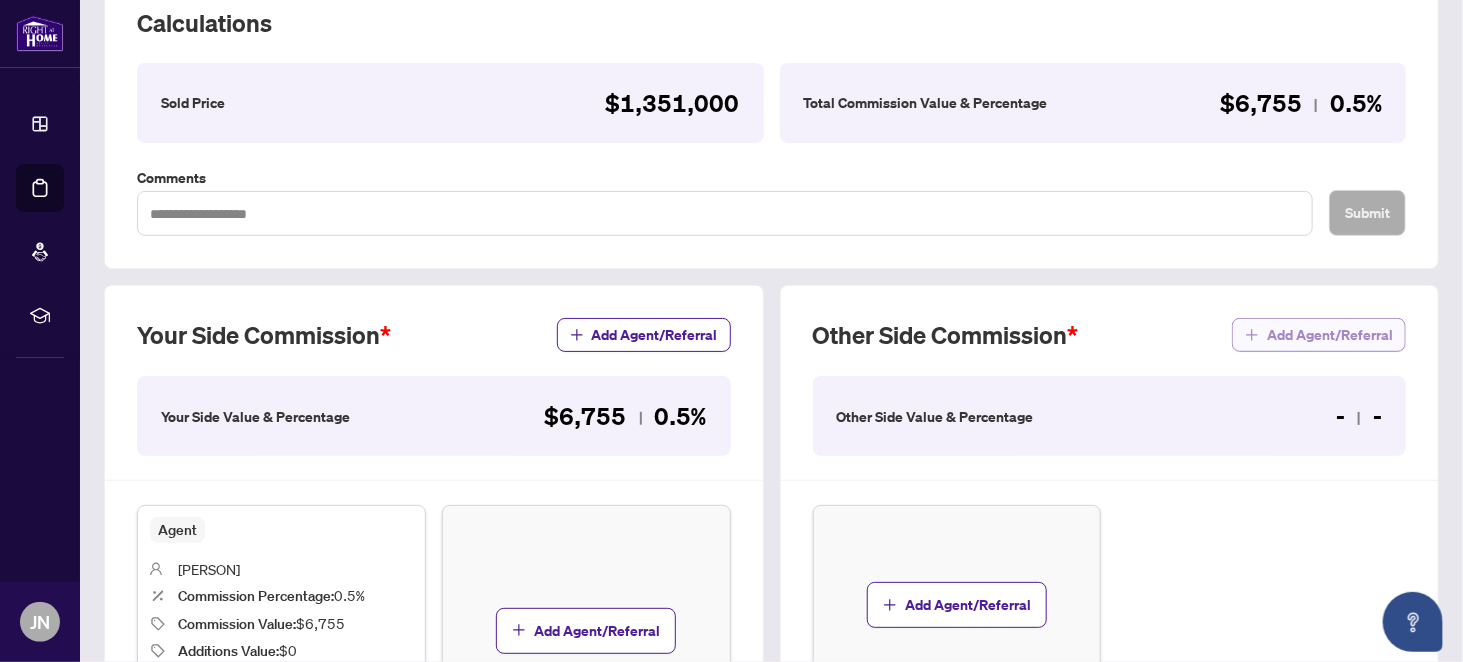 click on "Add Agent/Referral" at bounding box center (1330, 335) 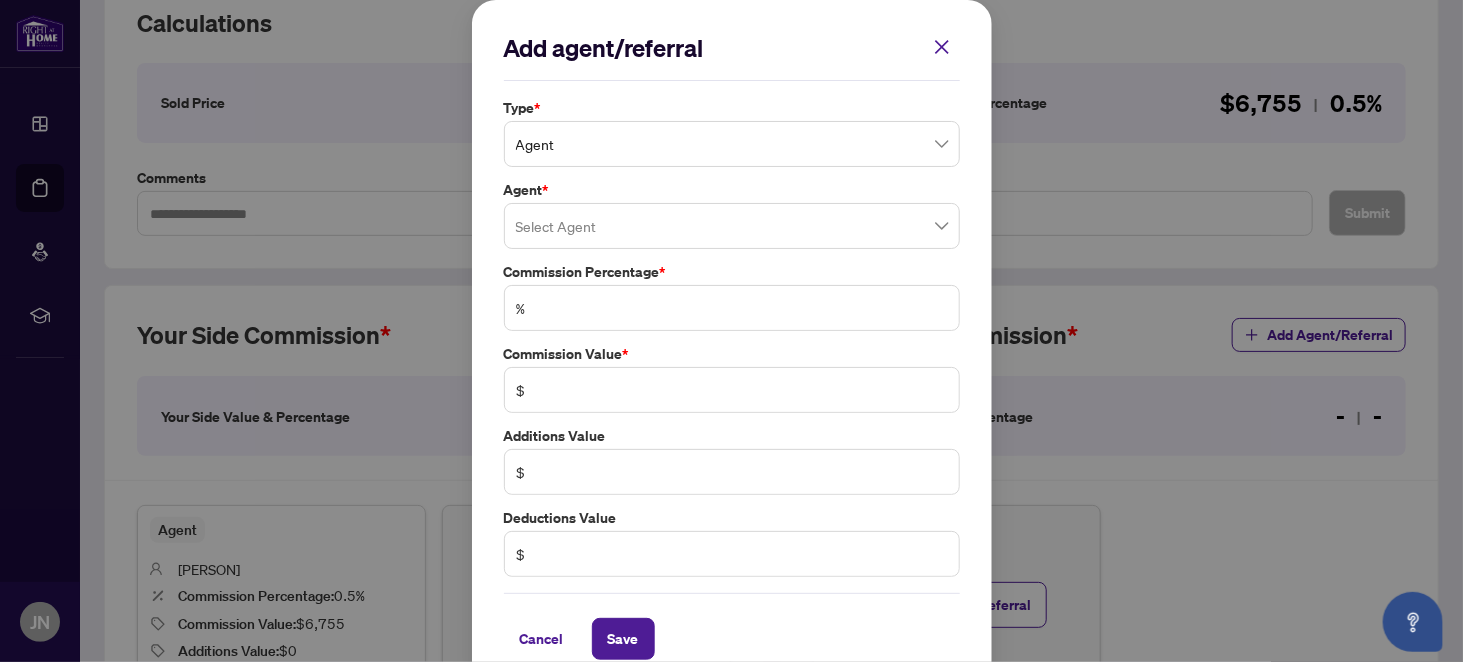 click on "Agent" at bounding box center [732, 144] 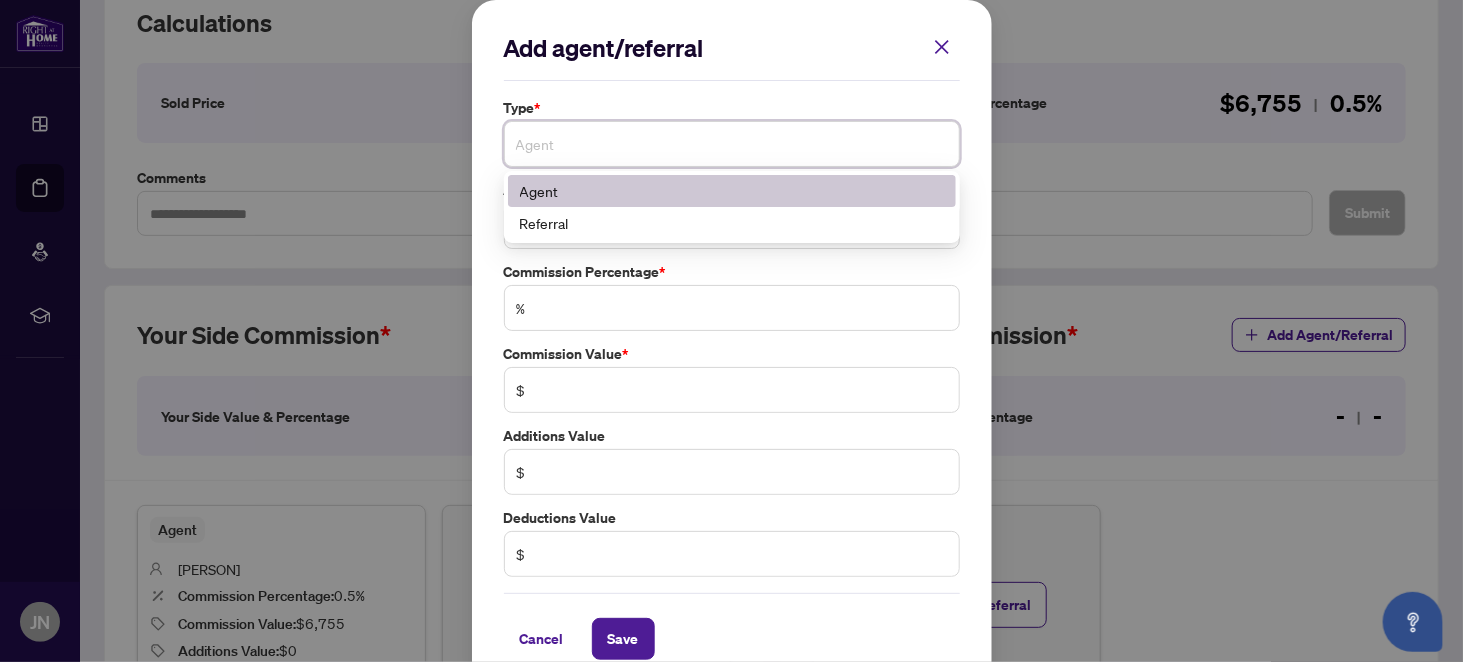 click on "Agent" at bounding box center [732, 191] 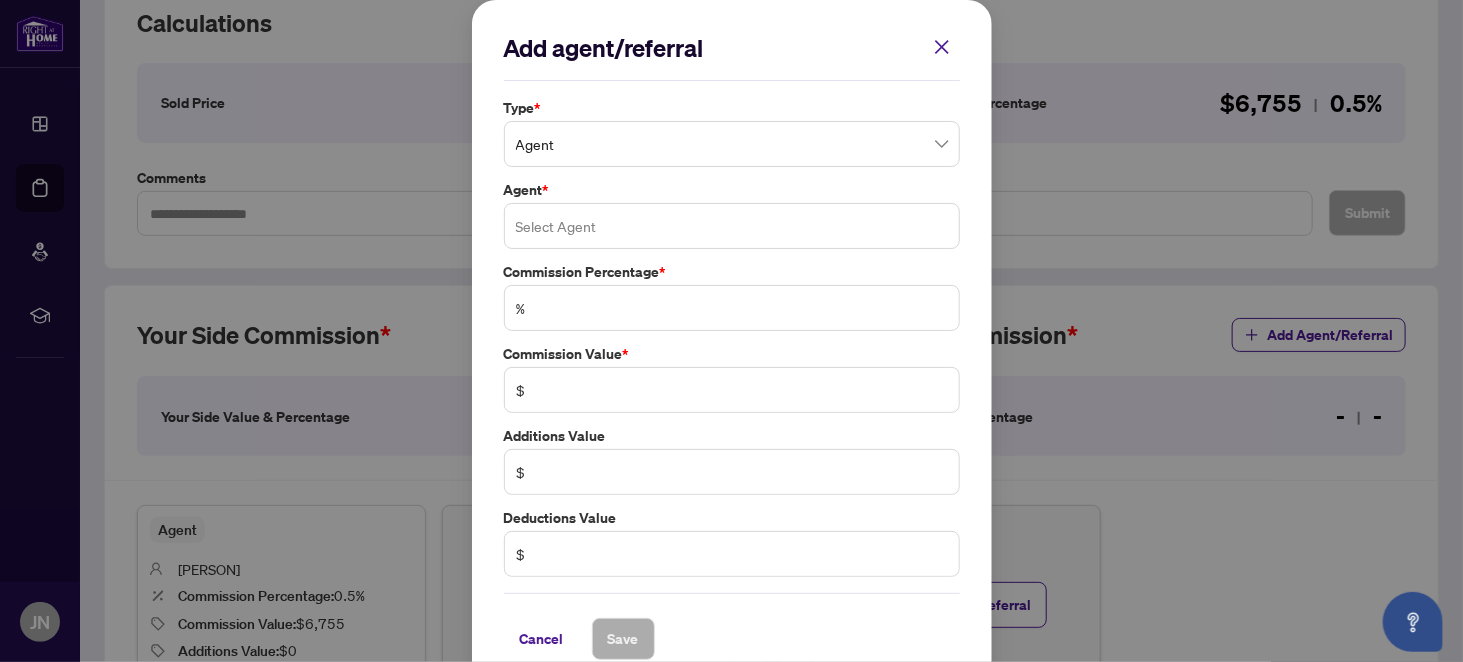 click at bounding box center [732, 226] 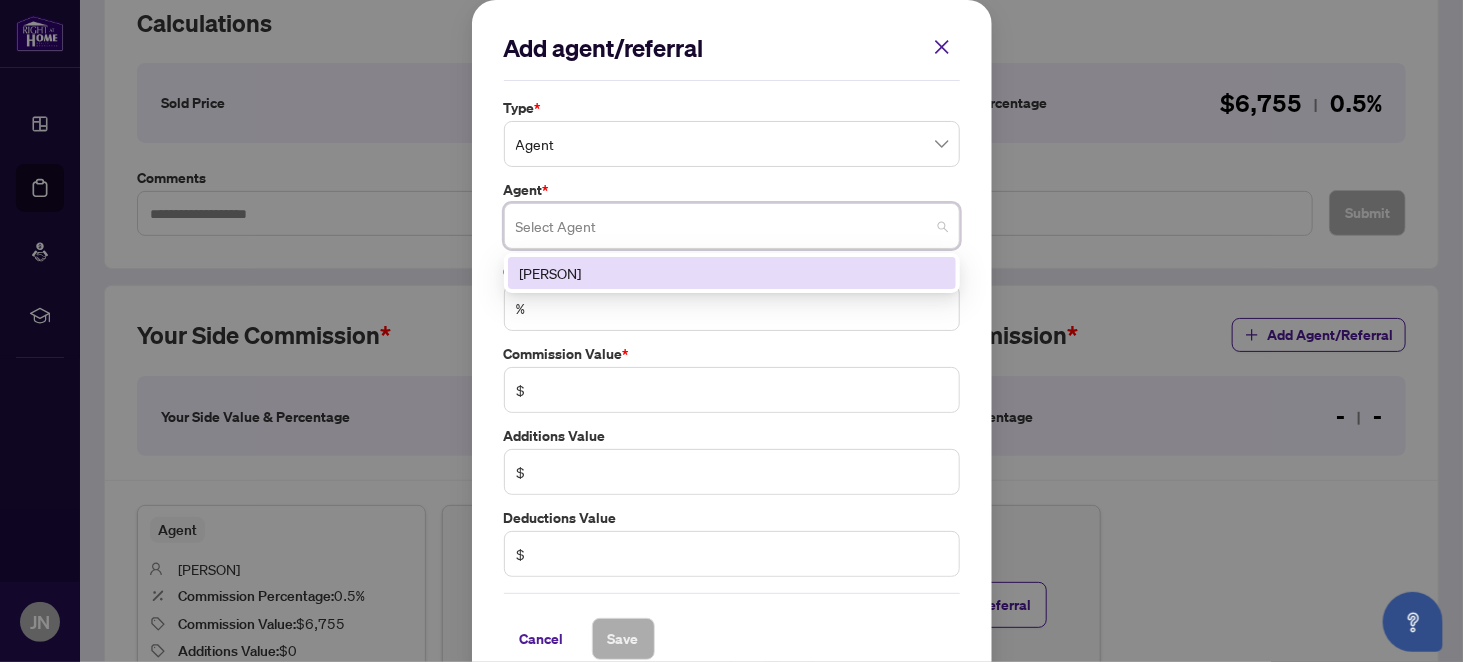 click on "Agent * Select Agent [NUMBER] [LAST]" at bounding box center (732, 214) 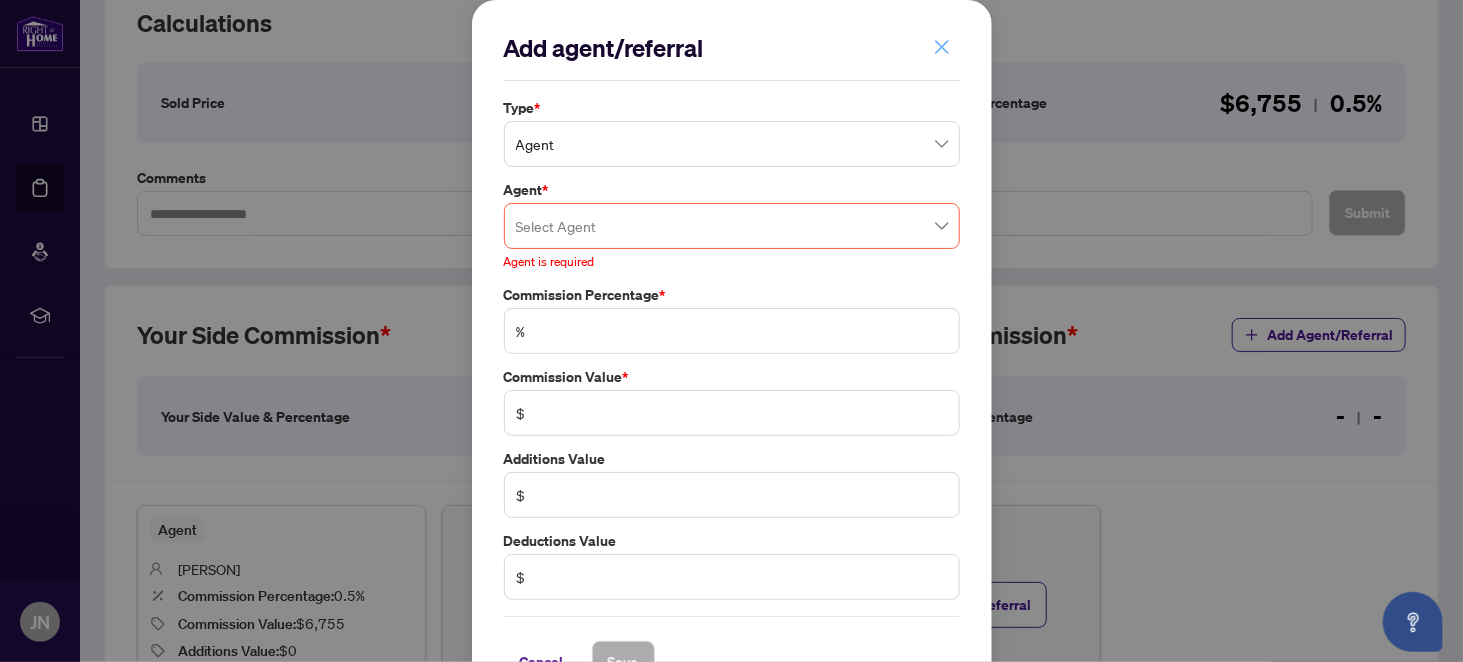 click 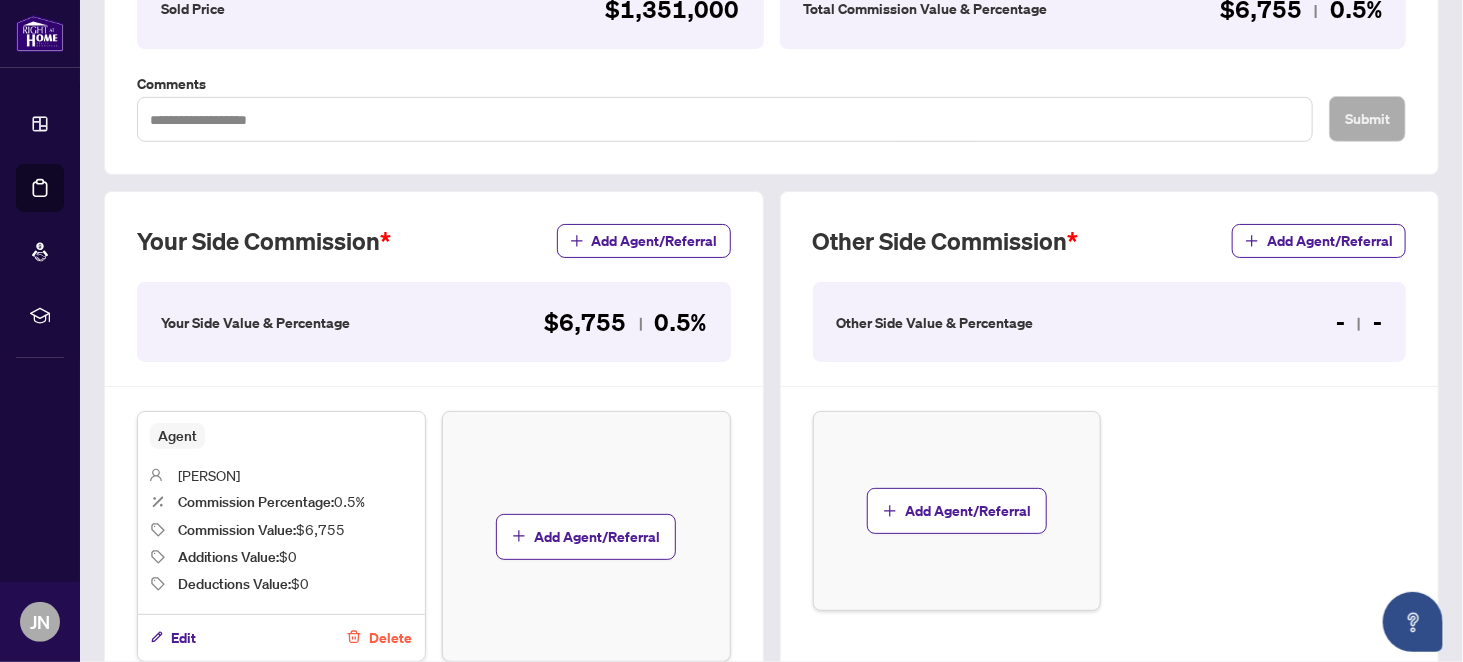 scroll, scrollTop: 500, scrollLeft: 0, axis: vertical 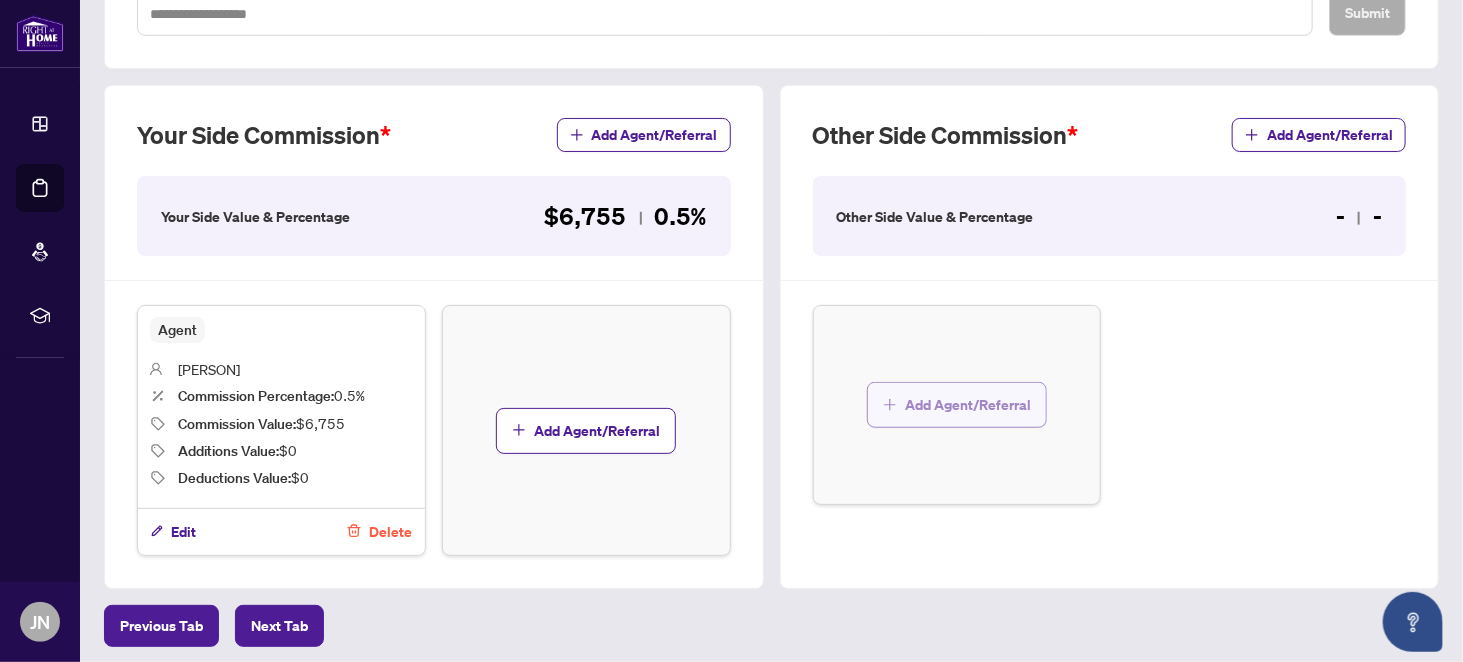 click on "Add Agent/Referral" at bounding box center (968, 405) 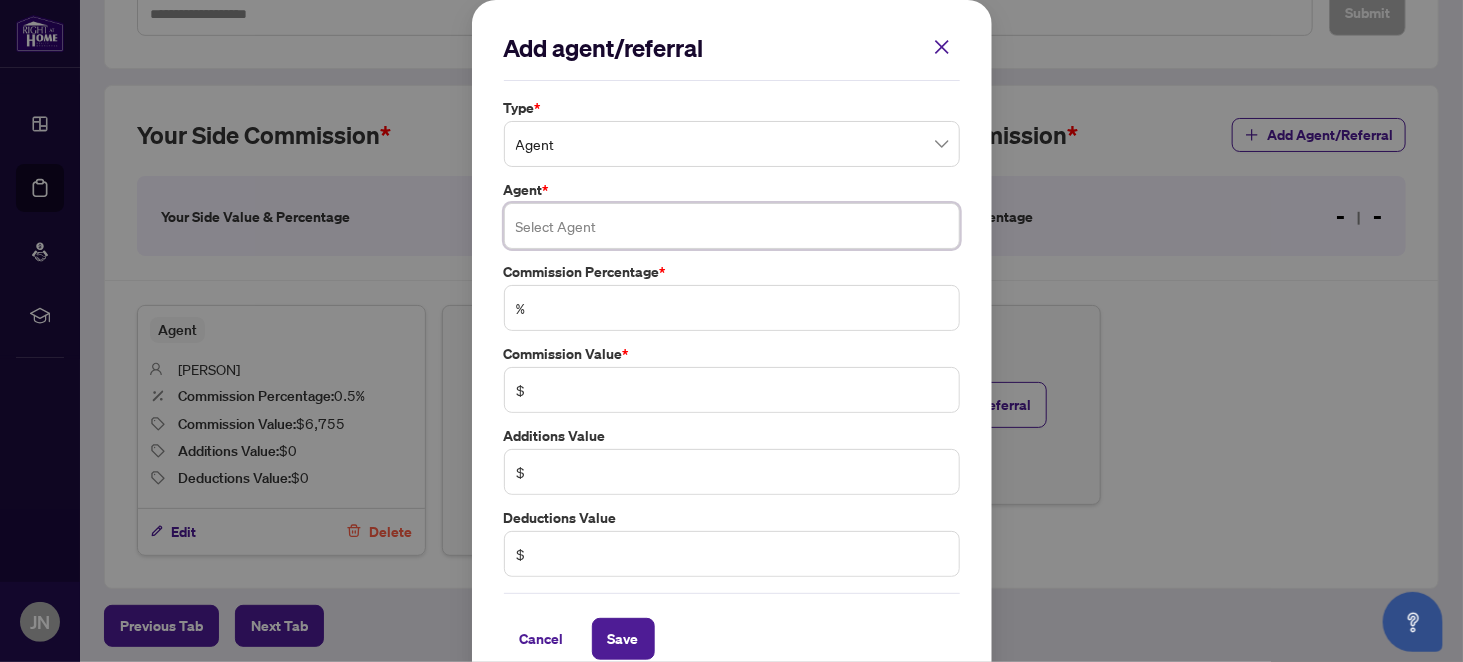 click at bounding box center [732, 226] 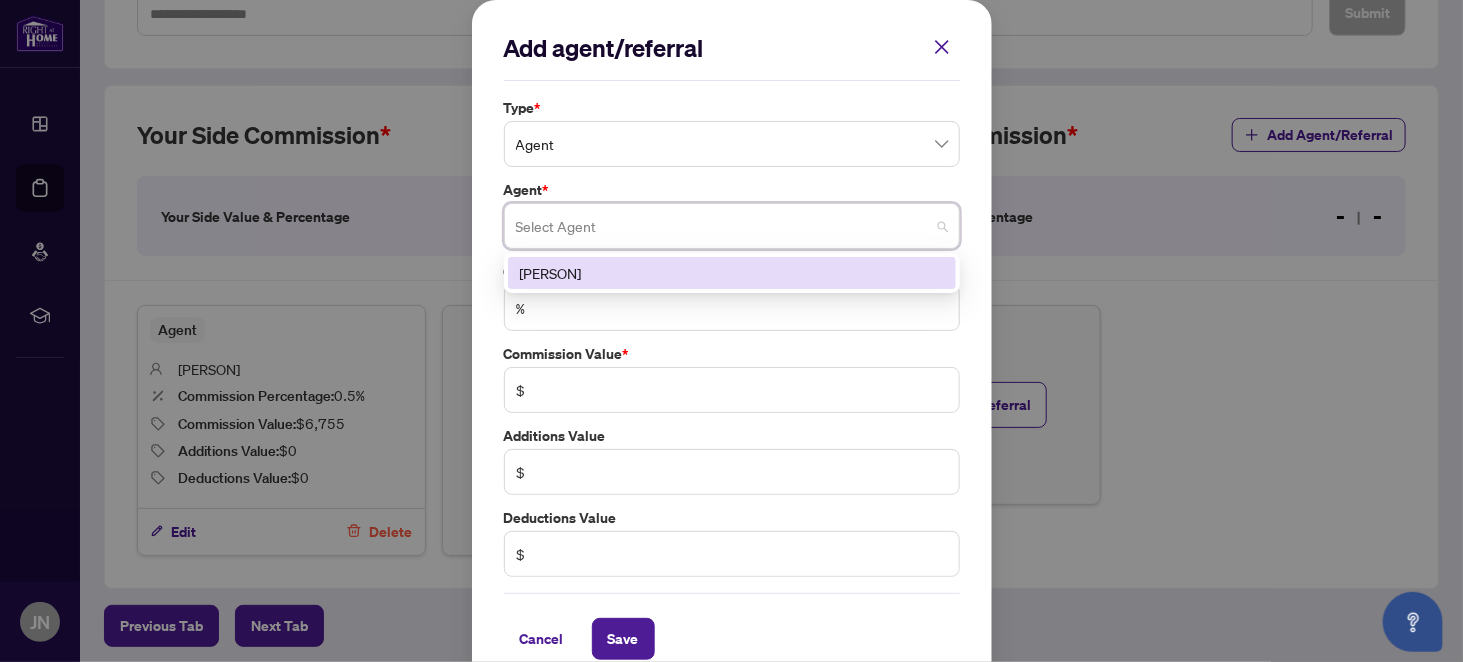 click on "[PERSON]" at bounding box center (732, 273) 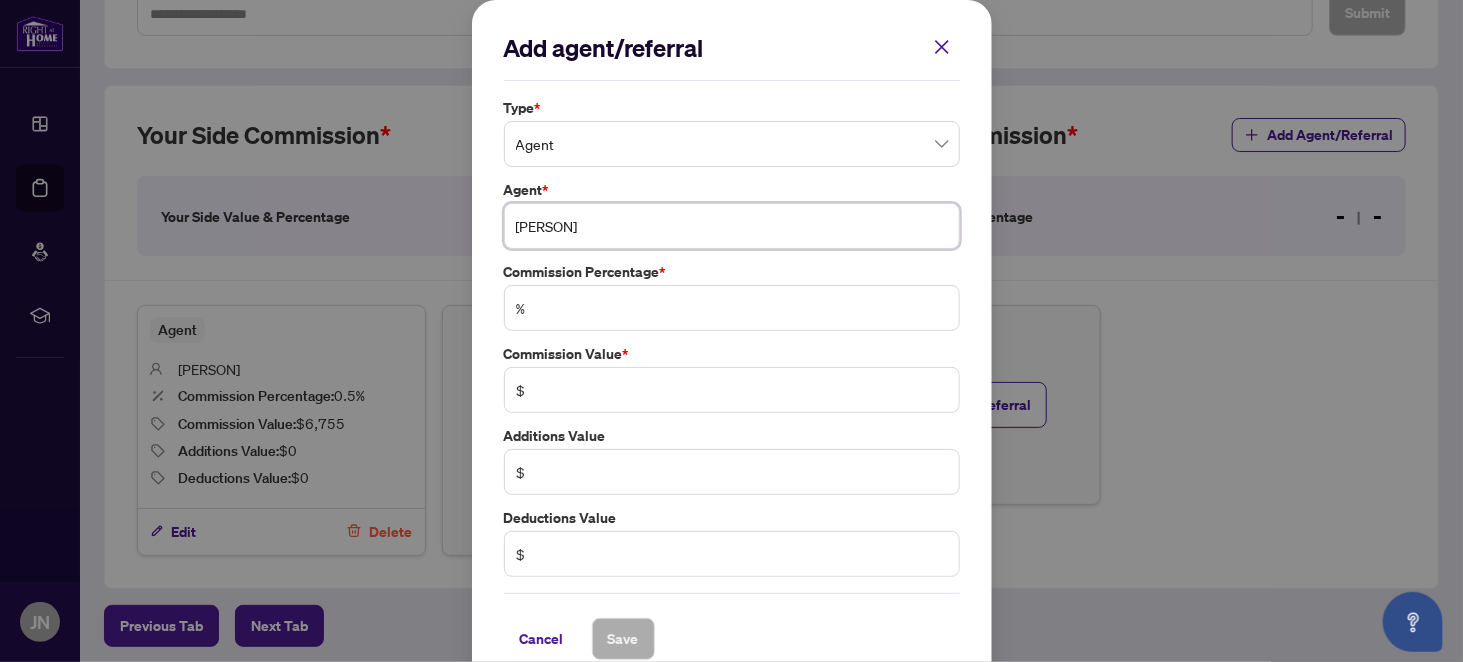 click on "[PERSON]" at bounding box center [732, 226] 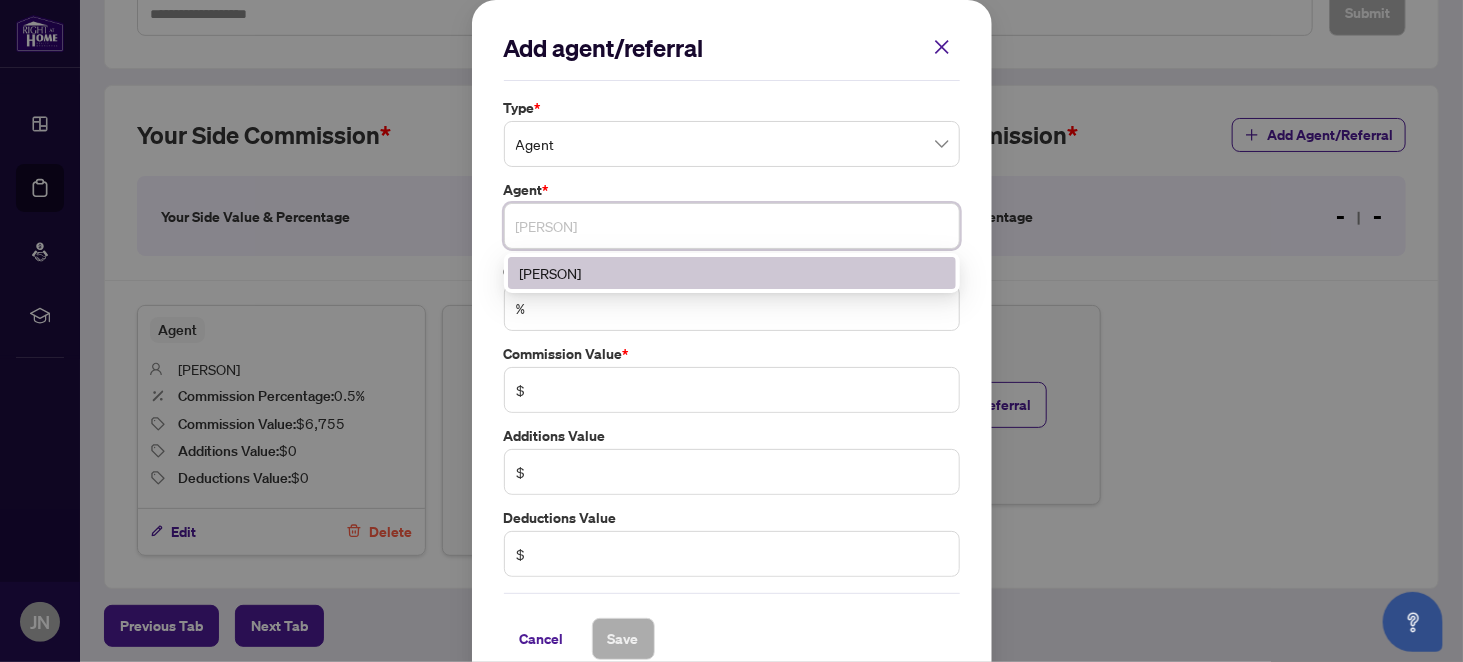 click on "[PERSON]" at bounding box center (732, 226) 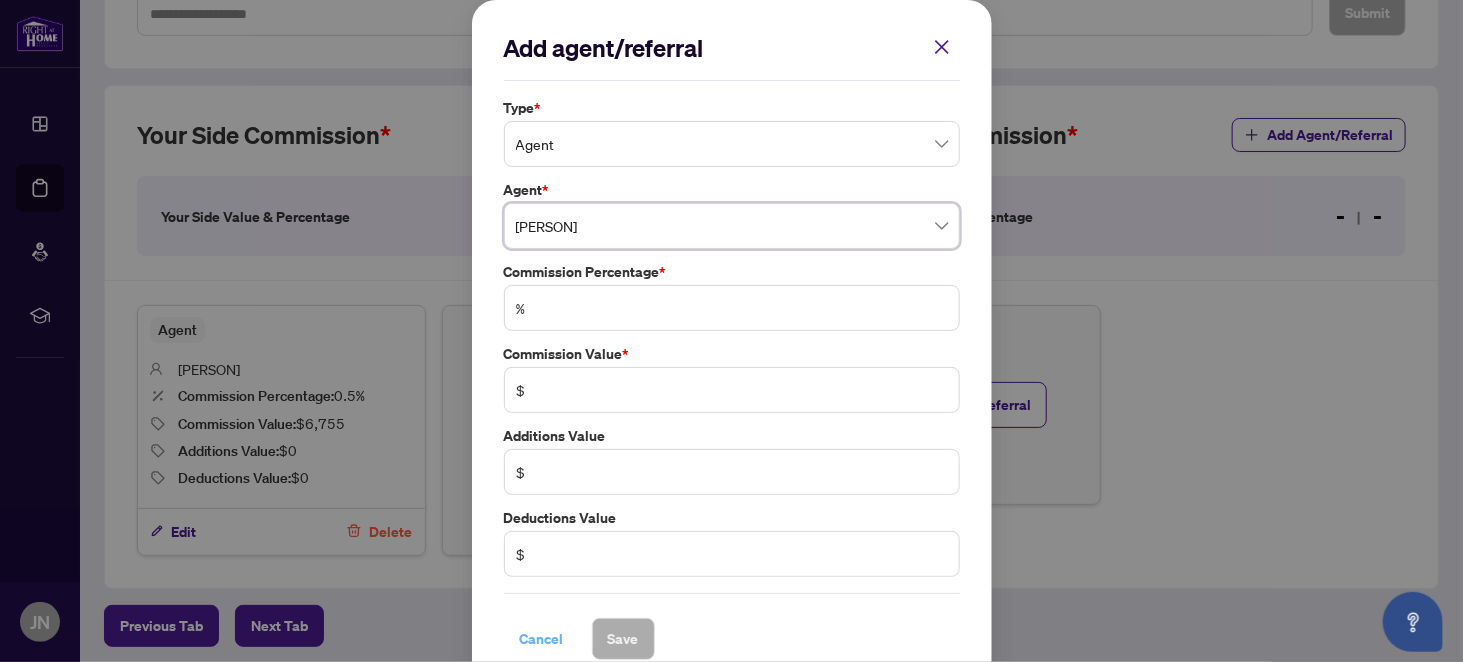 click on "Cancel" at bounding box center [542, 639] 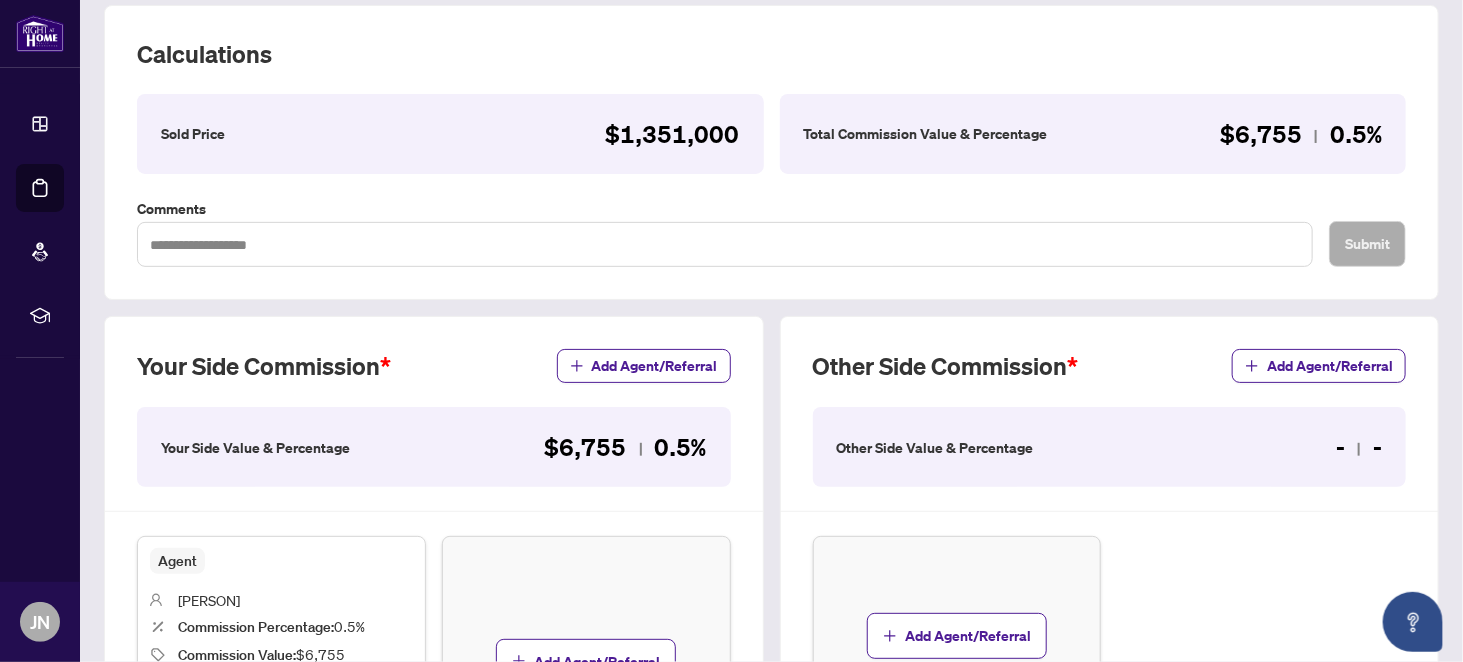 scroll, scrollTop: 364, scrollLeft: 0, axis: vertical 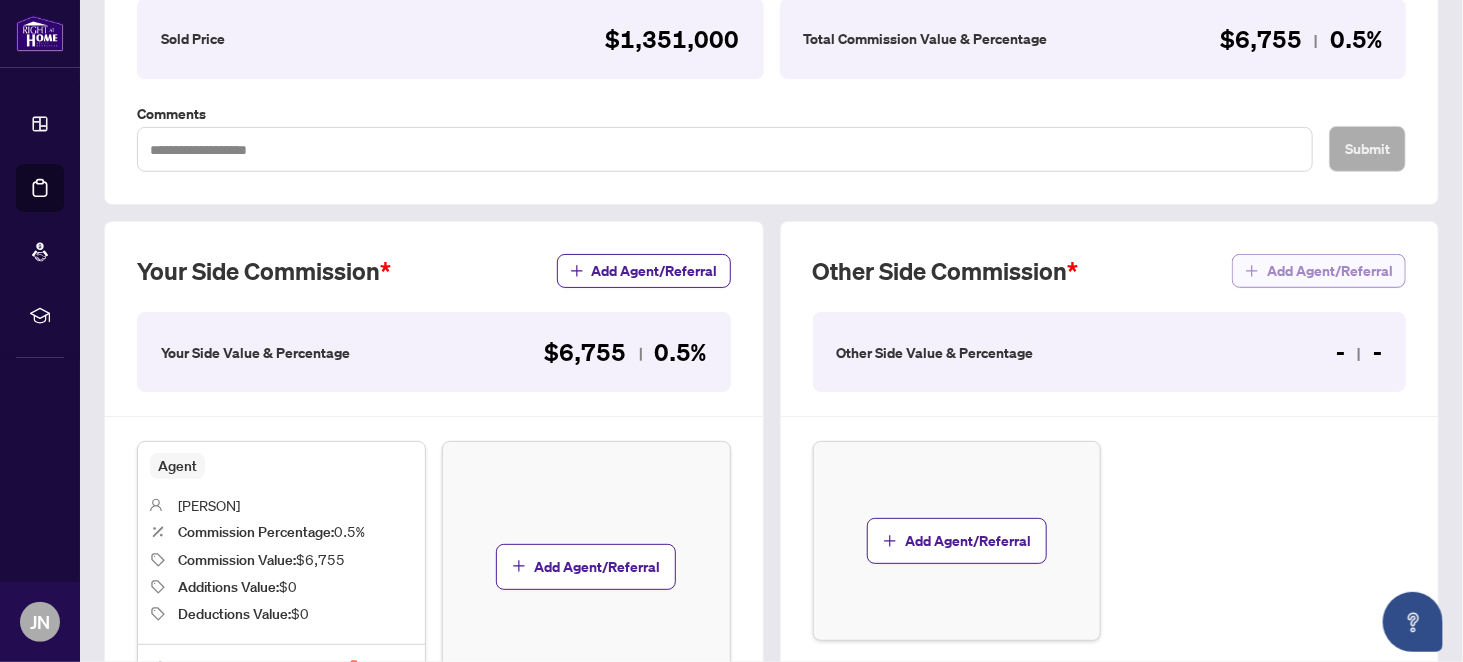 click on "Add Agent/Referral" at bounding box center [1330, 271] 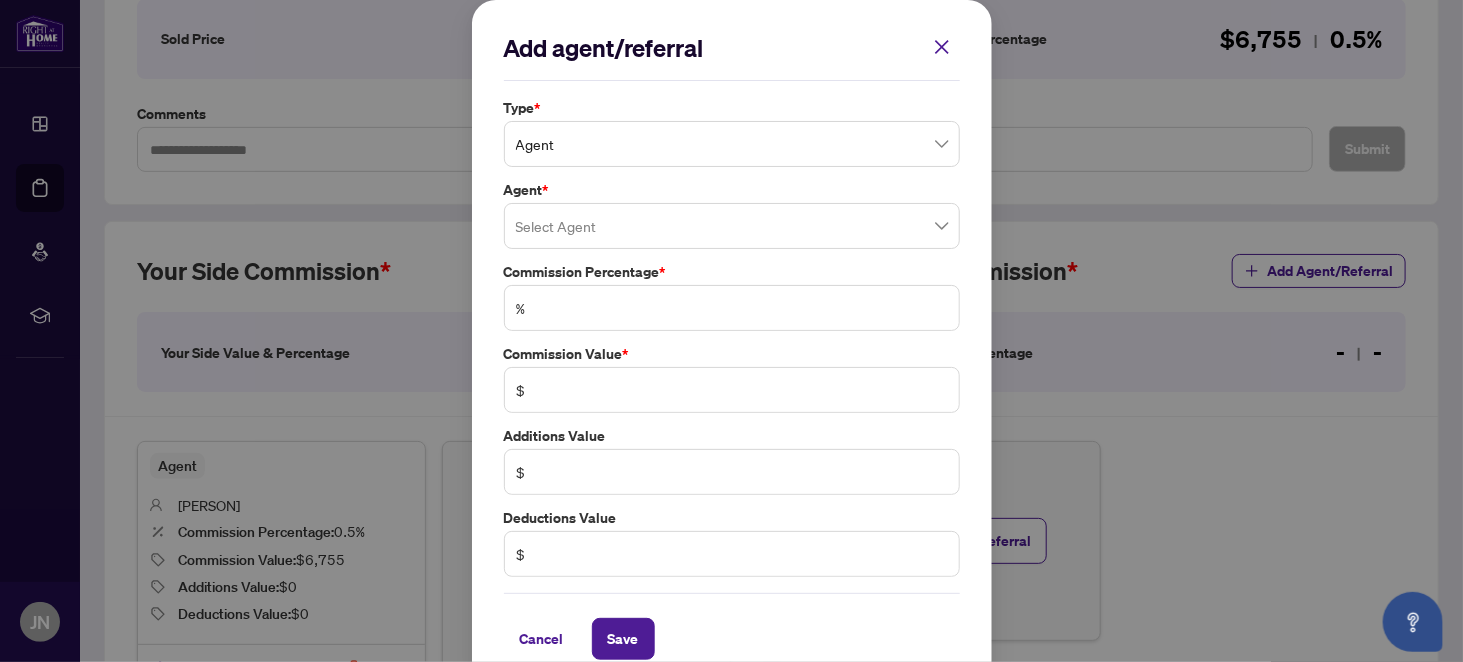 click at bounding box center (732, 226) 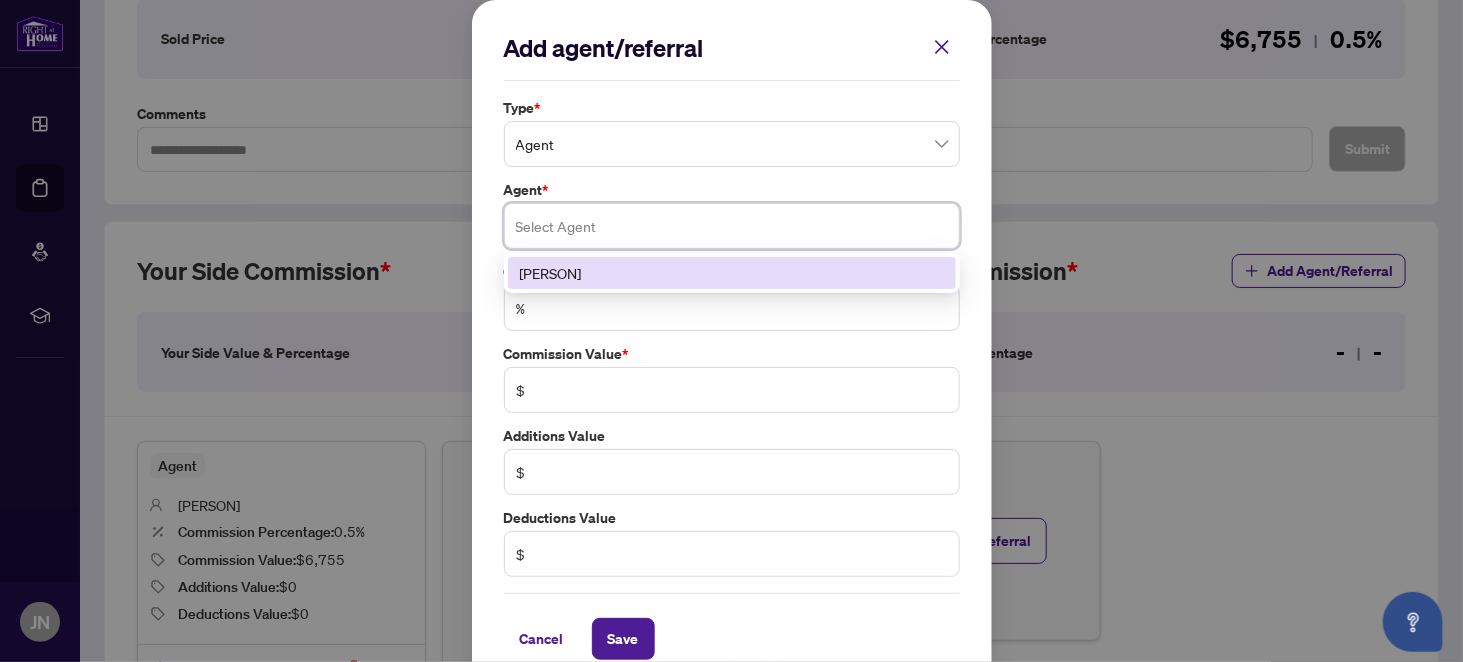 click on "[PERSON]" at bounding box center [732, 273] 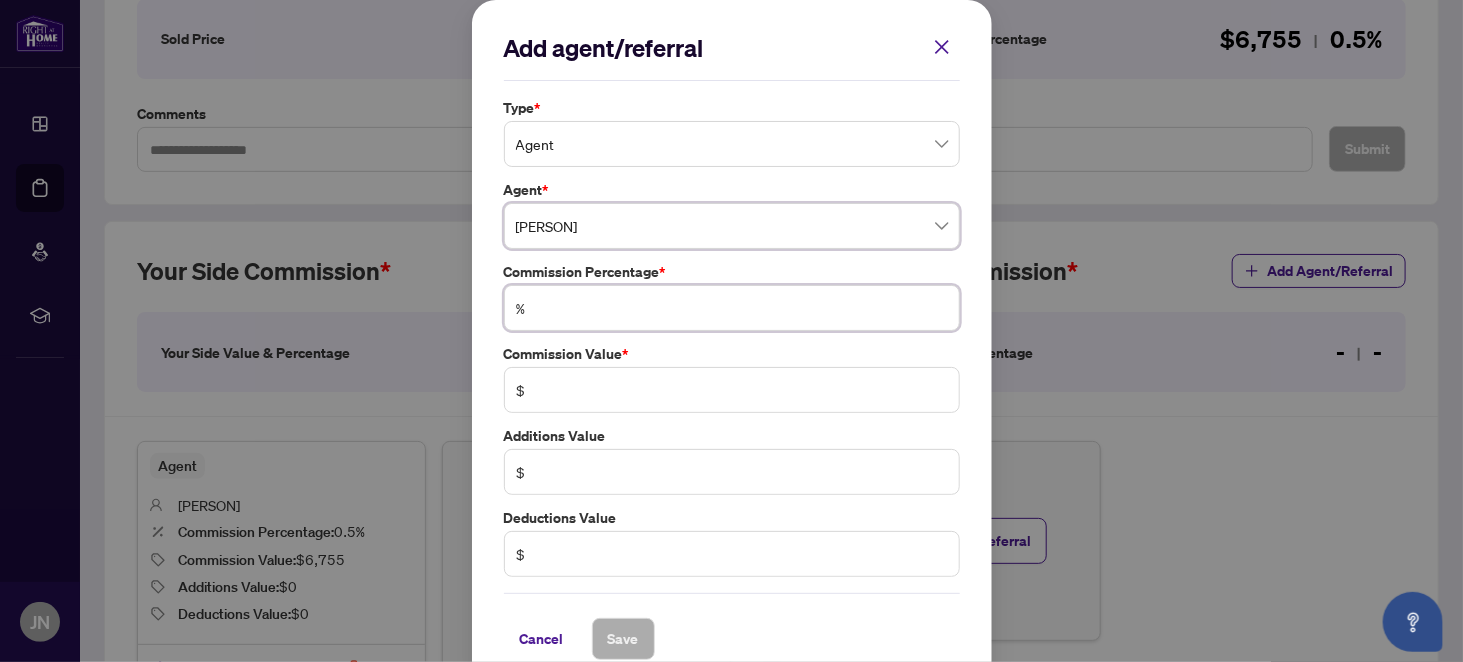 click at bounding box center [742, 308] 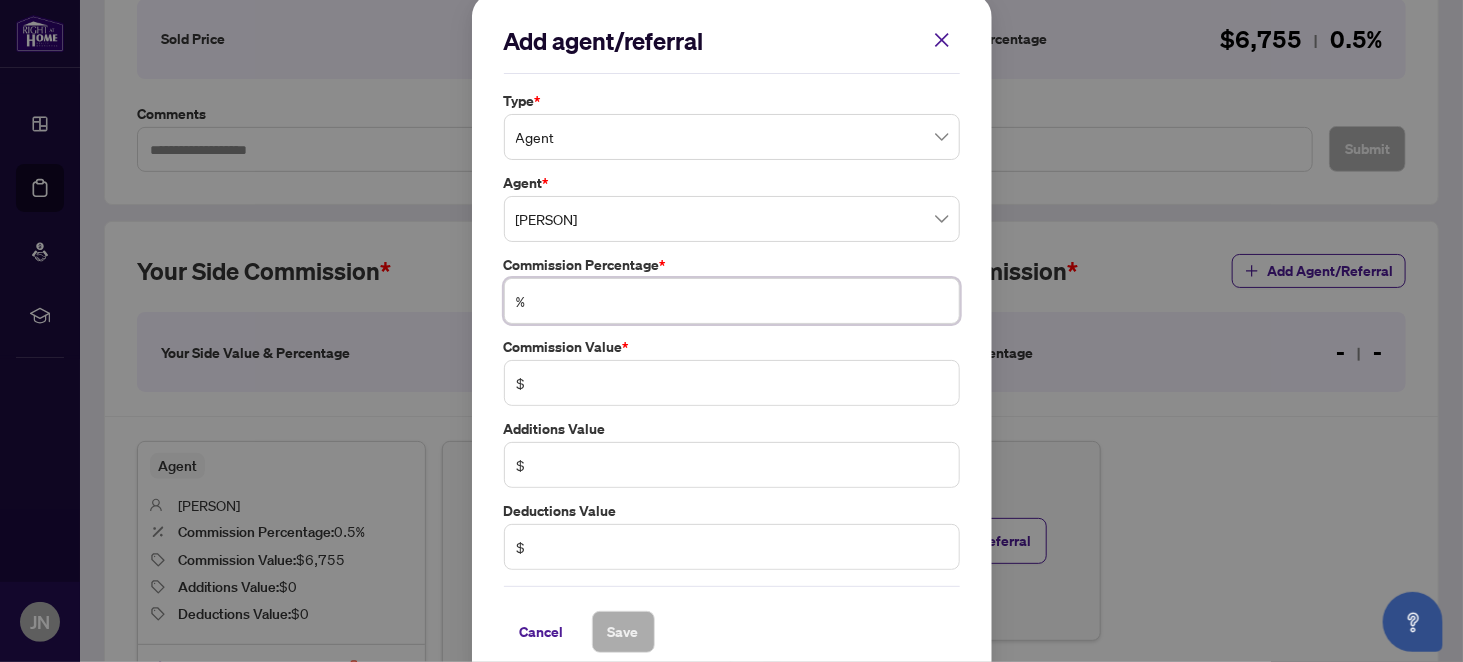 scroll, scrollTop: 0, scrollLeft: 0, axis: both 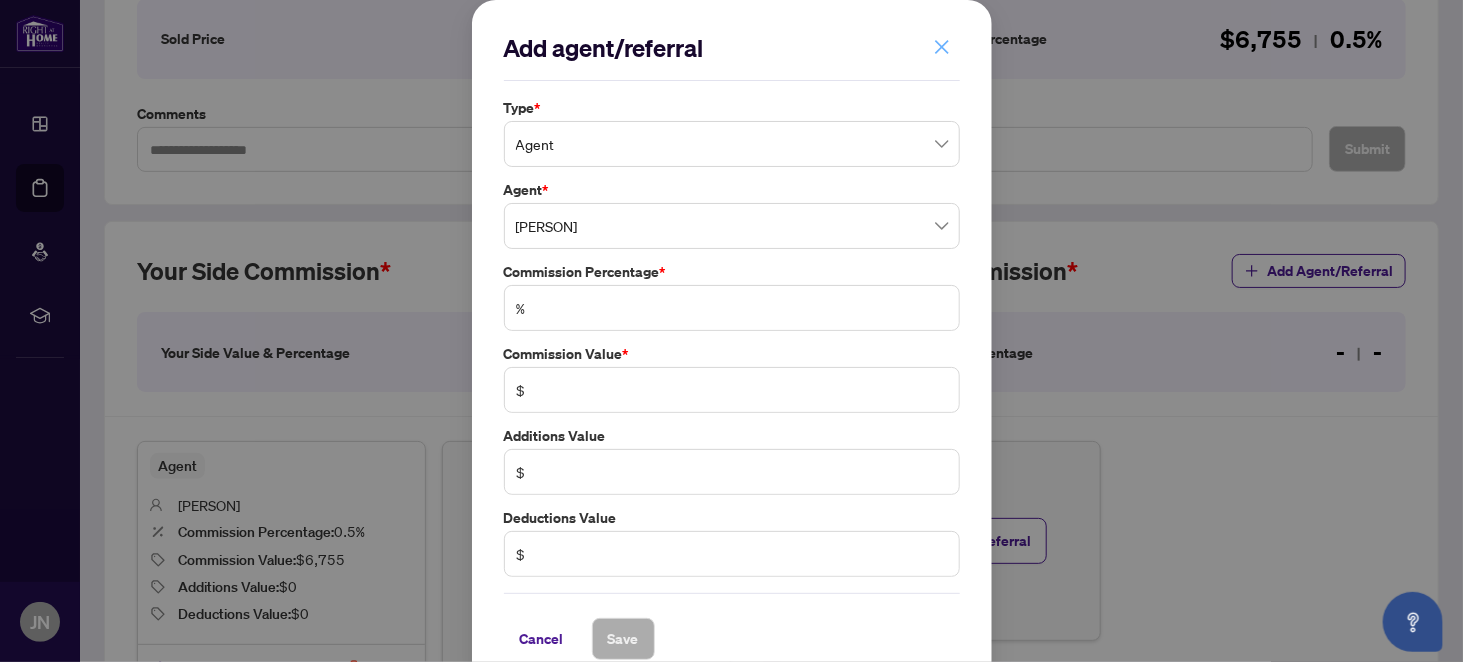 click 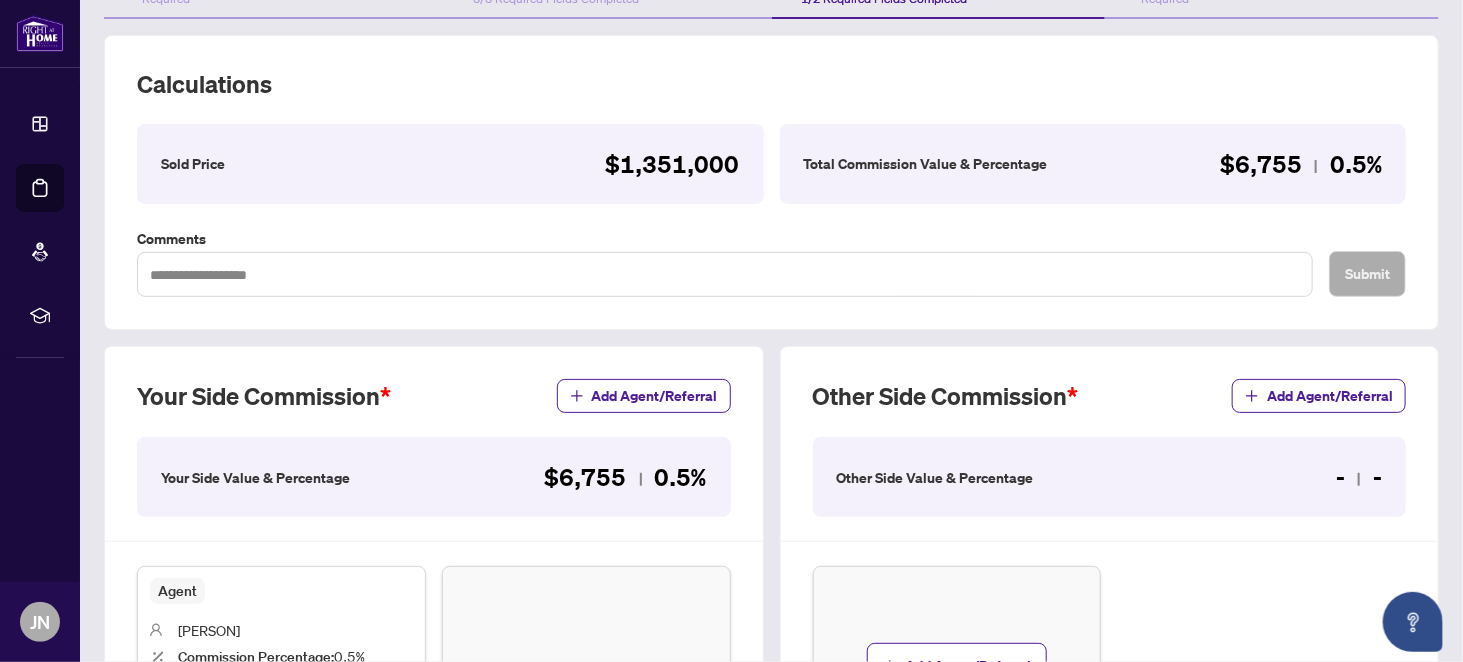 scroll, scrollTop: 264, scrollLeft: 0, axis: vertical 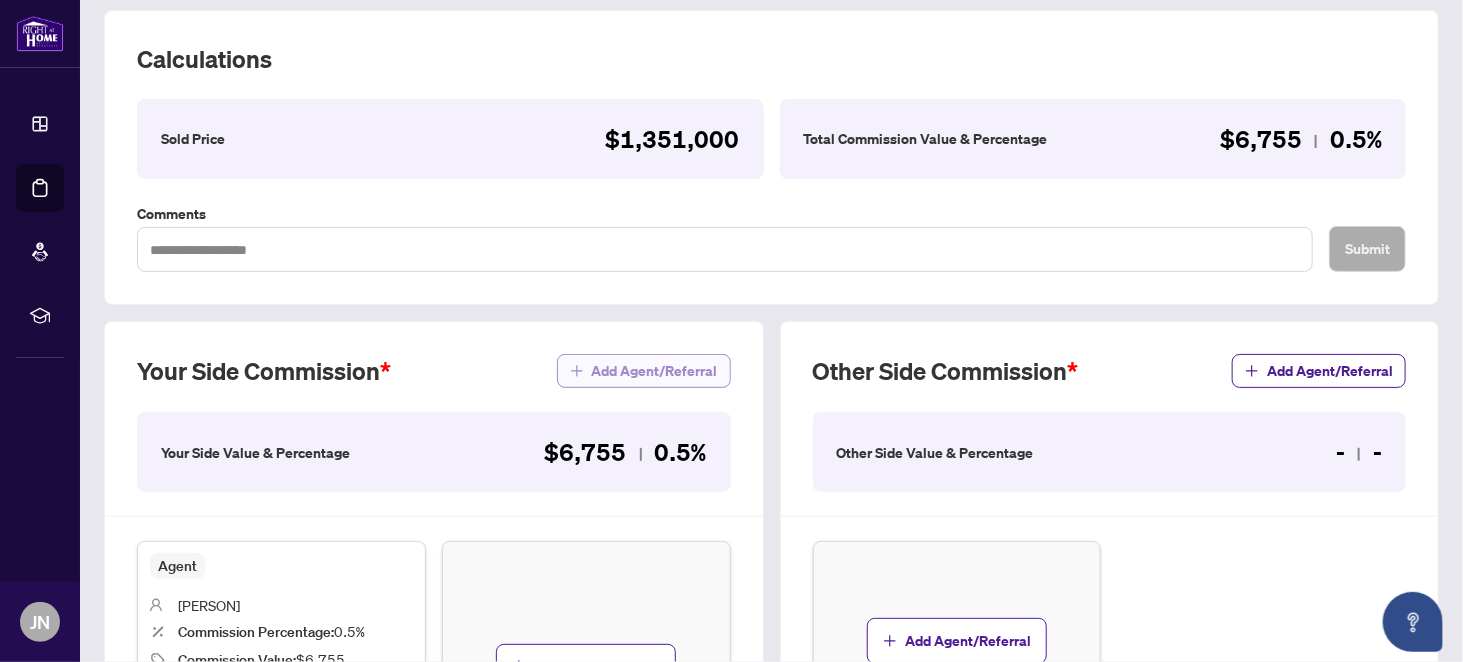 click on "Add Agent/Referral" at bounding box center [655, 371] 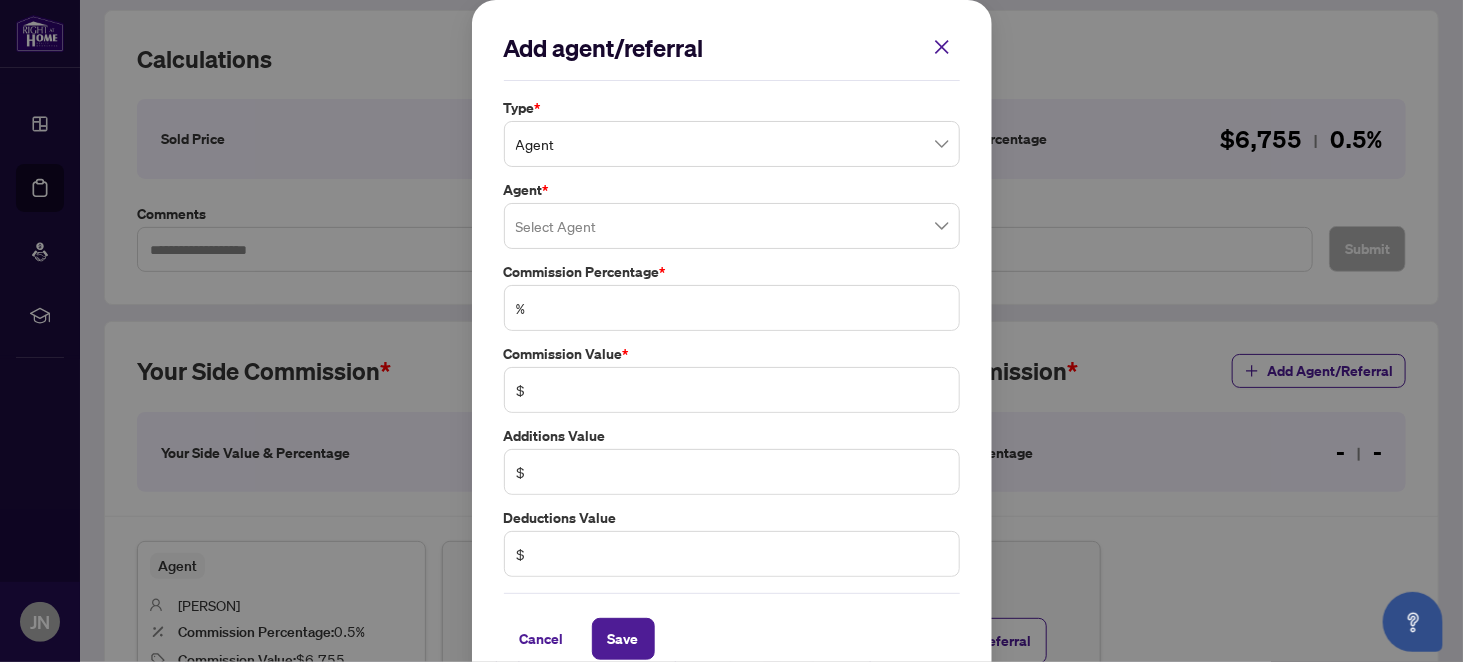 click at bounding box center (732, 226) 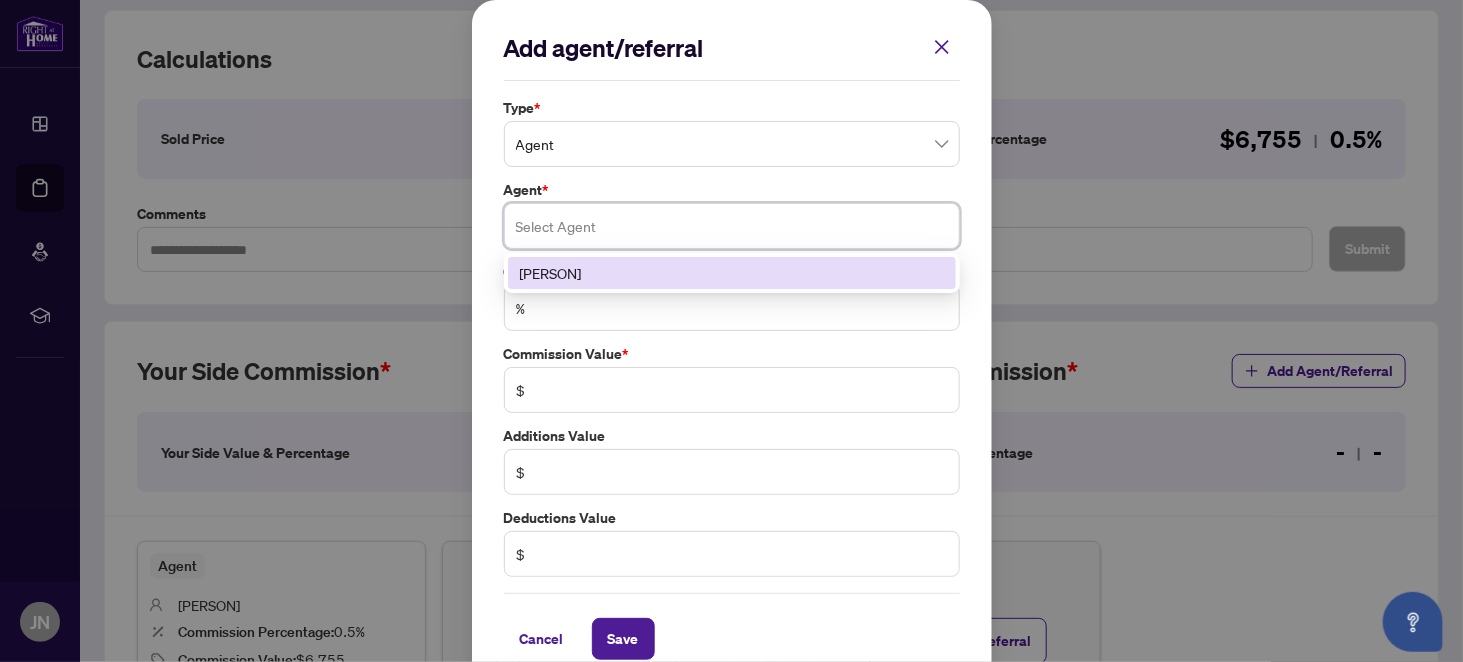 click on "[PERSON]" at bounding box center [732, 273] 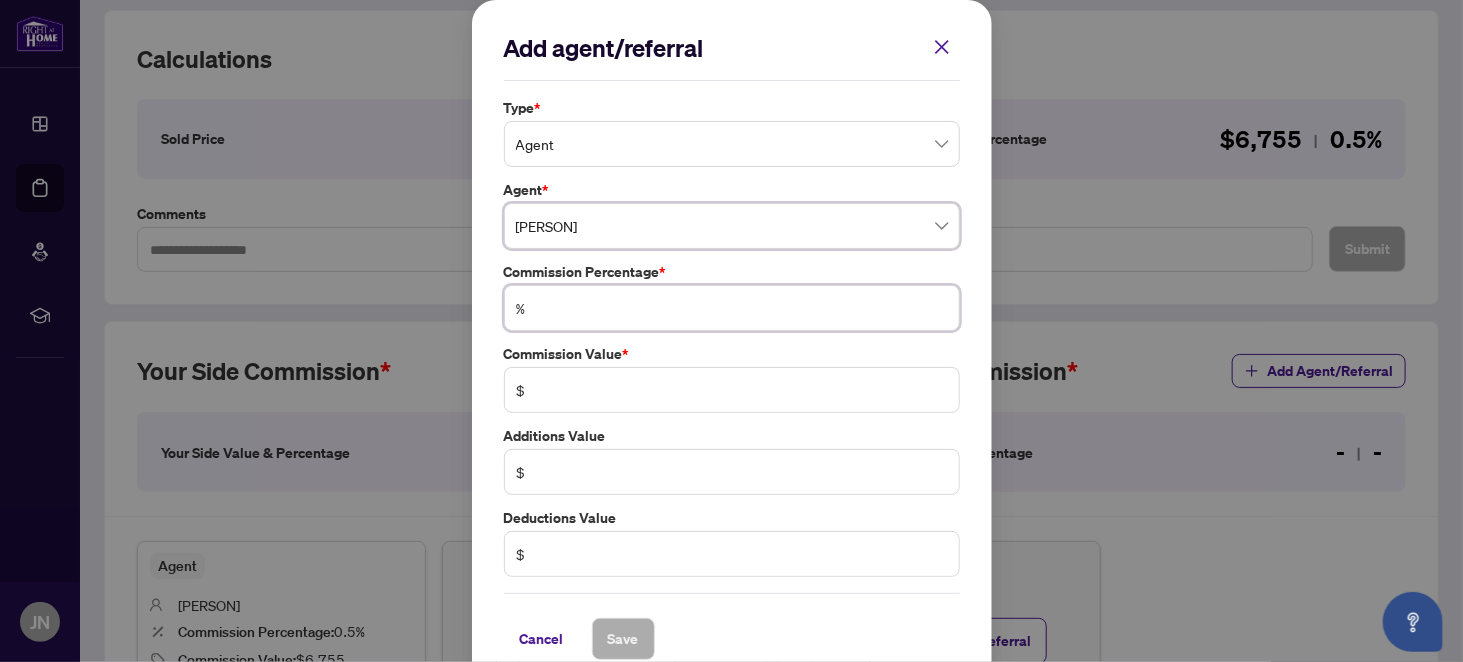 click at bounding box center (742, 308) 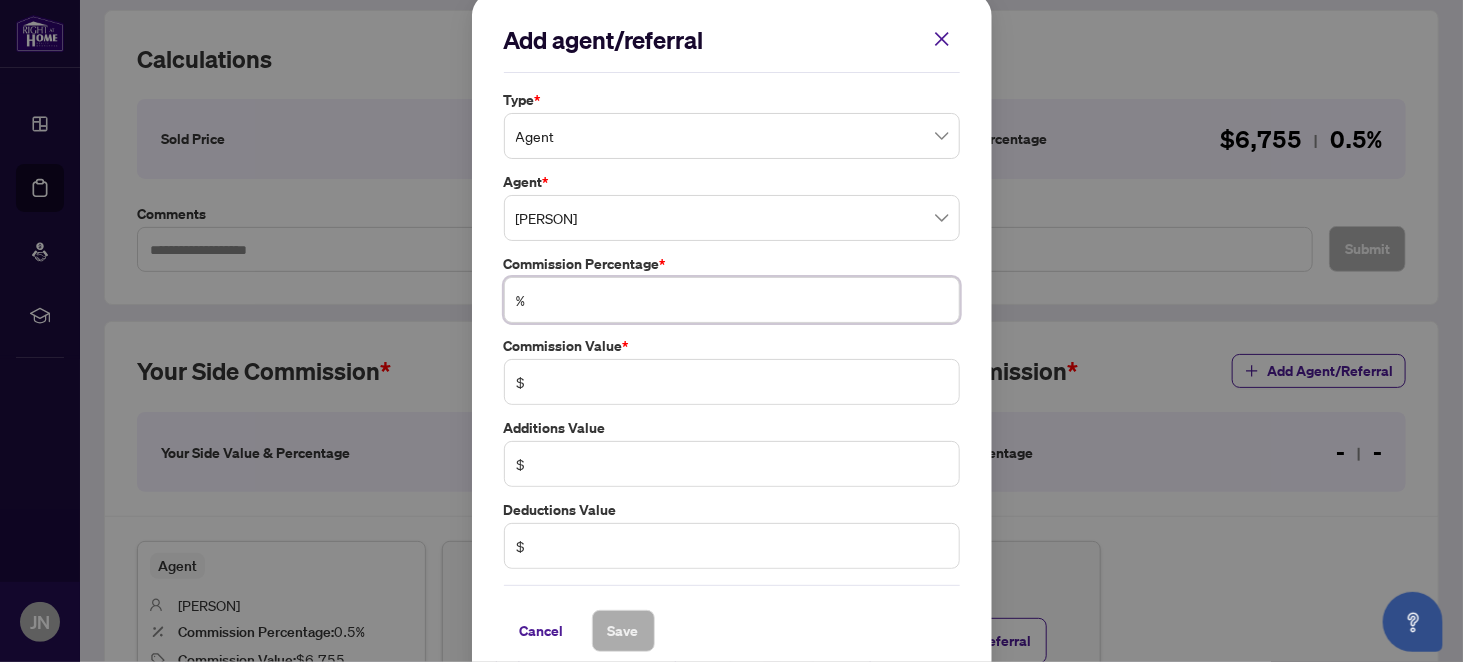 scroll, scrollTop: 0, scrollLeft: 0, axis: both 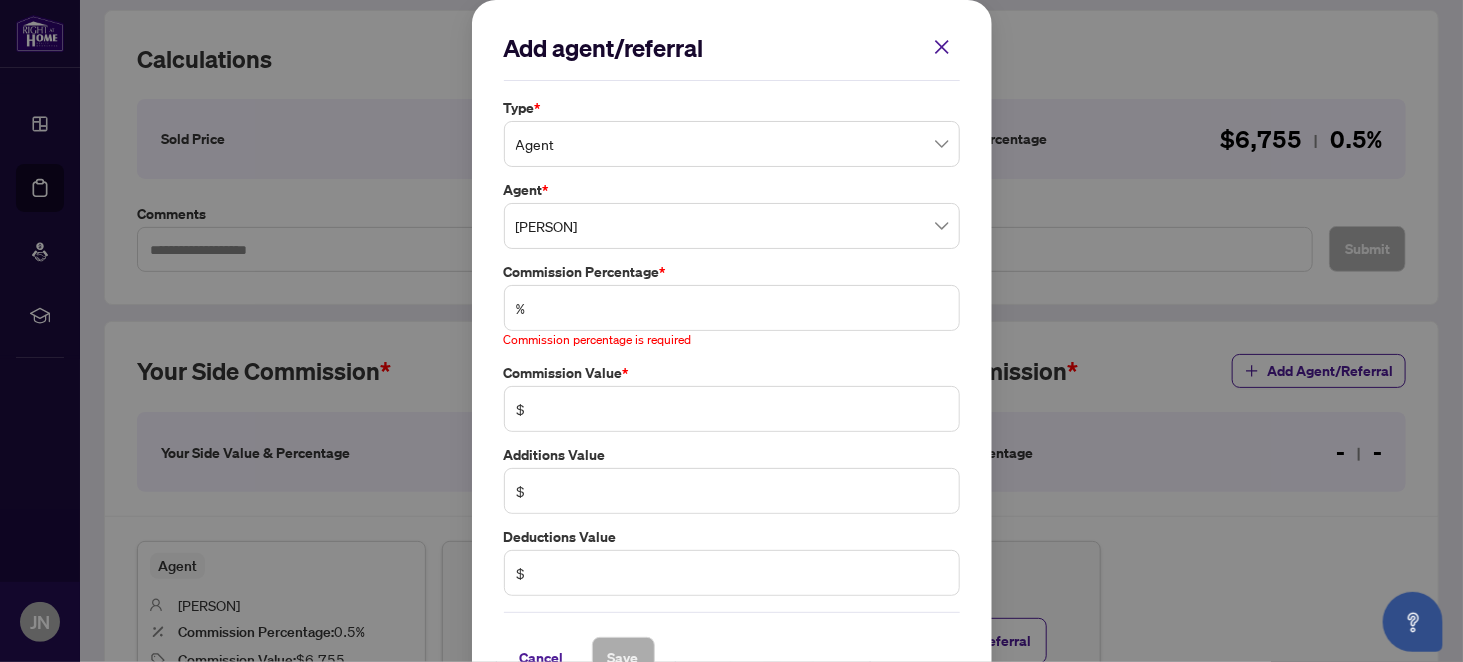 click on "*" at bounding box center [663, 271] 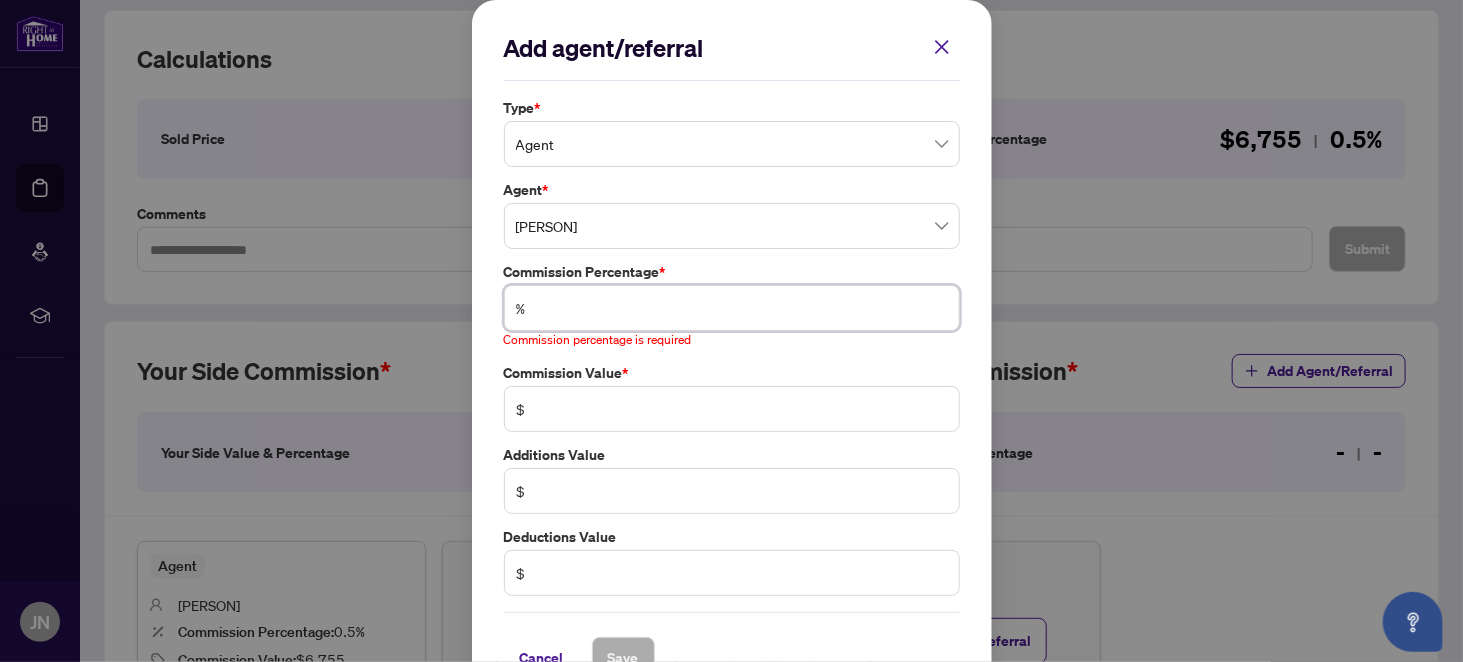 click at bounding box center (742, 308) 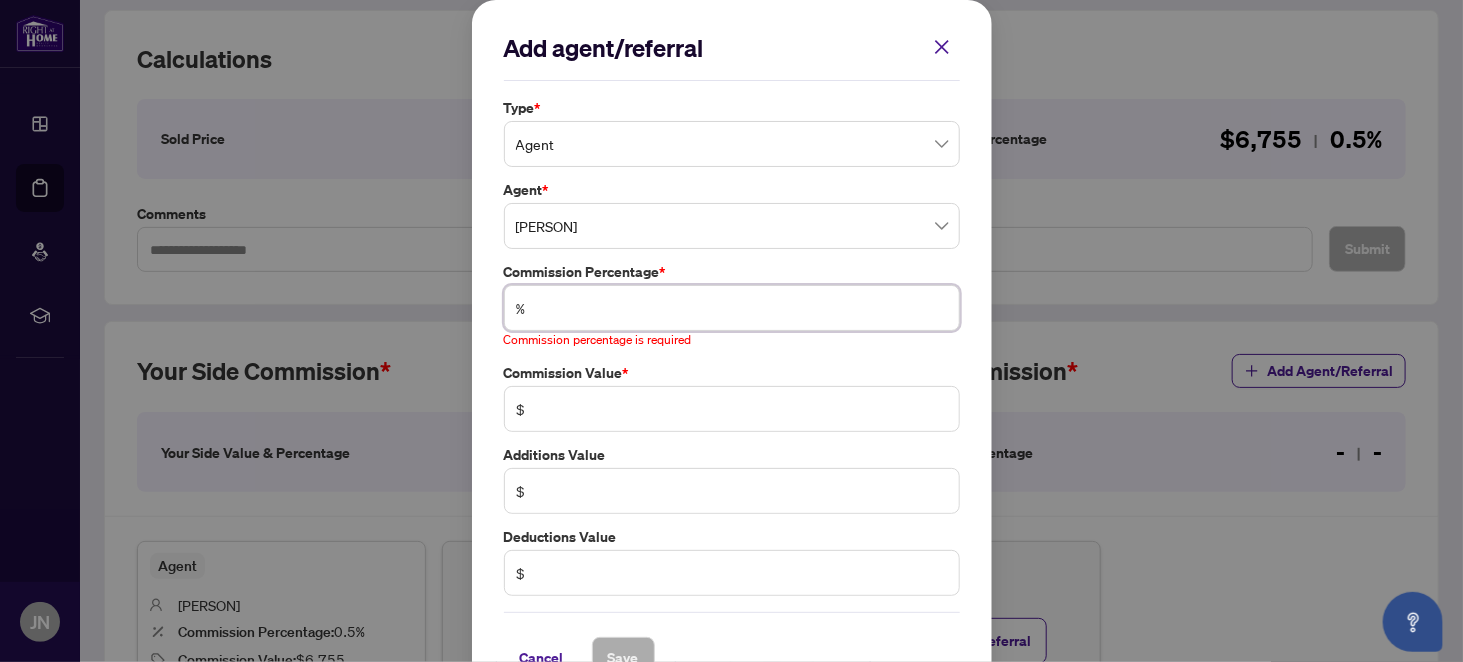 type on "*" 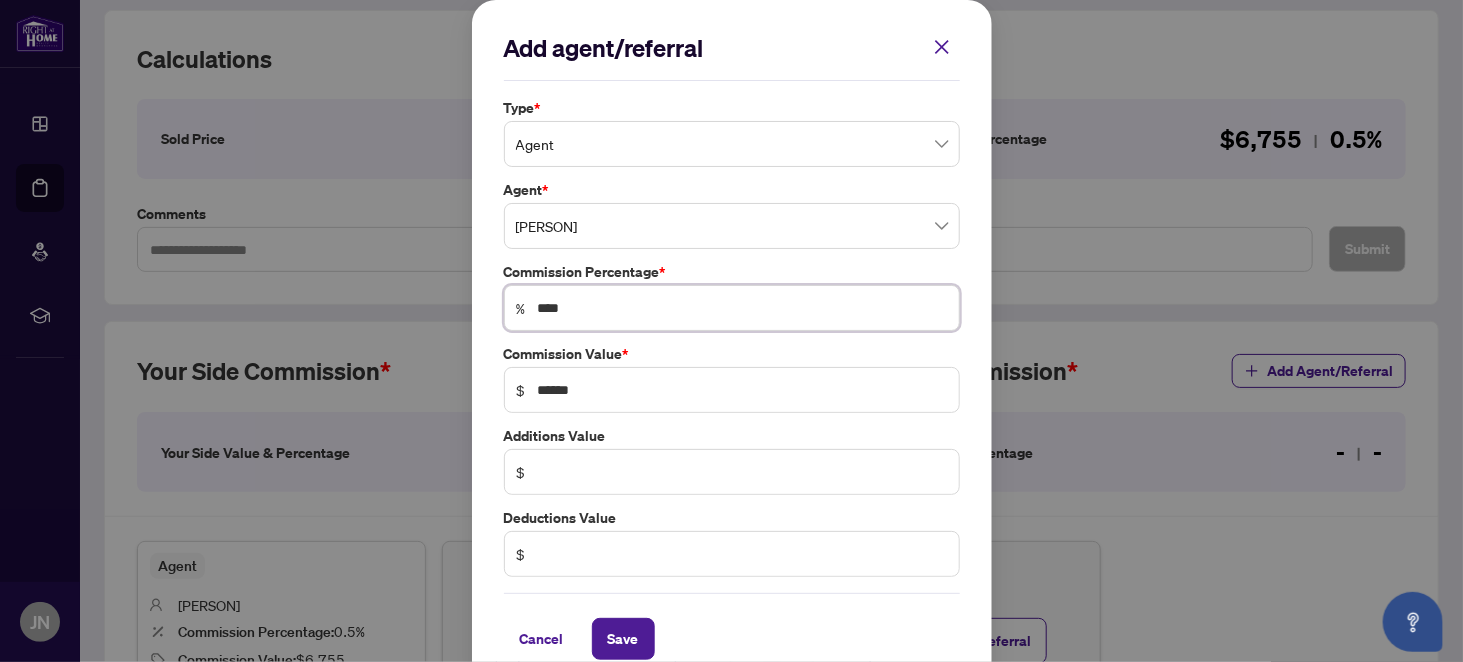 type on "****" 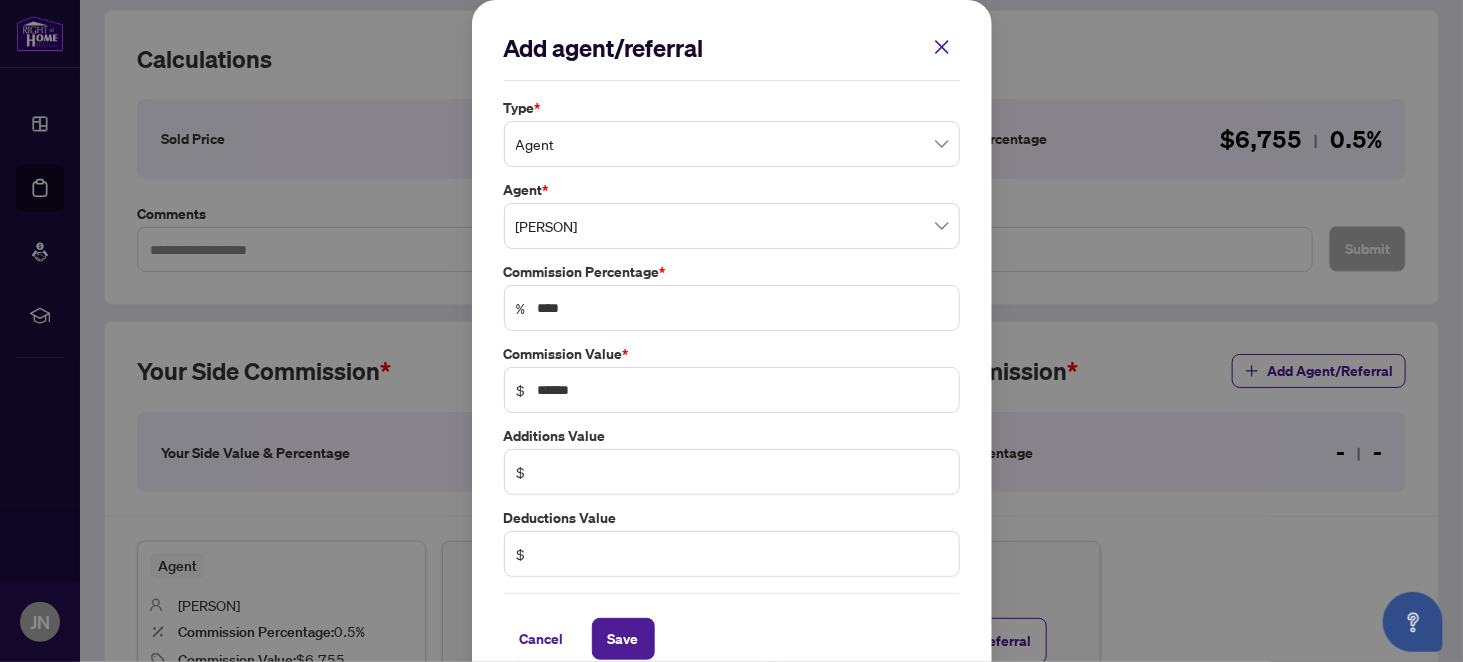 click on "Commission Value *" at bounding box center [732, 354] 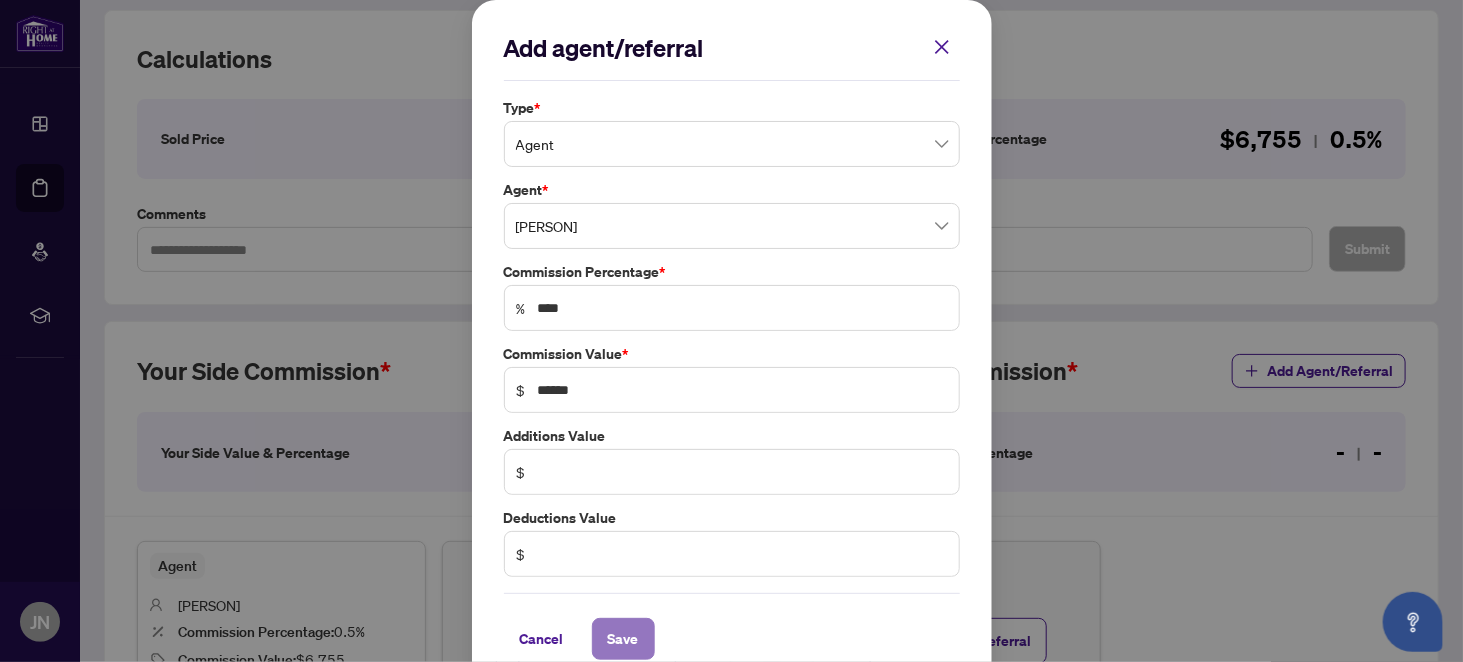 click on "Save" at bounding box center (623, 639) 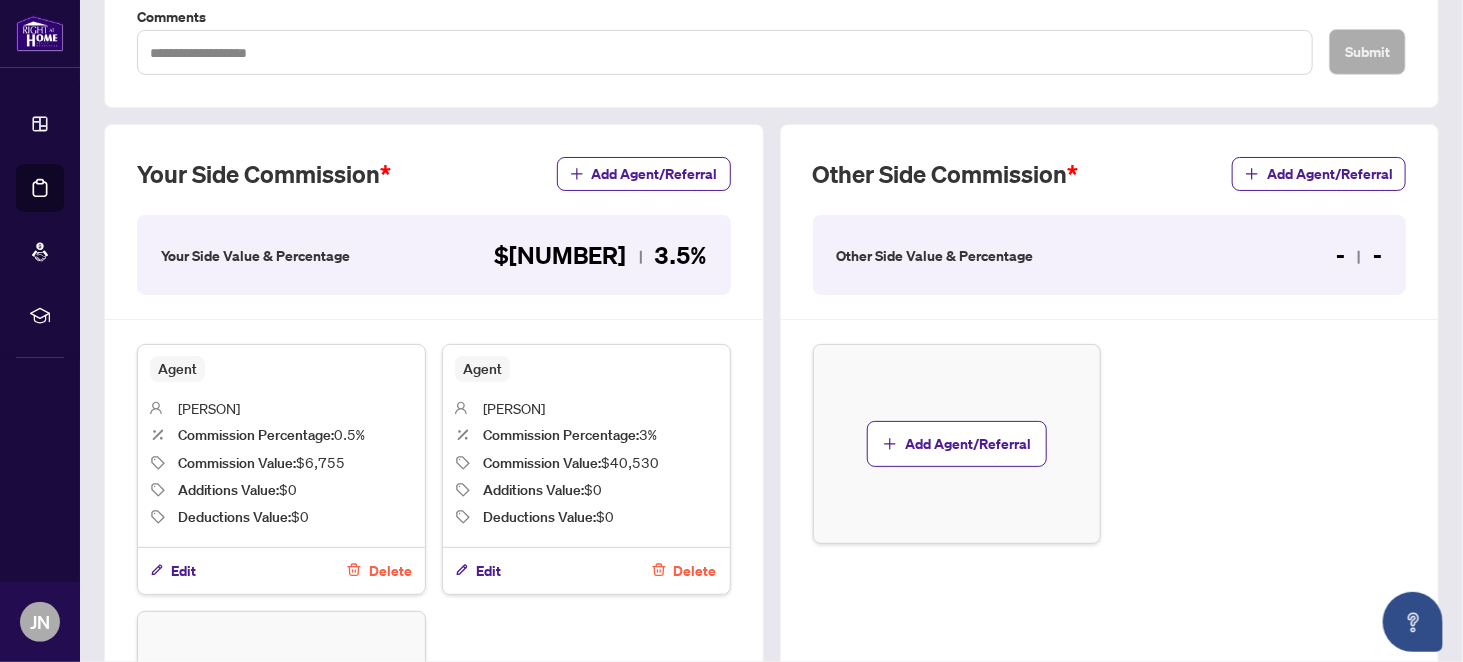 scroll, scrollTop: 464, scrollLeft: 0, axis: vertical 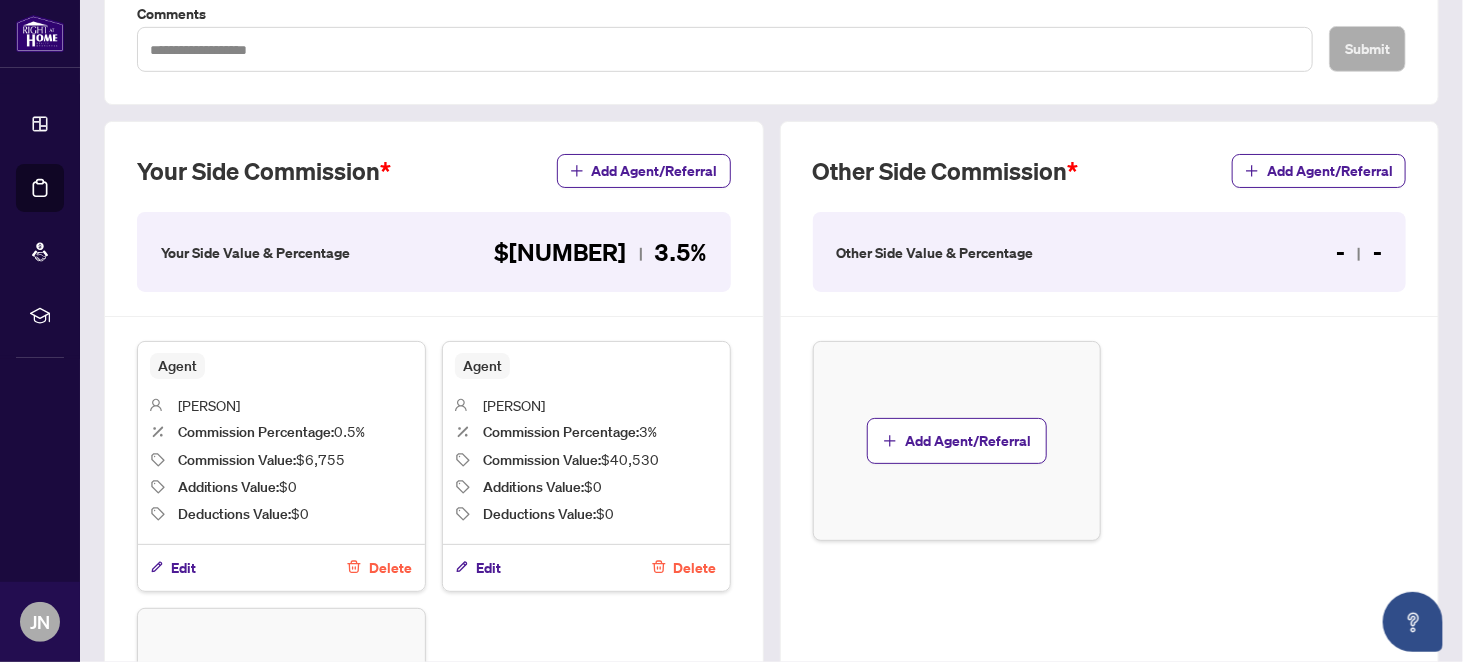 click on "$47,285     3.5%" at bounding box center (601, 252) 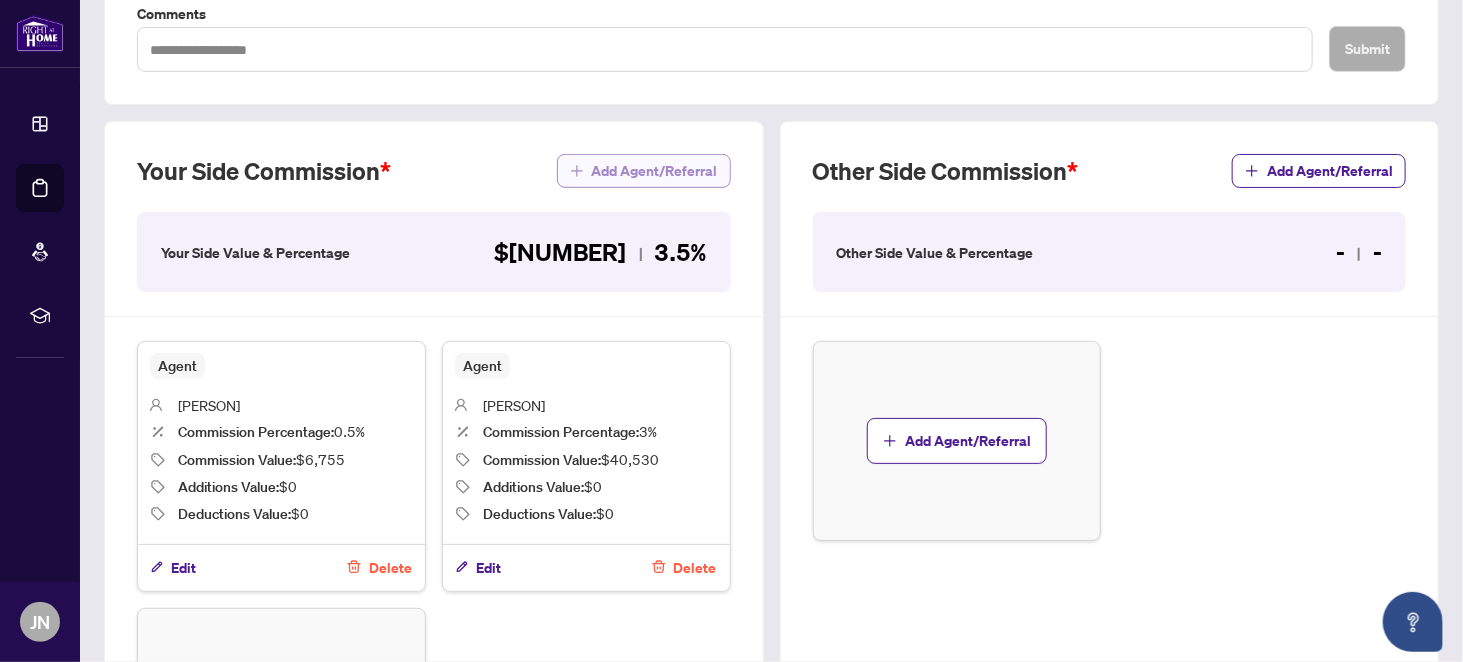 click on "Add Agent/Referral" at bounding box center [655, 171] 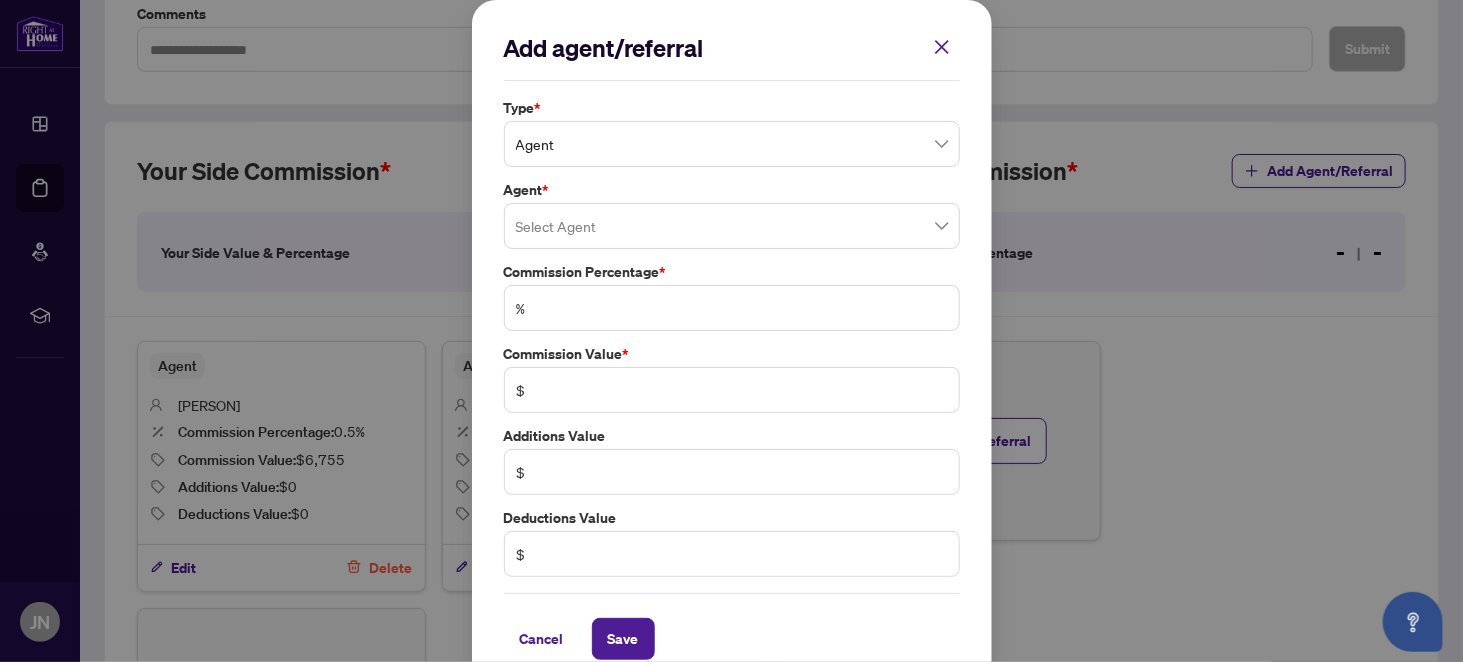 click at bounding box center (732, 226) 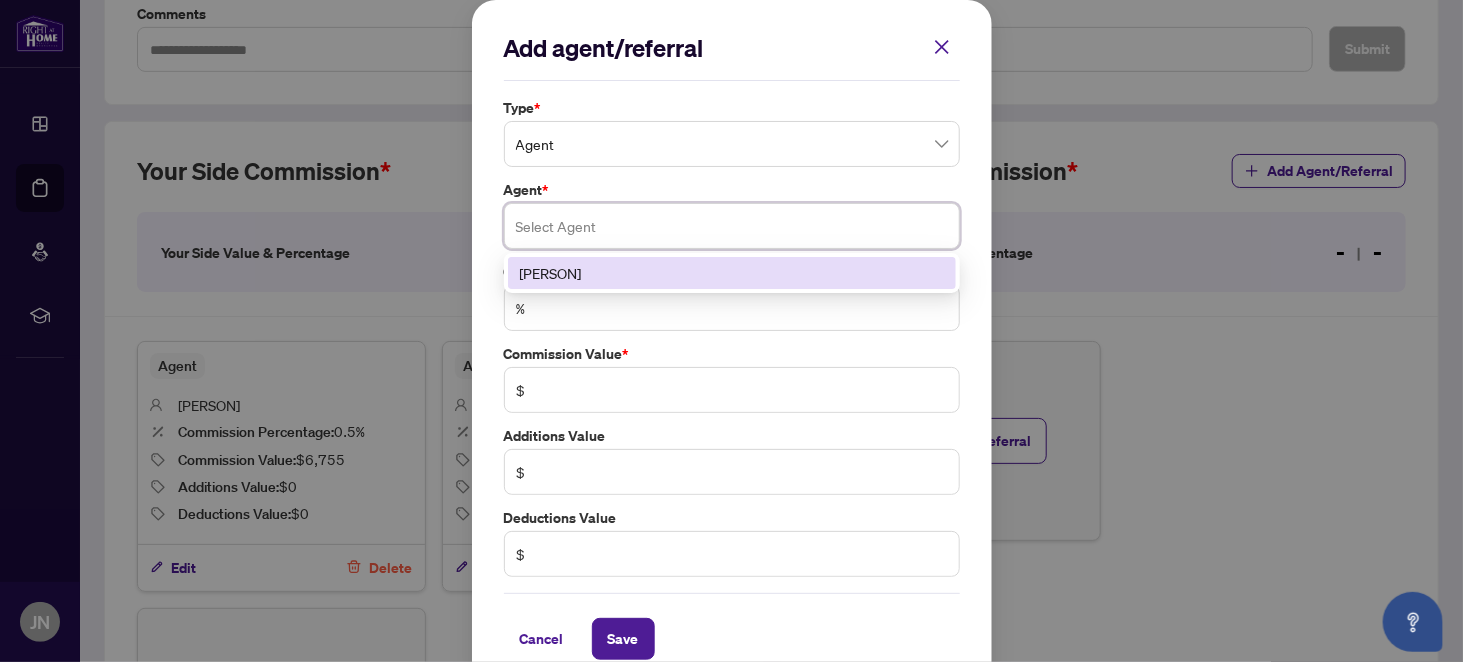 click on "[PERSON]" at bounding box center [732, 273] 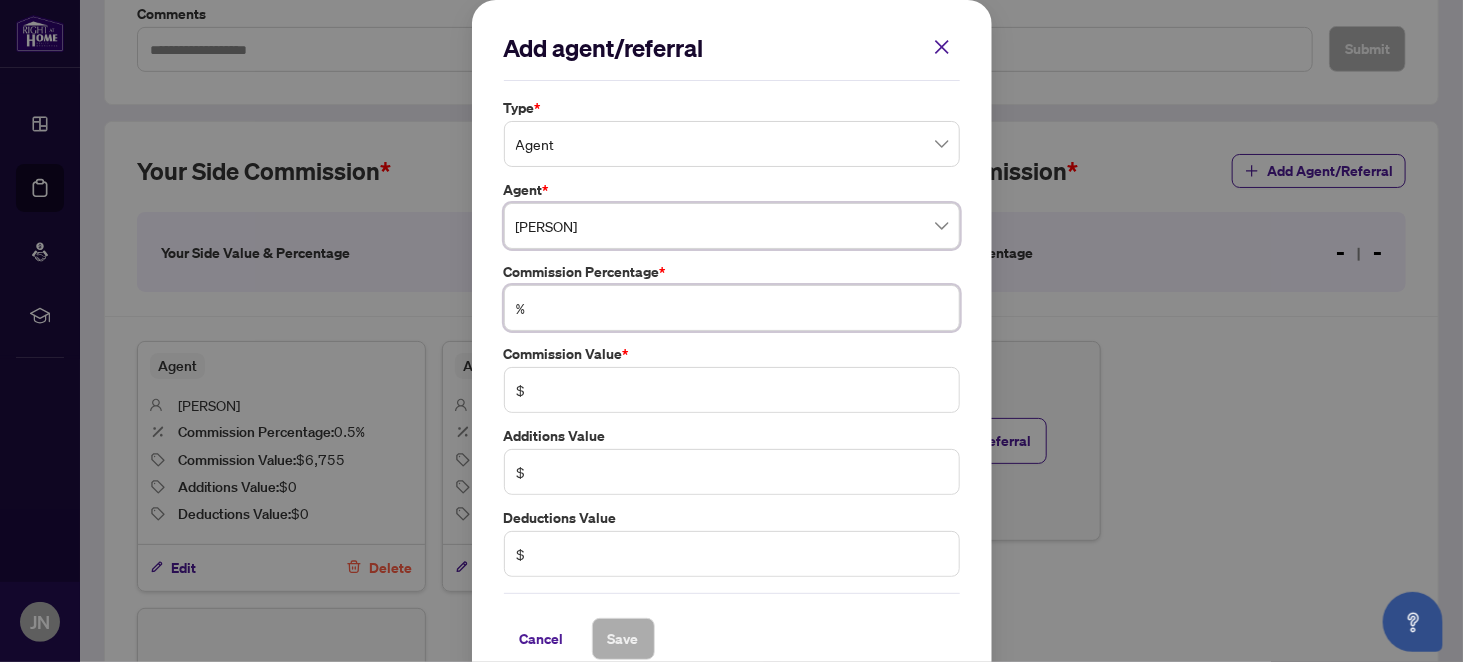 click at bounding box center [742, 308] 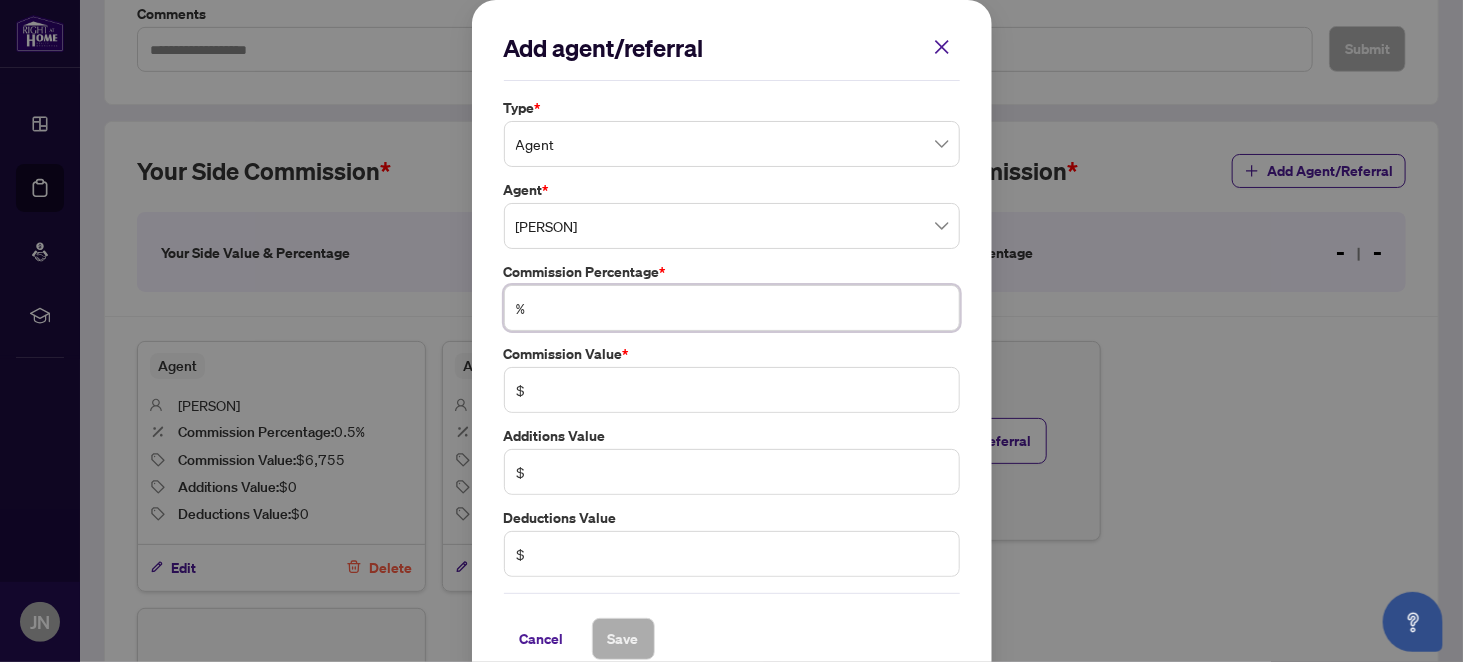 type on "*" 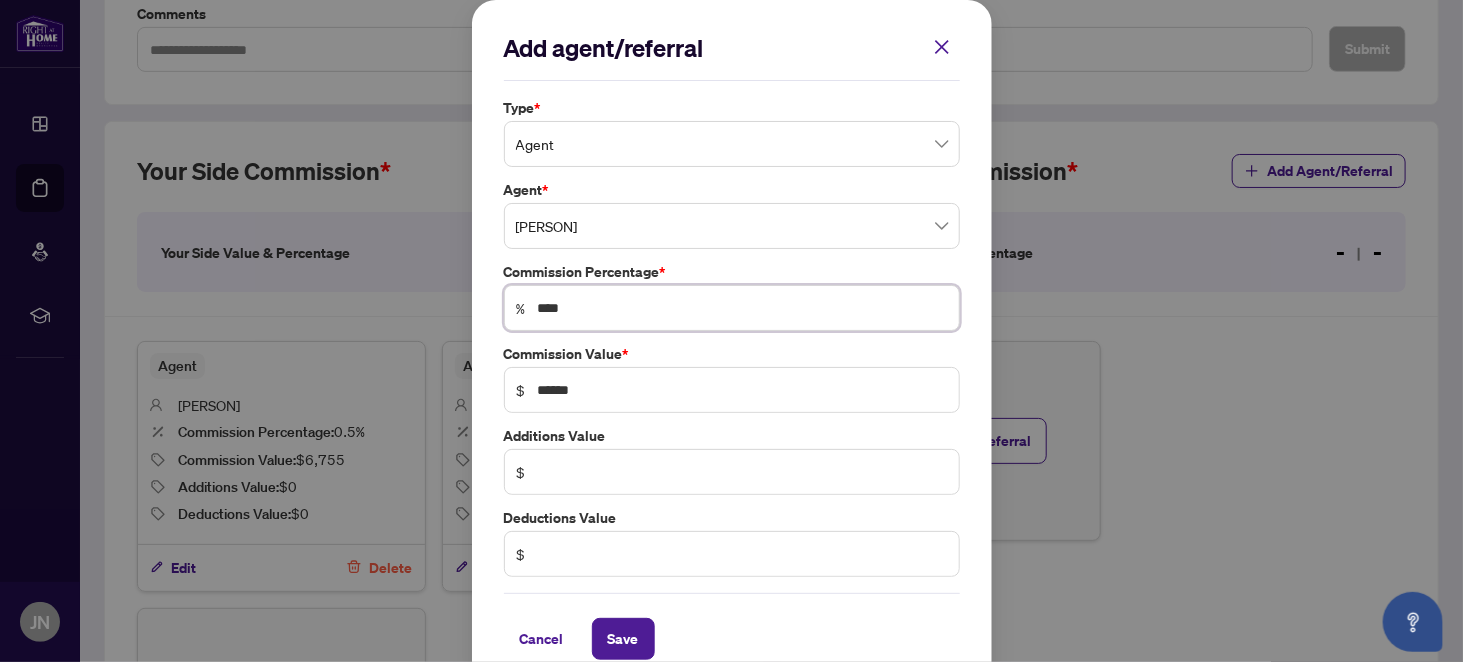 type on "****" 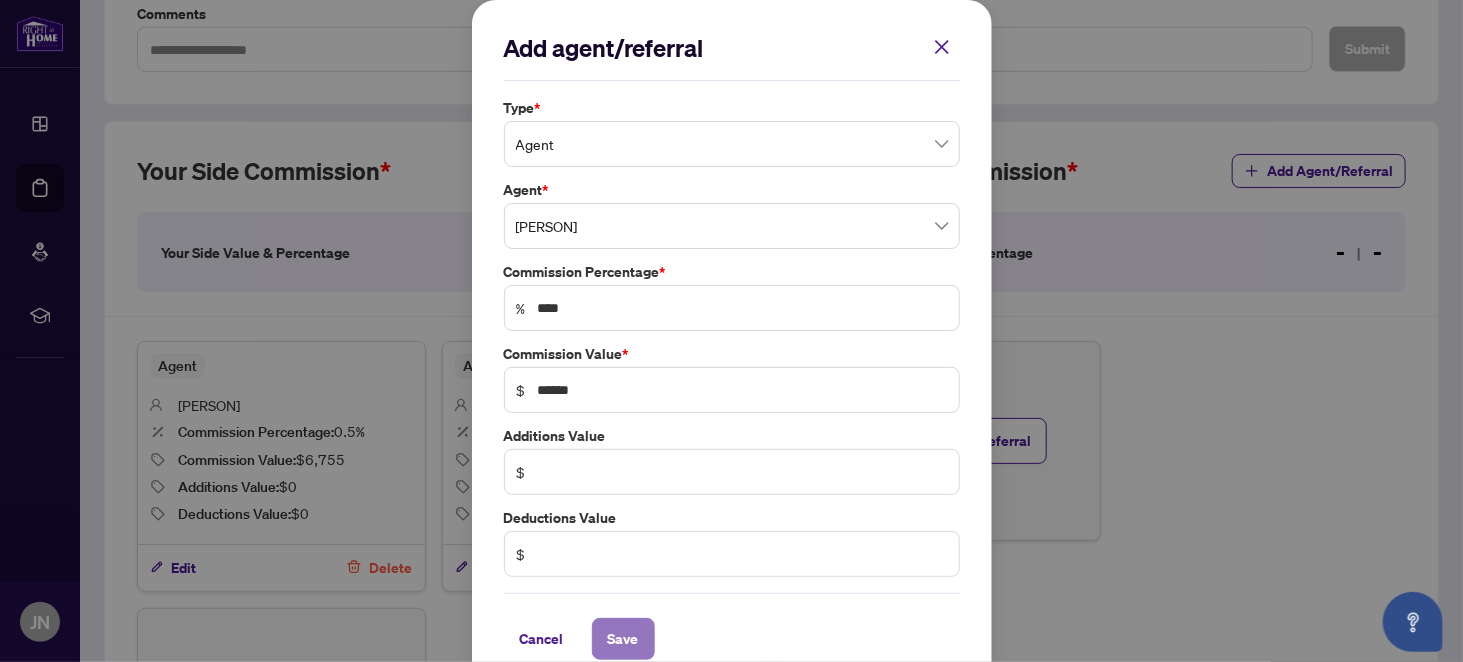 click on "Save" at bounding box center (623, 639) 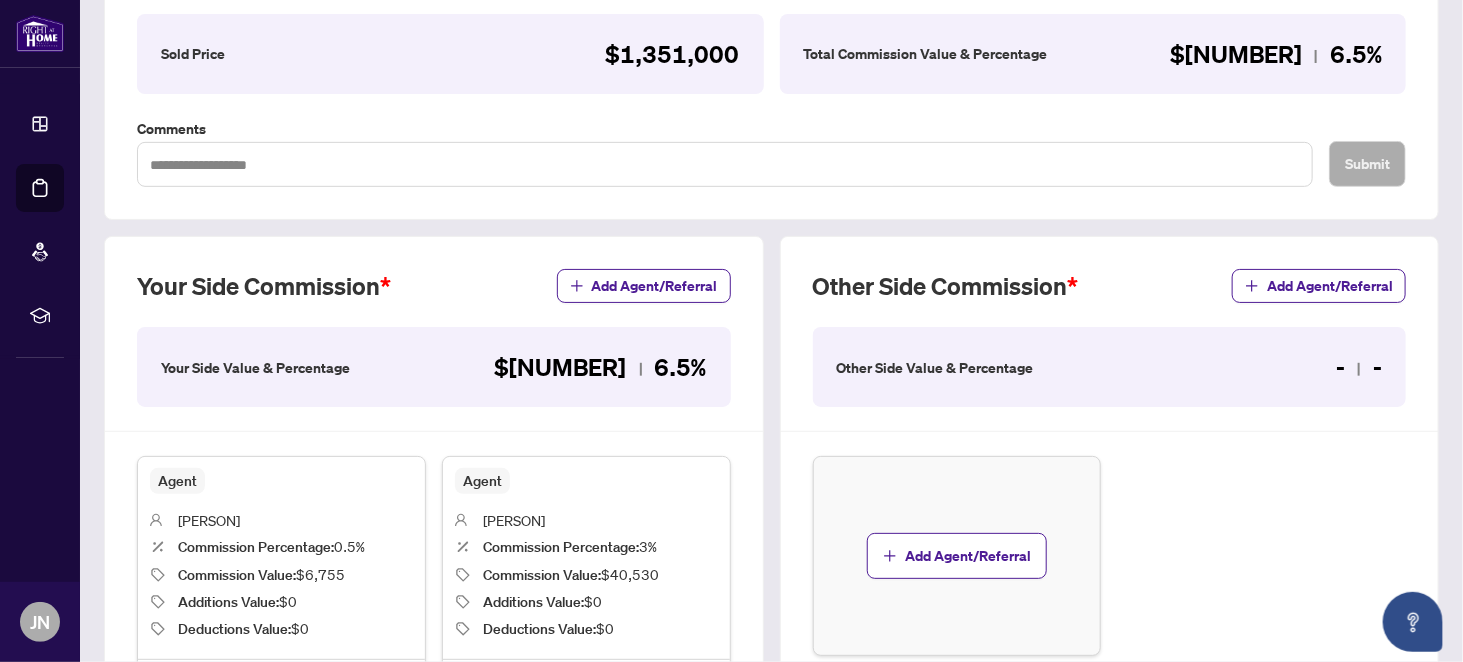 scroll, scrollTop: 464, scrollLeft: 0, axis: vertical 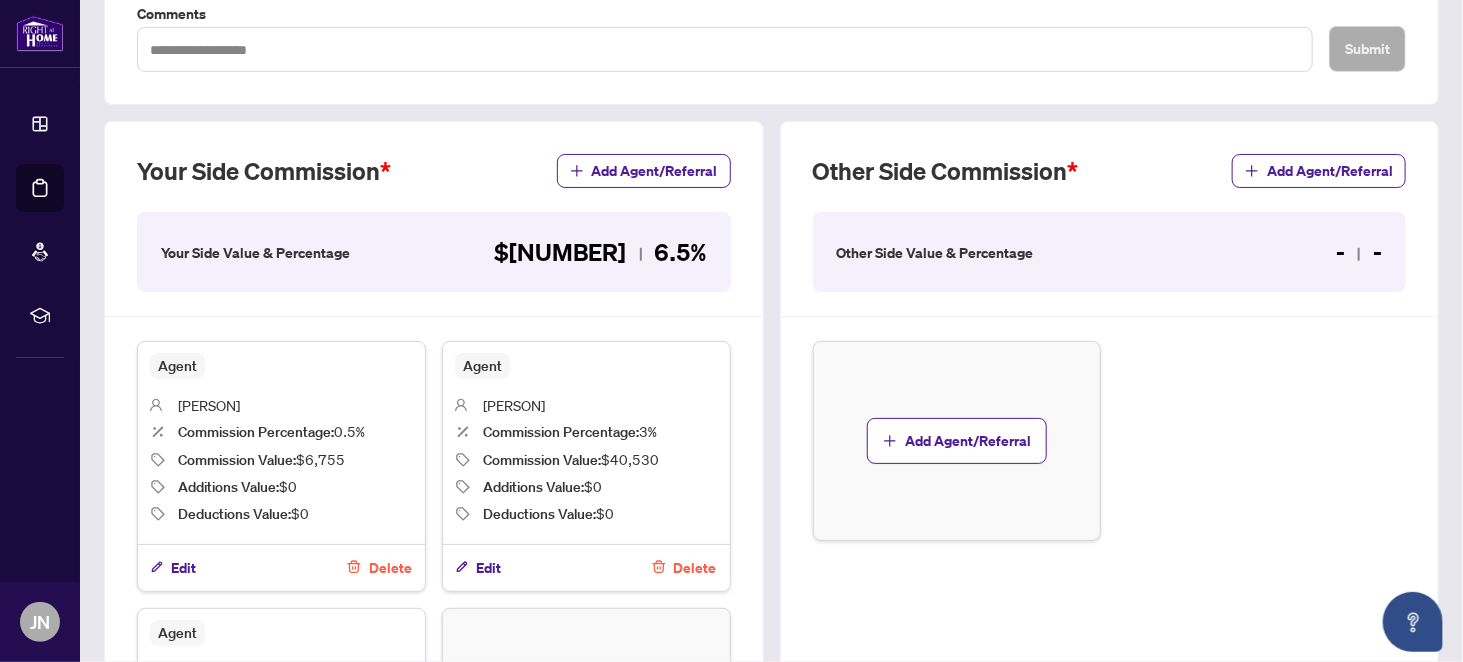 click on "$87,815     6.5%" at bounding box center [601, 252] 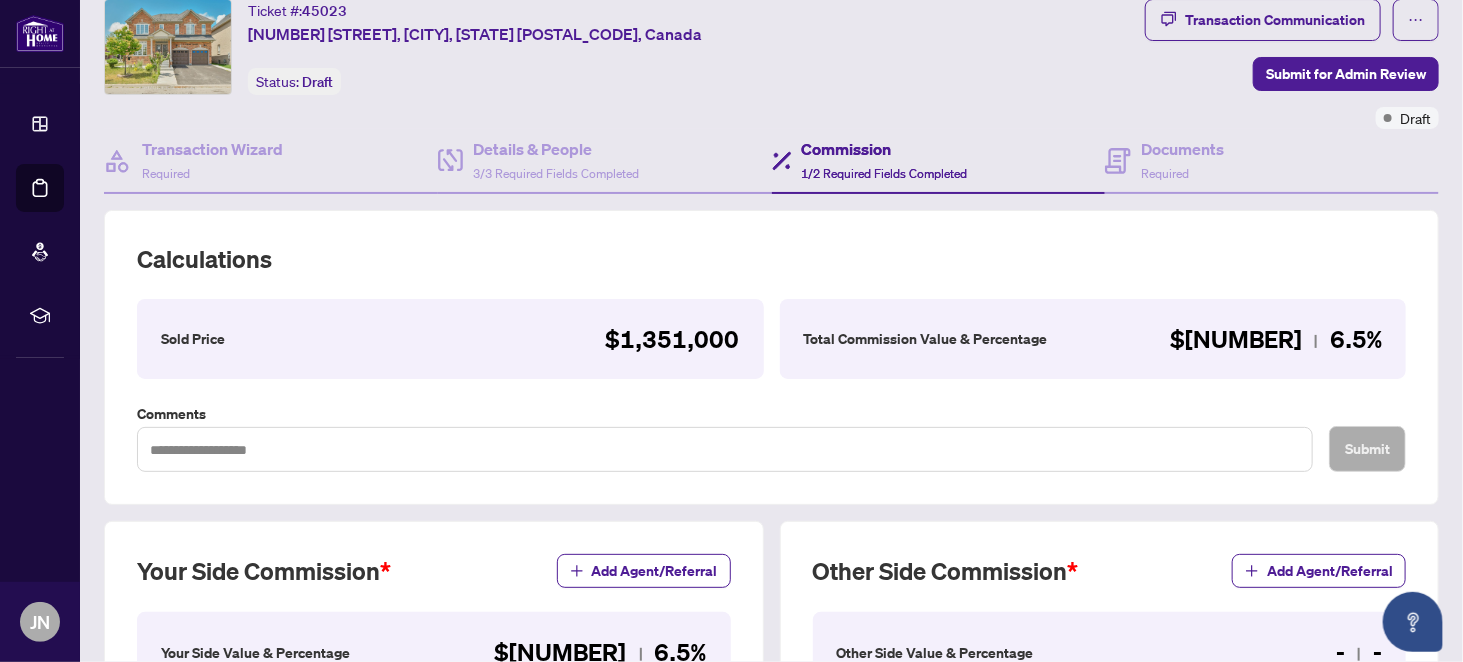 scroll, scrollTop: 164, scrollLeft: 0, axis: vertical 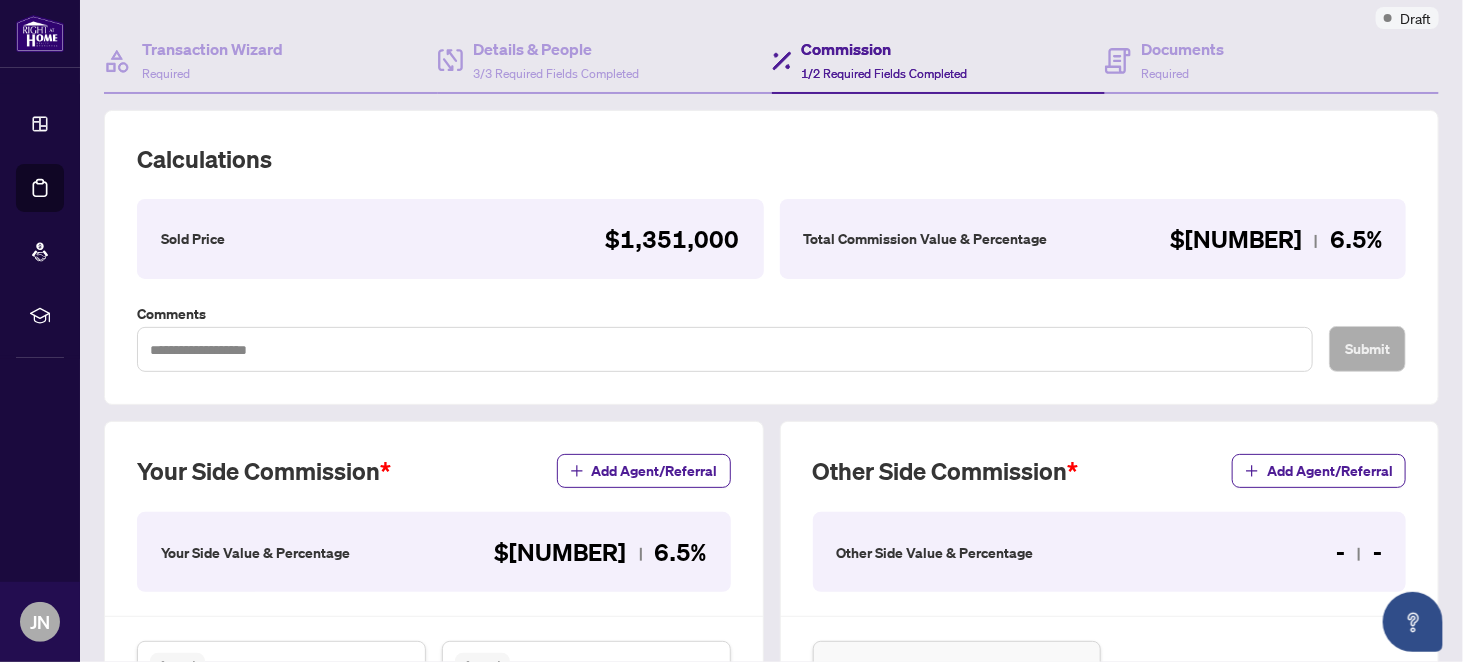 drag, startPoint x: 1273, startPoint y: 253, endPoint x: 1250, endPoint y: 247, distance: 23.769728 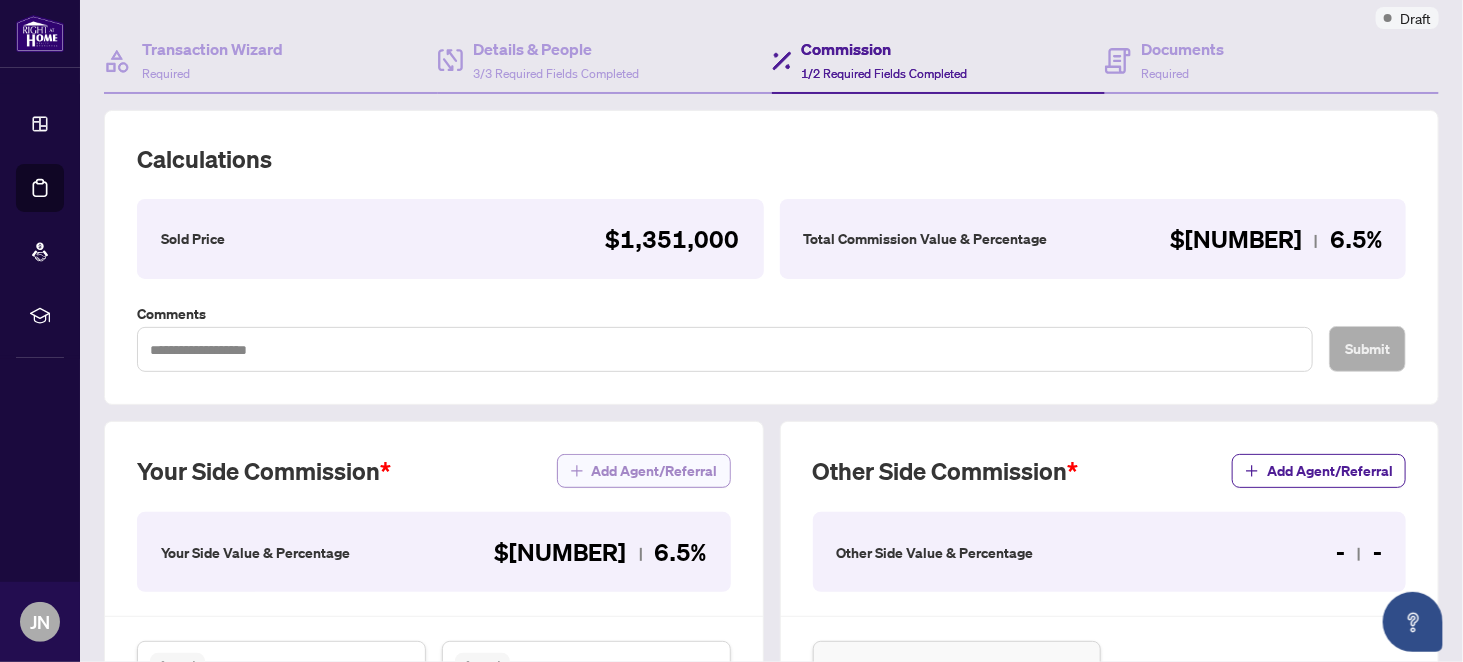 click on "Add Agent/Referral" at bounding box center [655, 471] 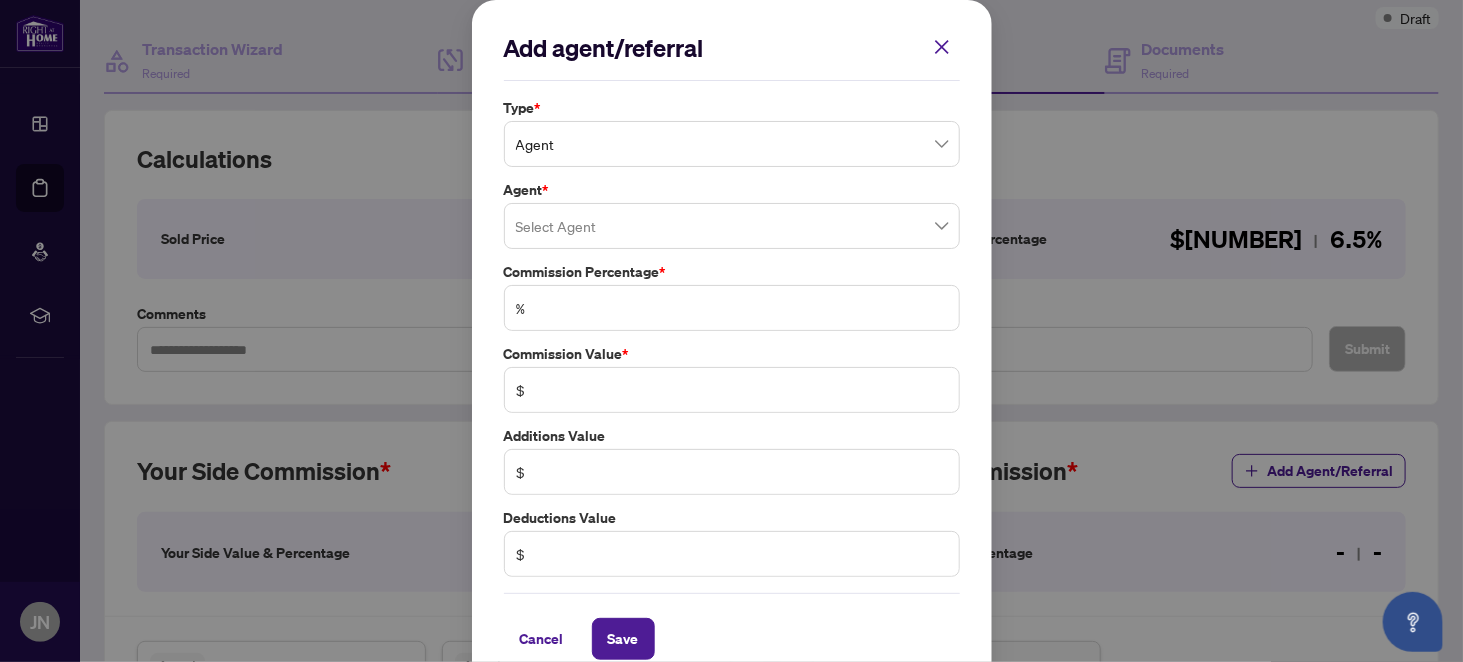 scroll, scrollTop: 24, scrollLeft: 0, axis: vertical 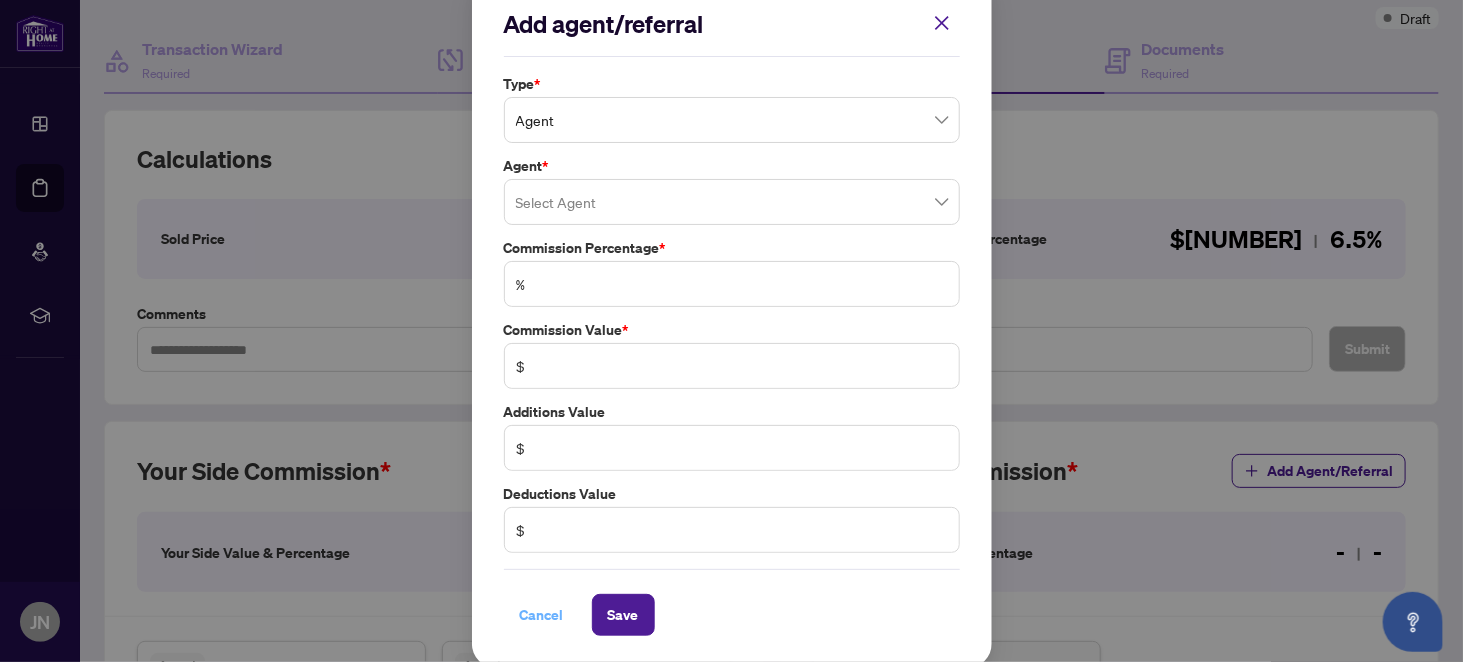 click on "Cancel" at bounding box center (542, 615) 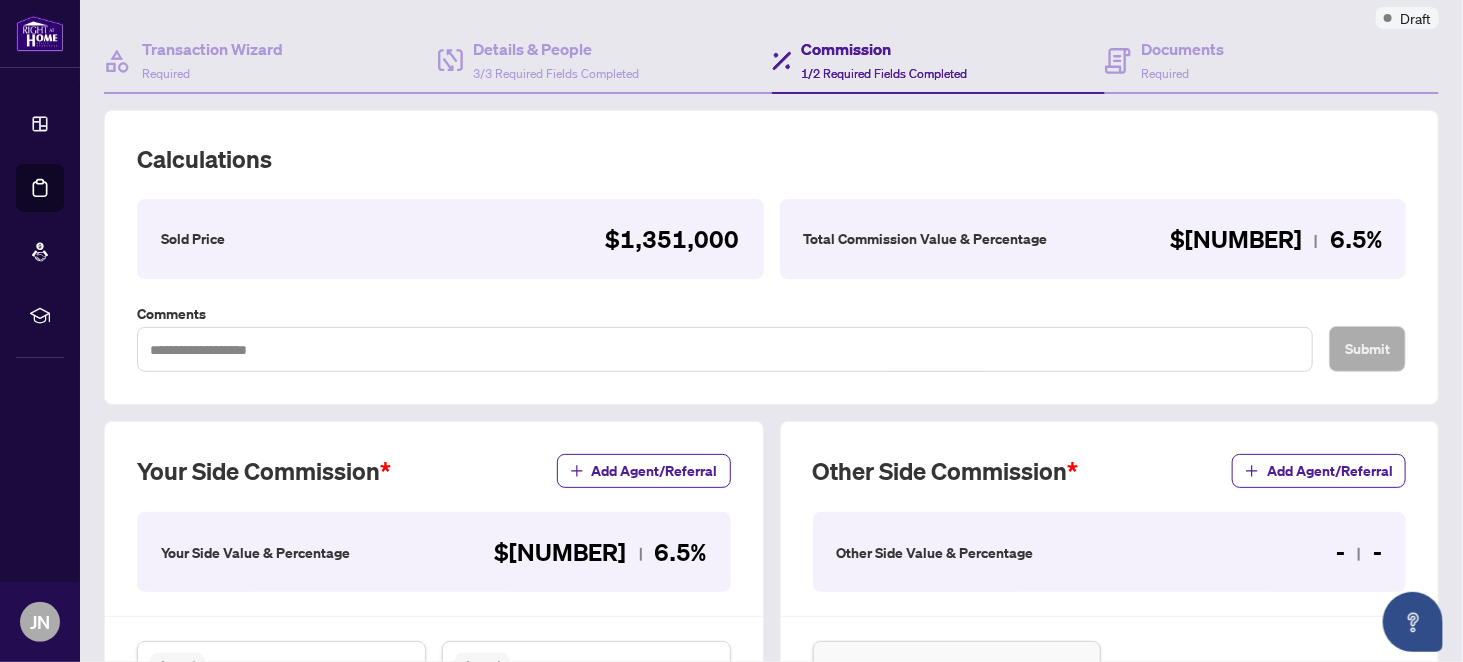 scroll, scrollTop: 264, scrollLeft: 0, axis: vertical 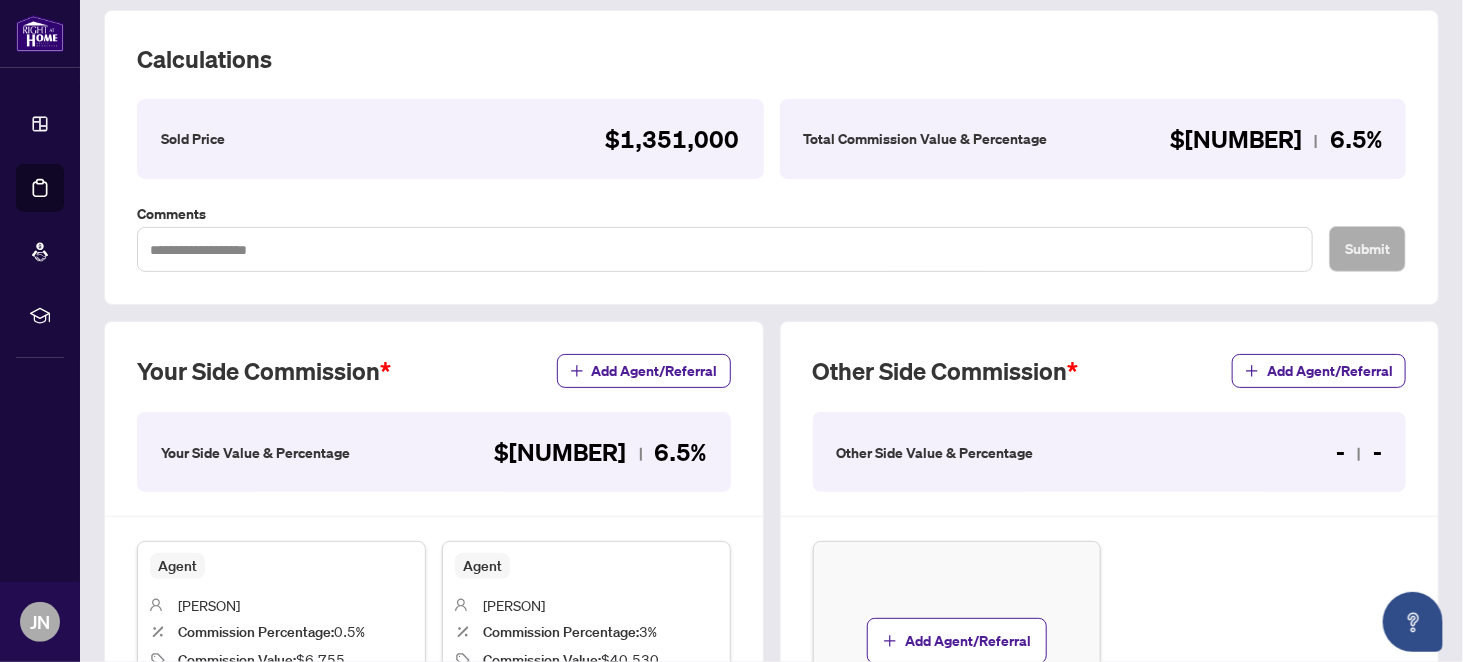 click on "$87,815     6.5%" at bounding box center [601, 452] 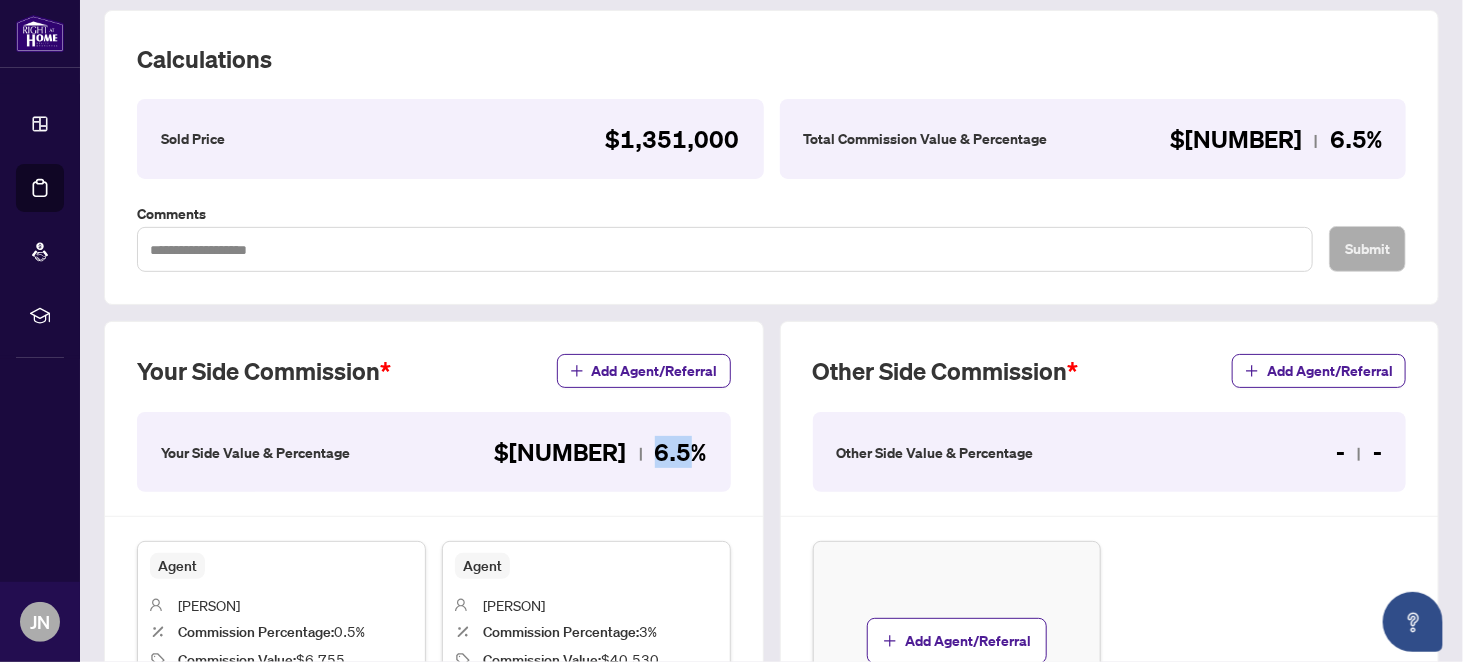 click on "$87,815     6.5%" at bounding box center [601, 452] 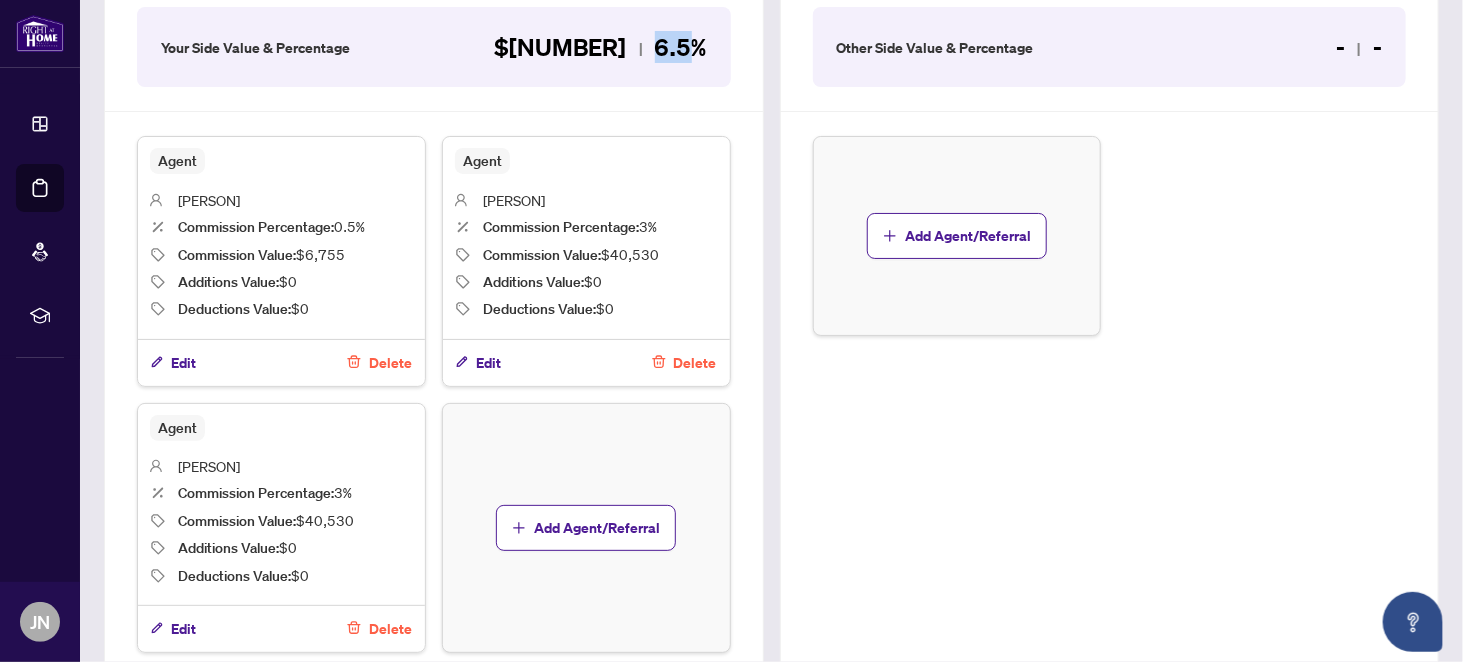 scroll, scrollTop: 764, scrollLeft: 0, axis: vertical 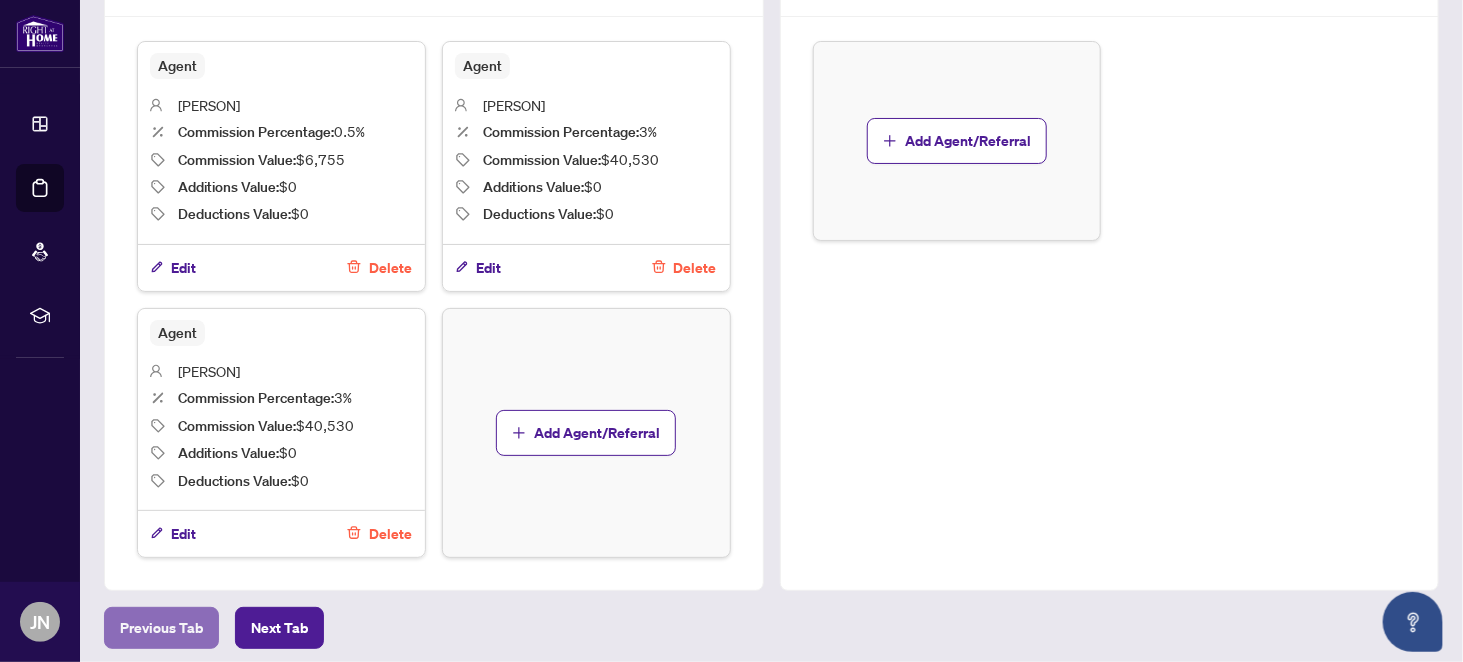 click on "Previous Tab" at bounding box center [161, 628] 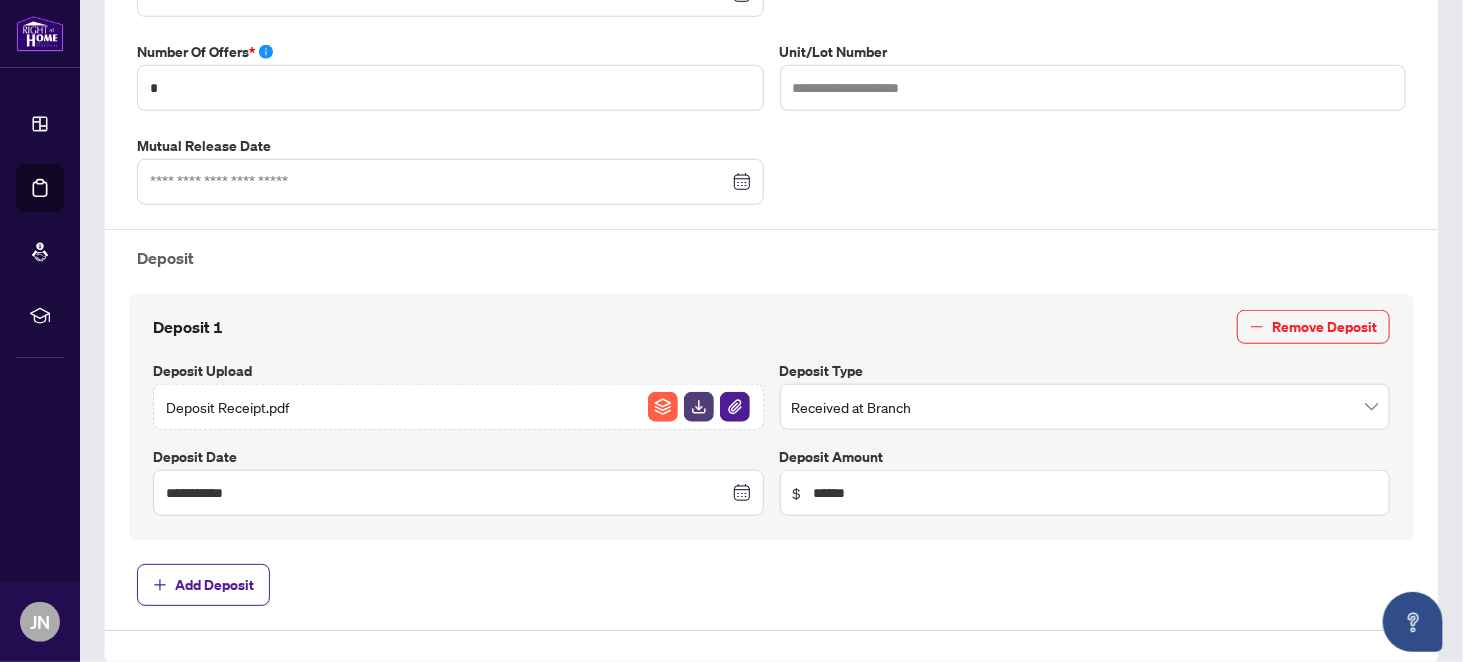 type on "**********" 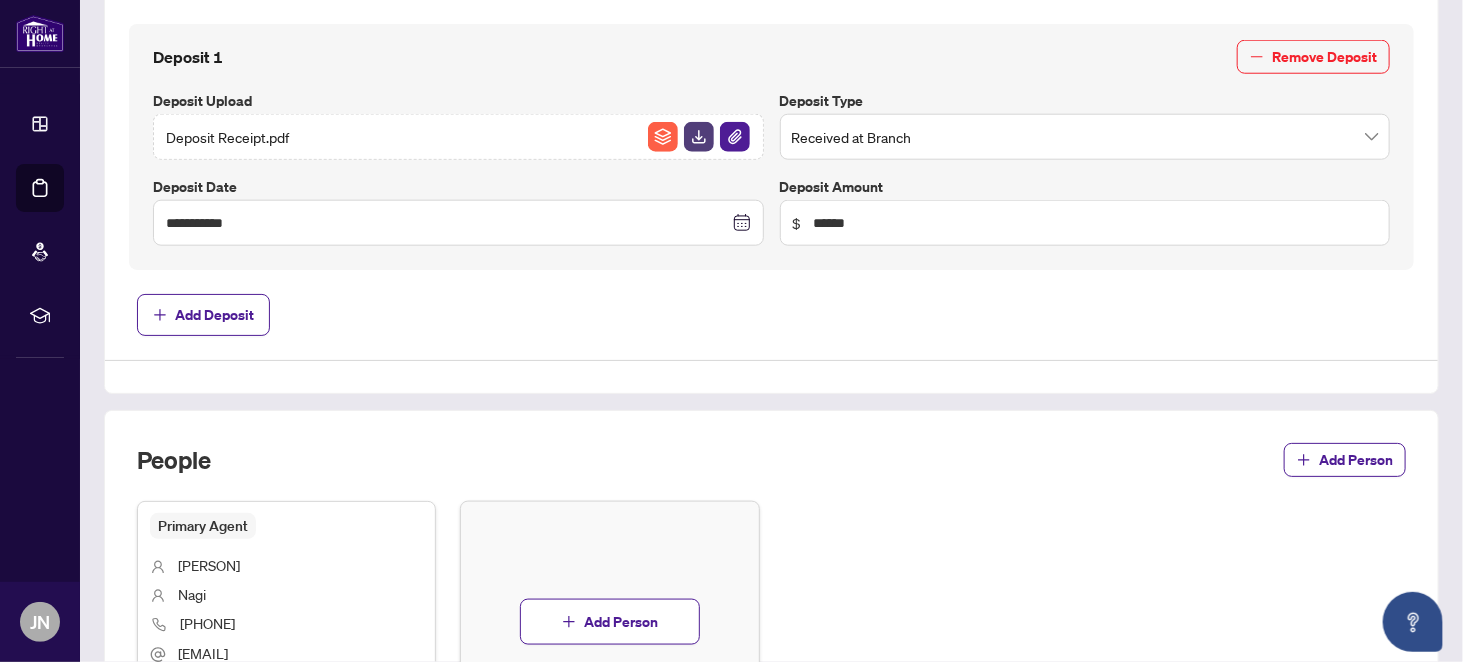 scroll, scrollTop: 1064, scrollLeft: 0, axis: vertical 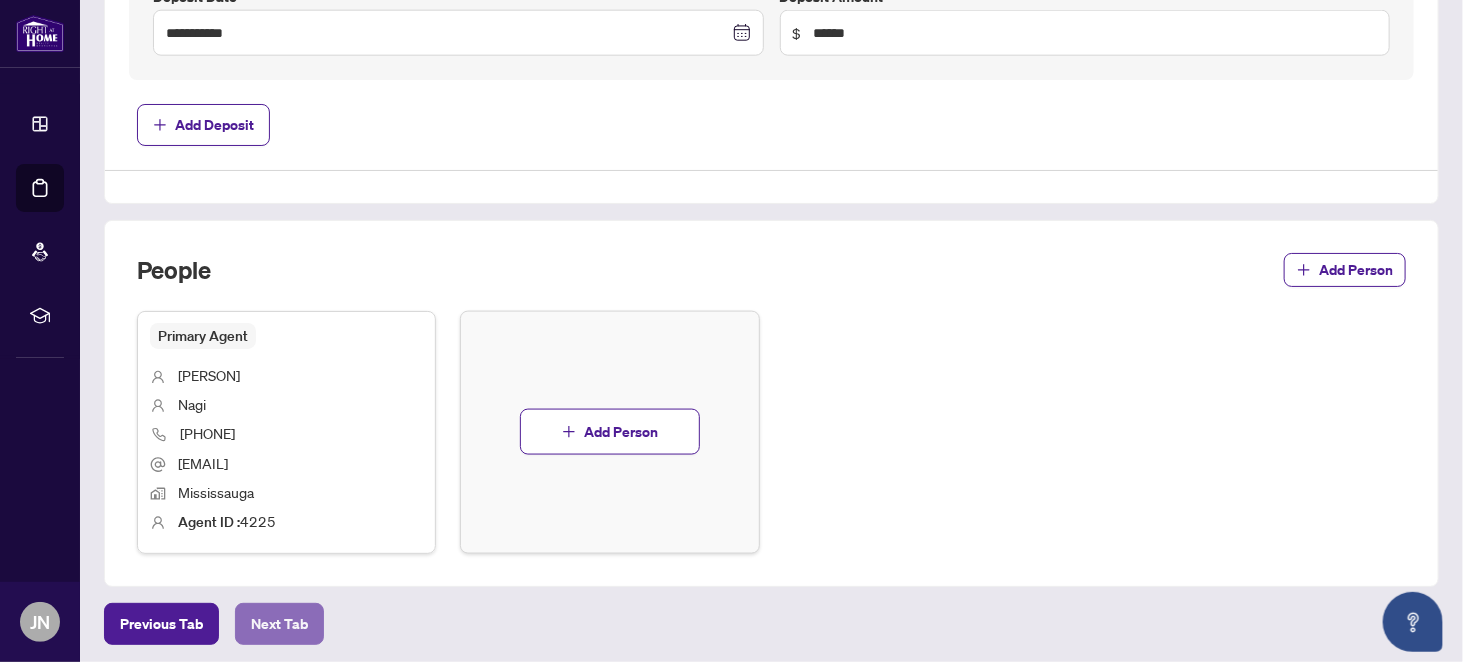 click on "Next Tab" at bounding box center (279, 624) 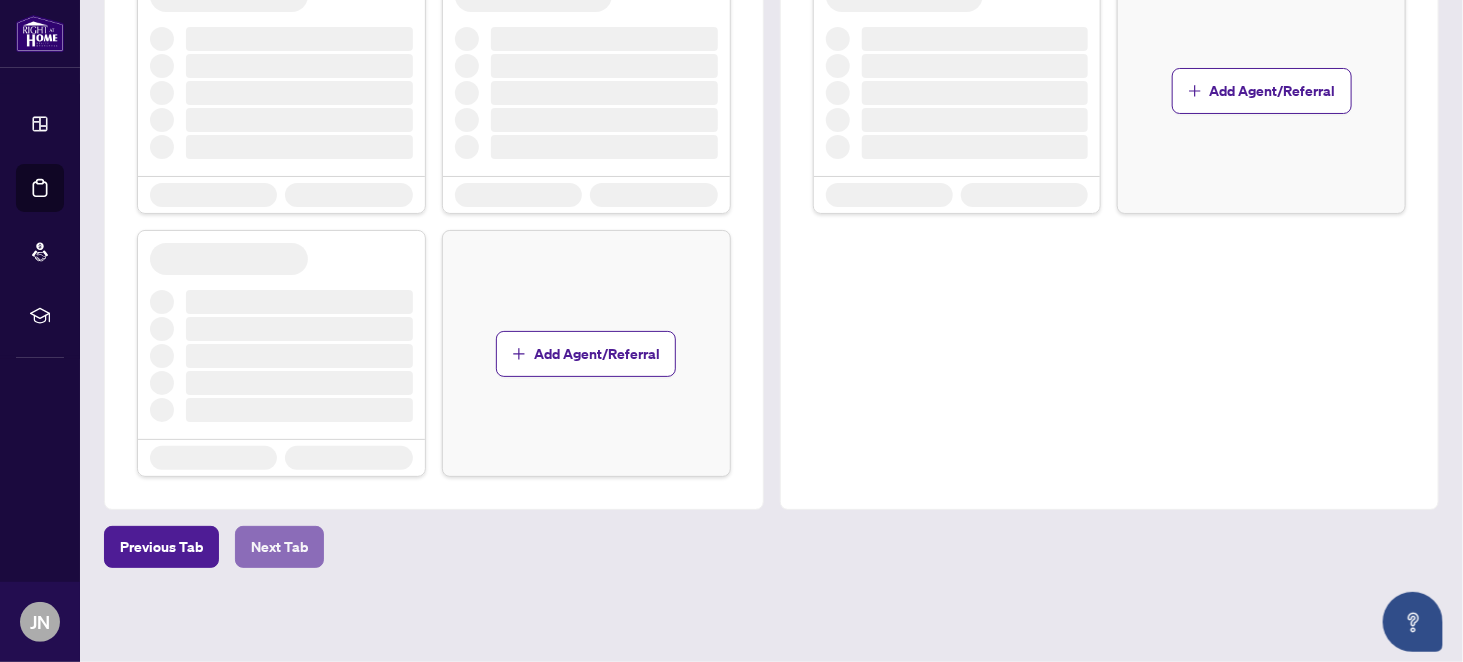 scroll, scrollTop: 0, scrollLeft: 0, axis: both 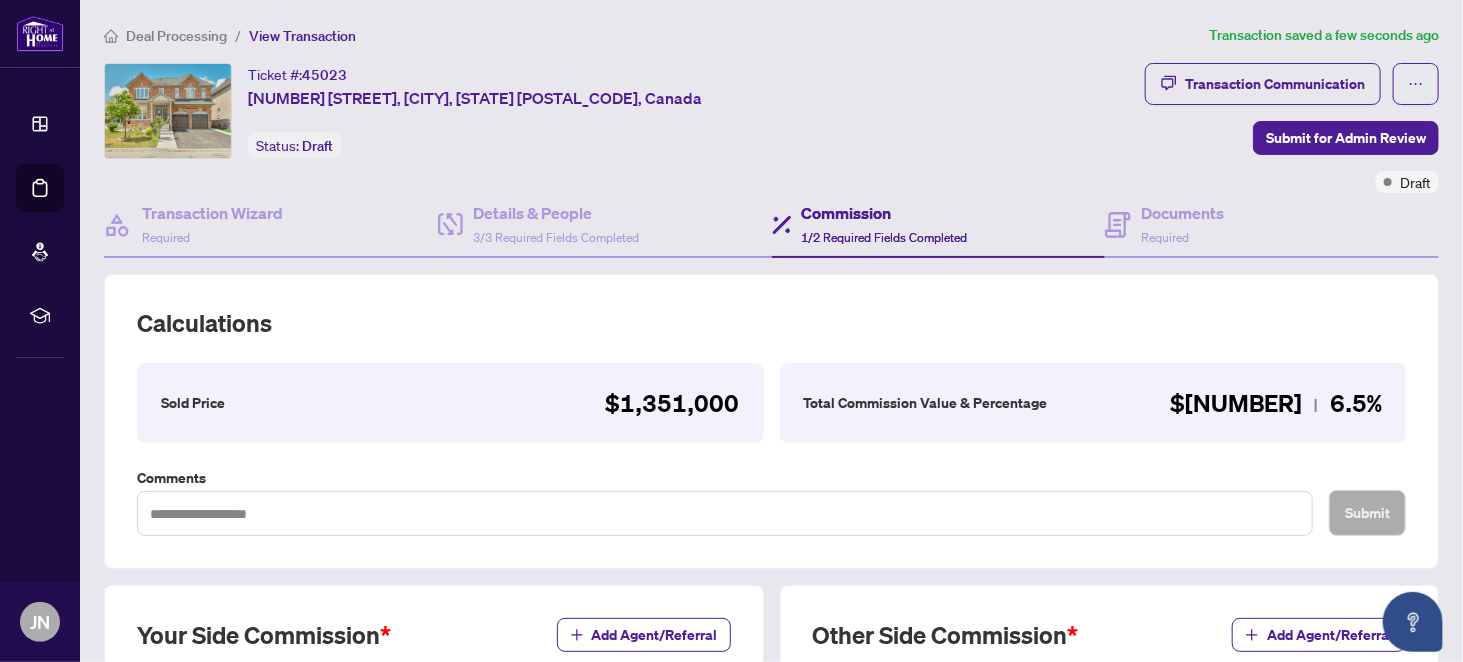 click on "$87,815     6.5%" at bounding box center (1276, 403) 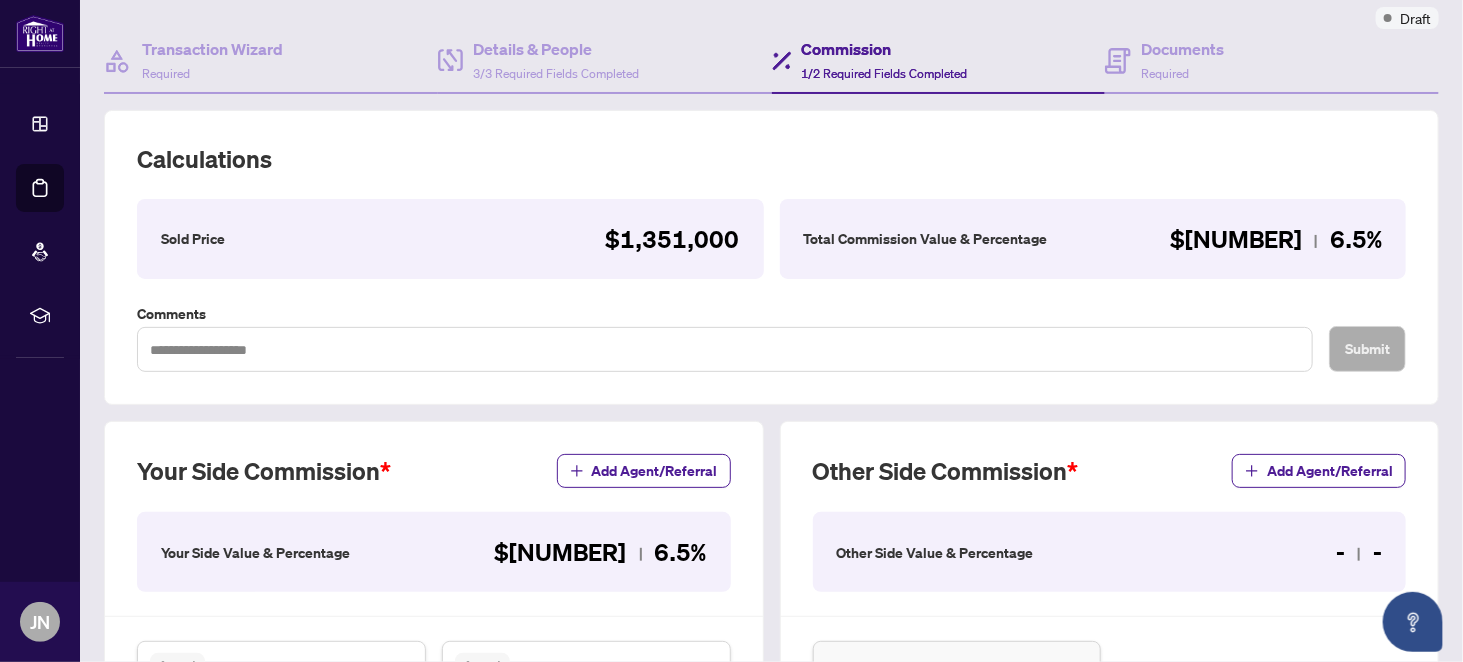 scroll, scrollTop: 200, scrollLeft: 0, axis: vertical 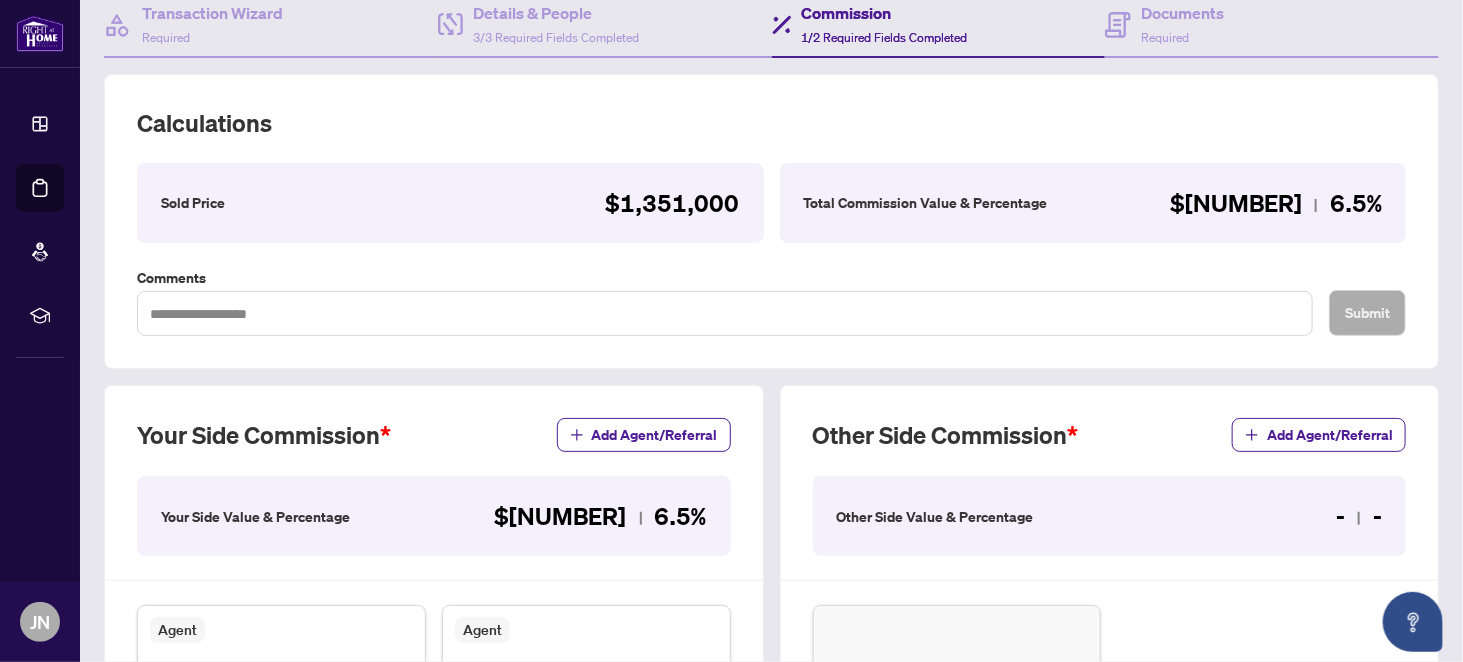 click on "$87,815     6.5%" at bounding box center [601, 516] 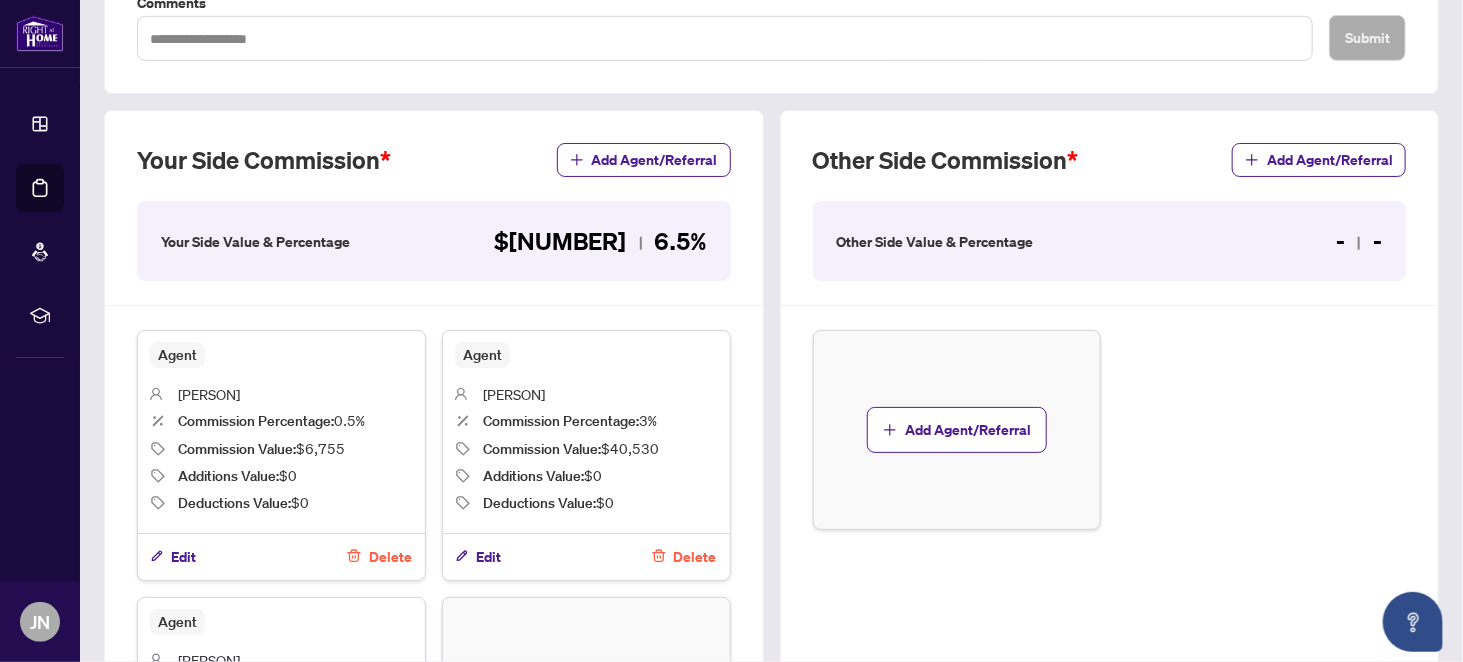 scroll, scrollTop: 500, scrollLeft: 0, axis: vertical 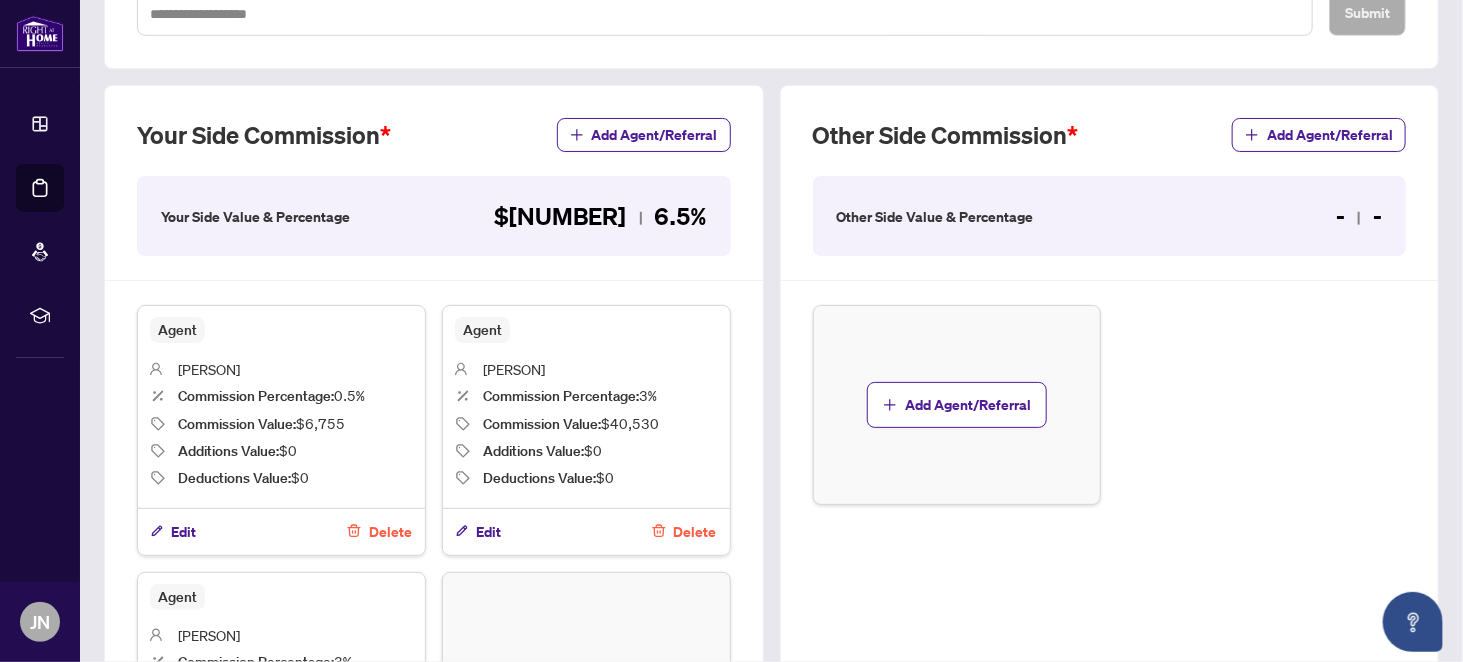 click on "Delete" at bounding box center (695, 532) 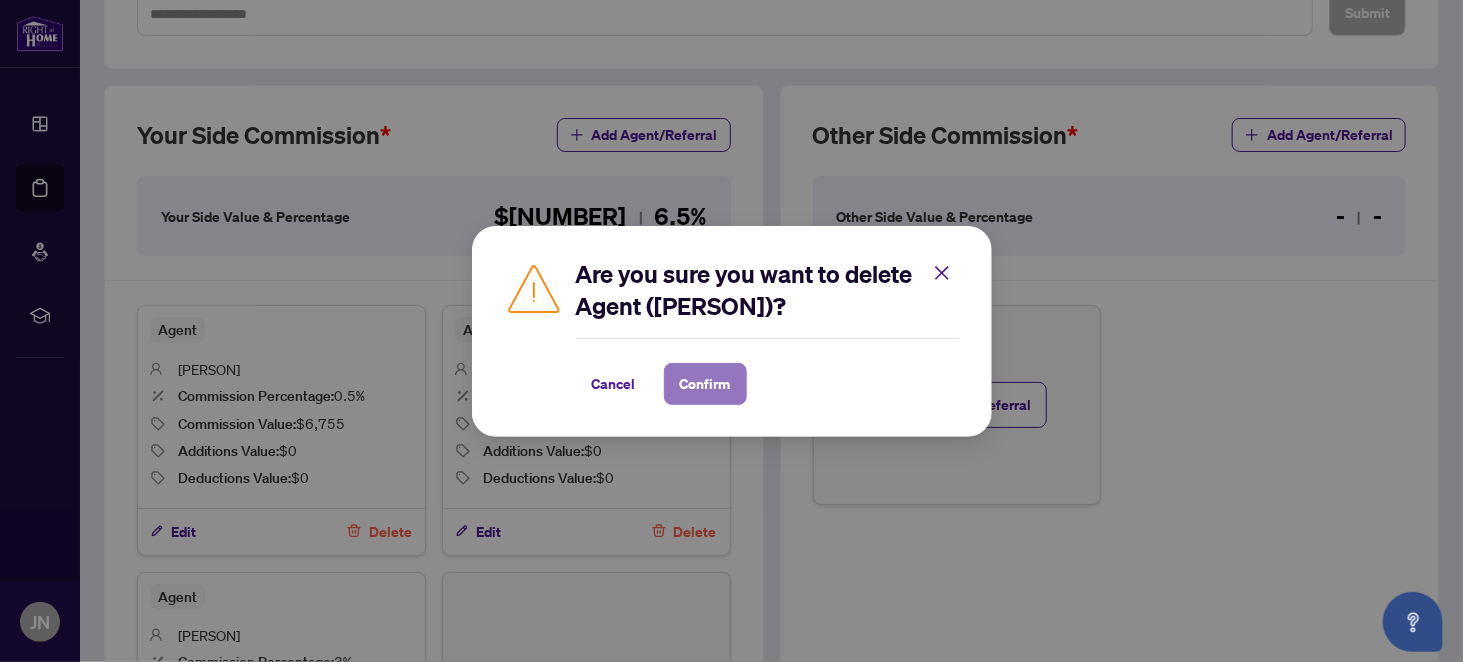 click on "Confirm" at bounding box center [705, 384] 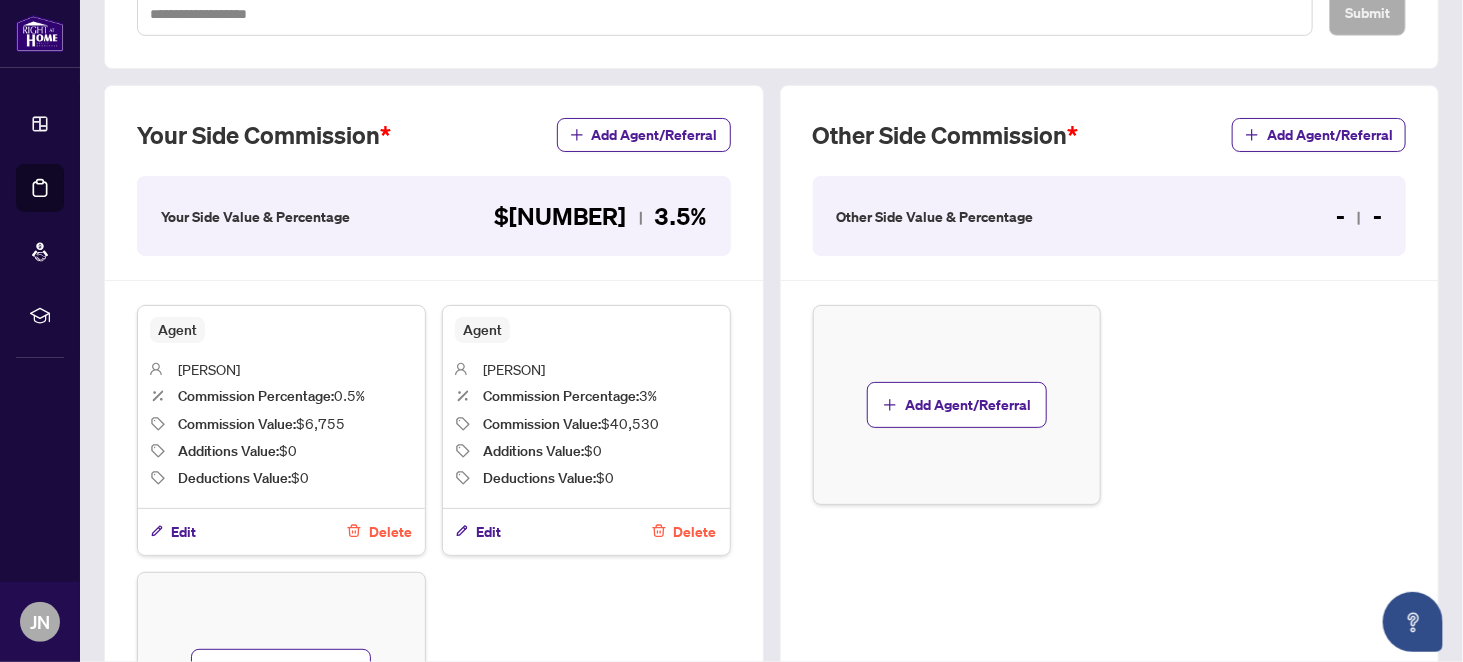 click on "Delete" at bounding box center [695, 532] 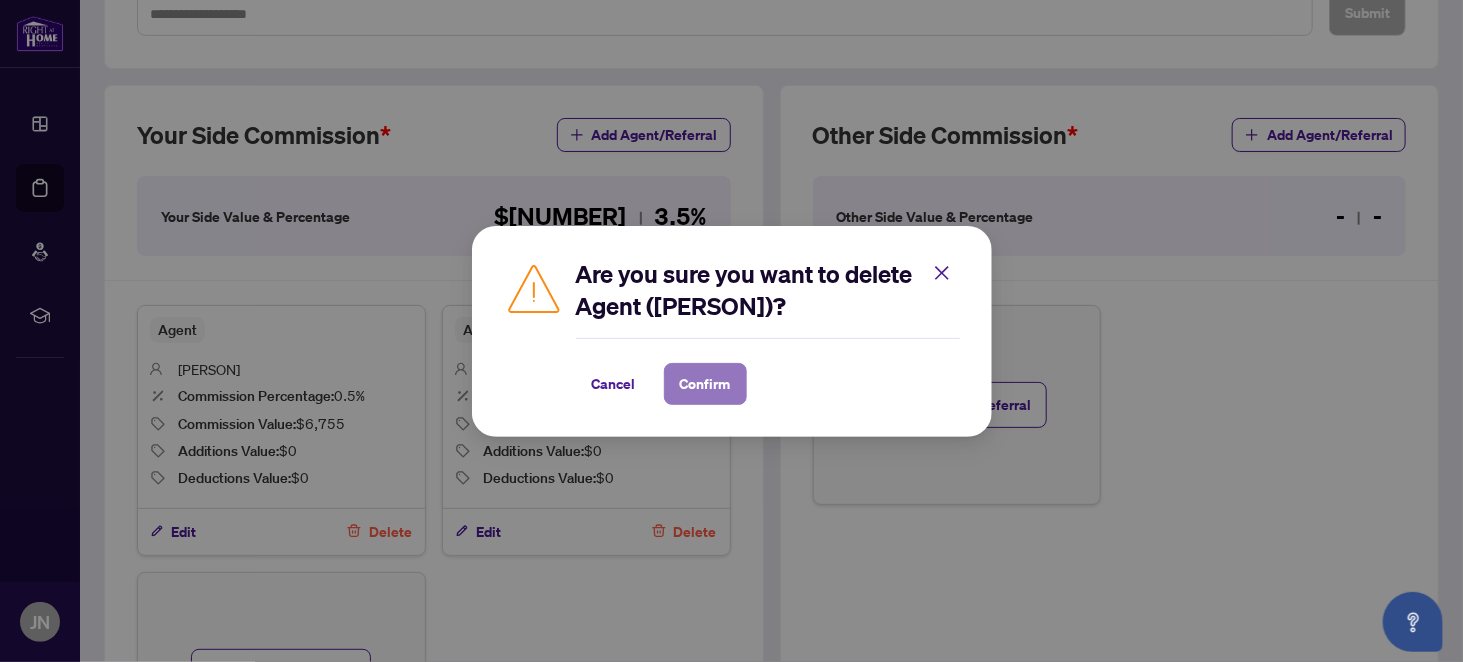 click on "Confirm" at bounding box center (705, 384) 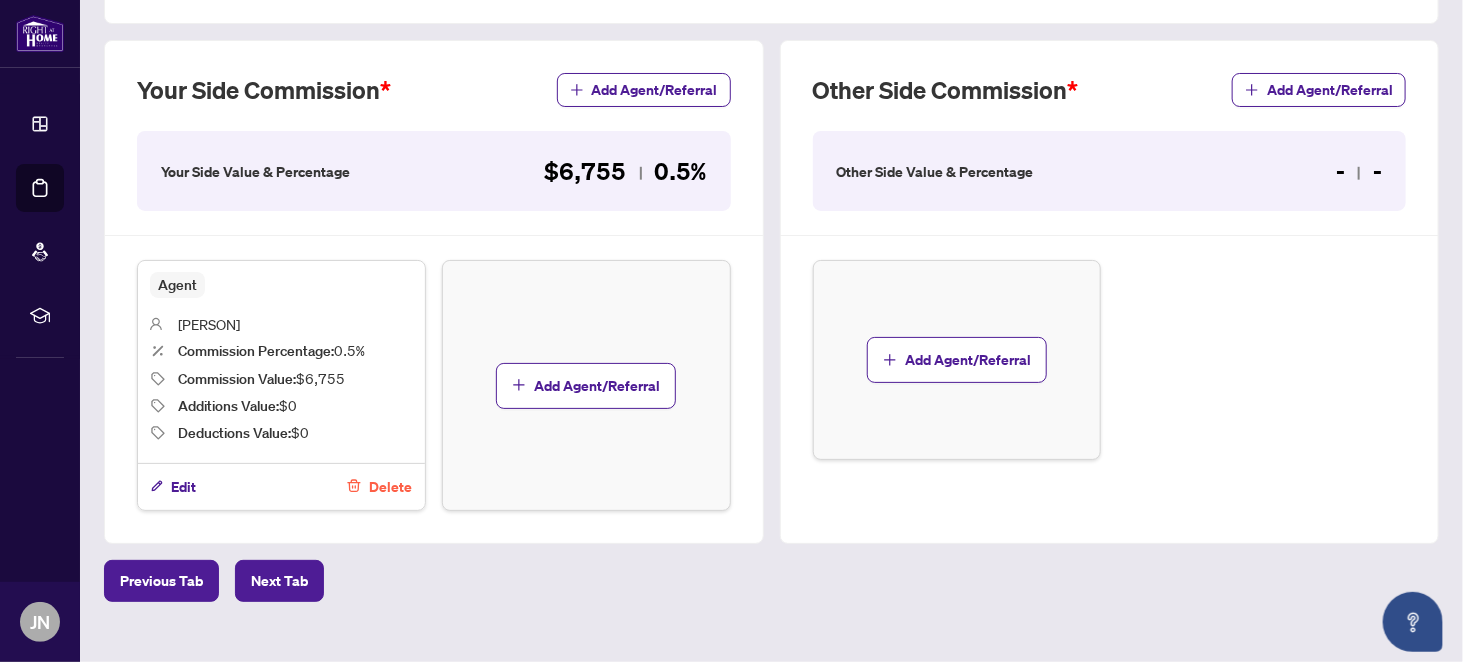scroll, scrollTop: 564, scrollLeft: 0, axis: vertical 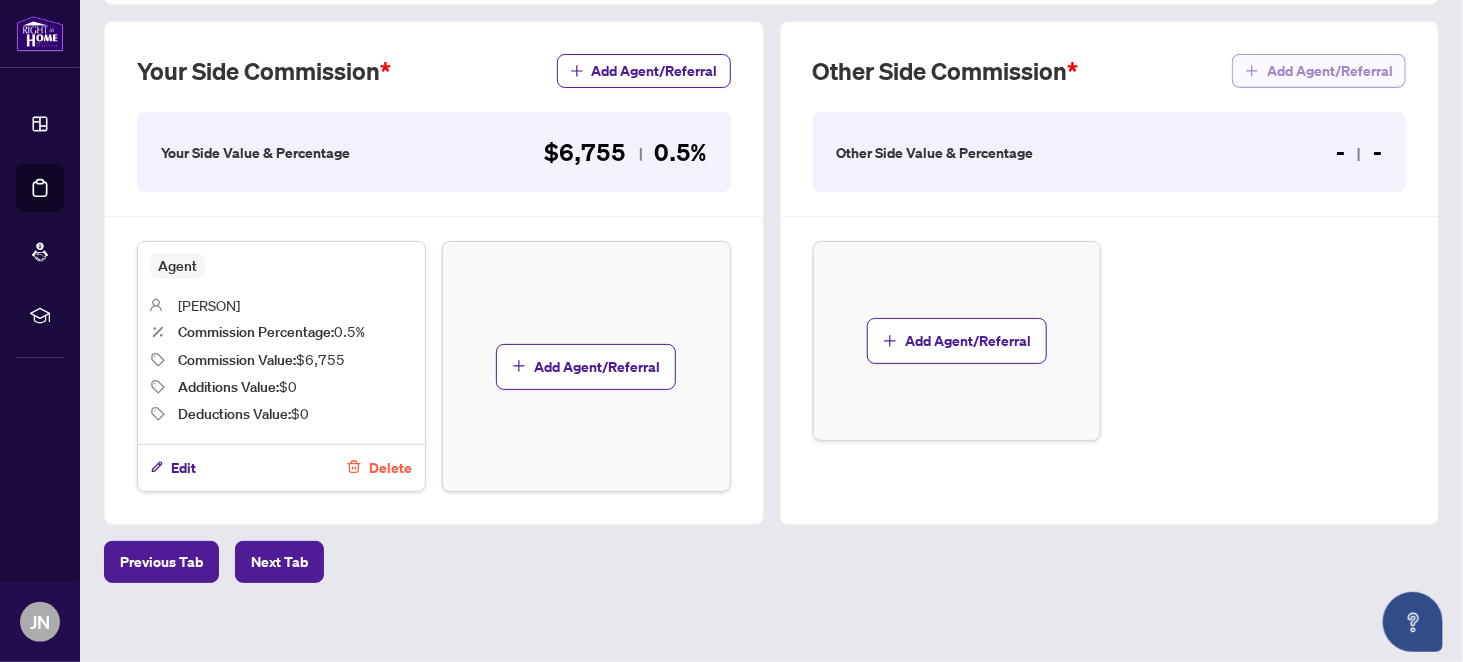 click on "Add Agent/Referral" at bounding box center (1330, 71) 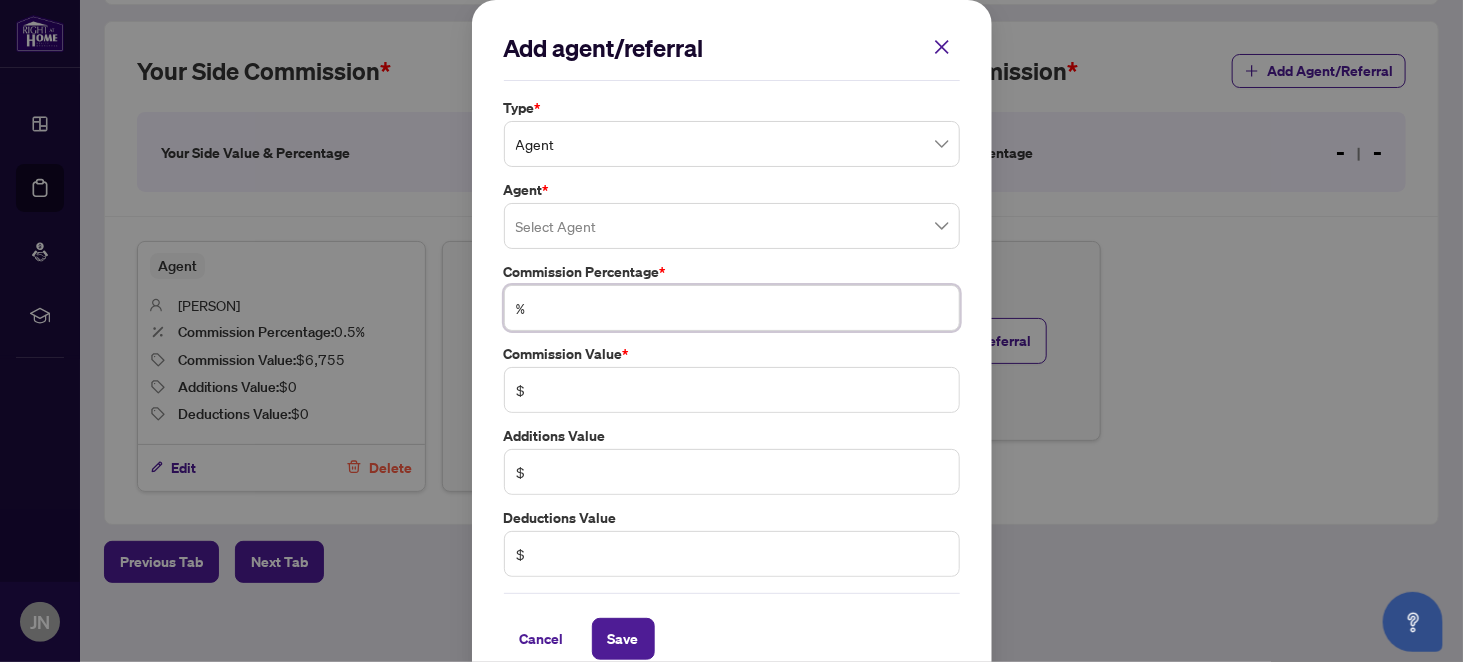click at bounding box center (742, 308) 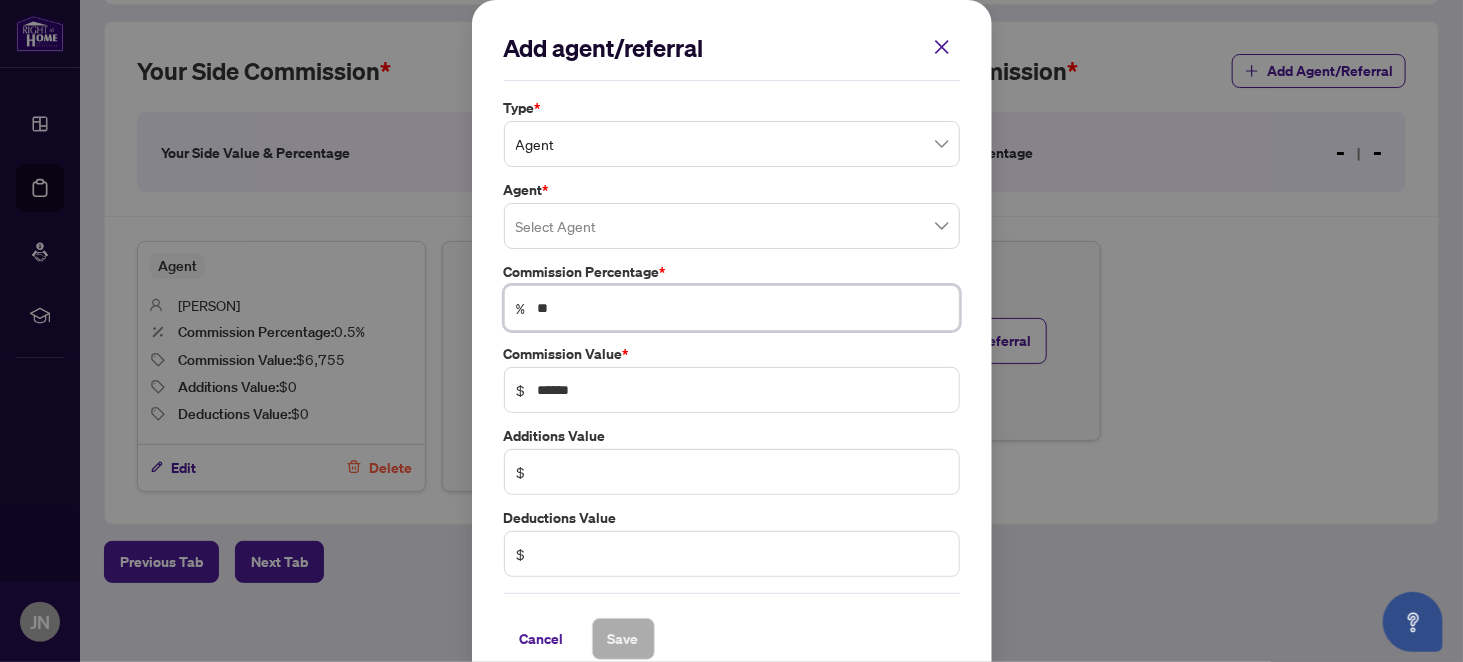 type on "***" 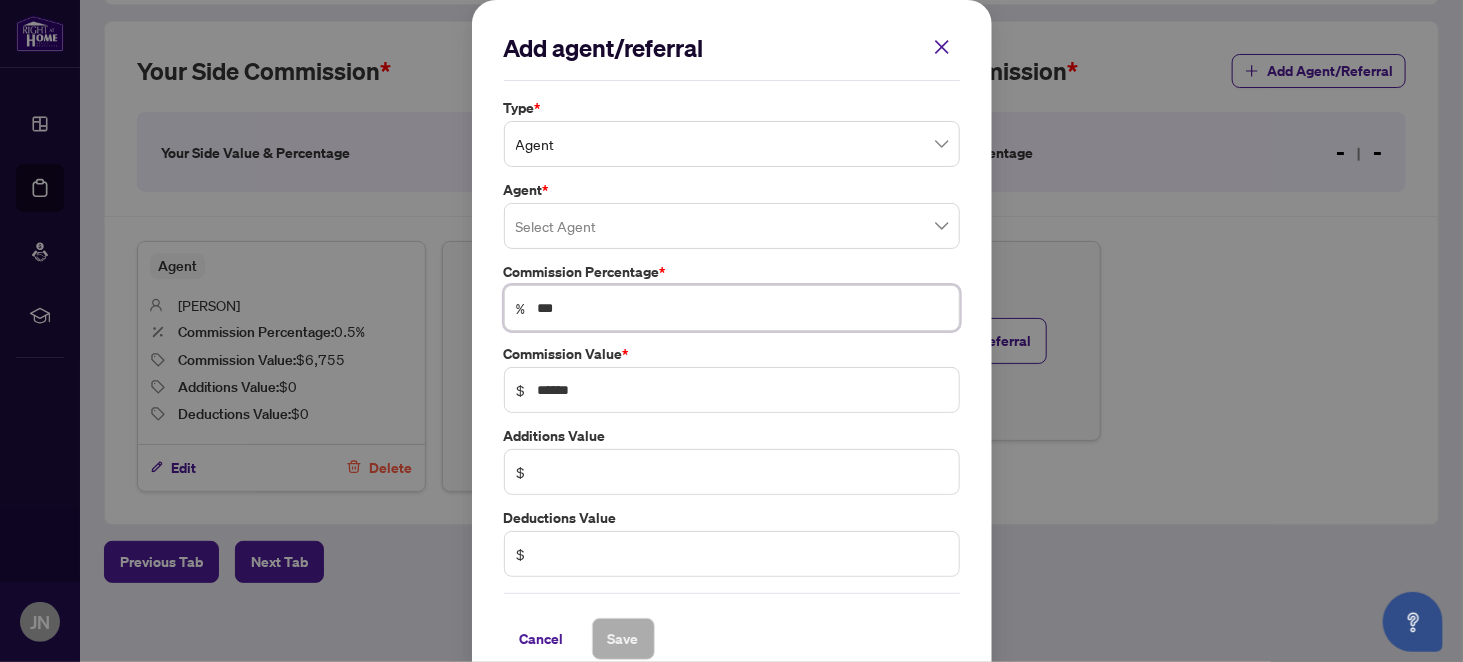 click on "Agent" at bounding box center (732, 144) 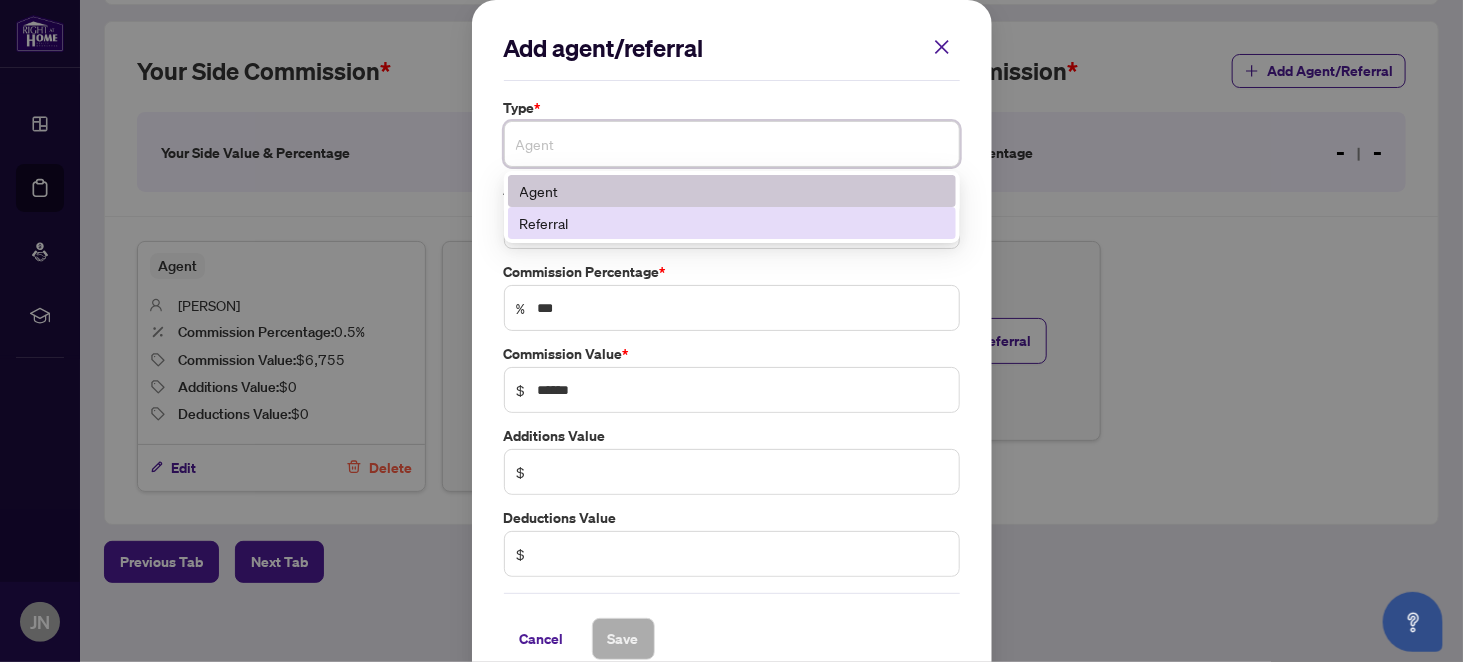 click on "Referral" at bounding box center [732, 223] 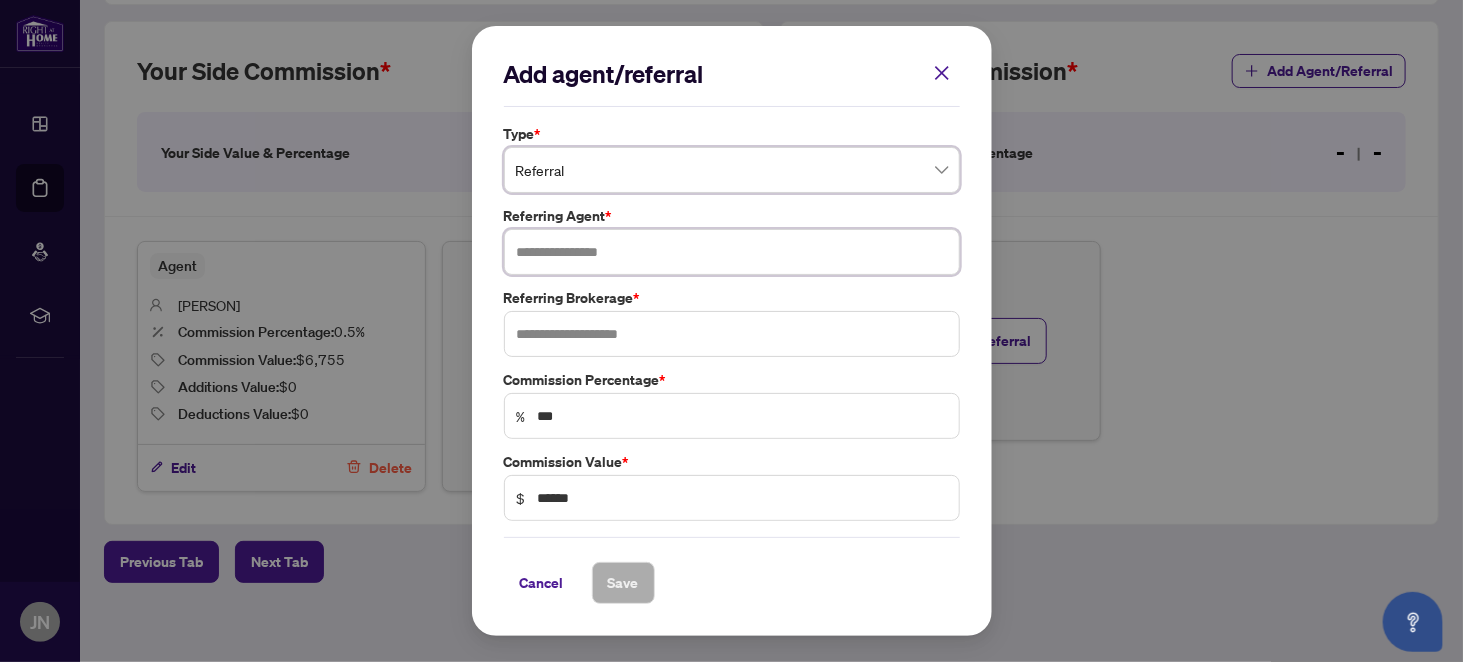 click at bounding box center (732, 252) 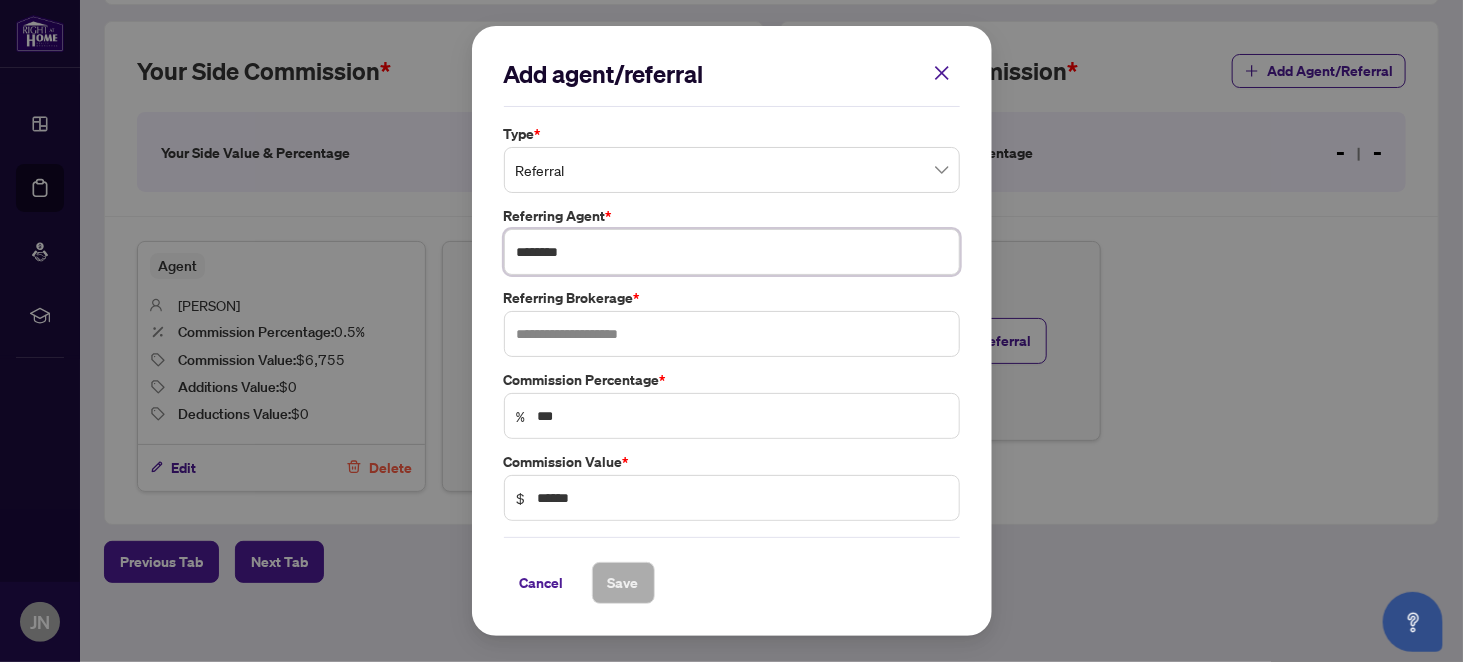 click on "********" at bounding box center (732, 252) 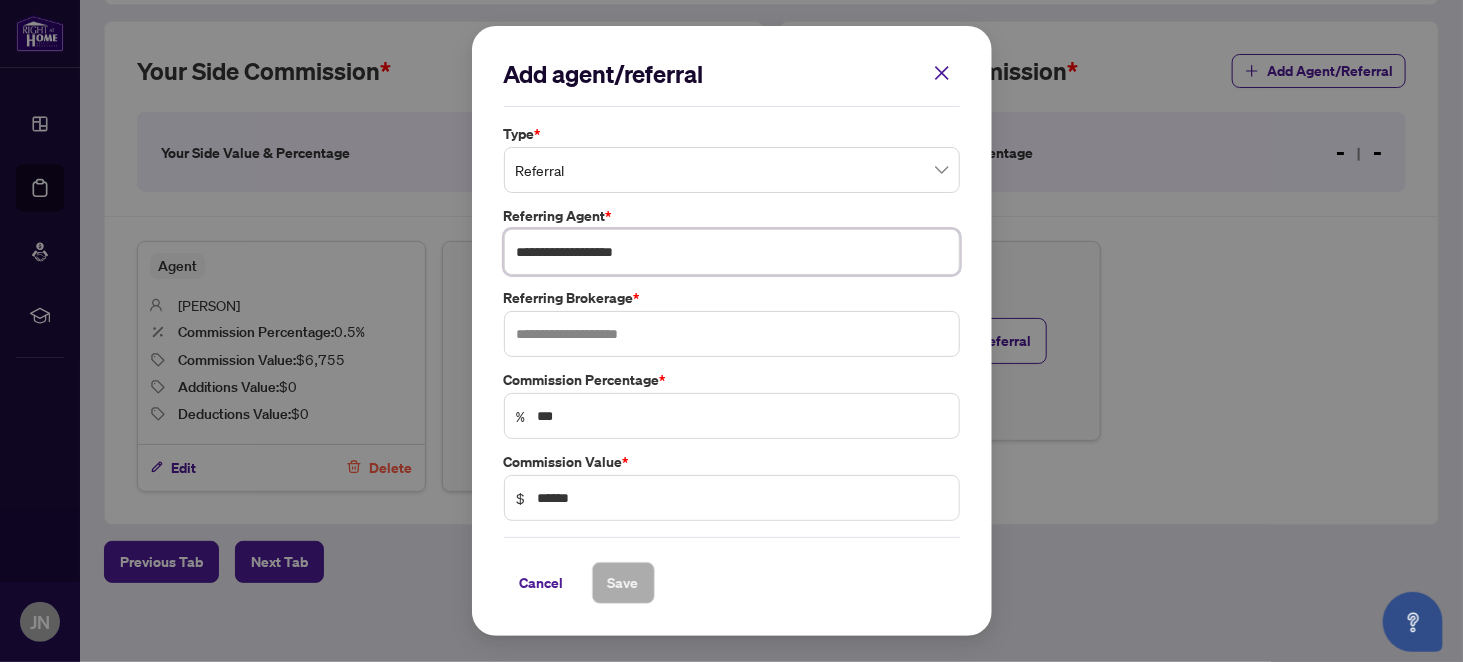 type on "**********" 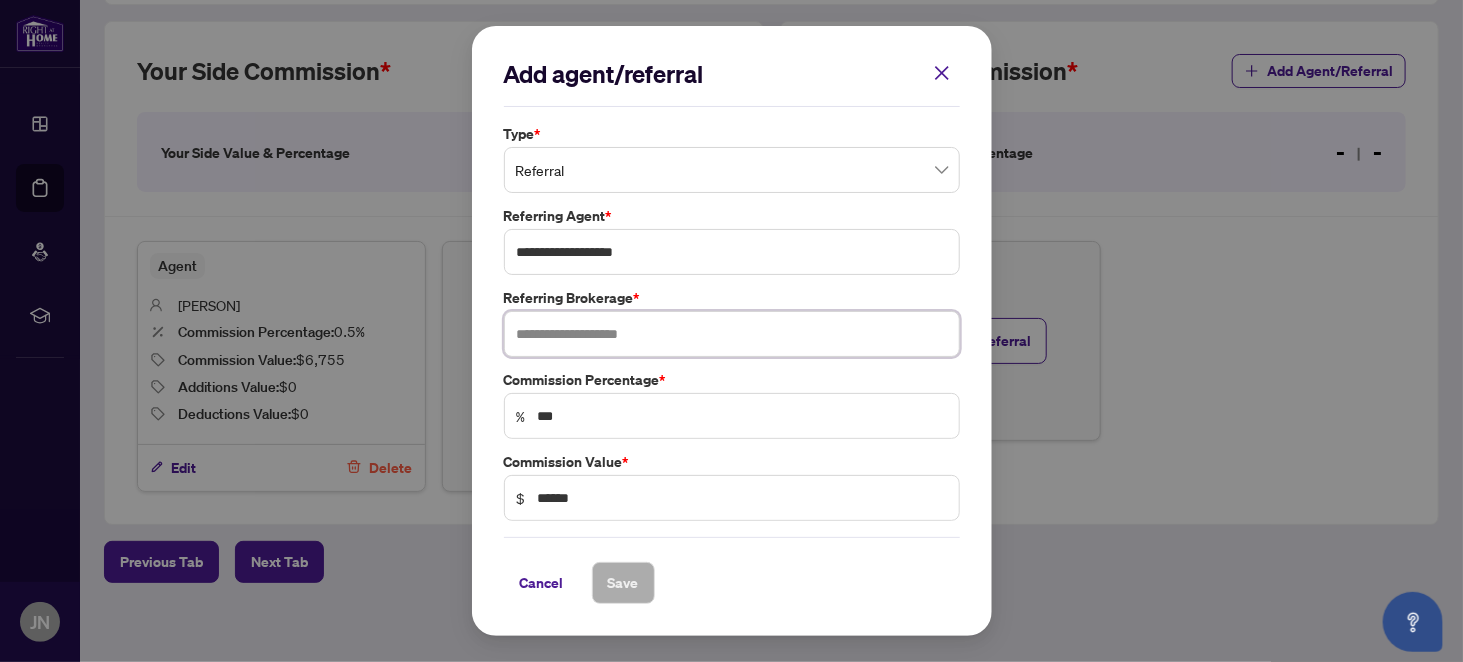 click at bounding box center (732, 334) 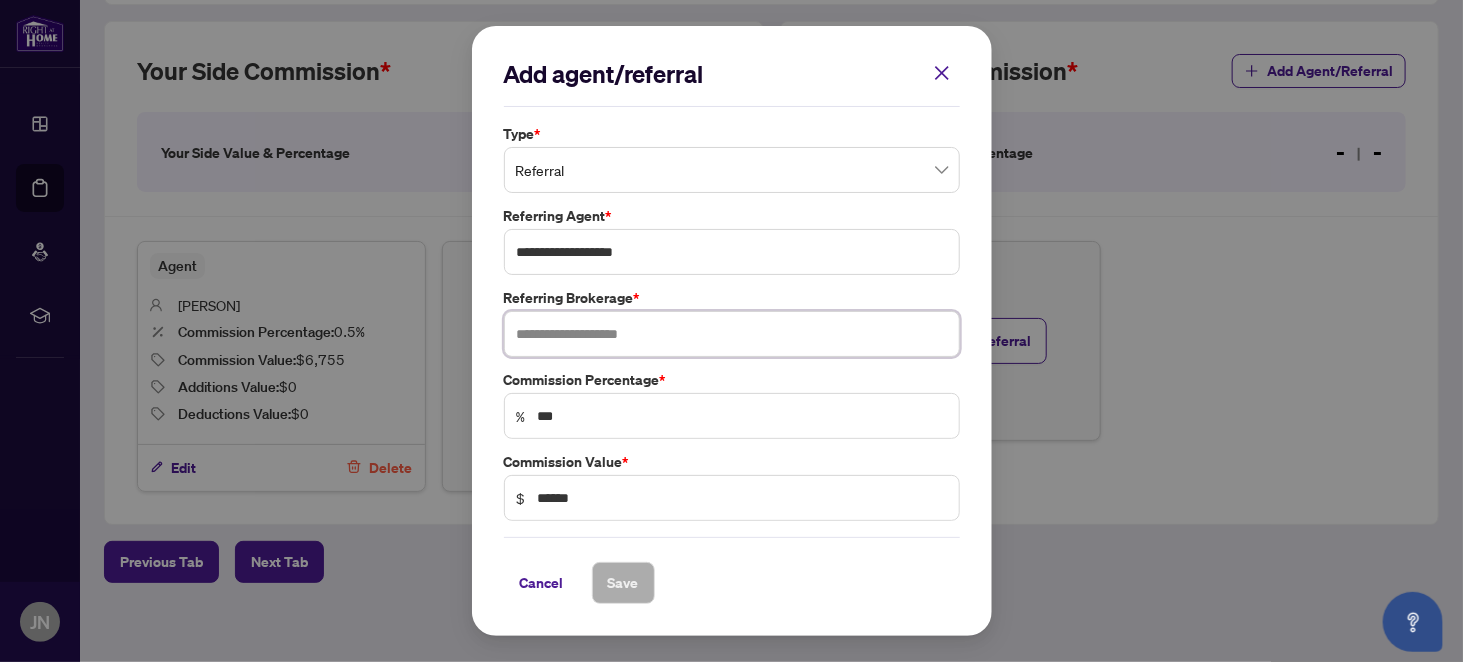 paste on "**********" 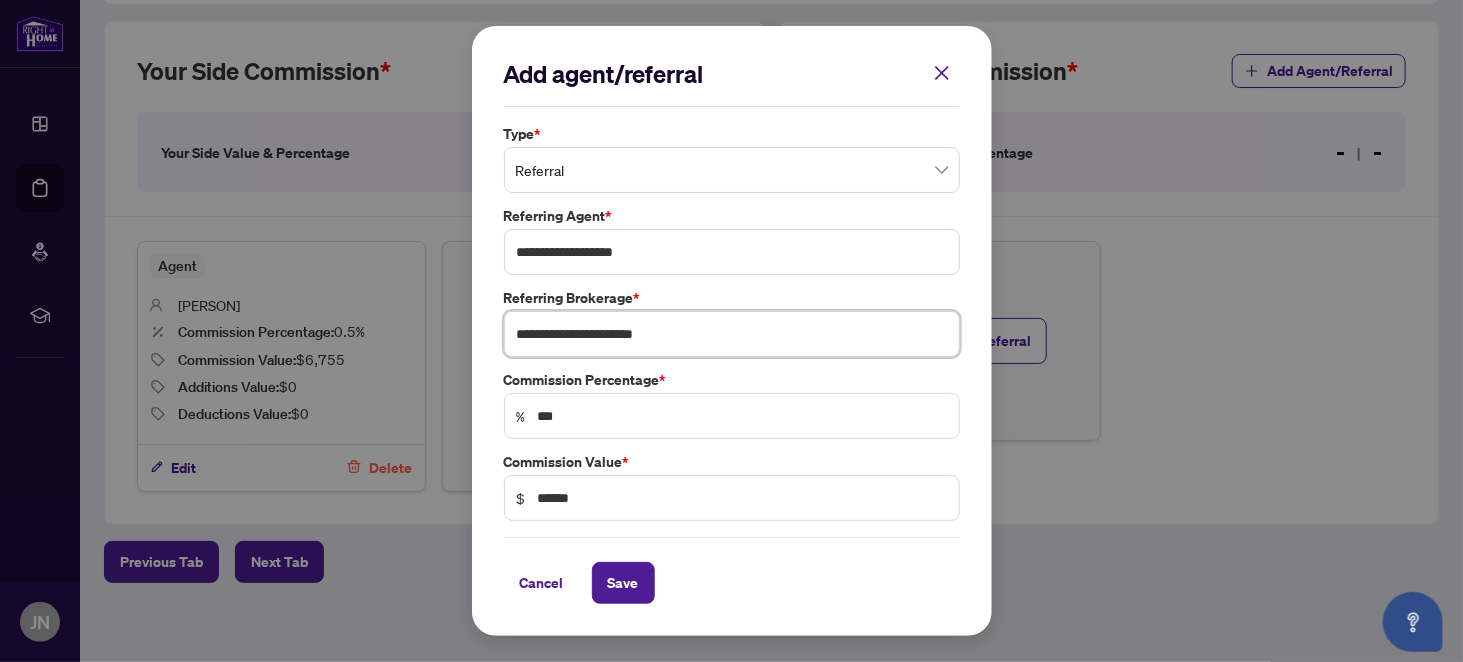 type on "**********" 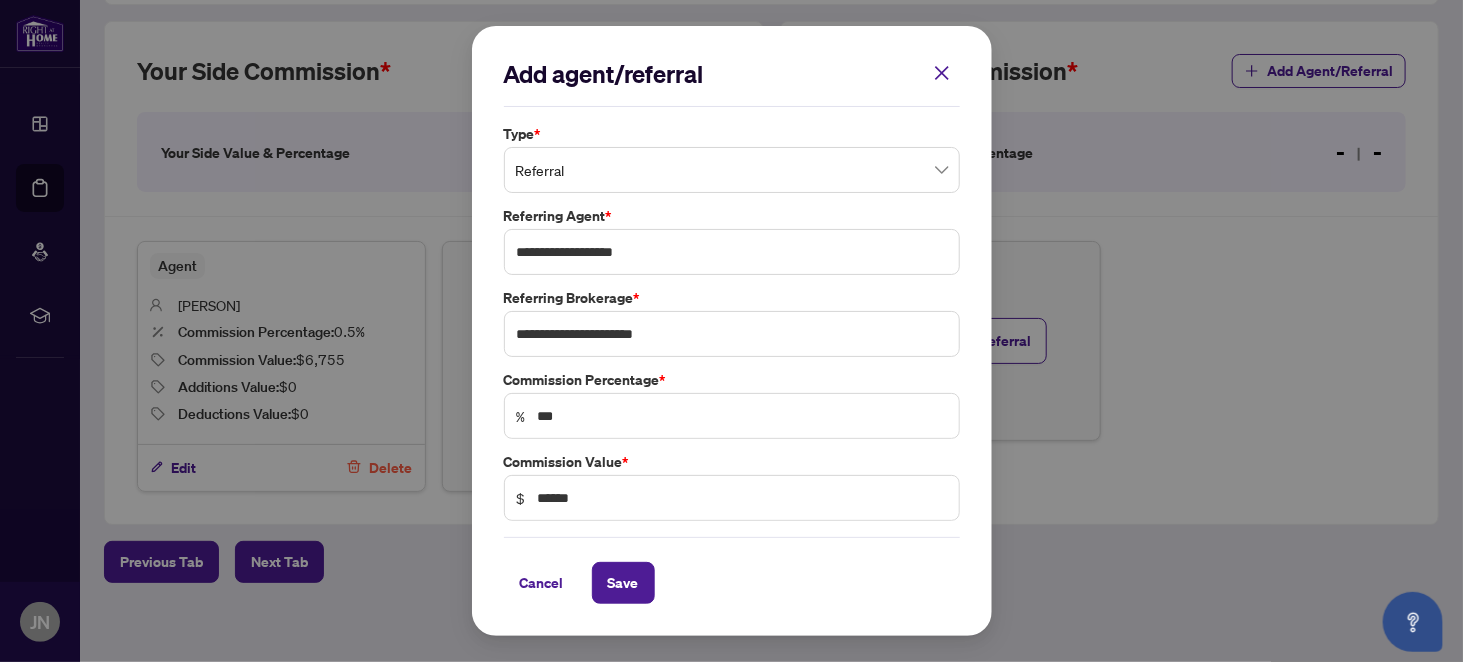 click on "Cancel Save" at bounding box center (732, 583) 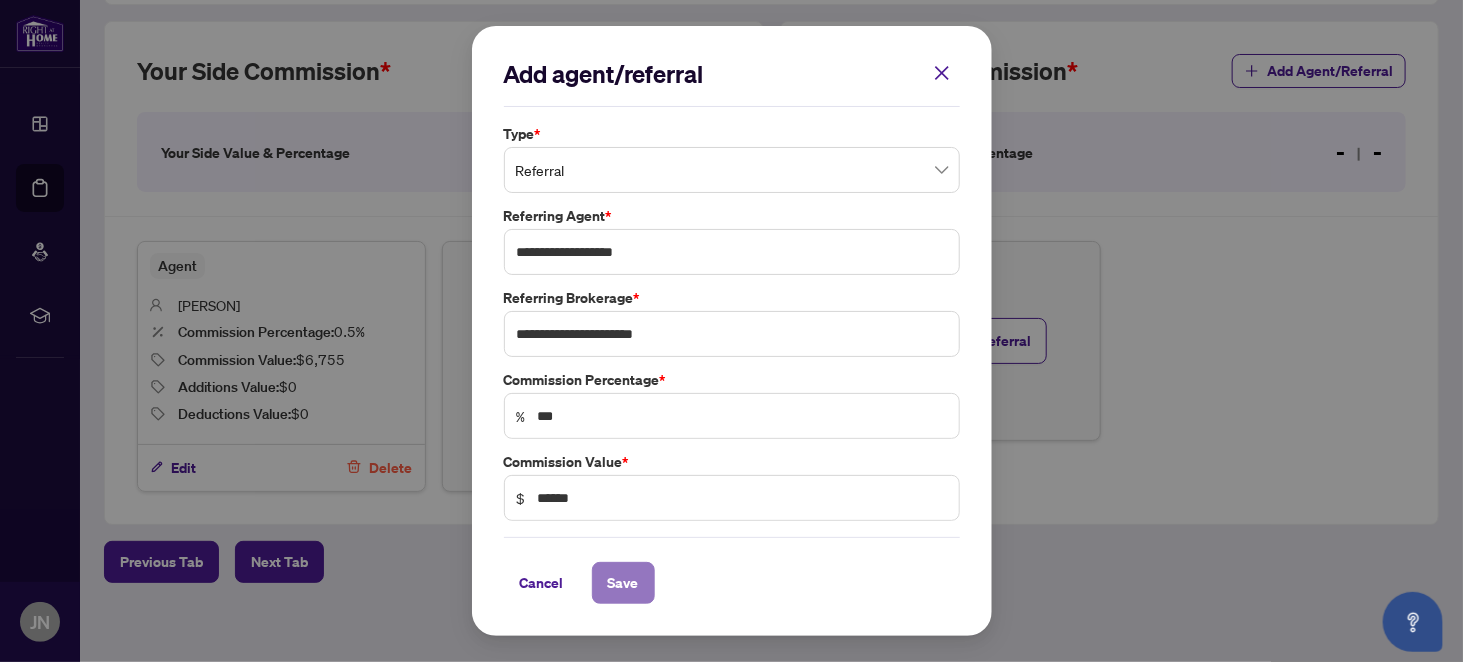click on "Save" at bounding box center (623, 583) 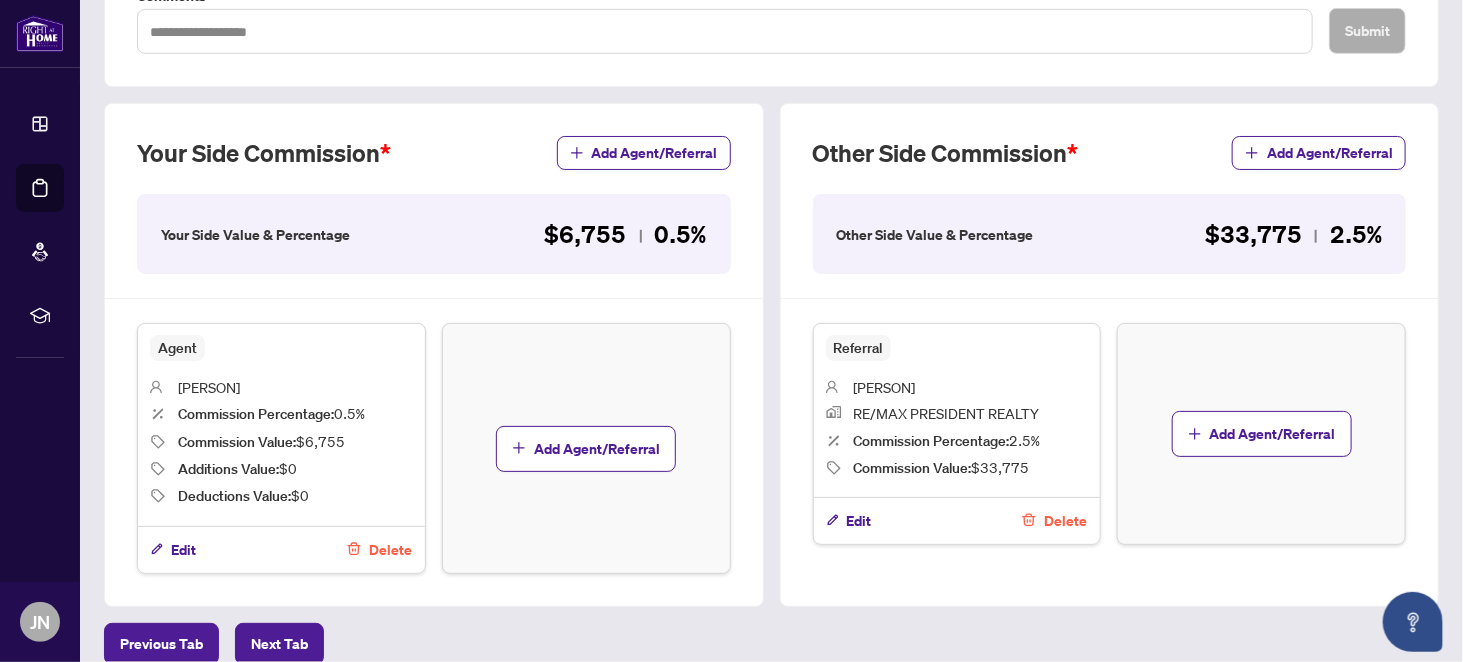 scroll, scrollTop: 564, scrollLeft: 0, axis: vertical 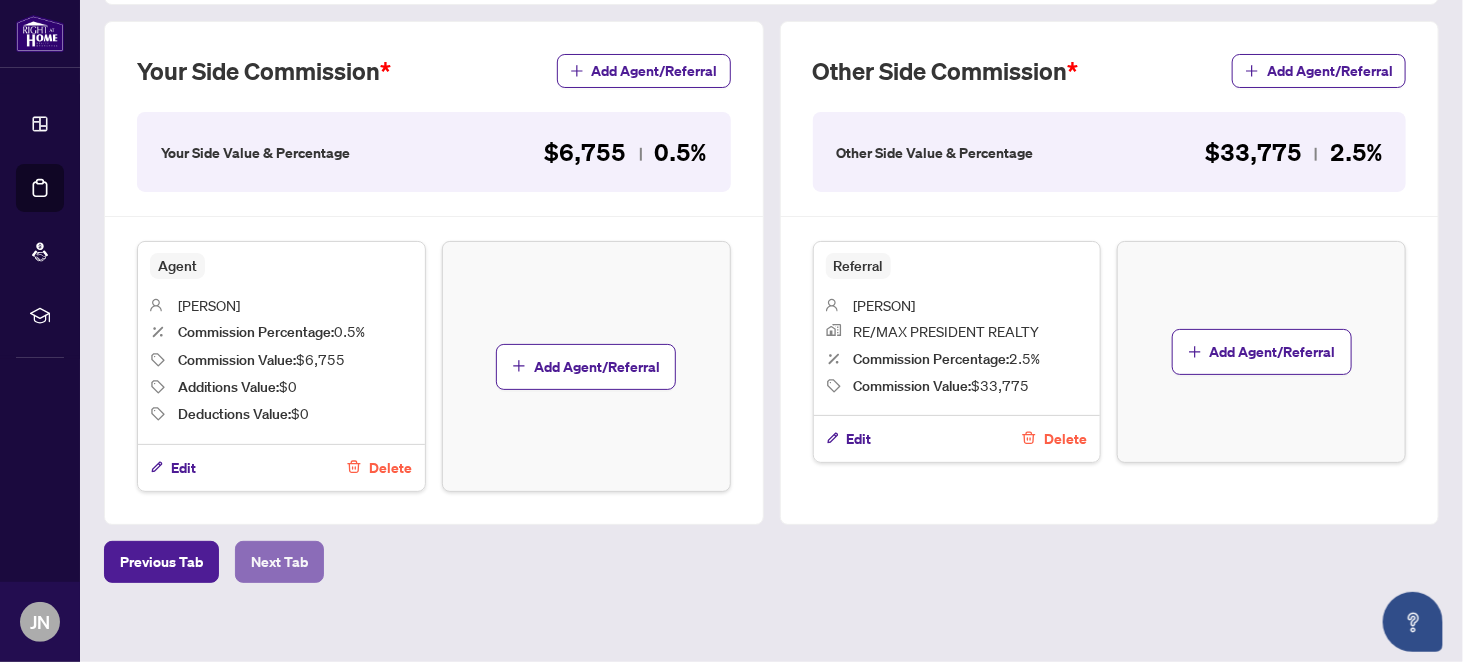 click on "Next Tab" at bounding box center [279, 562] 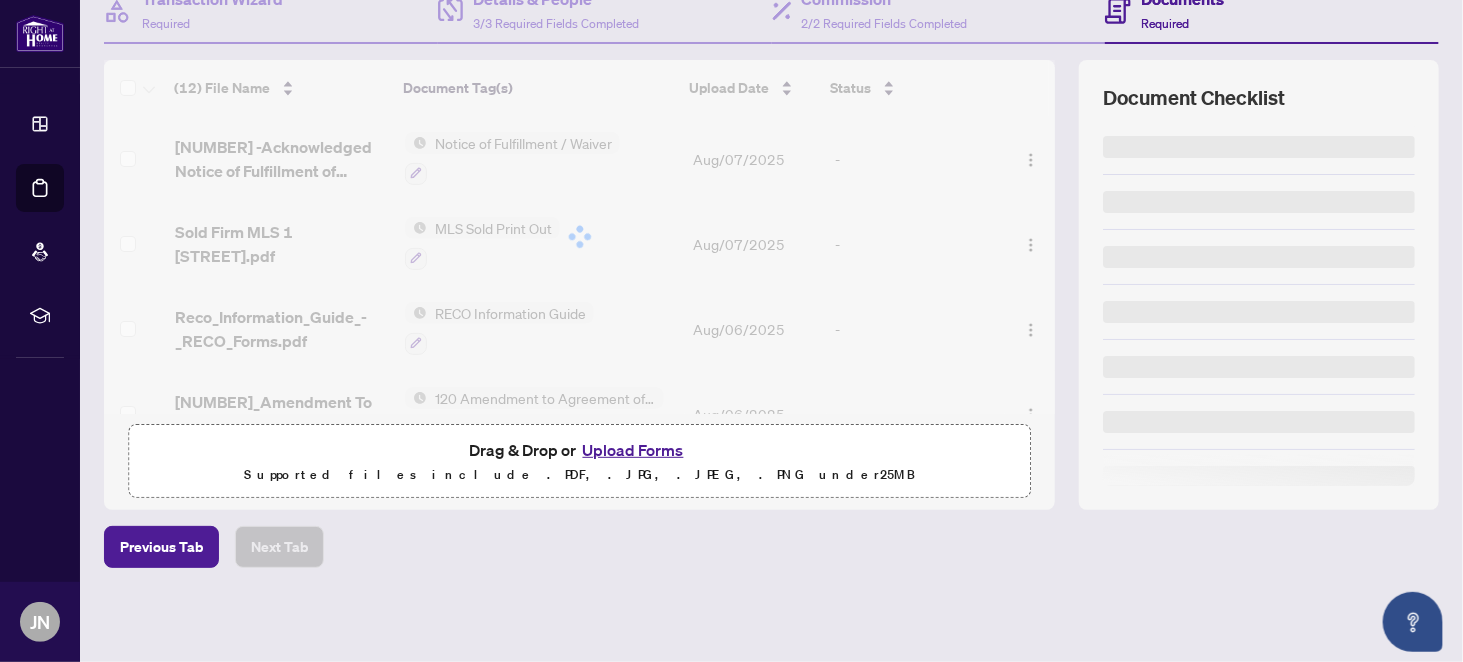 scroll, scrollTop: 0, scrollLeft: 0, axis: both 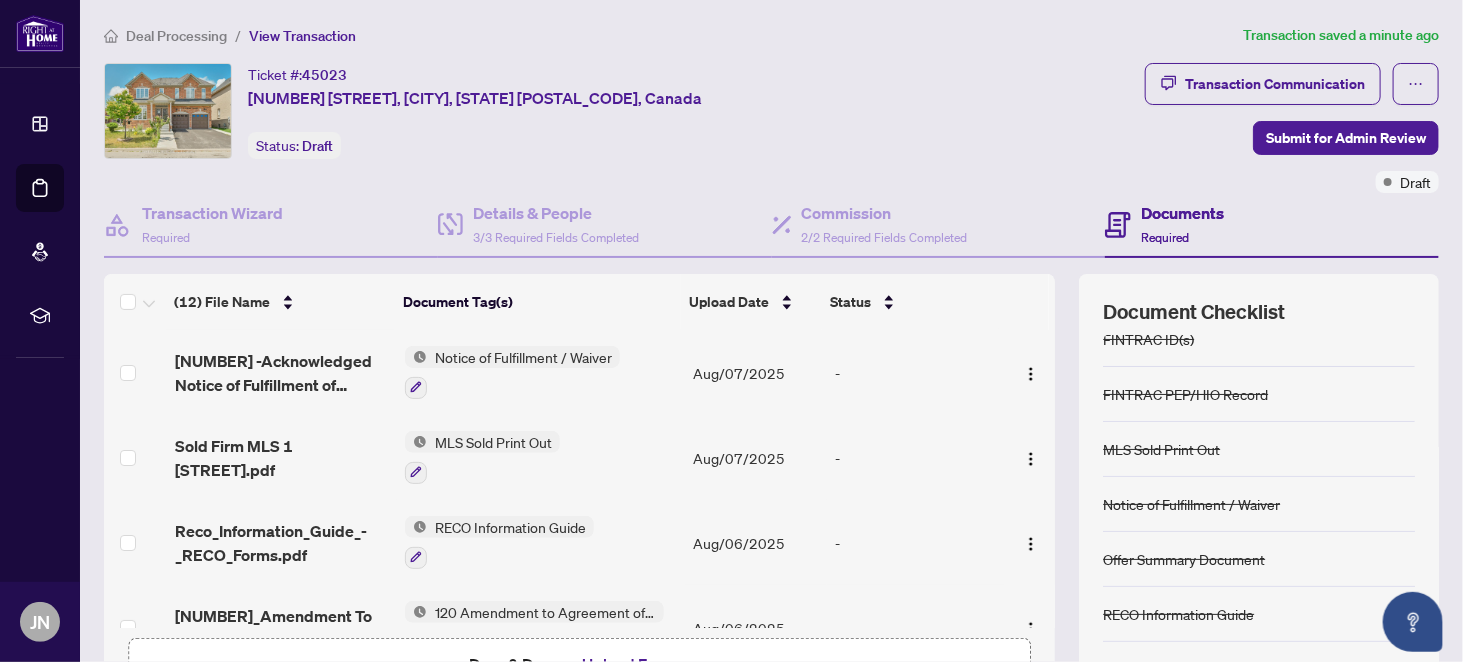 click on "Documents" at bounding box center [1182, 213] 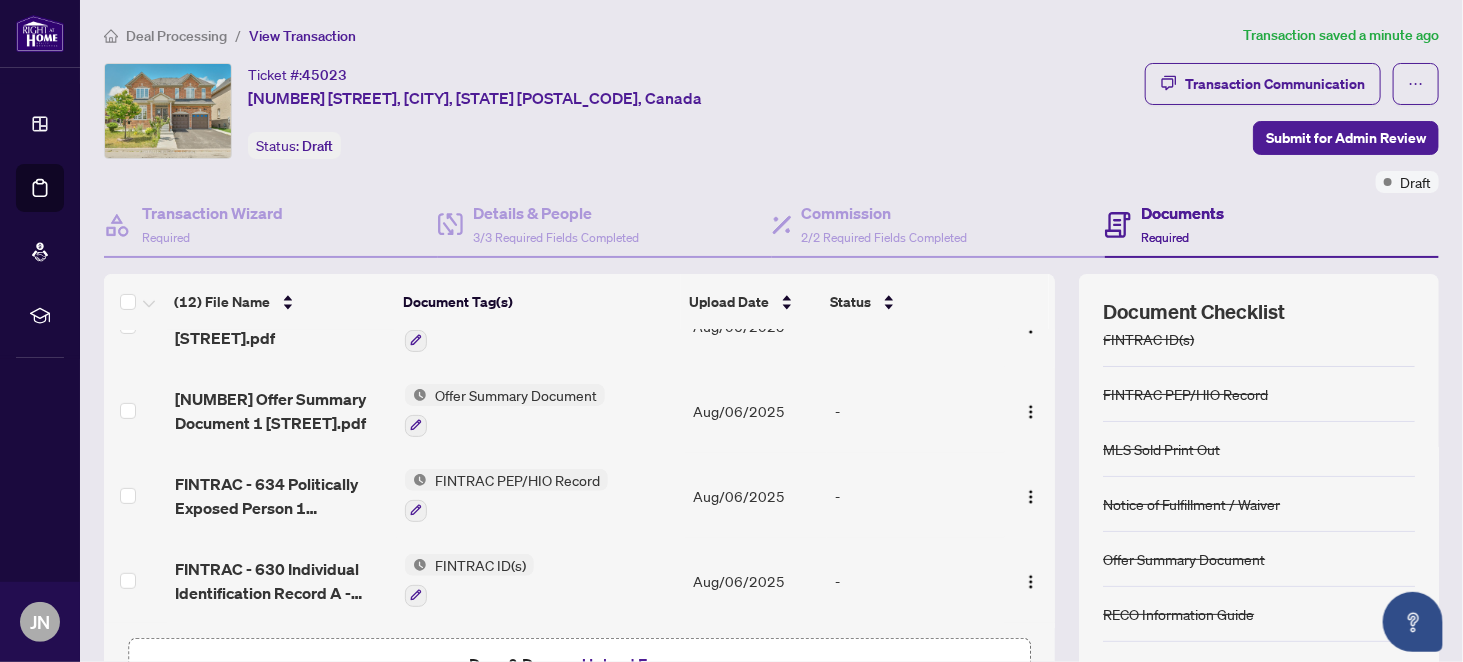 scroll, scrollTop: 500, scrollLeft: 0, axis: vertical 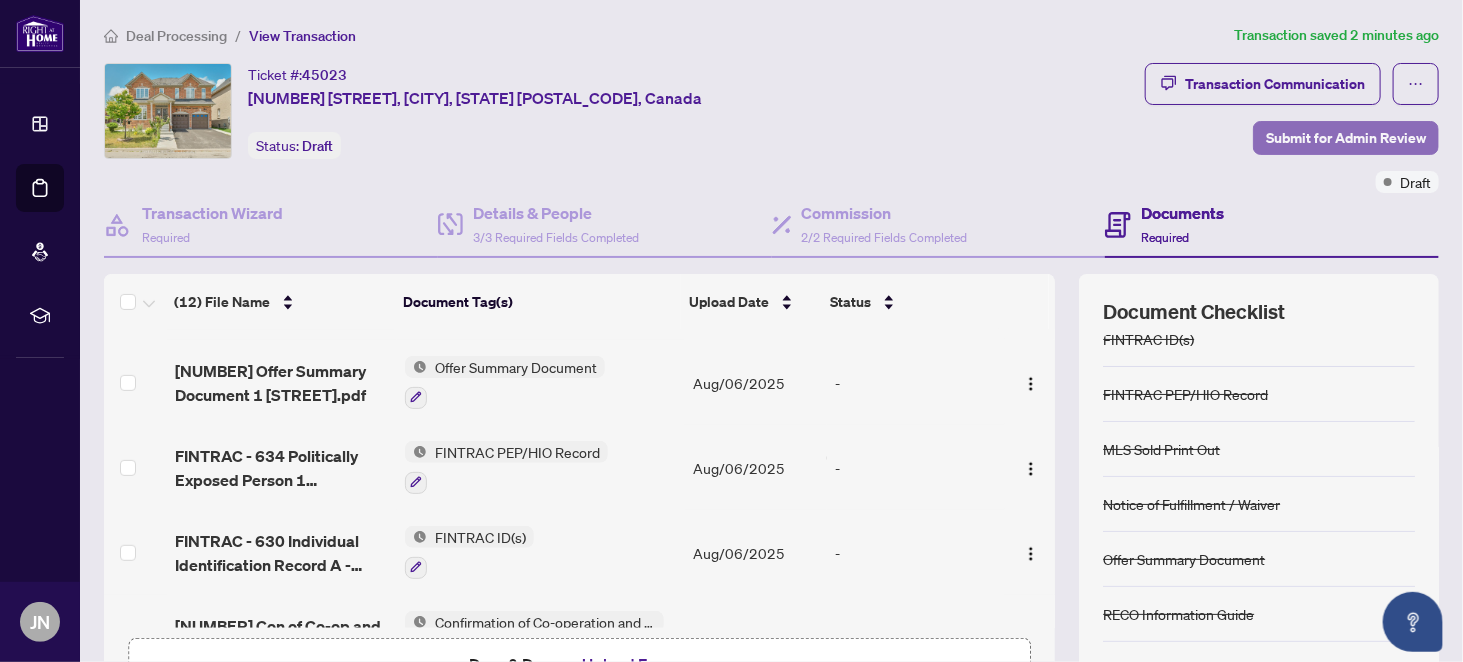 click on "Submit for Admin Review" at bounding box center [1346, 138] 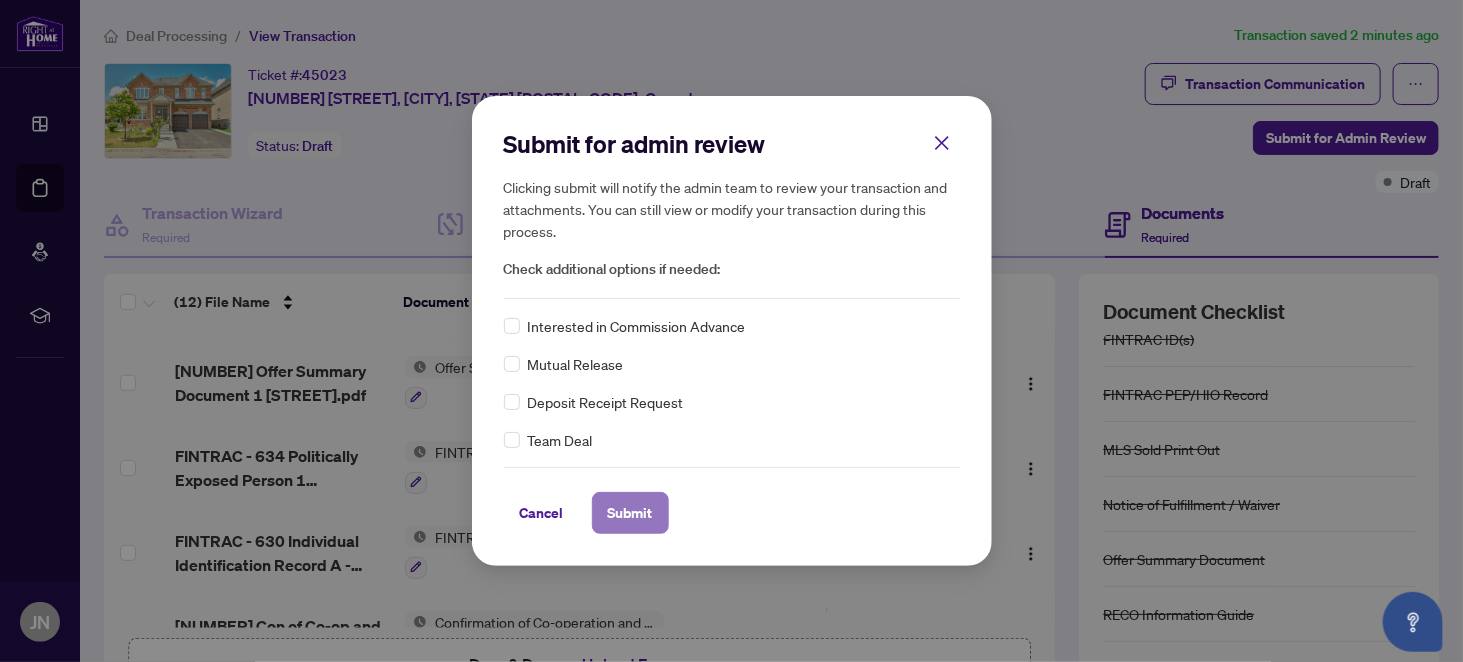 click on "Submit" at bounding box center (630, 513) 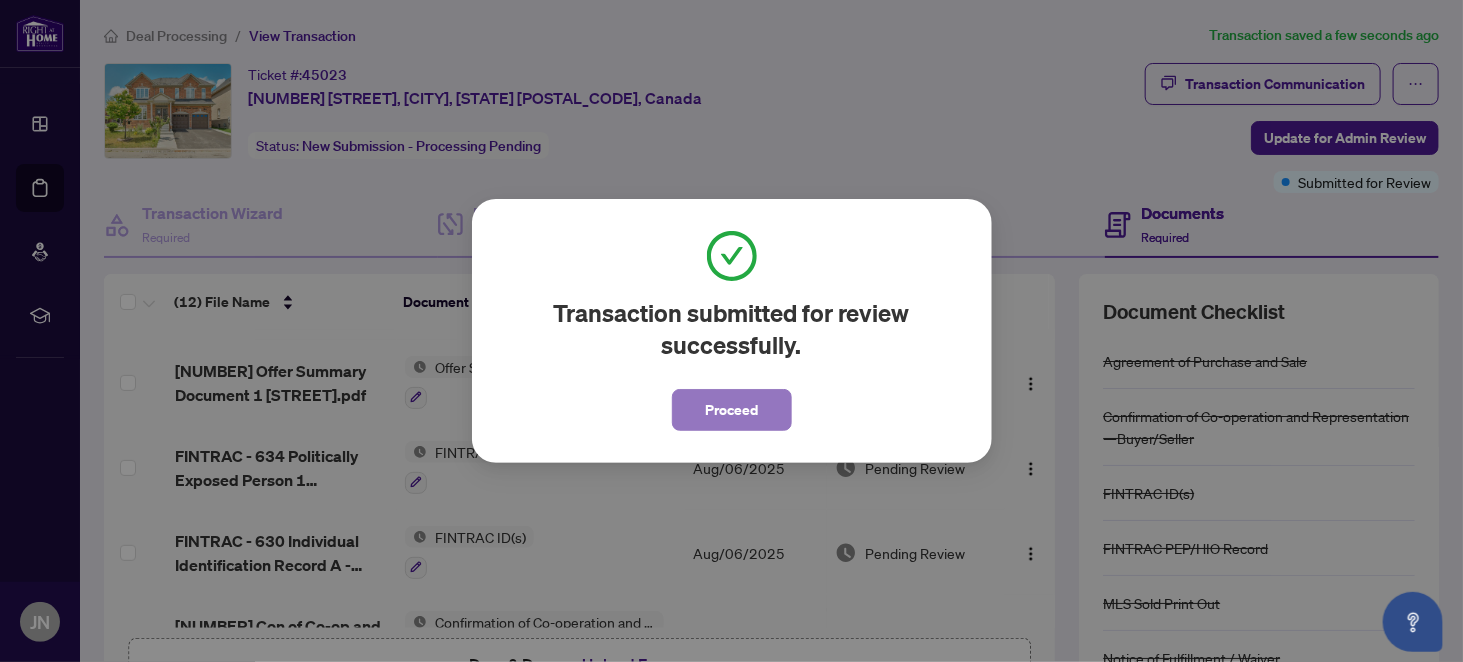 click on "Proceed" at bounding box center [731, 410] 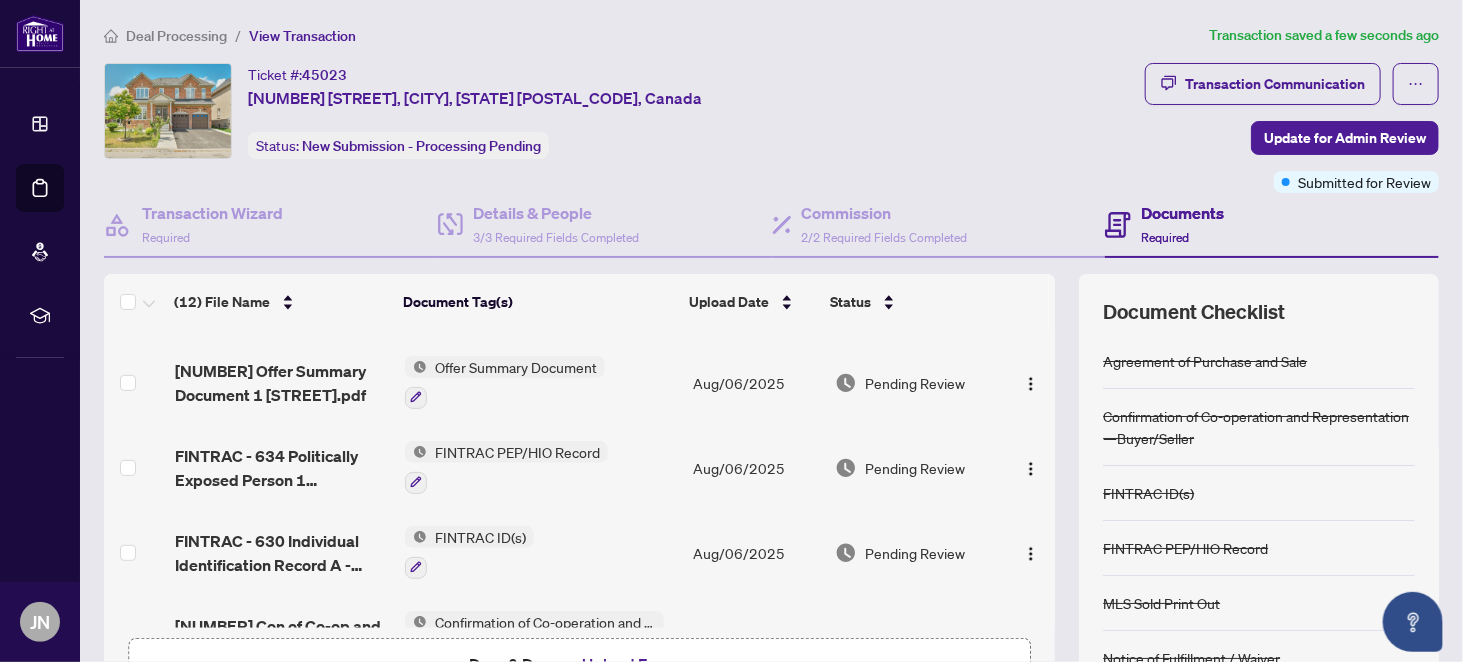 click on "Deal Processing" at bounding box center [176, 36] 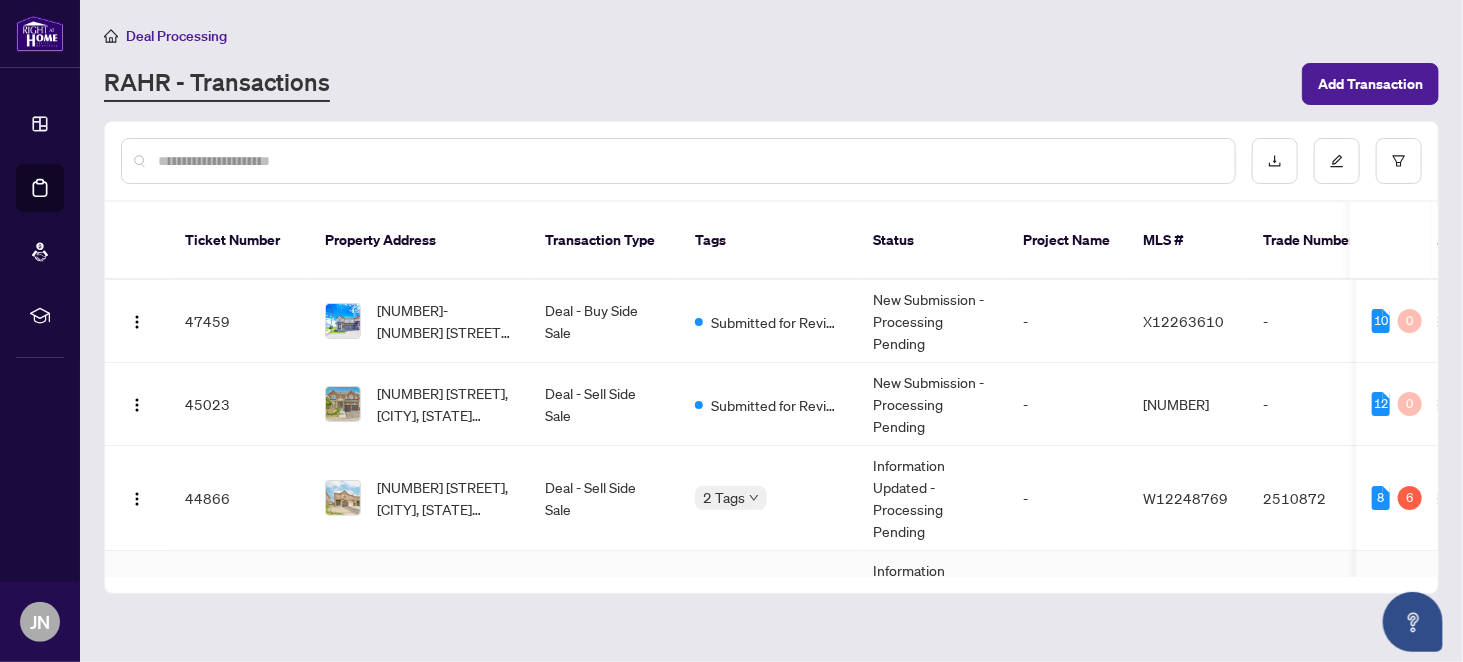 scroll, scrollTop: 0, scrollLeft: 0, axis: both 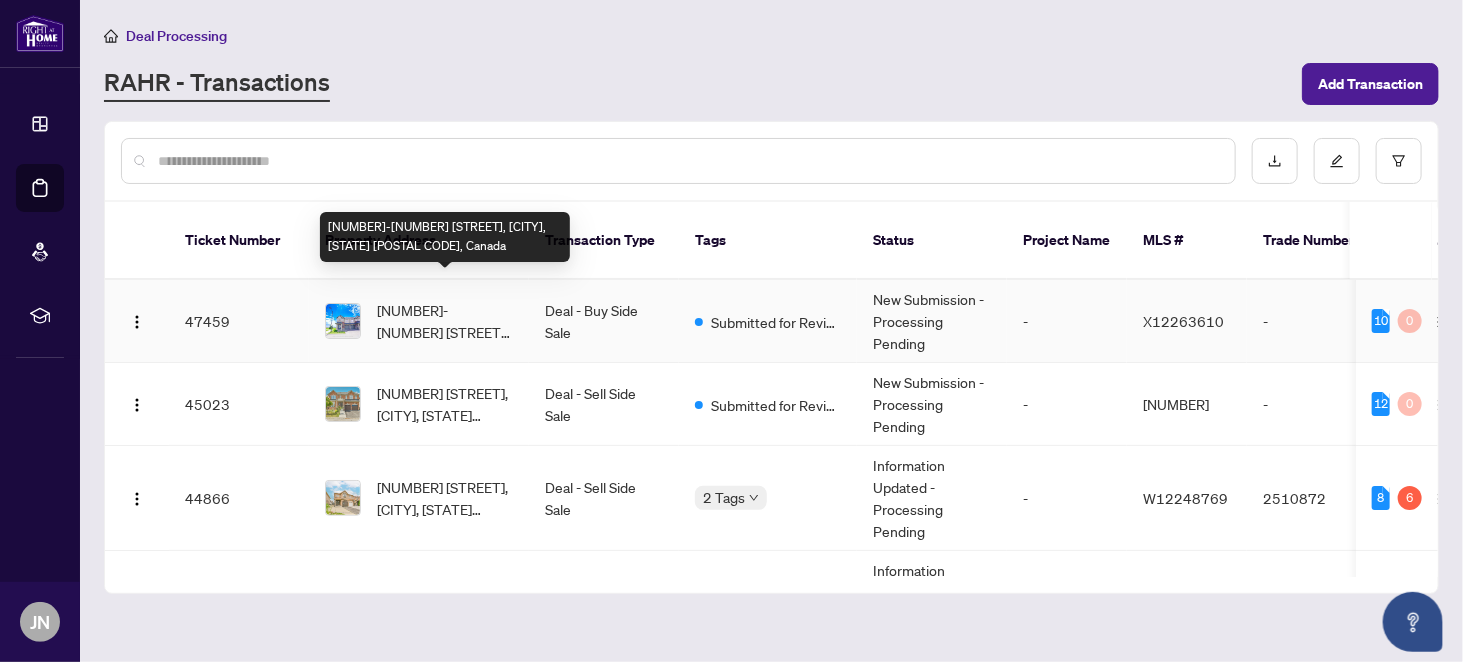 click on "[NUMBER]-[NUMBER] [STREET], [CITY], [STATE] [POSTAL CODE], Canada" at bounding box center (445, 321) 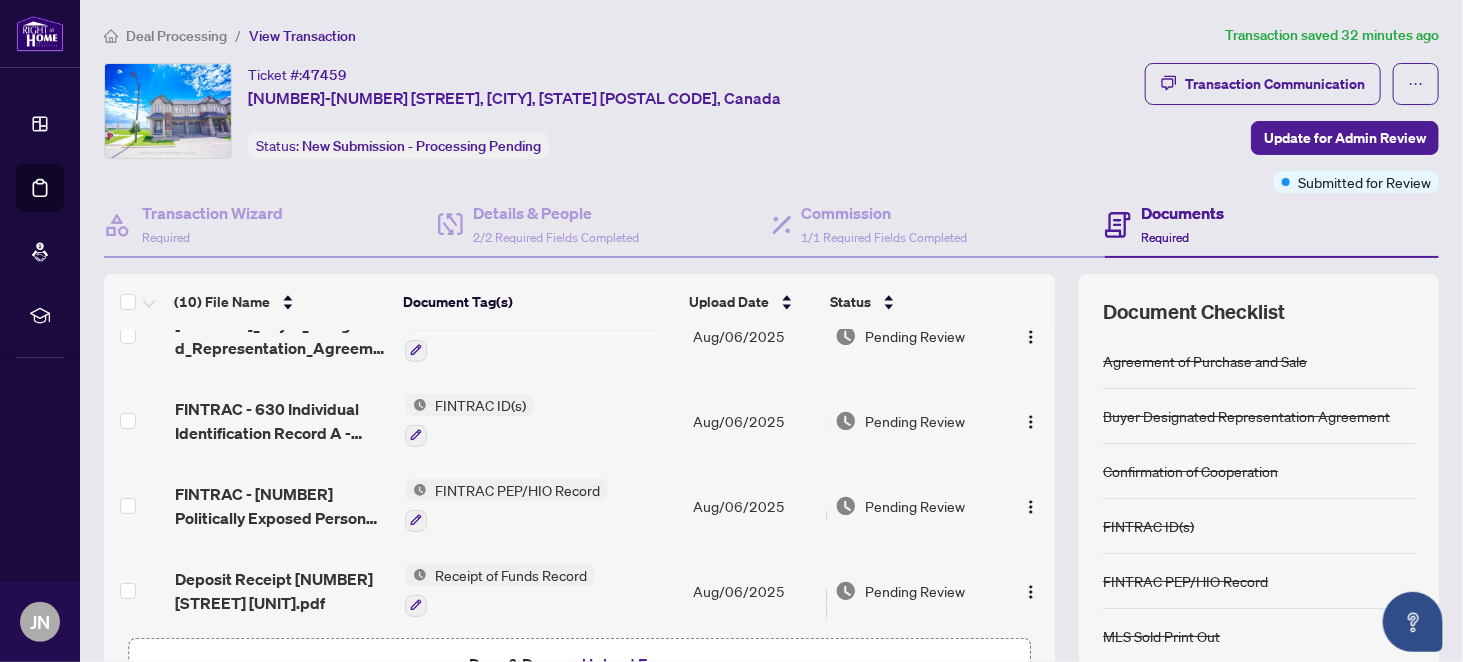 scroll, scrollTop: 300, scrollLeft: 0, axis: vertical 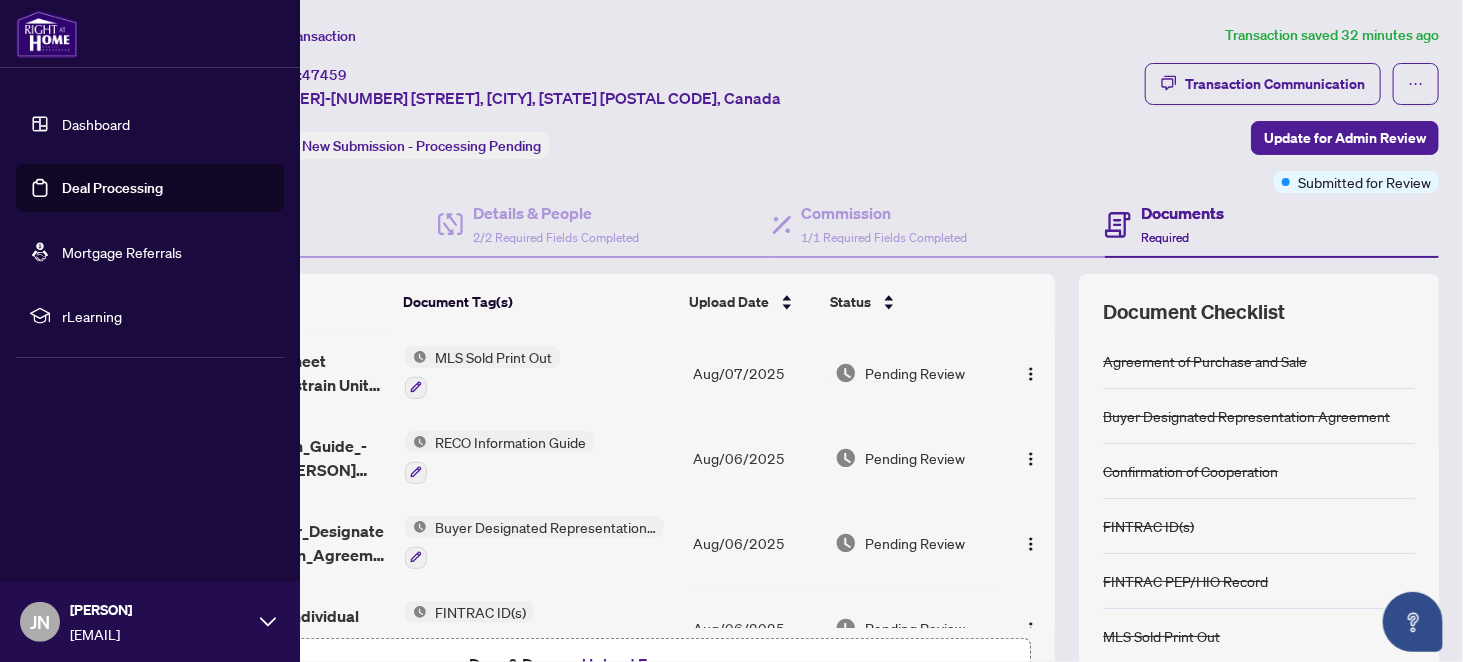 click on "Dashboard" at bounding box center (96, 124) 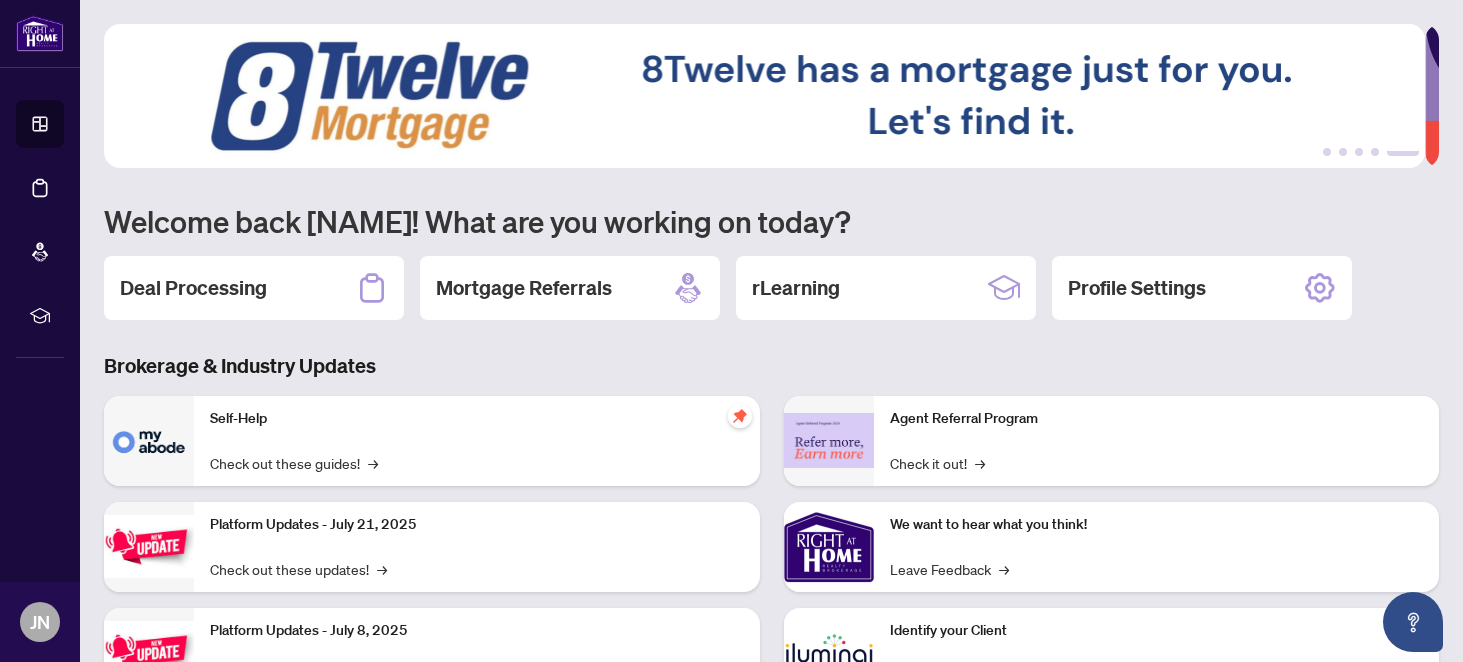 scroll, scrollTop: 0, scrollLeft: 0, axis: both 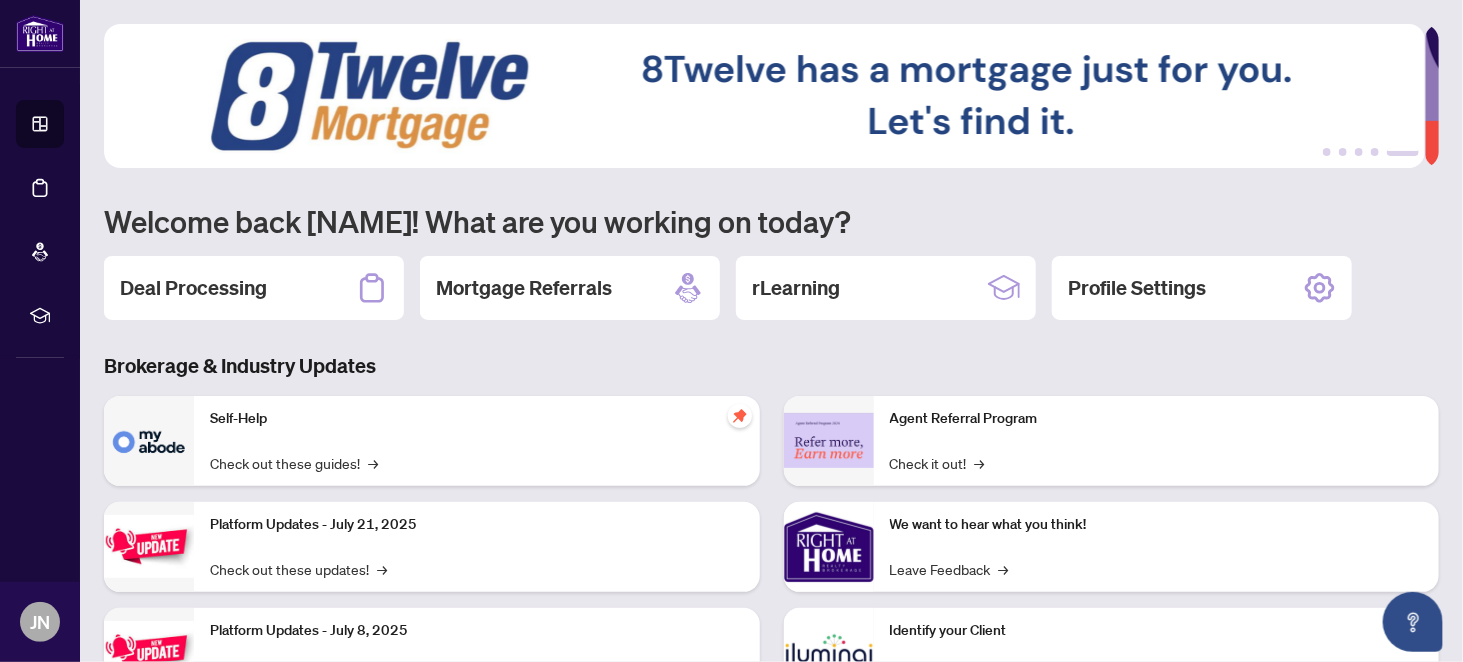 click at bounding box center (764, 96) 